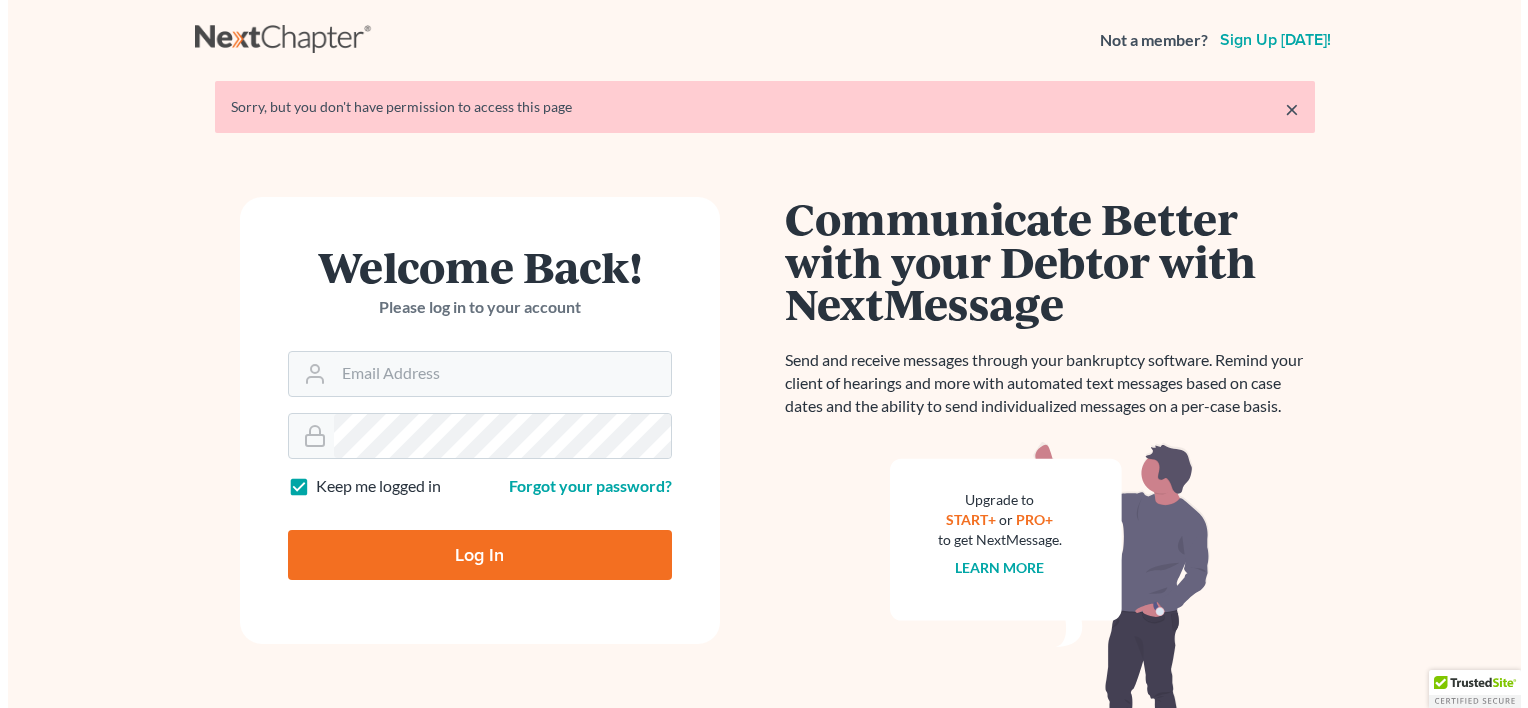 scroll, scrollTop: 0, scrollLeft: 0, axis: both 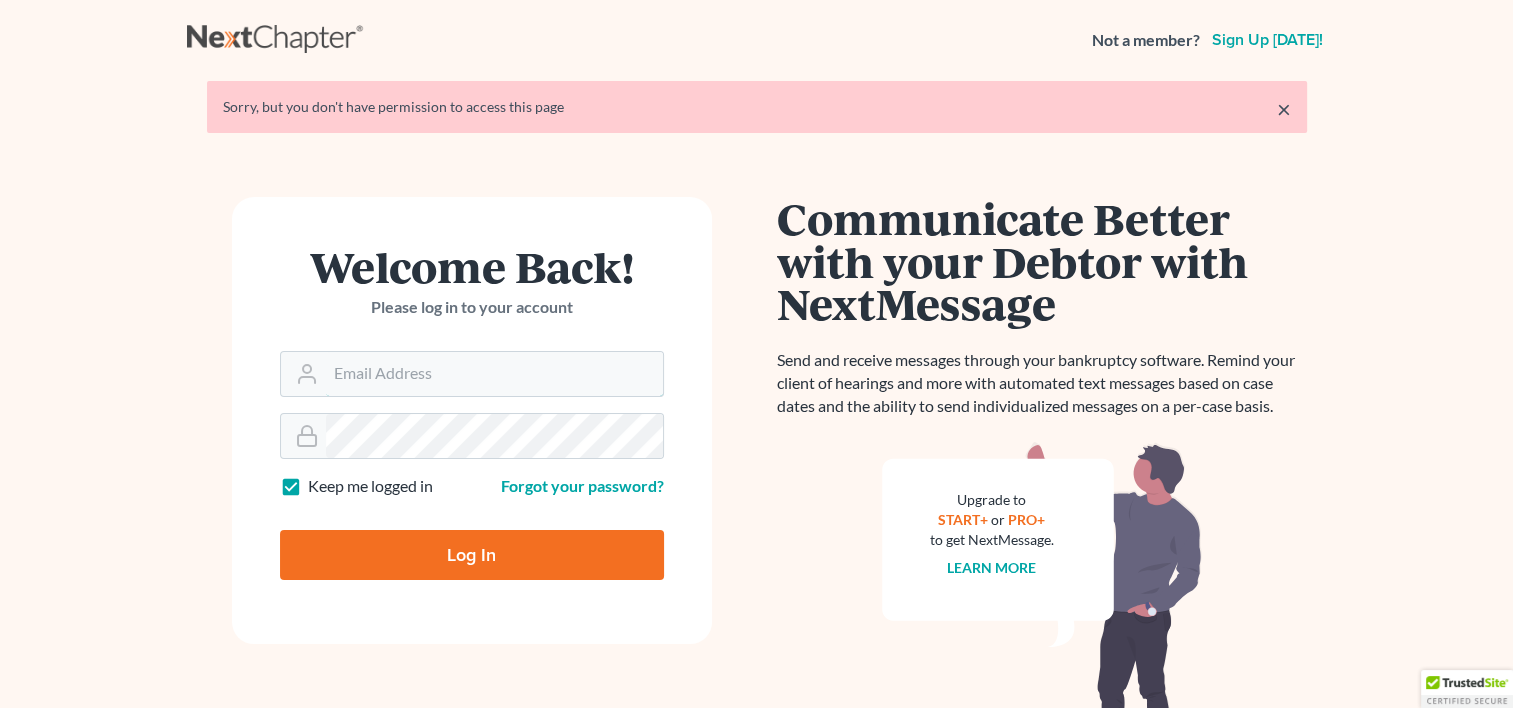 click on "Email Address" at bounding box center (494, 374) 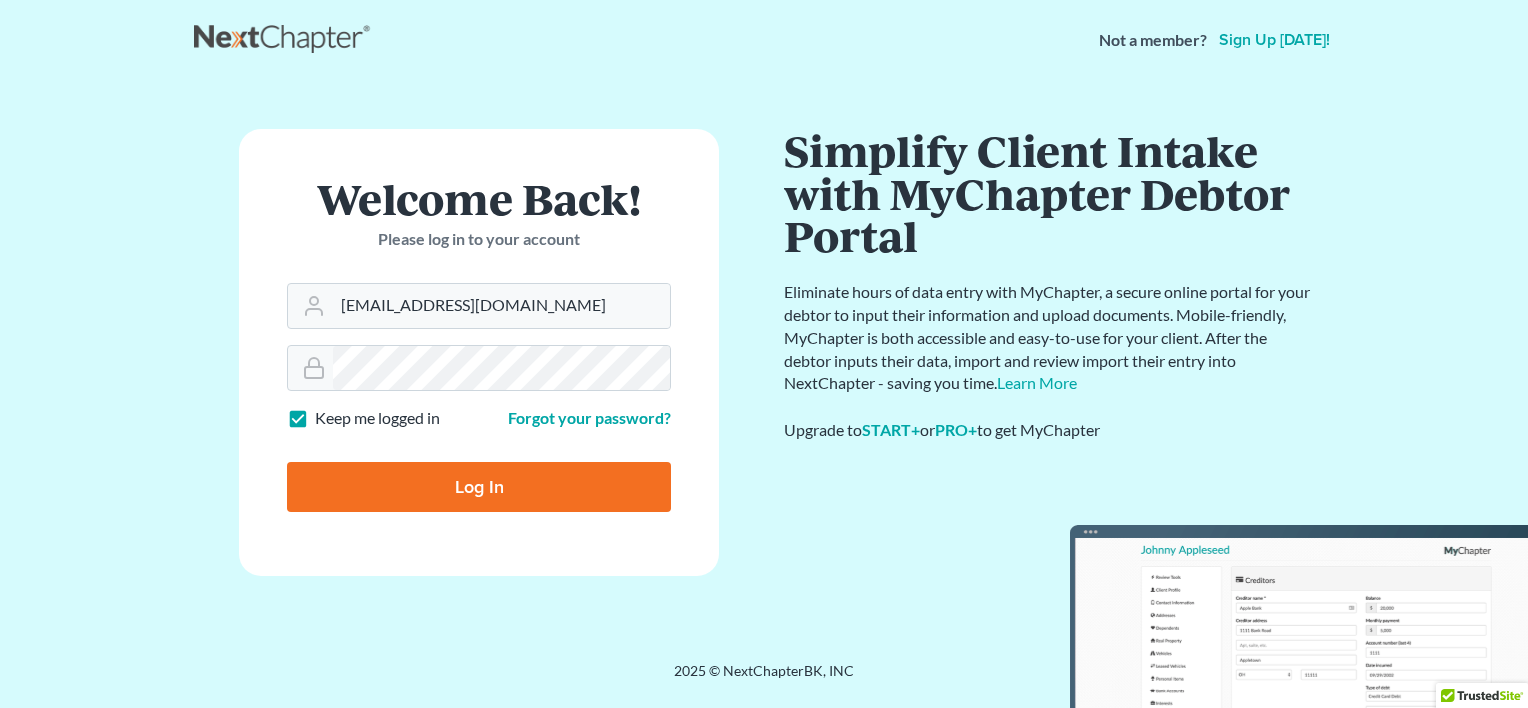 click on "Log In" at bounding box center [479, 487] 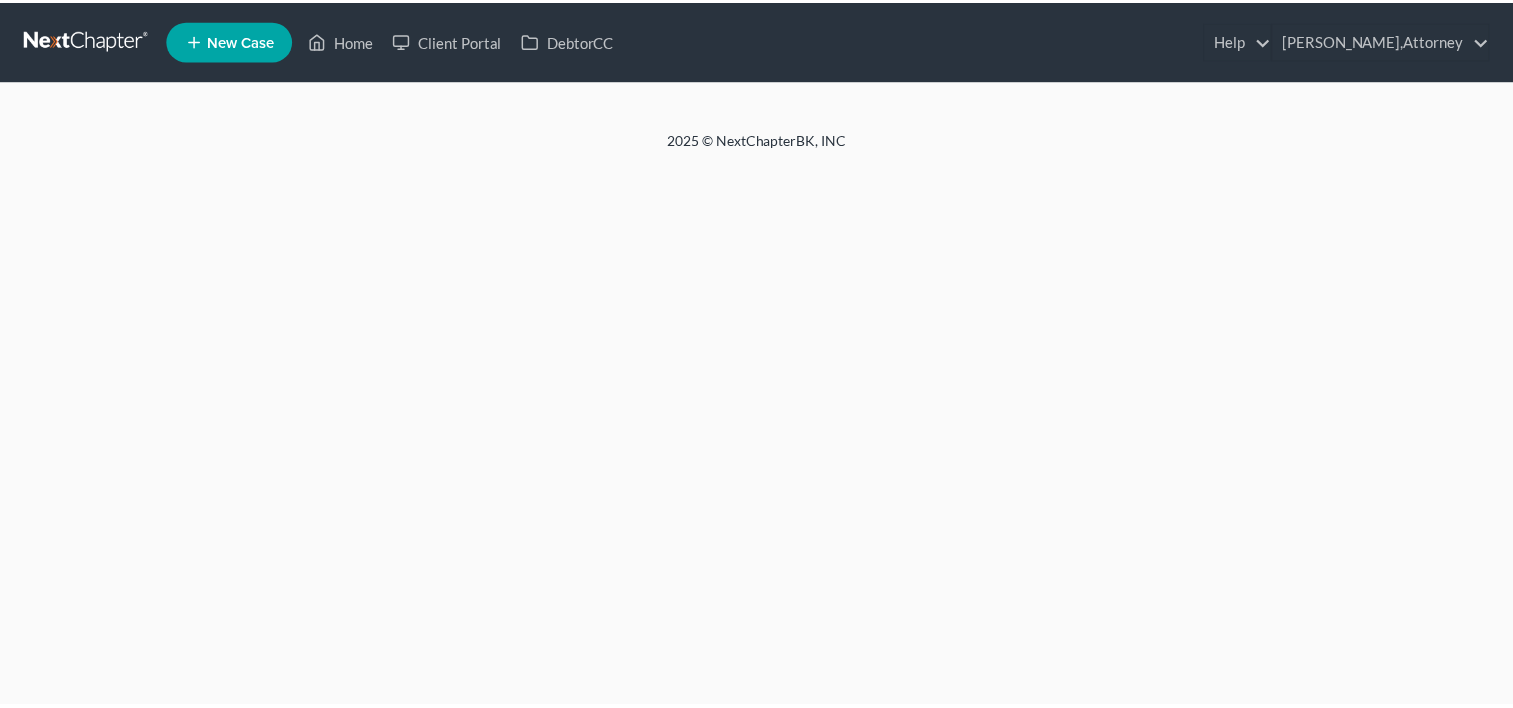 scroll, scrollTop: 0, scrollLeft: 0, axis: both 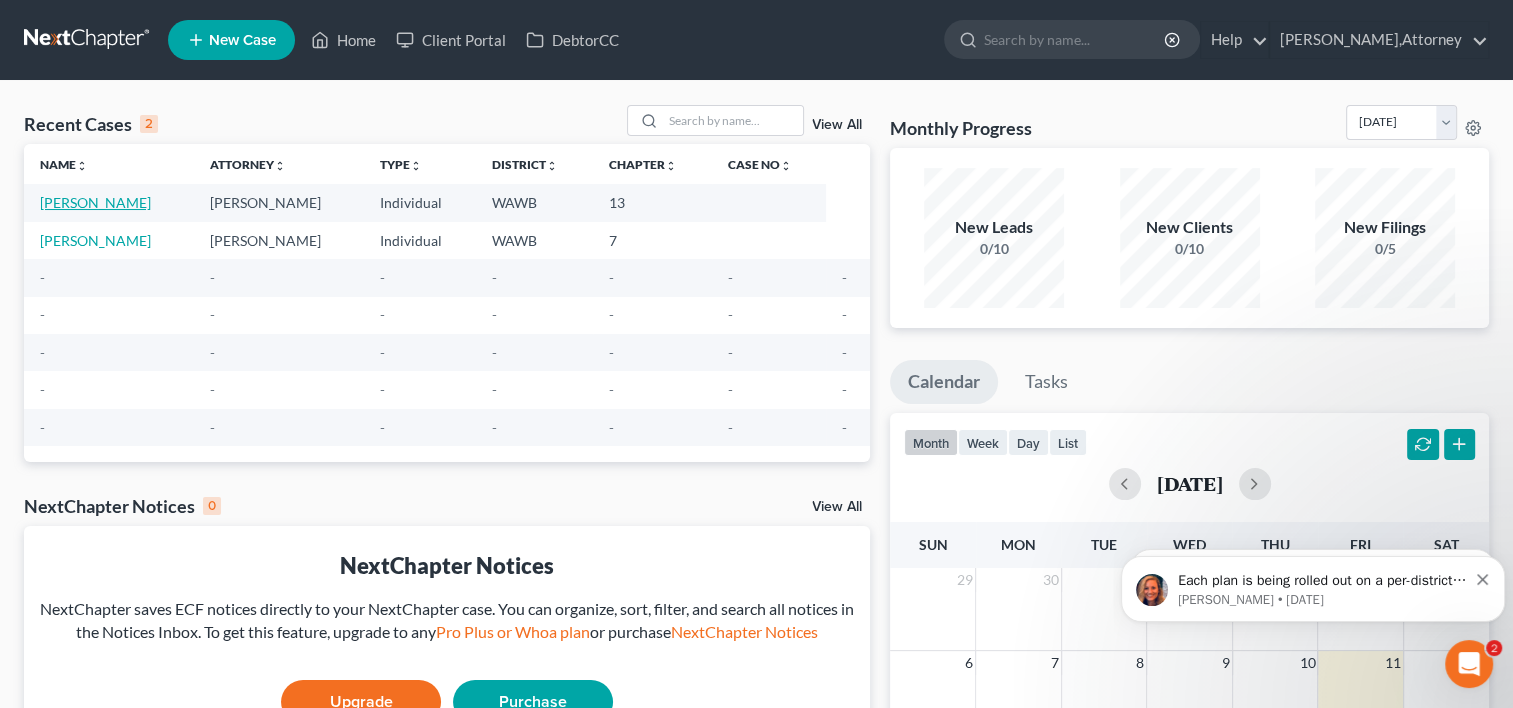 click on "[PERSON_NAME]" at bounding box center [95, 202] 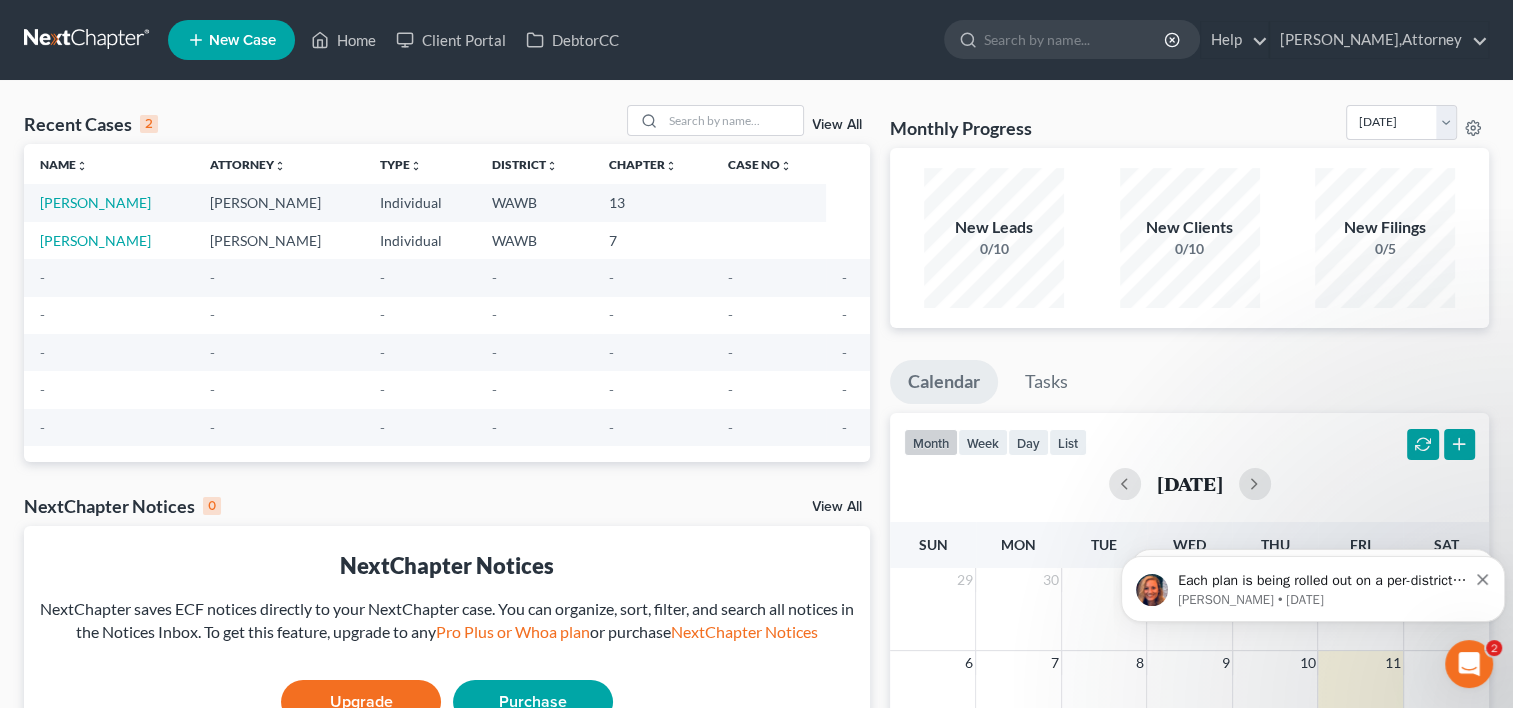 select on "6" 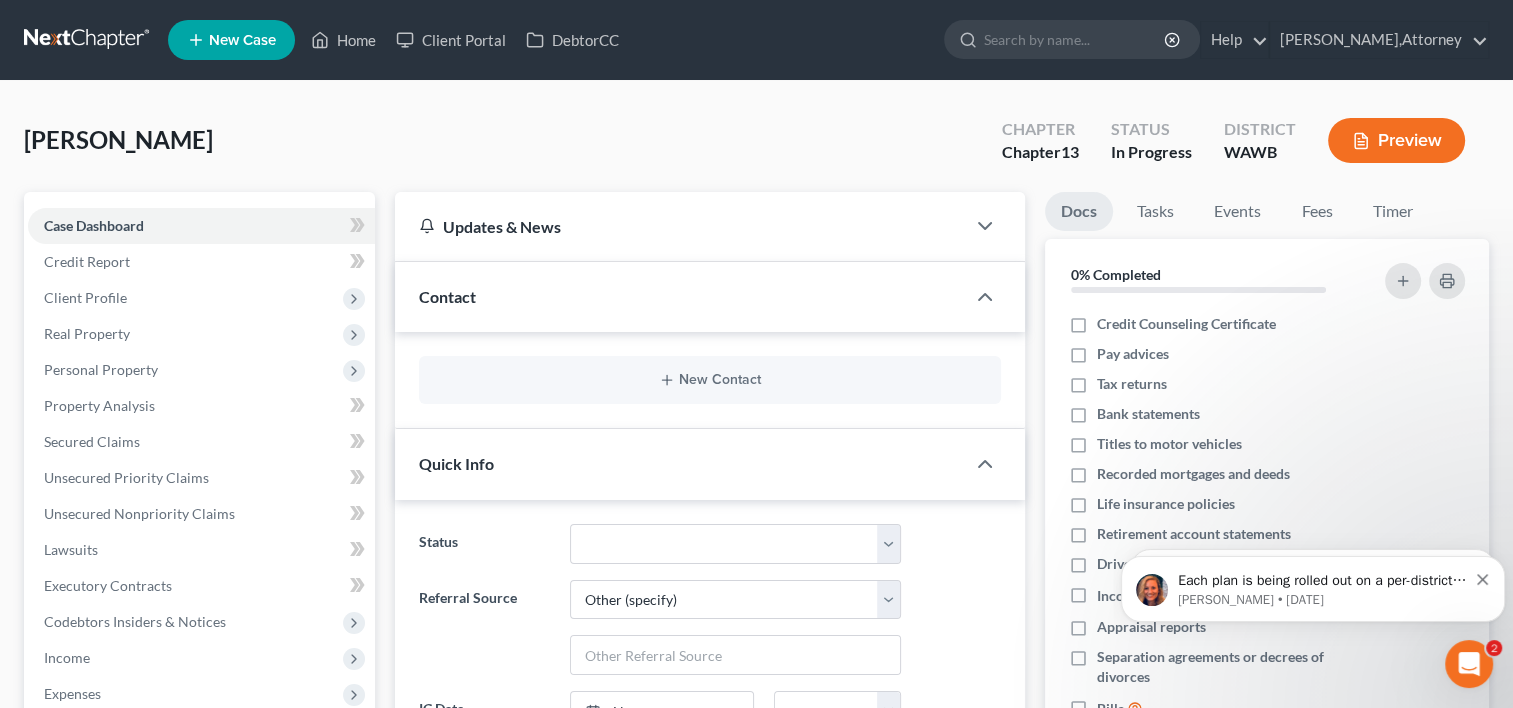 scroll, scrollTop: 38, scrollLeft: 0, axis: vertical 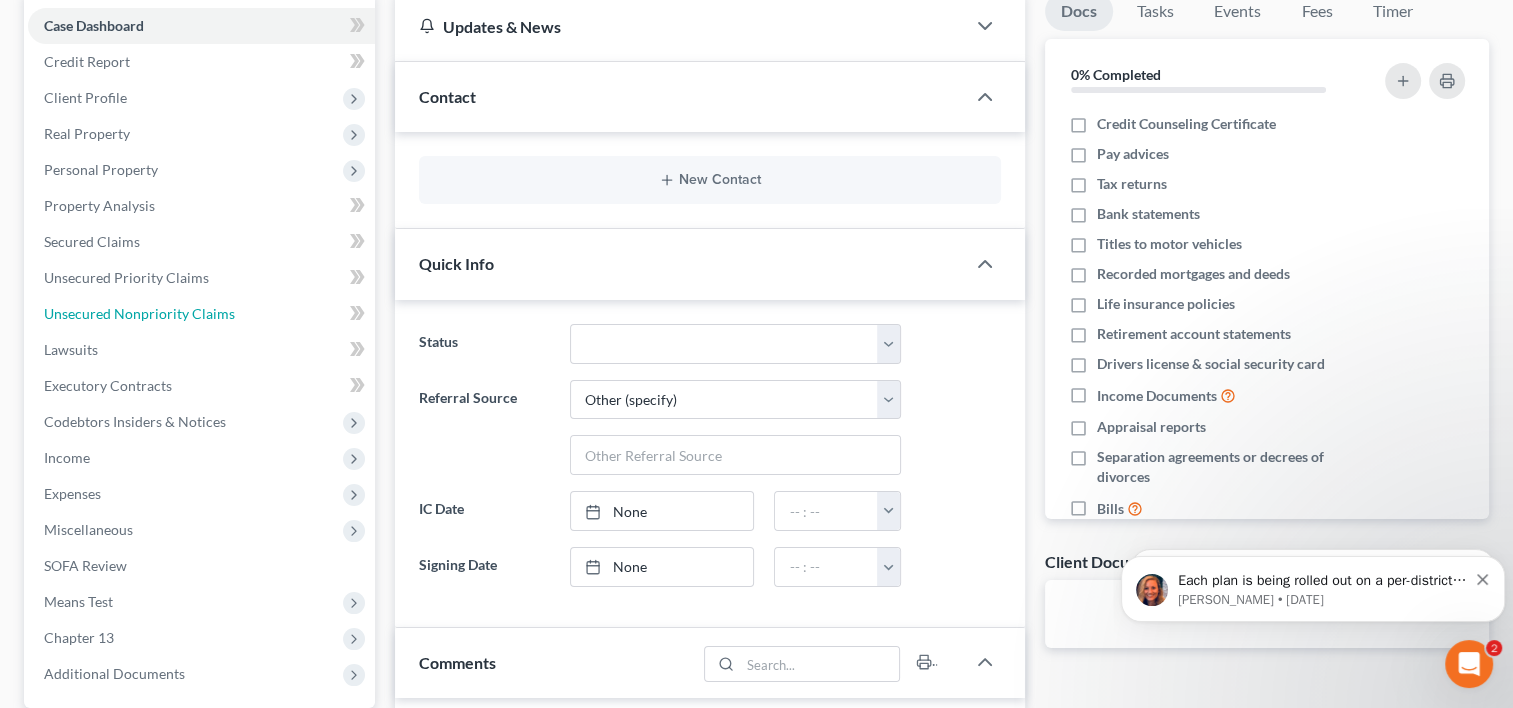click on "Unsecured Nonpriority Claims" at bounding box center [139, 313] 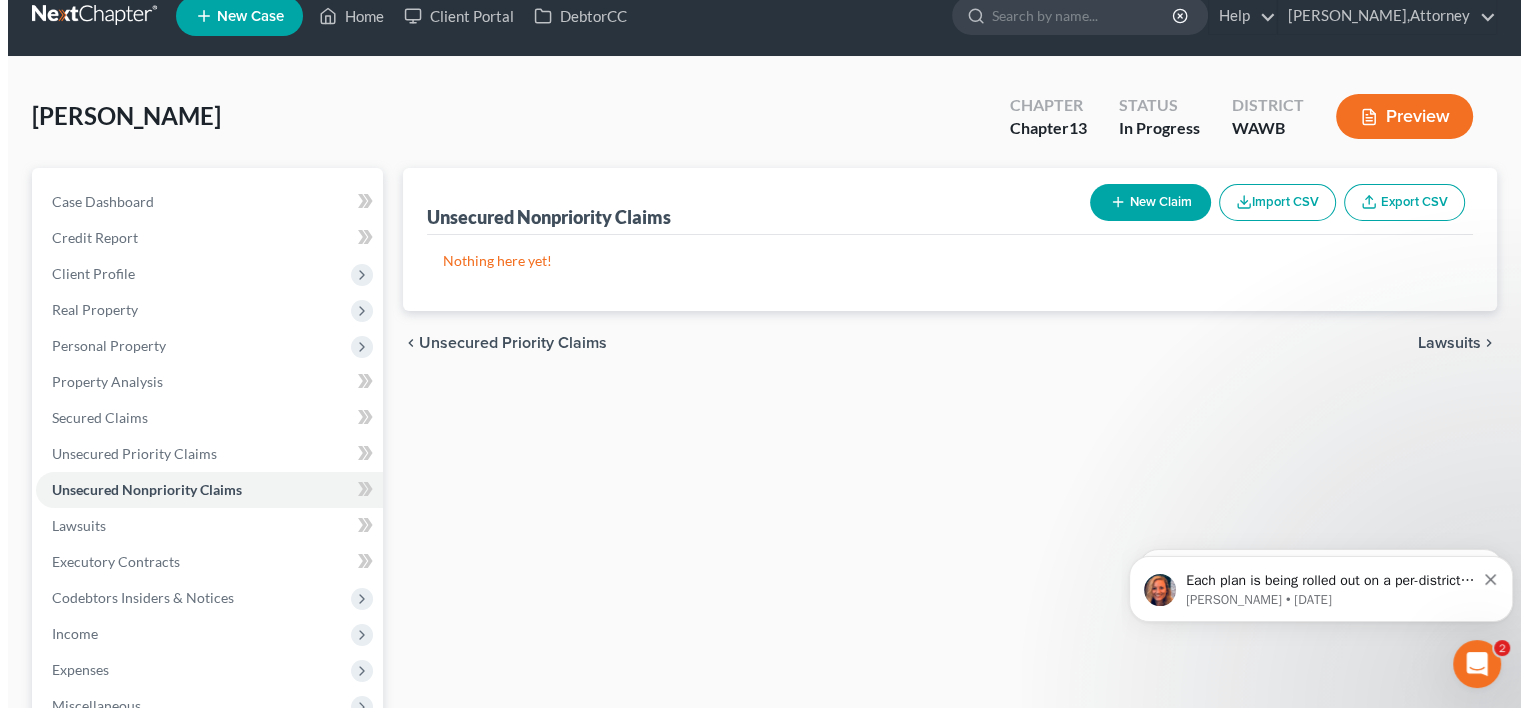 scroll, scrollTop: 0, scrollLeft: 0, axis: both 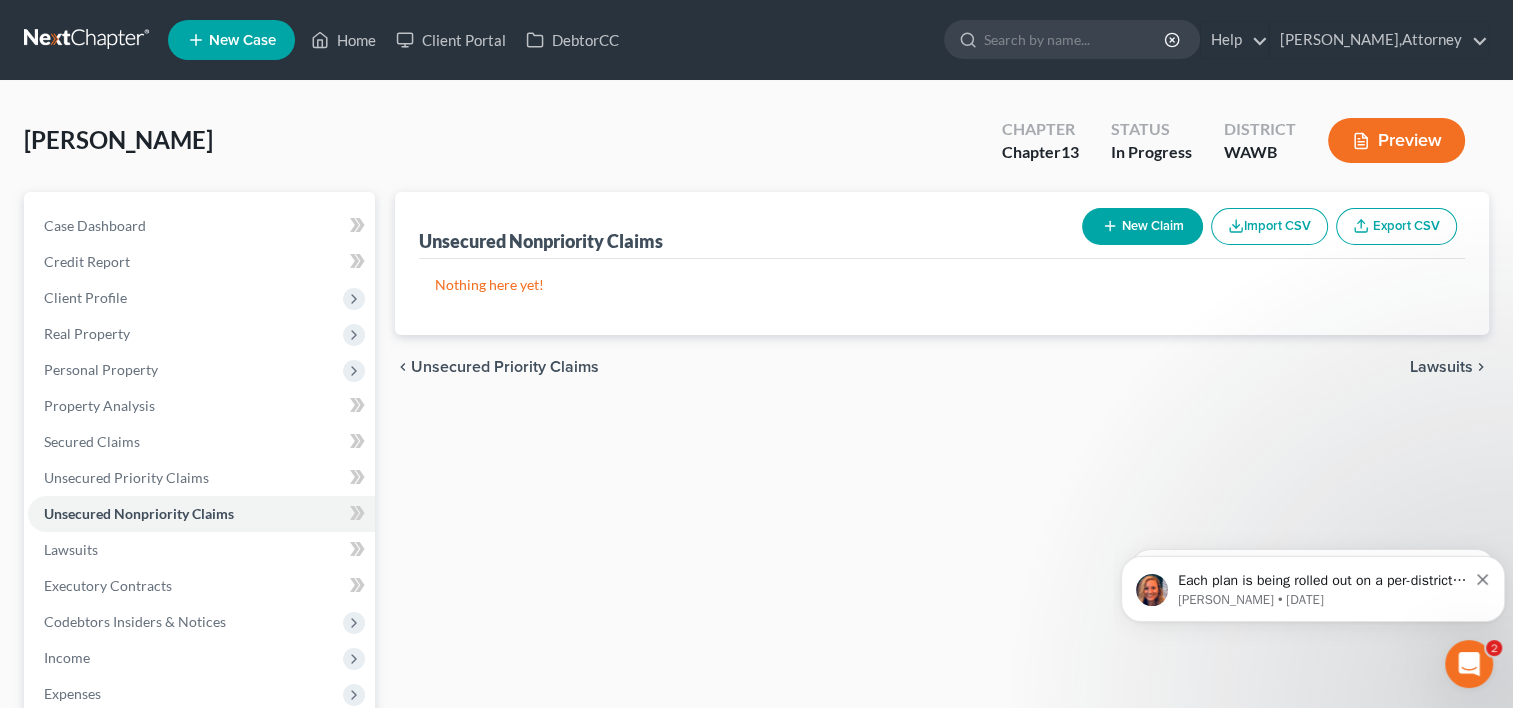 click on "New Claim" at bounding box center [1142, 226] 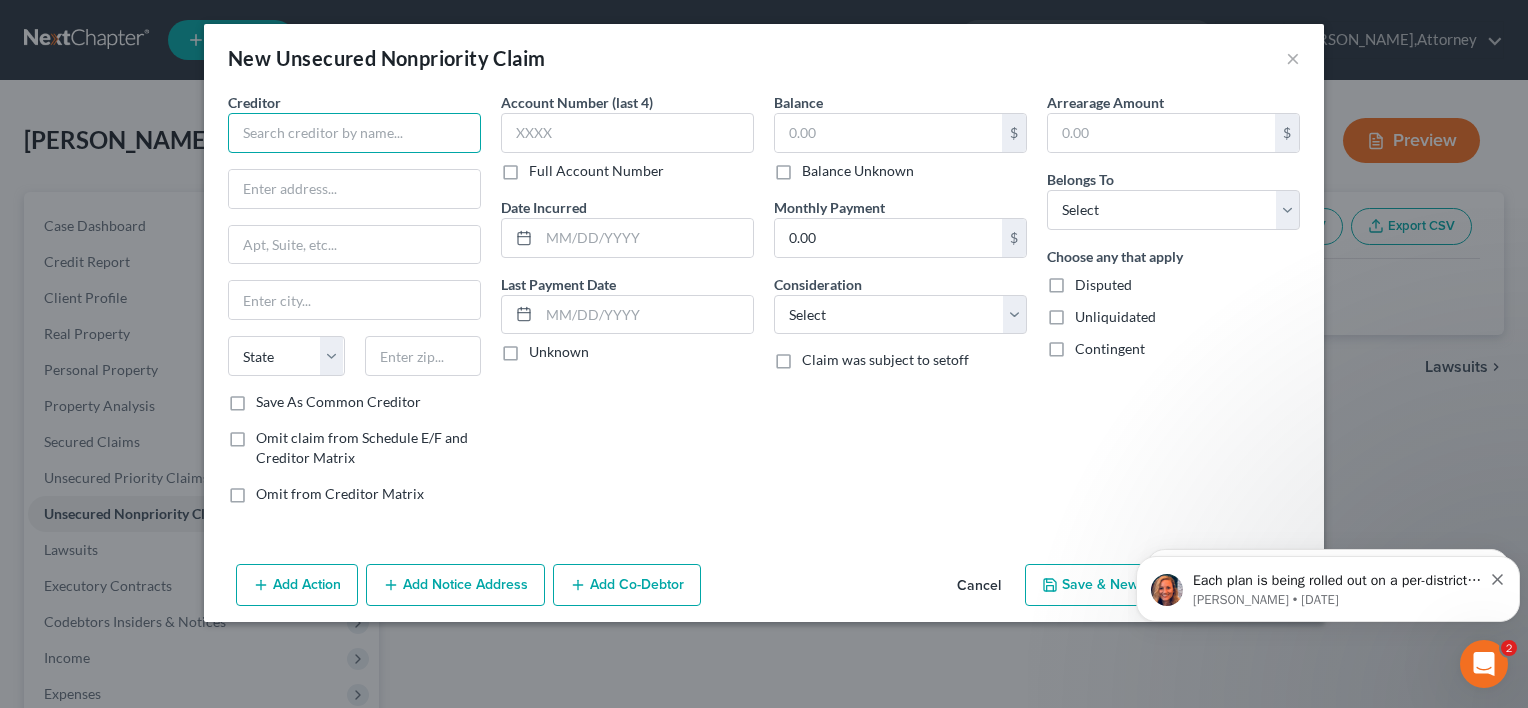 click at bounding box center [354, 133] 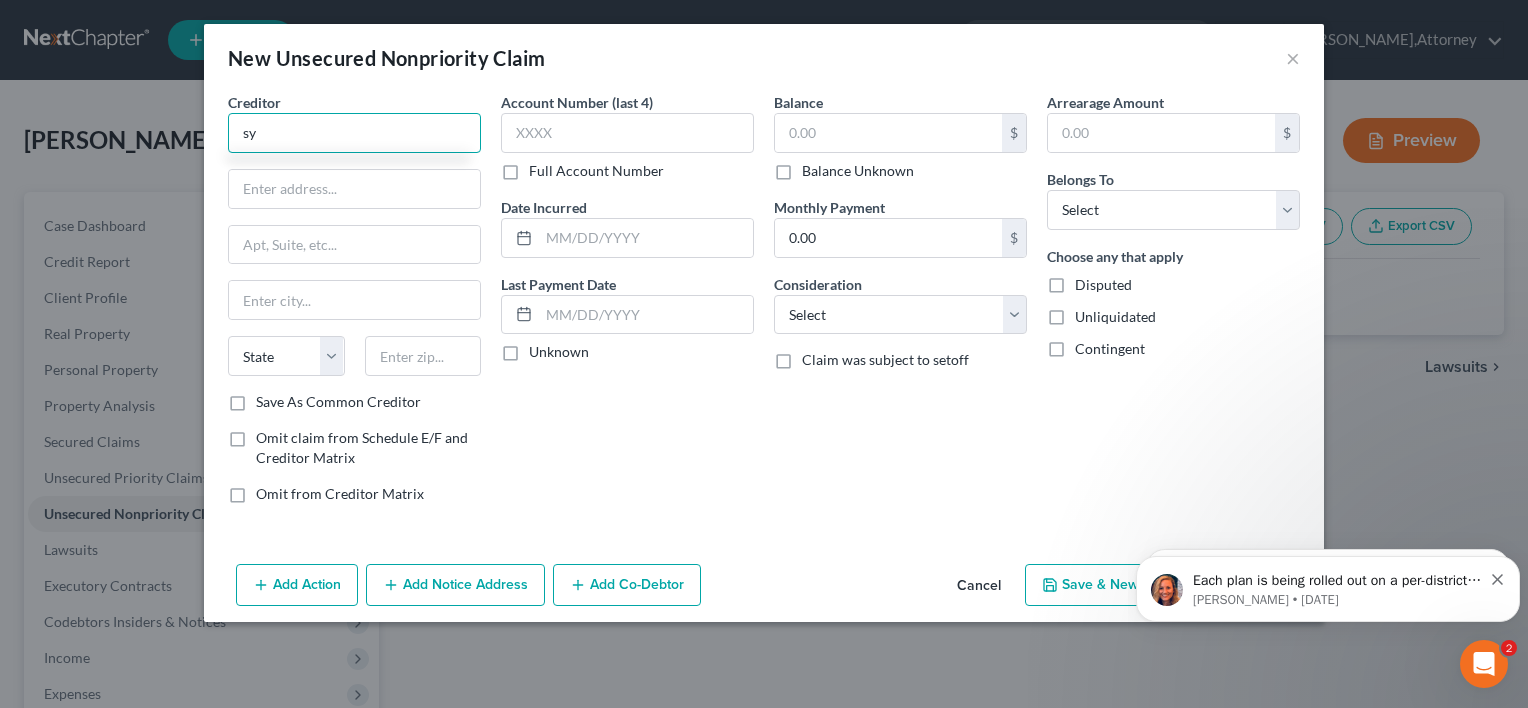 type on "s" 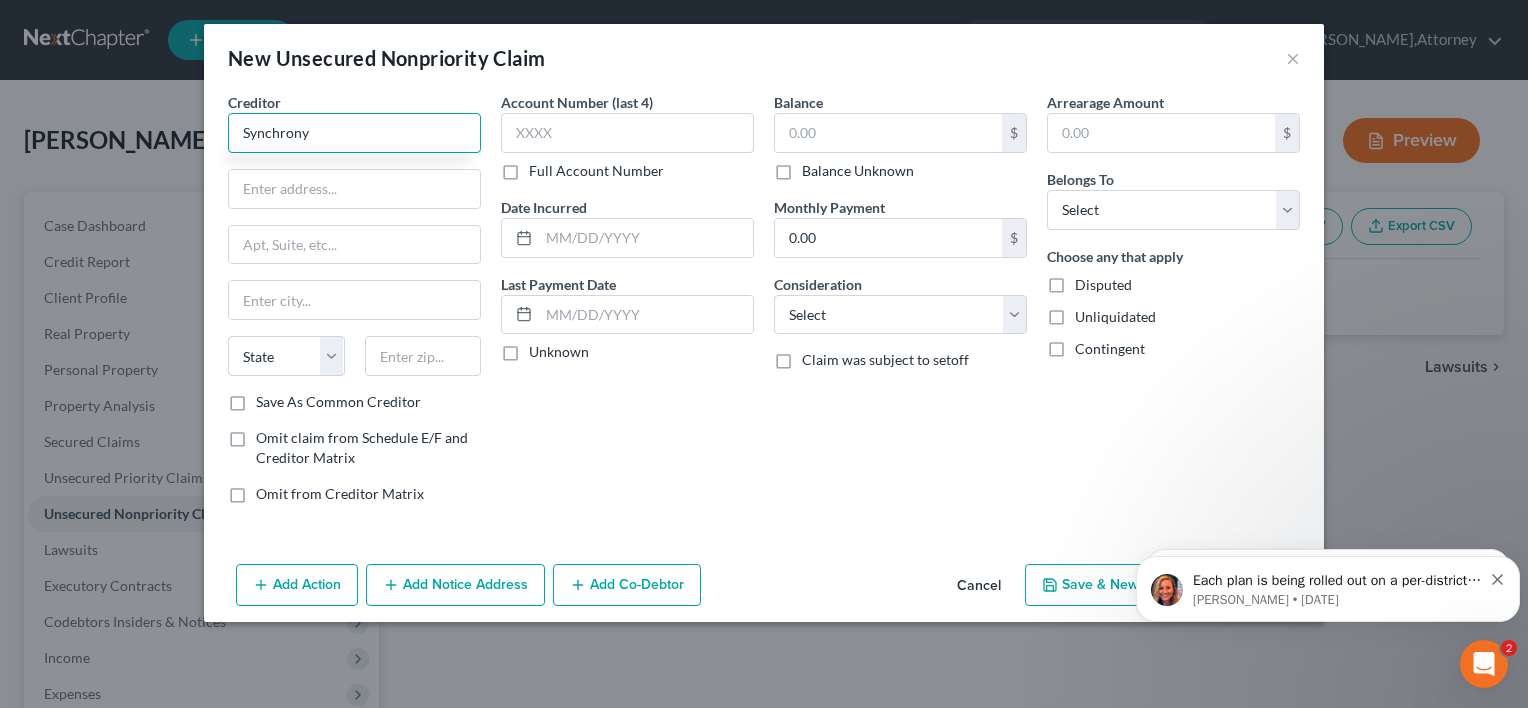 type on "Synchrony" 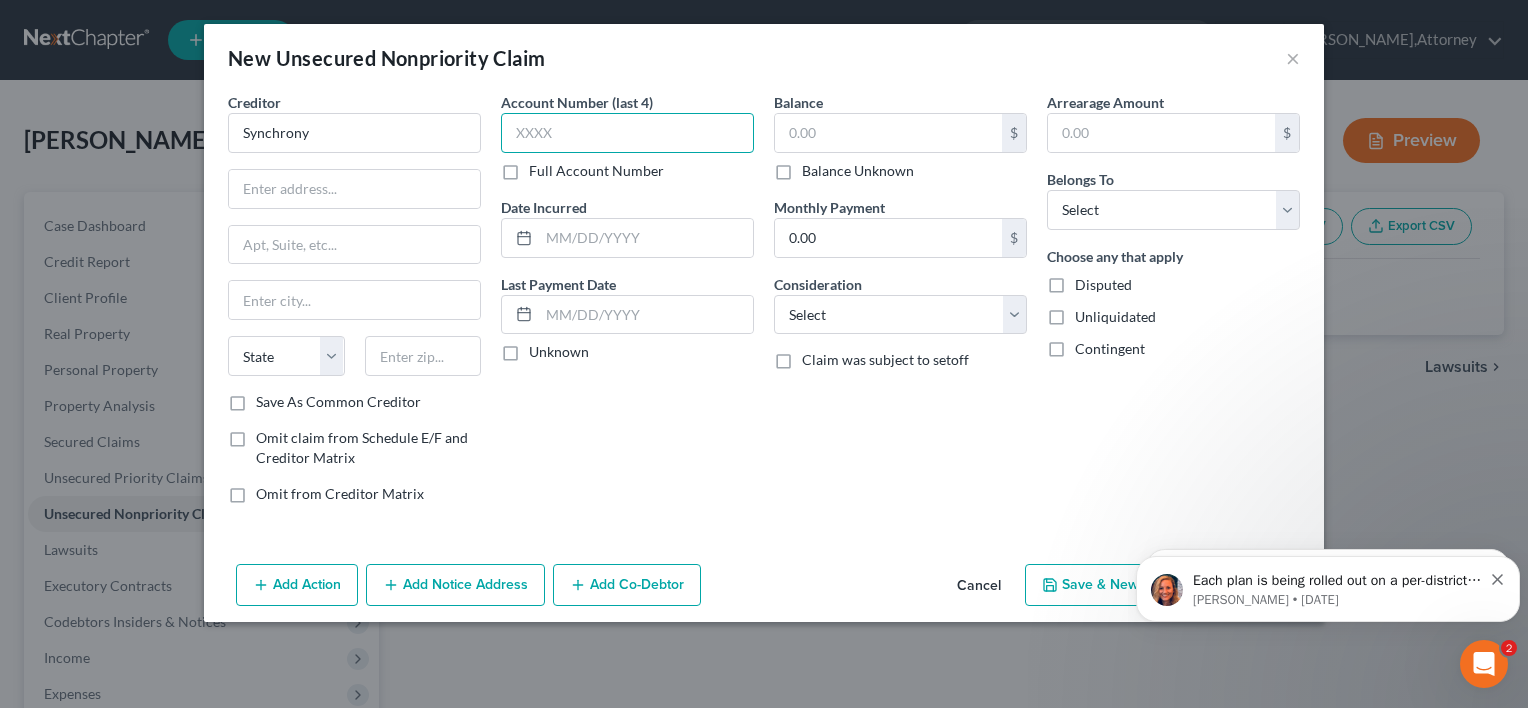click at bounding box center (627, 133) 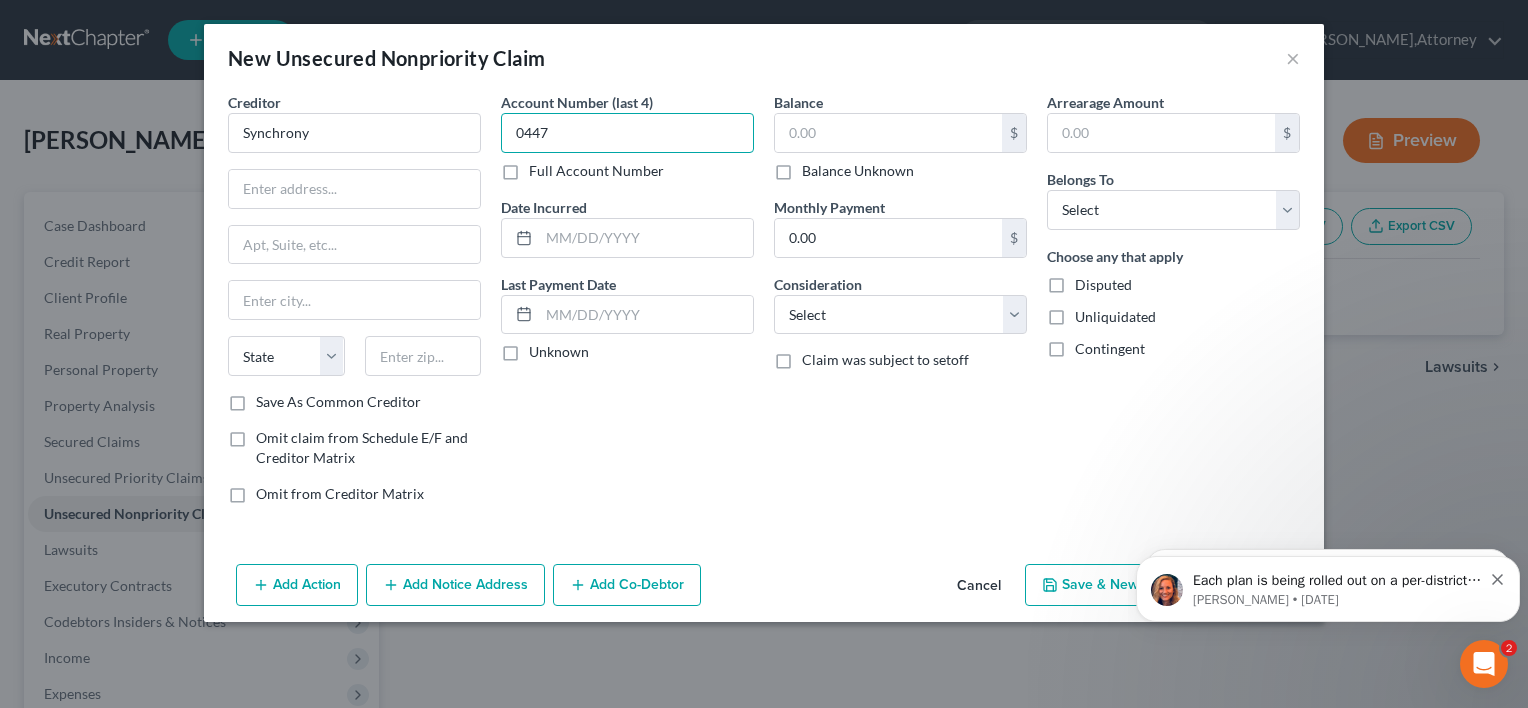 type on "0447" 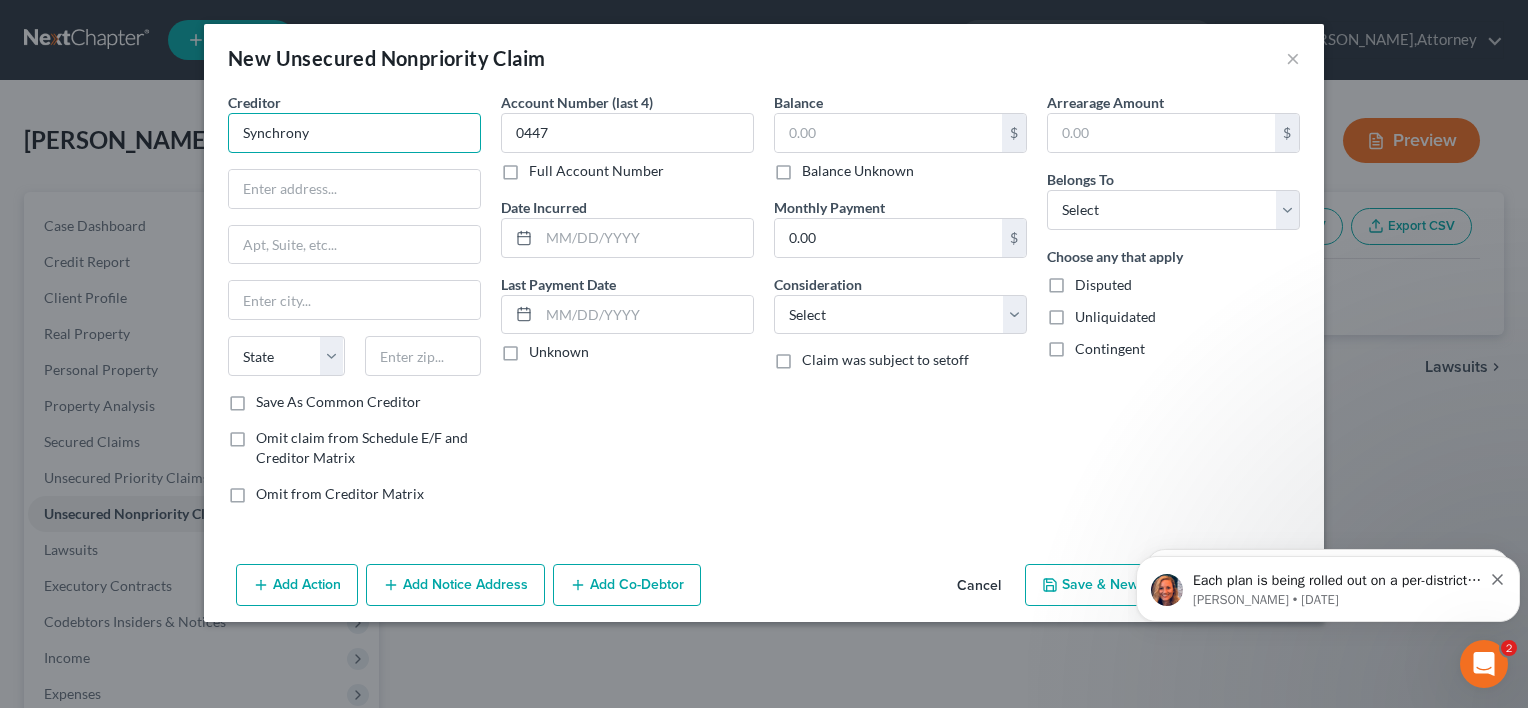 click on "Synchrony" at bounding box center [354, 133] 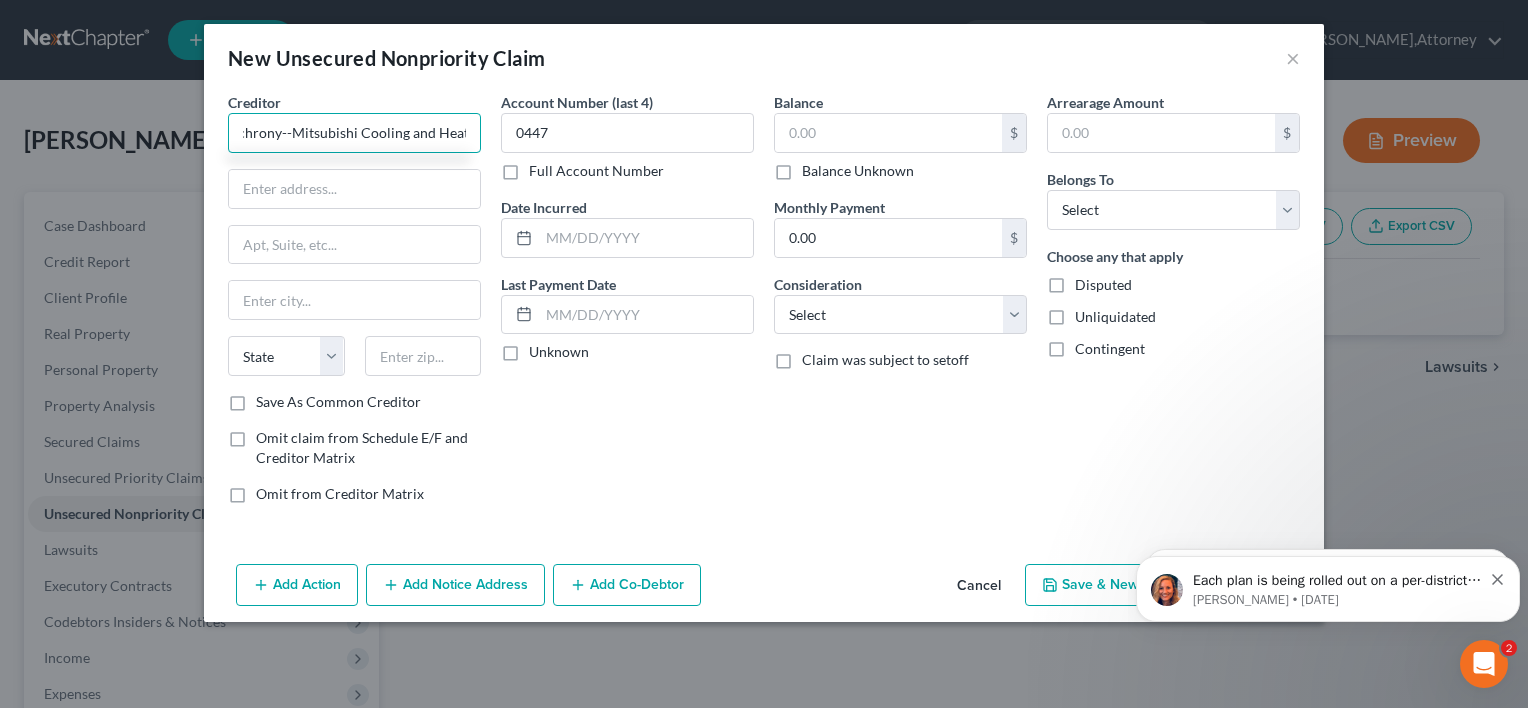 scroll, scrollTop: 0, scrollLeft: 42, axis: horizontal 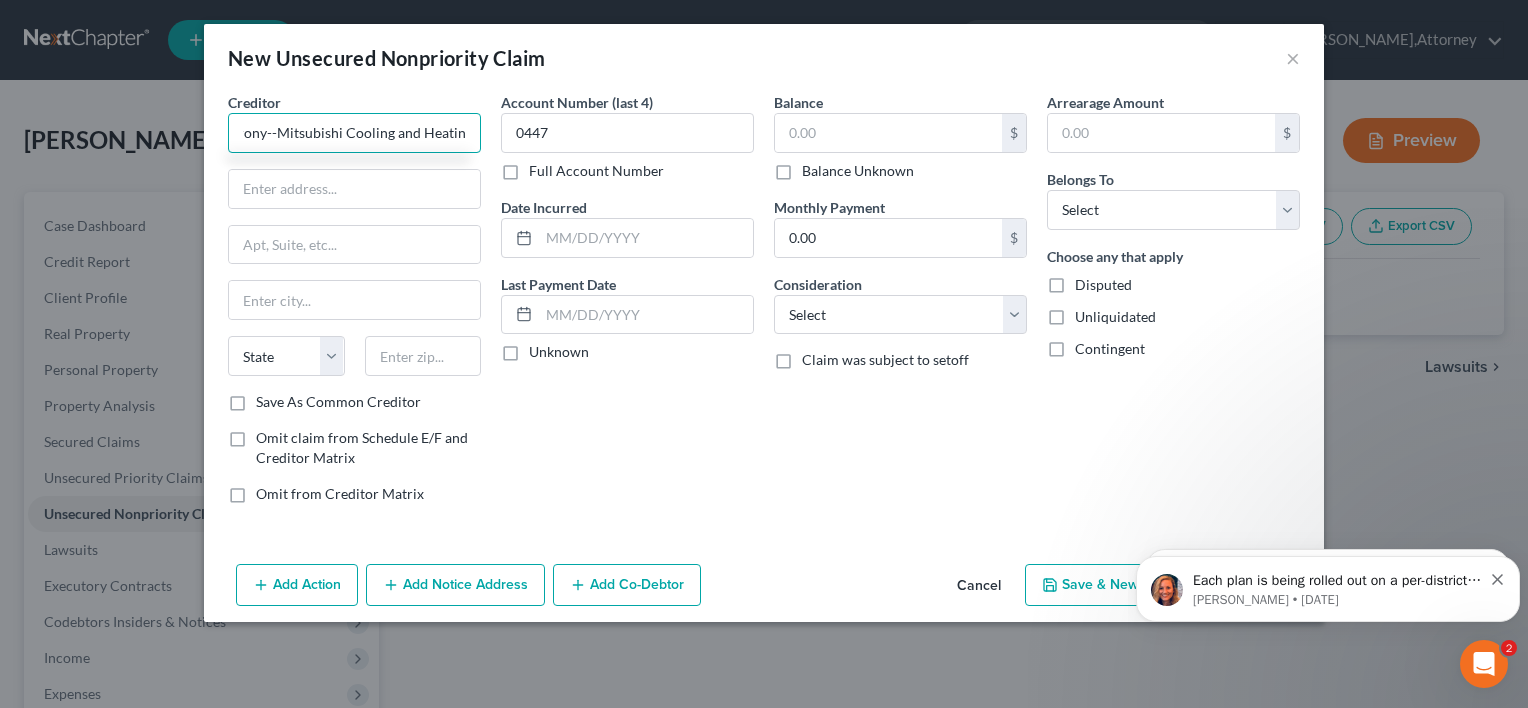 type on "Synchrony--Mitsubishi Cooling and Heating" 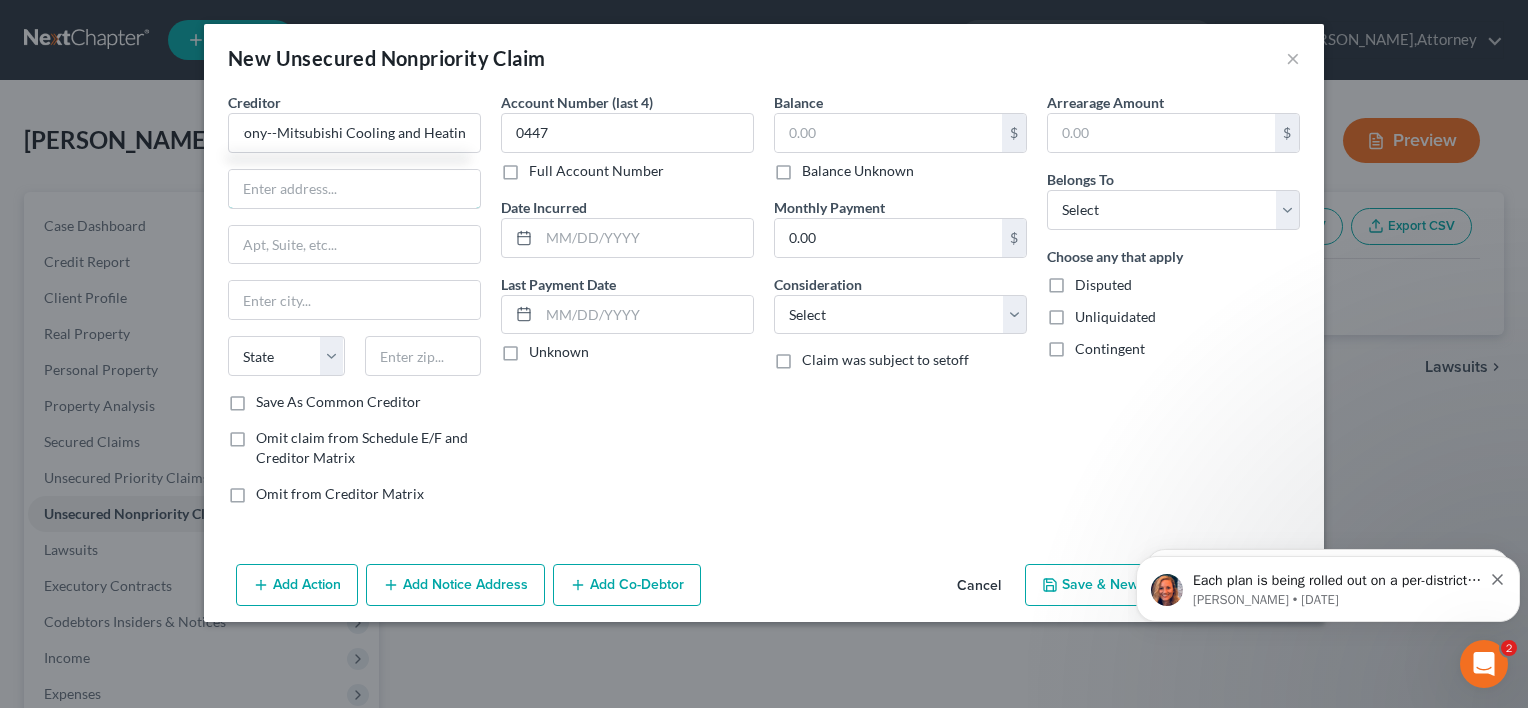 scroll, scrollTop: 0, scrollLeft: 0, axis: both 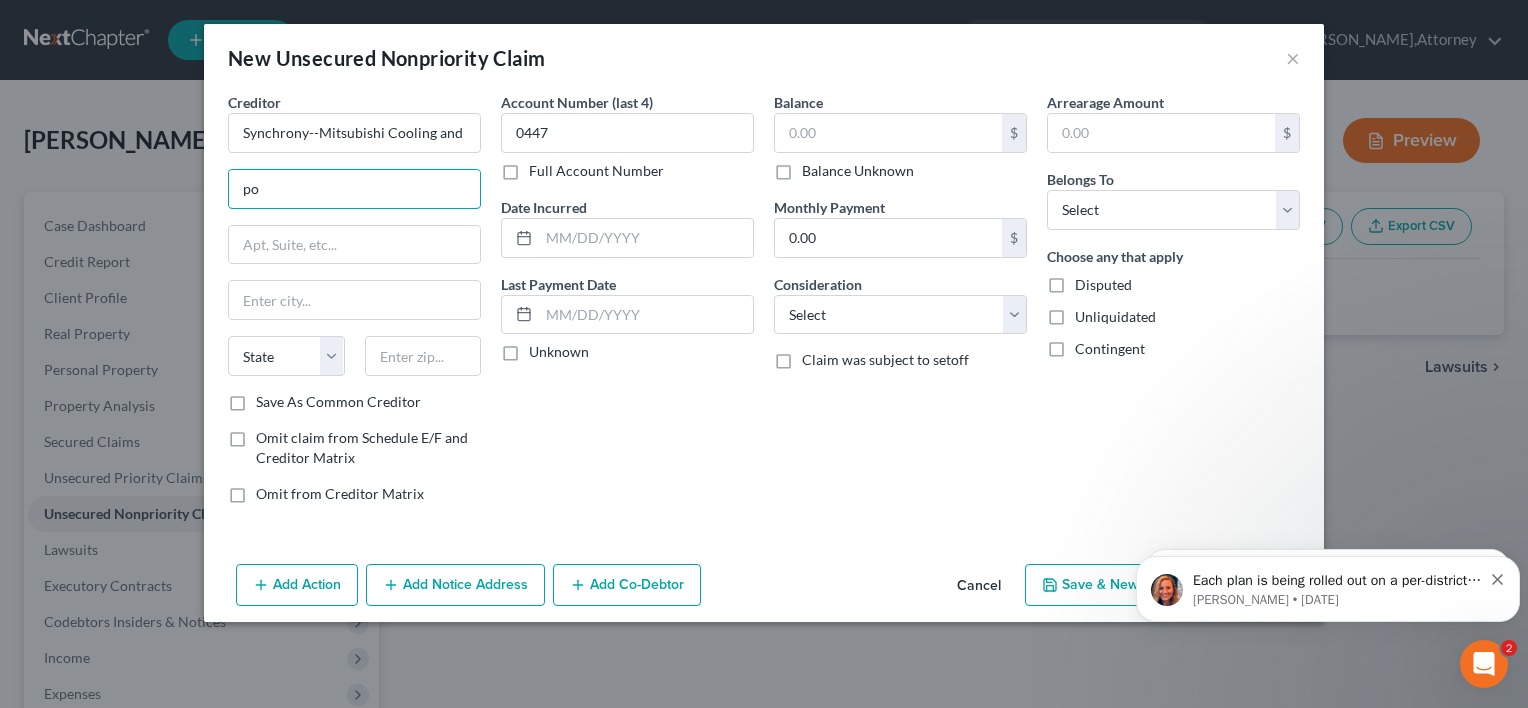 type on "p" 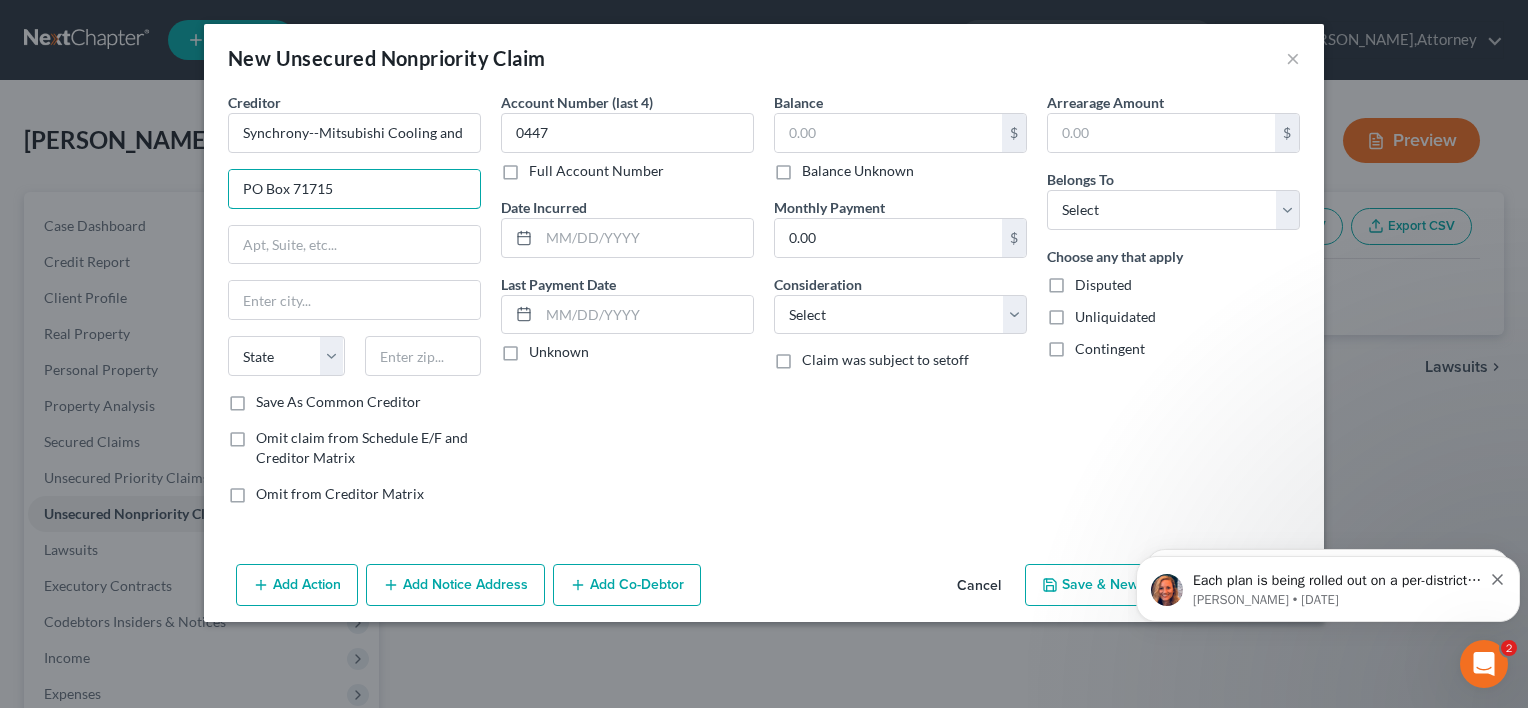 type on "PO Box 71715" 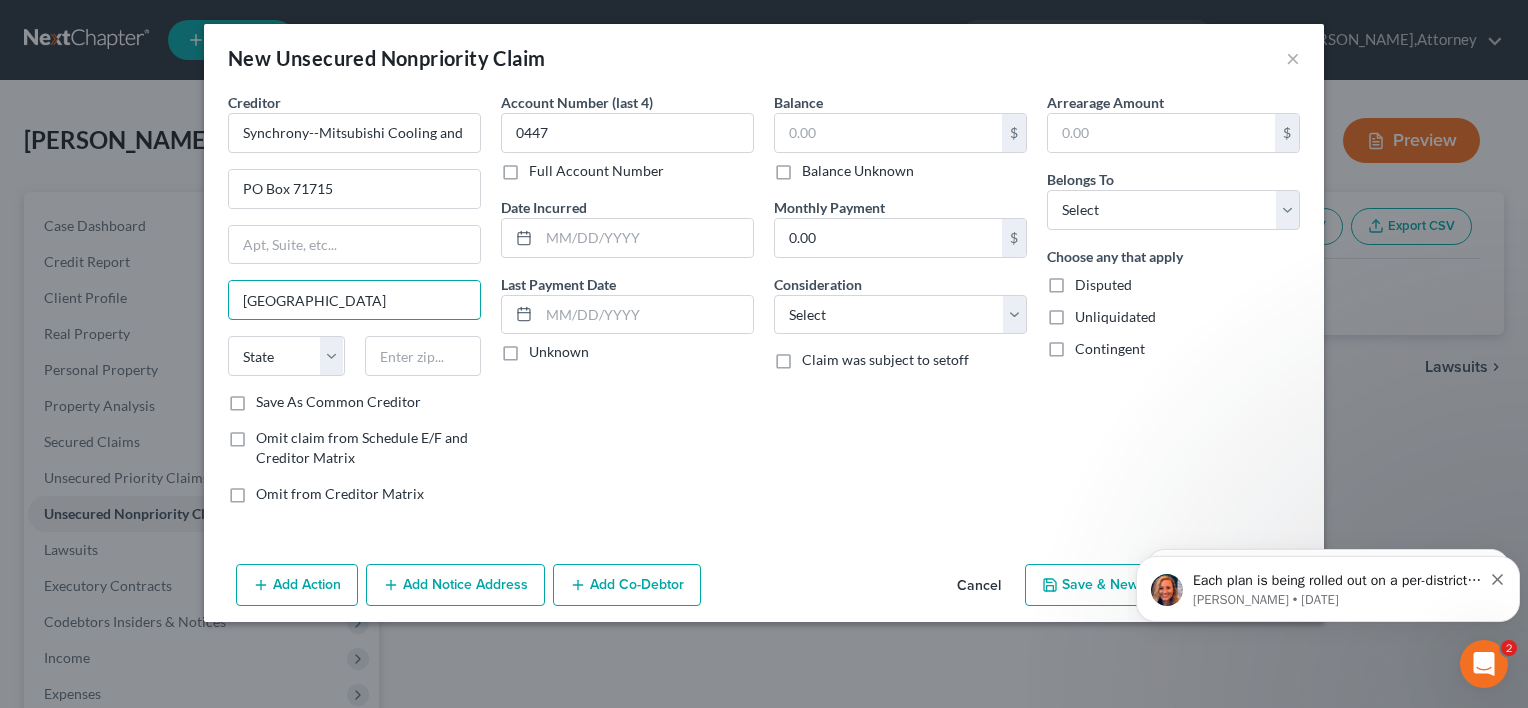 type on "[GEOGRAPHIC_DATA]" 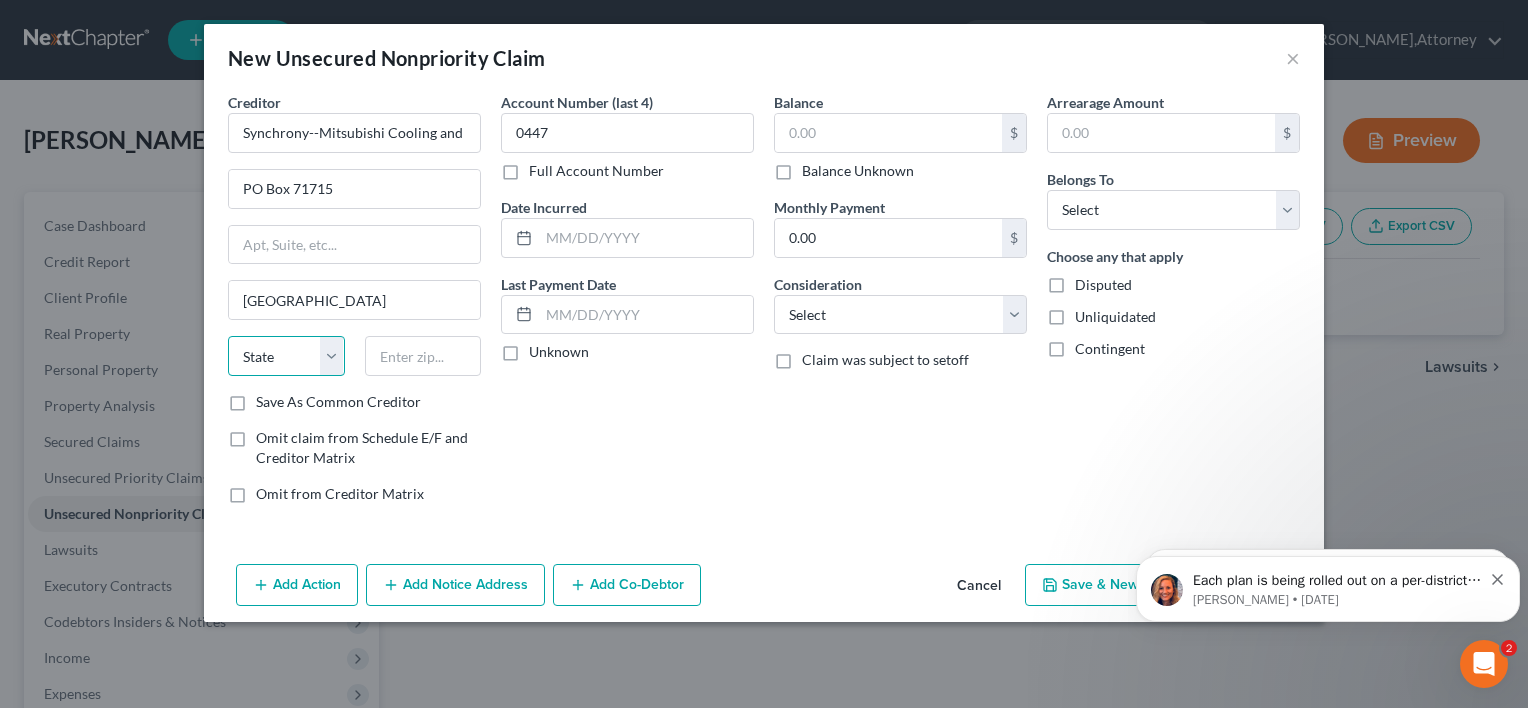 click on "State [US_STATE] AK AR AZ CA CO CT DE DC [GEOGRAPHIC_DATA] [GEOGRAPHIC_DATA] GU HI ID IL IN [GEOGRAPHIC_DATA] [GEOGRAPHIC_DATA] [GEOGRAPHIC_DATA] LA ME MD [GEOGRAPHIC_DATA] [GEOGRAPHIC_DATA] [GEOGRAPHIC_DATA] [GEOGRAPHIC_DATA] [GEOGRAPHIC_DATA] MT NC [GEOGRAPHIC_DATA] [GEOGRAPHIC_DATA] [GEOGRAPHIC_DATA] NH [GEOGRAPHIC_DATA] [GEOGRAPHIC_DATA] [GEOGRAPHIC_DATA] [GEOGRAPHIC_DATA] [GEOGRAPHIC_DATA] [GEOGRAPHIC_DATA] [GEOGRAPHIC_DATA] PR RI SC SD [GEOGRAPHIC_DATA] [GEOGRAPHIC_DATA] [GEOGRAPHIC_DATA] VI [GEOGRAPHIC_DATA] [GEOGRAPHIC_DATA] [GEOGRAPHIC_DATA] WV WI WY" at bounding box center [286, 356] 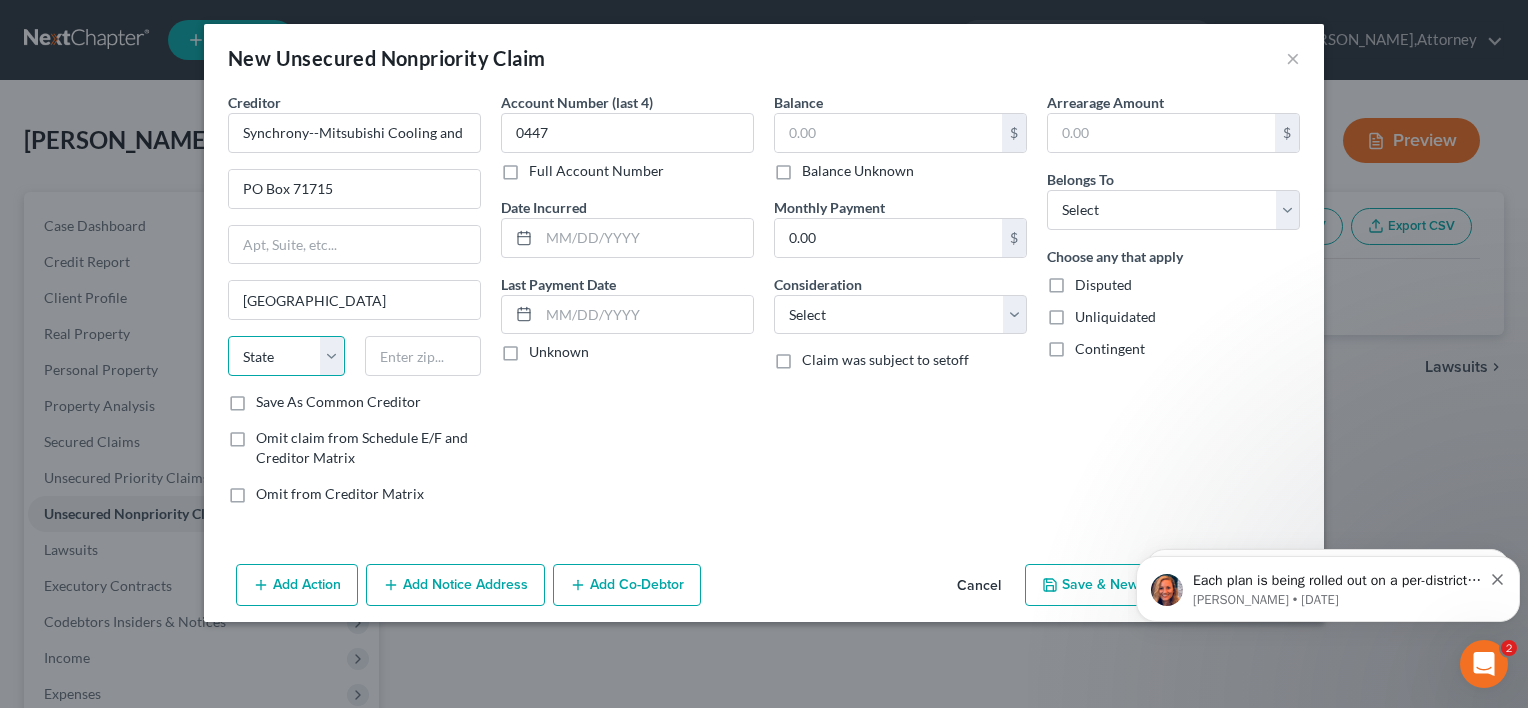 select on "39" 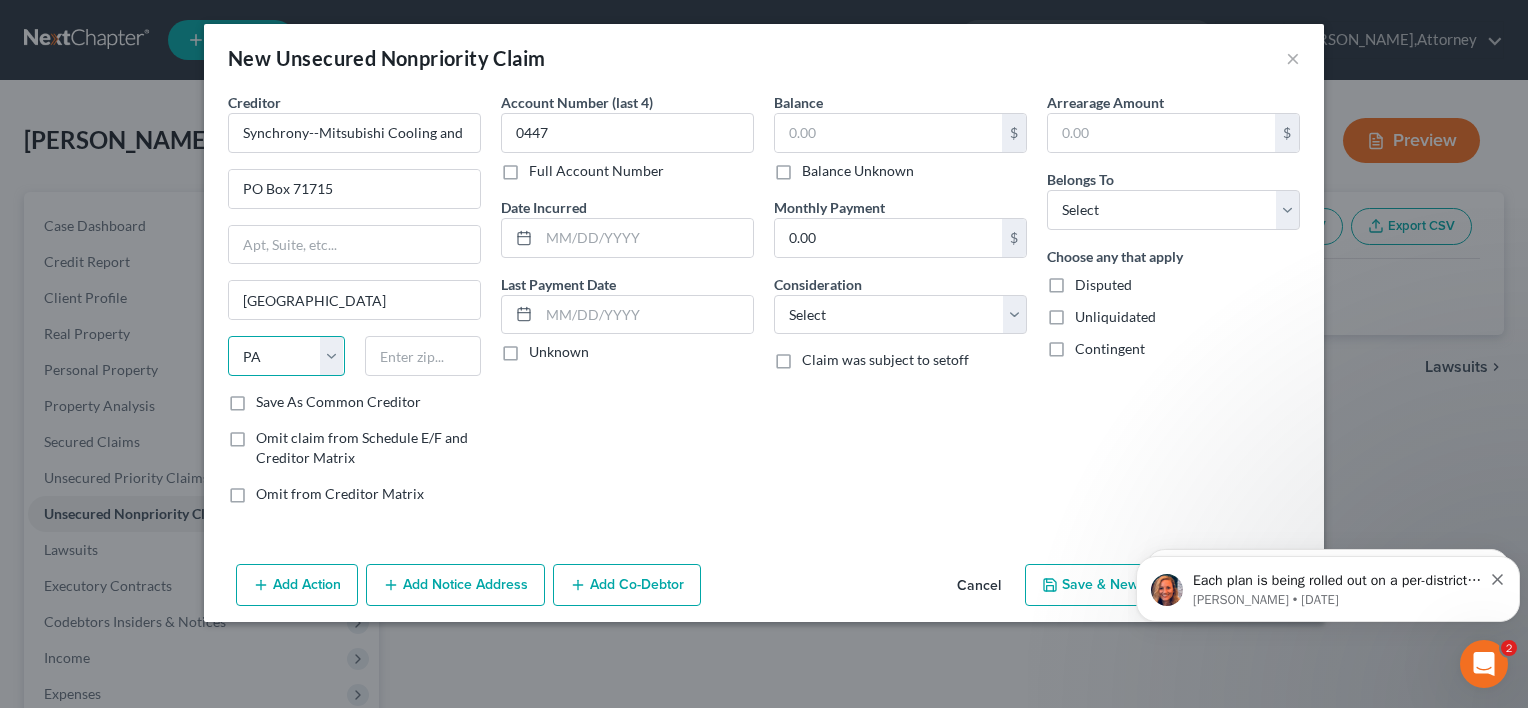 click on "State [US_STATE] AK AR AZ CA CO CT DE DC [GEOGRAPHIC_DATA] [GEOGRAPHIC_DATA] GU HI ID IL IN [GEOGRAPHIC_DATA] [GEOGRAPHIC_DATA] [GEOGRAPHIC_DATA] LA ME MD [GEOGRAPHIC_DATA] [GEOGRAPHIC_DATA] [GEOGRAPHIC_DATA] [GEOGRAPHIC_DATA] [GEOGRAPHIC_DATA] MT NC [GEOGRAPHIC_DATA] [GEOGRAPHIC_DATA] [GEOGRAPHIC_DATA] NH [GEOGRAPHIC_DATA] [GEOGRAPHIC_DATA] [GEOGRAPHIC_DATA] [GEOGRAPHIC_DATA] [GEOGRAPHIC_DATA] [GEOGRAPHIC_DATA] [GEOGRAPHIC_DATA] PR RI SC SD [GEOGRAPHIC_DATA] [GEOGRAPHIC_DATA] [GEOGRAPHIC_DATA] VI [GEOGRAPHIC_DATA] [GEOGRAPHIC_DATA] [GEOGRAPHIC_DATA] WV WI WY" at bounding box center [286, 356] 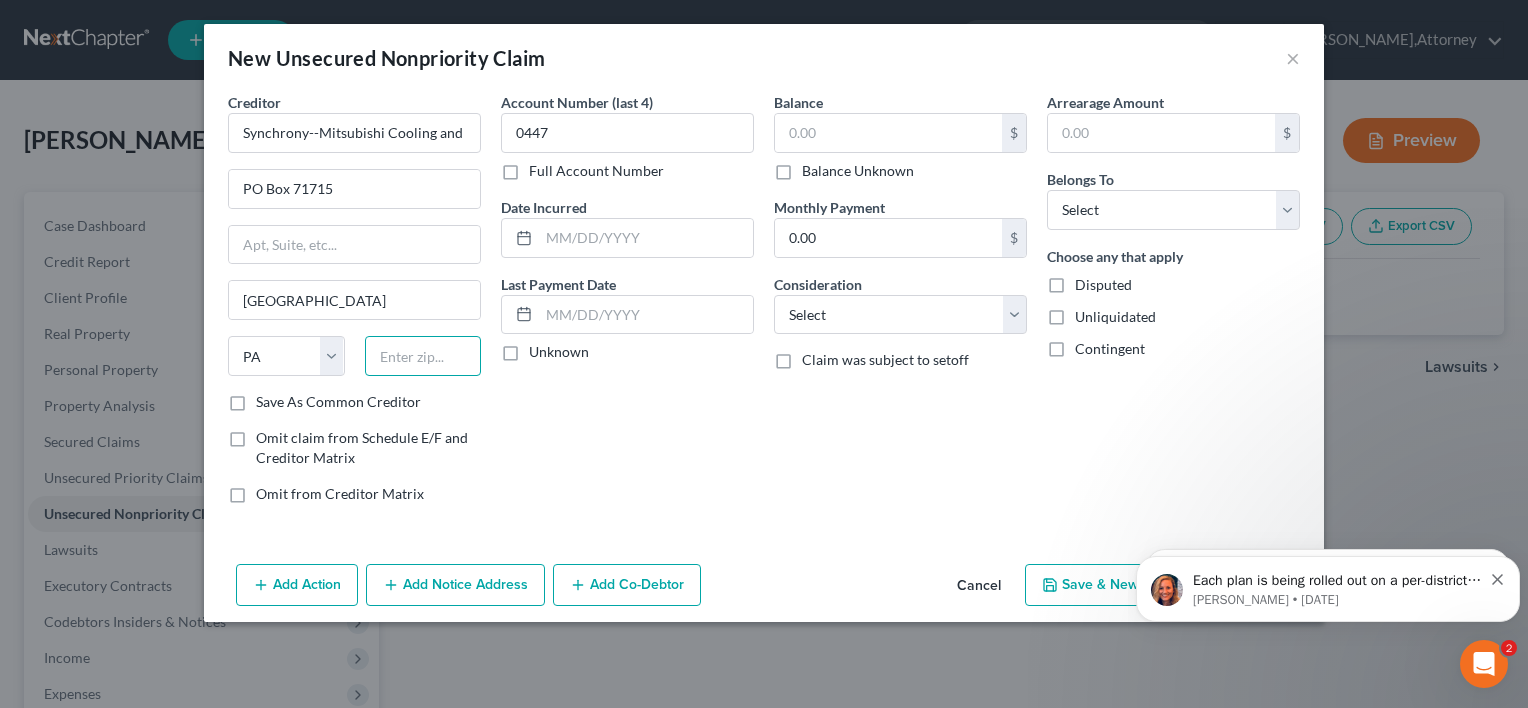click at bounding box center [423, 356] 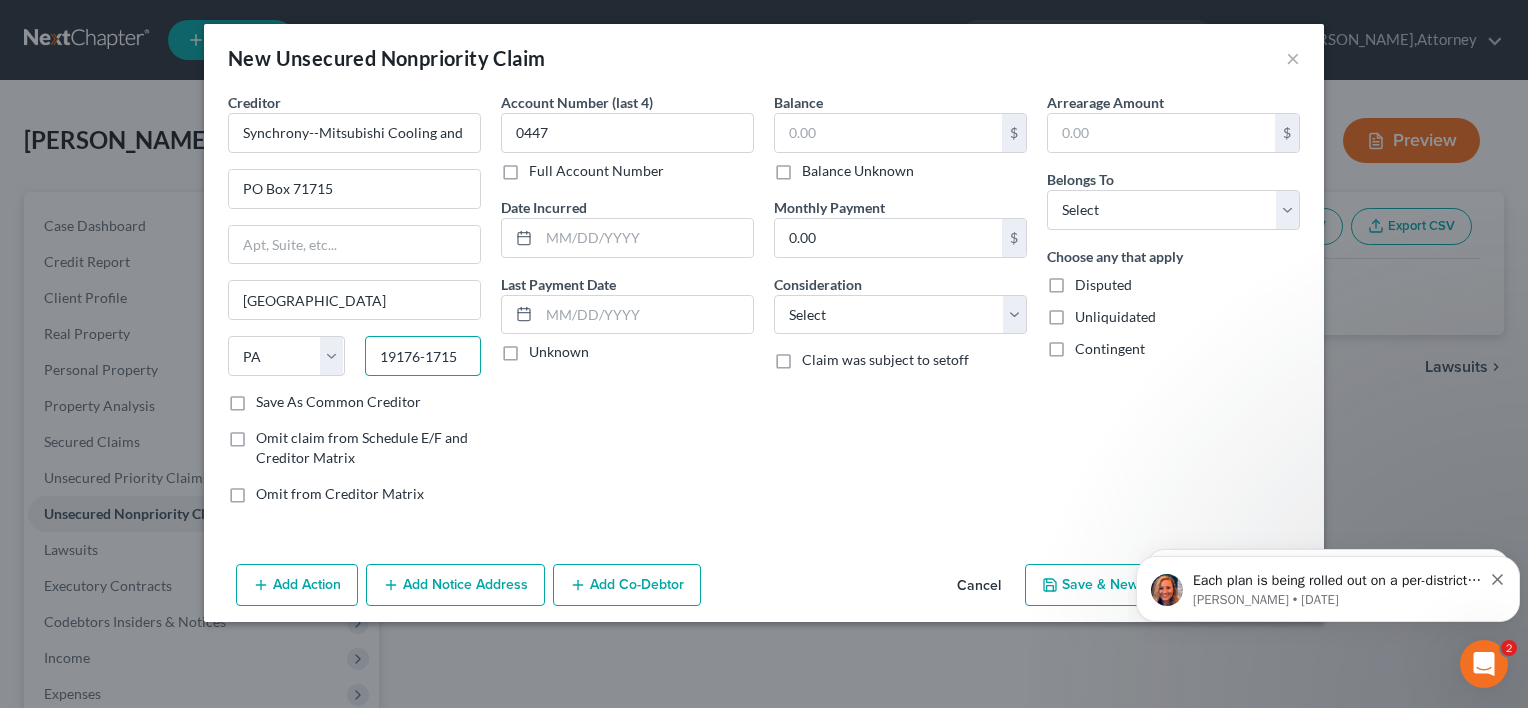 type on "19176-1715" 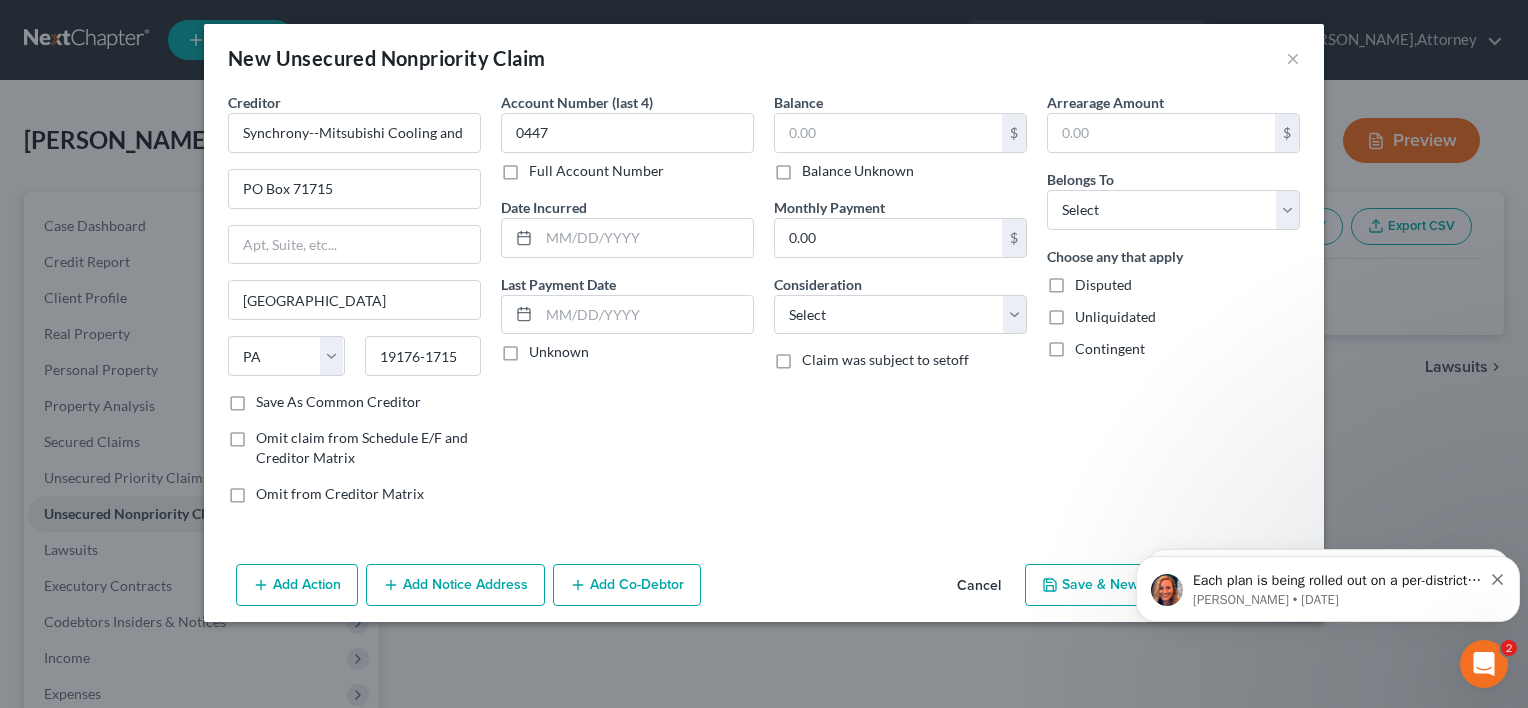 click on "Save As Common Creditor" at bounding box center (338, 402) 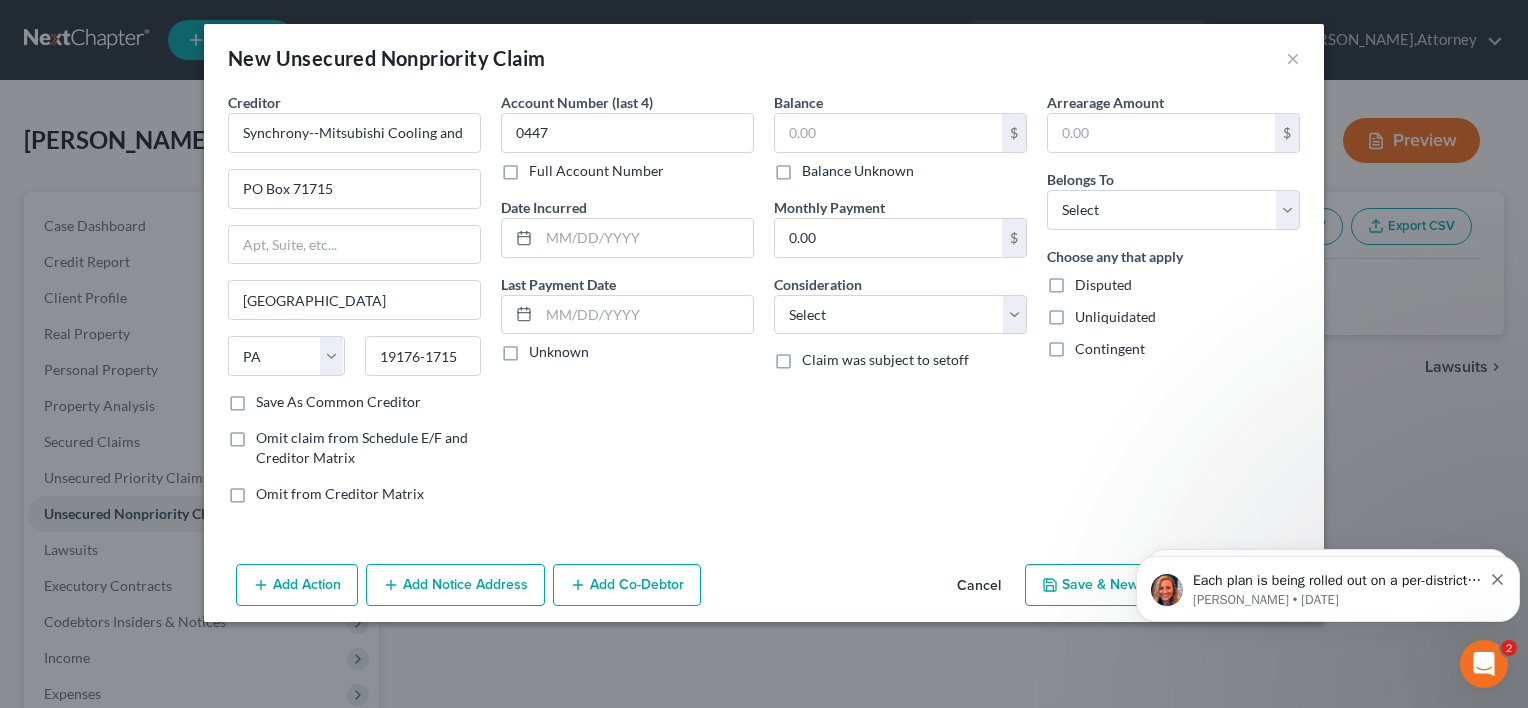 click on "Save As Common Creditor" at bounding box center [270, 398] 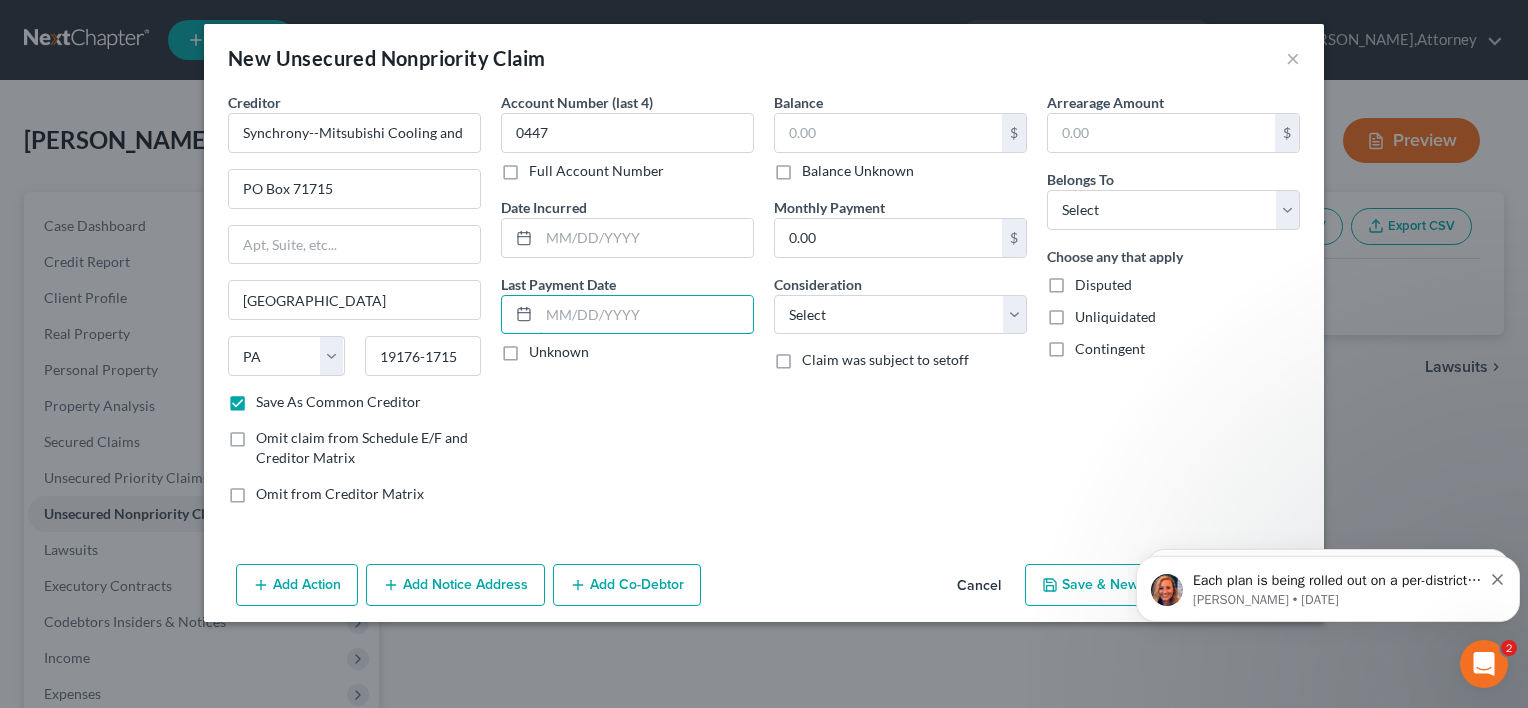 click at bounding box center [646, 315] 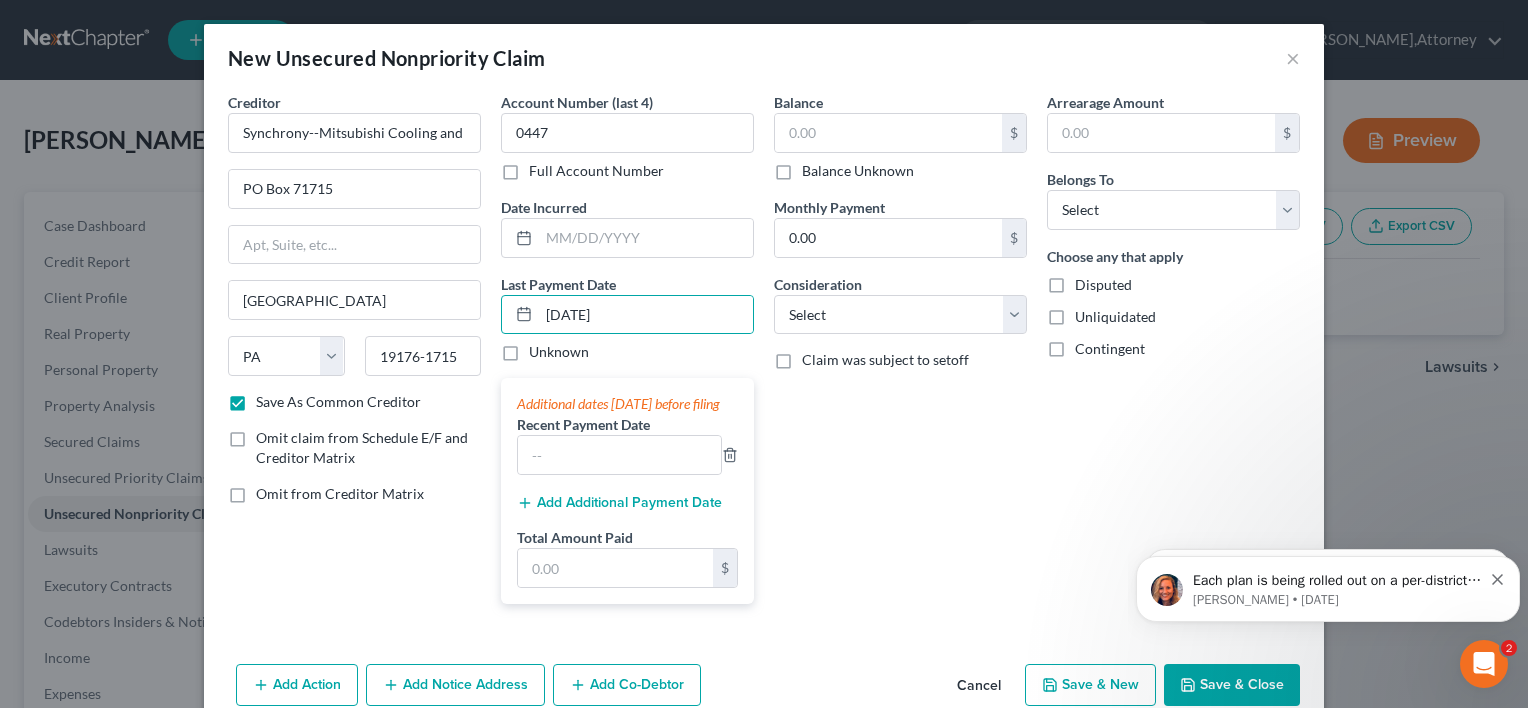 click on "Balance
$
Balance Unknown
Balance Undetermined
$
Balance Unknown
Monthly Payment 0.00 $ Consideration Select Cable / Satellite Services Collection Agency Credit Card Debt Debt Counseling / Attorneys Deficiency Balance Domestic Support Obligations Home / Car Repairs Income Taxes Judgment Liens Medical Services Monies Loaned / Advanced Mortgage Obligation From Divorce Or Separation Obligation To Pensions Other Overdrawn Bank Account Promised To Help Pay Creditors Student Loans Suppliers And Vendors Telephone / Internet Services Utility Services Claim was subject to setoff" at bounding box center (900, 356) 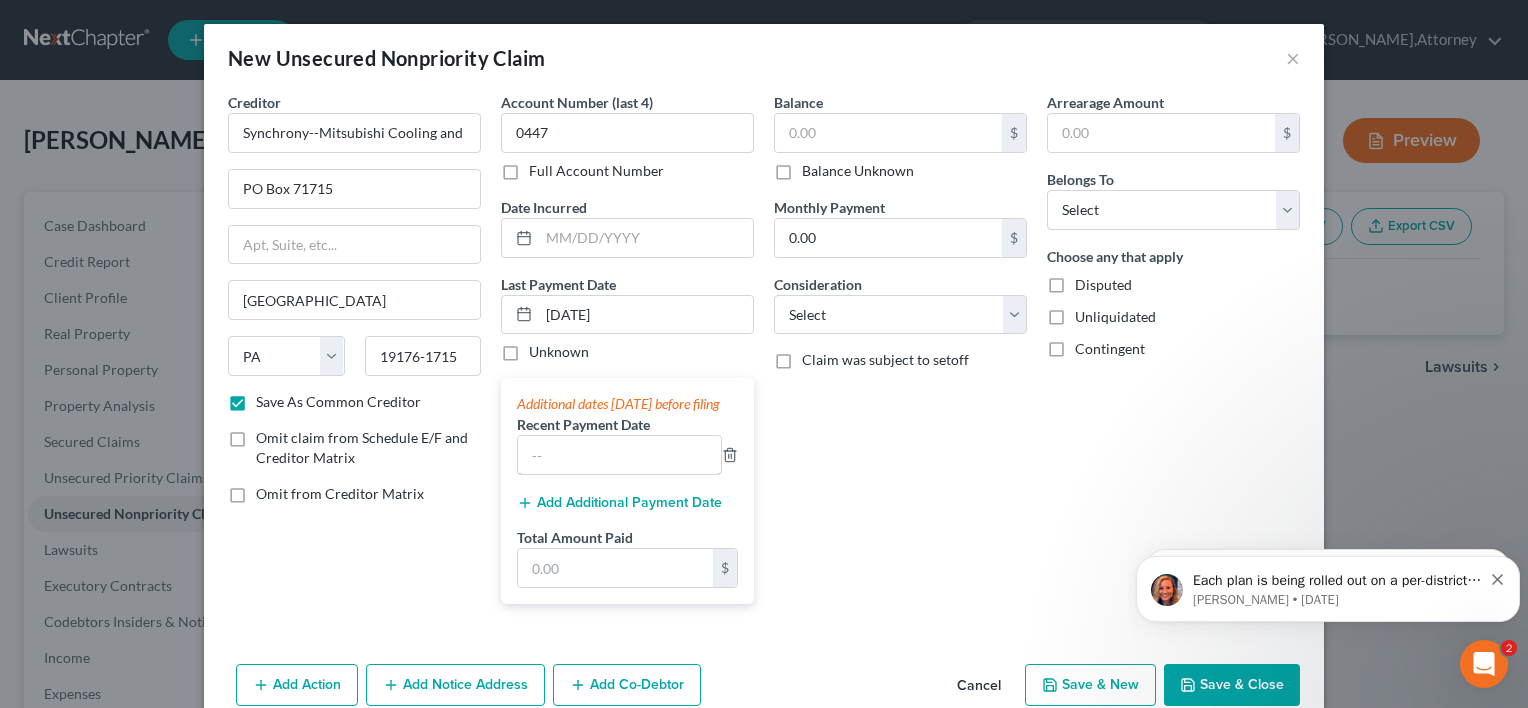 click at bounding box center (619, 455) 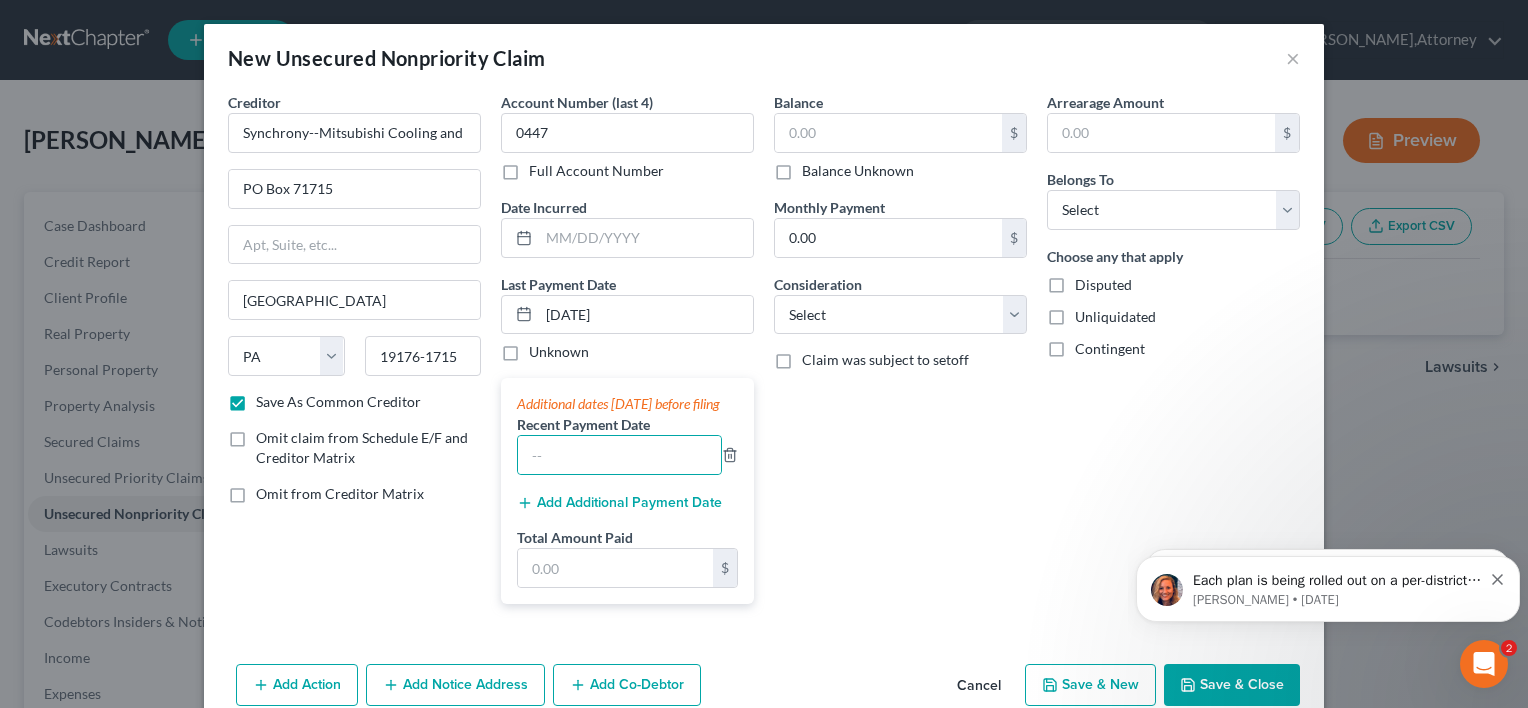 click on "Balance
$
Balance Unknown
Balance Undetermined
$
Balance Unknown
Monthly Payment 0.00 $ Consideration Select Cable / Satellite Services Collection Agency Credit Card Debt Debt Counseling / Attorneys Deficiency Balance Domestic Support Obligations Home / Car Repairs Income Taxes Judgment Liens Medical Services Monies Loaned / Advanced Mortgage Obligation From Divorce Or Separation Obligation To Pensions Other Overdrawn Bank Account Promised To Help Pay Creditors Student Loans Suppliers And Vendors Telephone / Internet Services Utility Services Claim was subject to setoff" at bounding box center [900, 356] 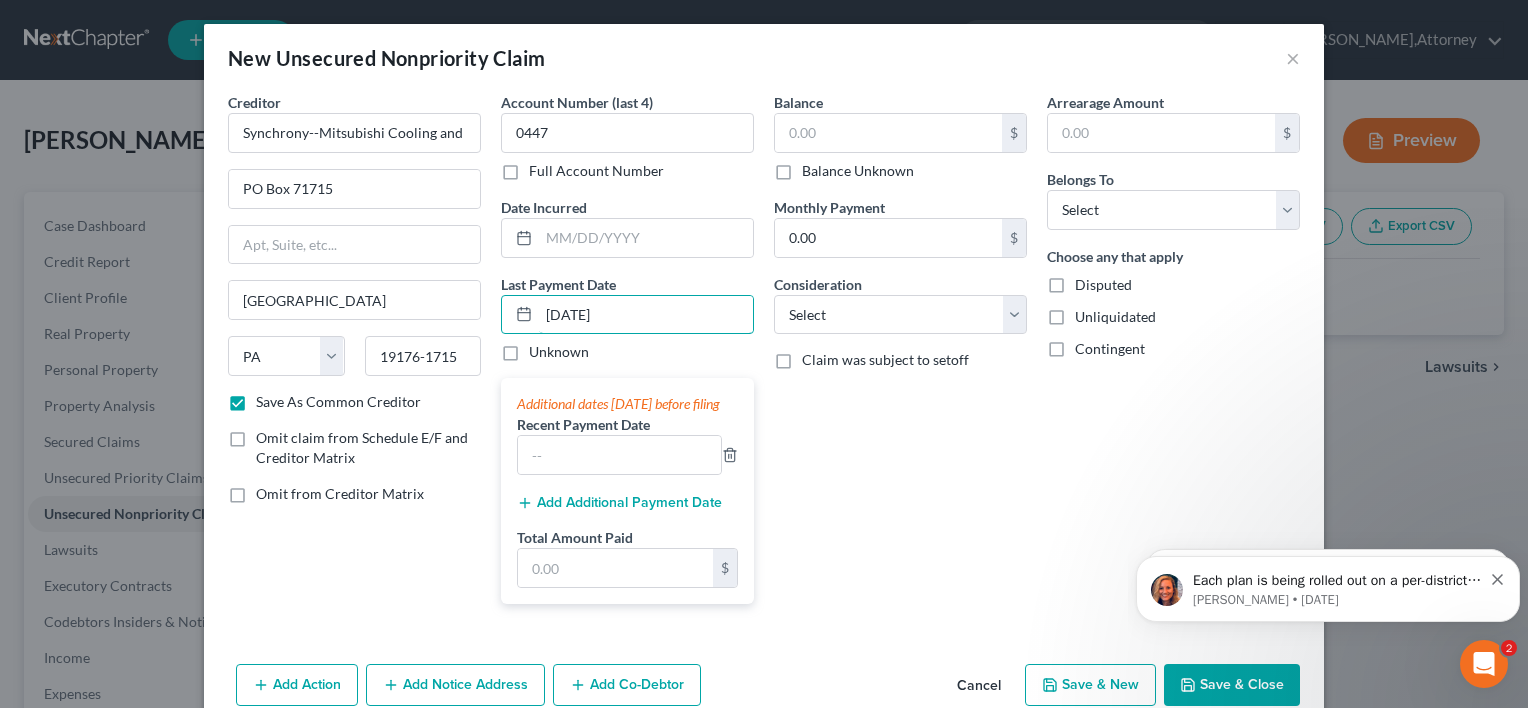 click on "[DATE]" at bounding box center [646, 315] 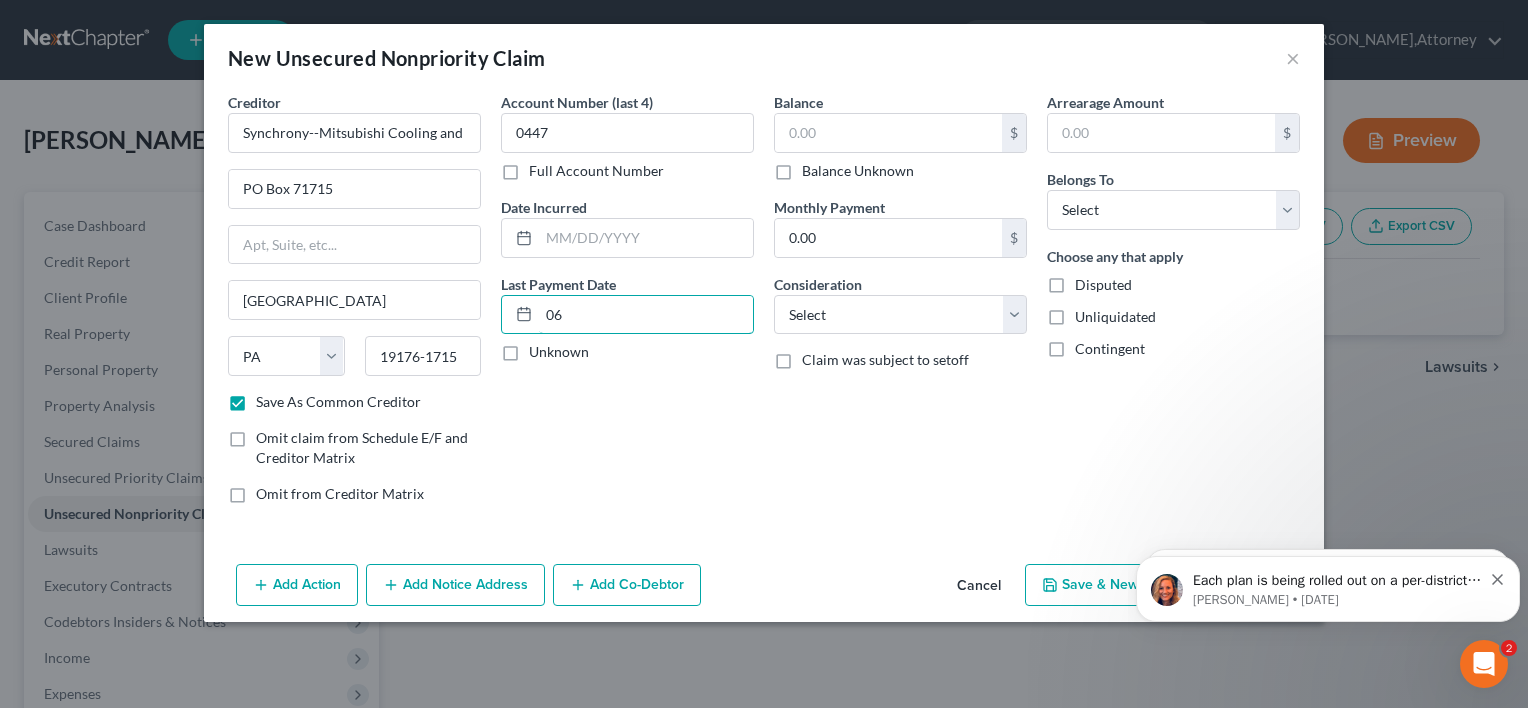 type on "0" 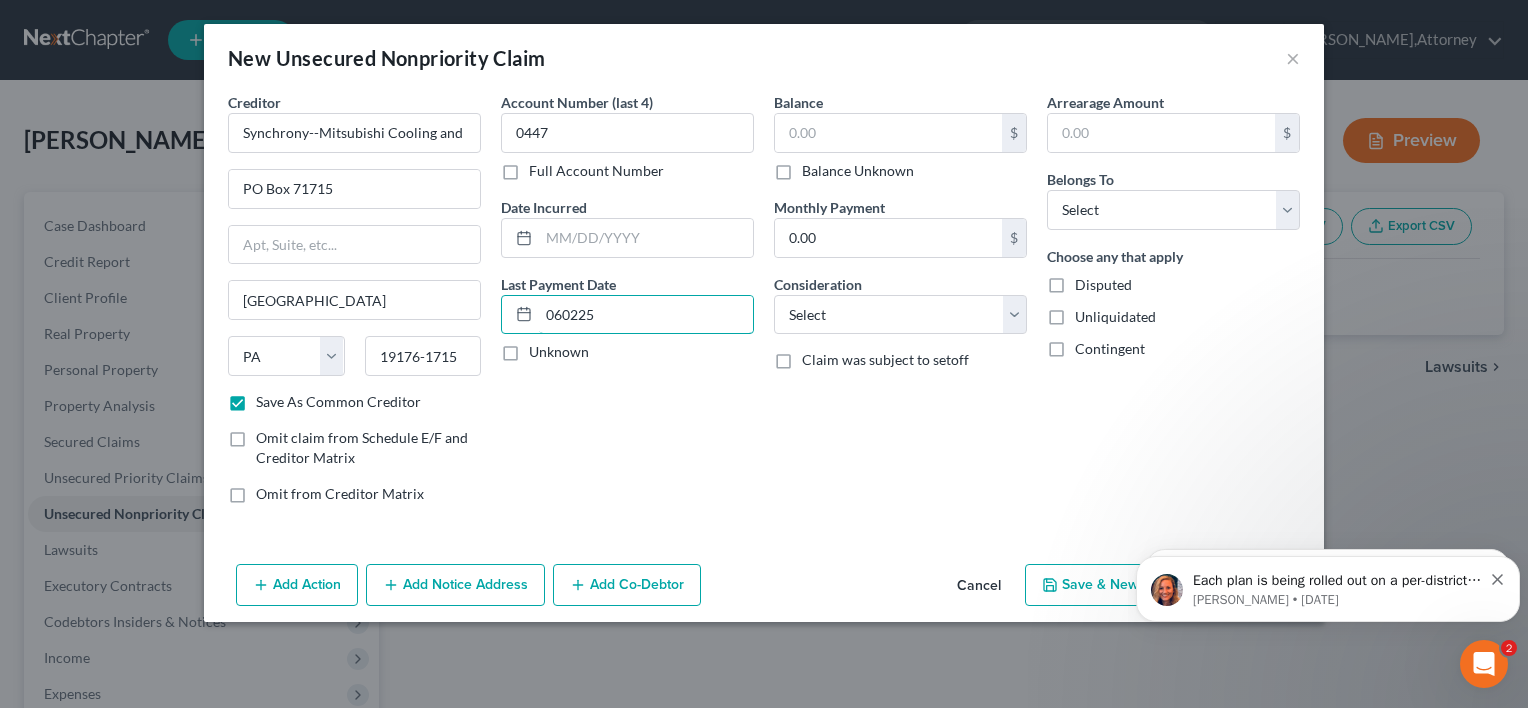type on "060225" 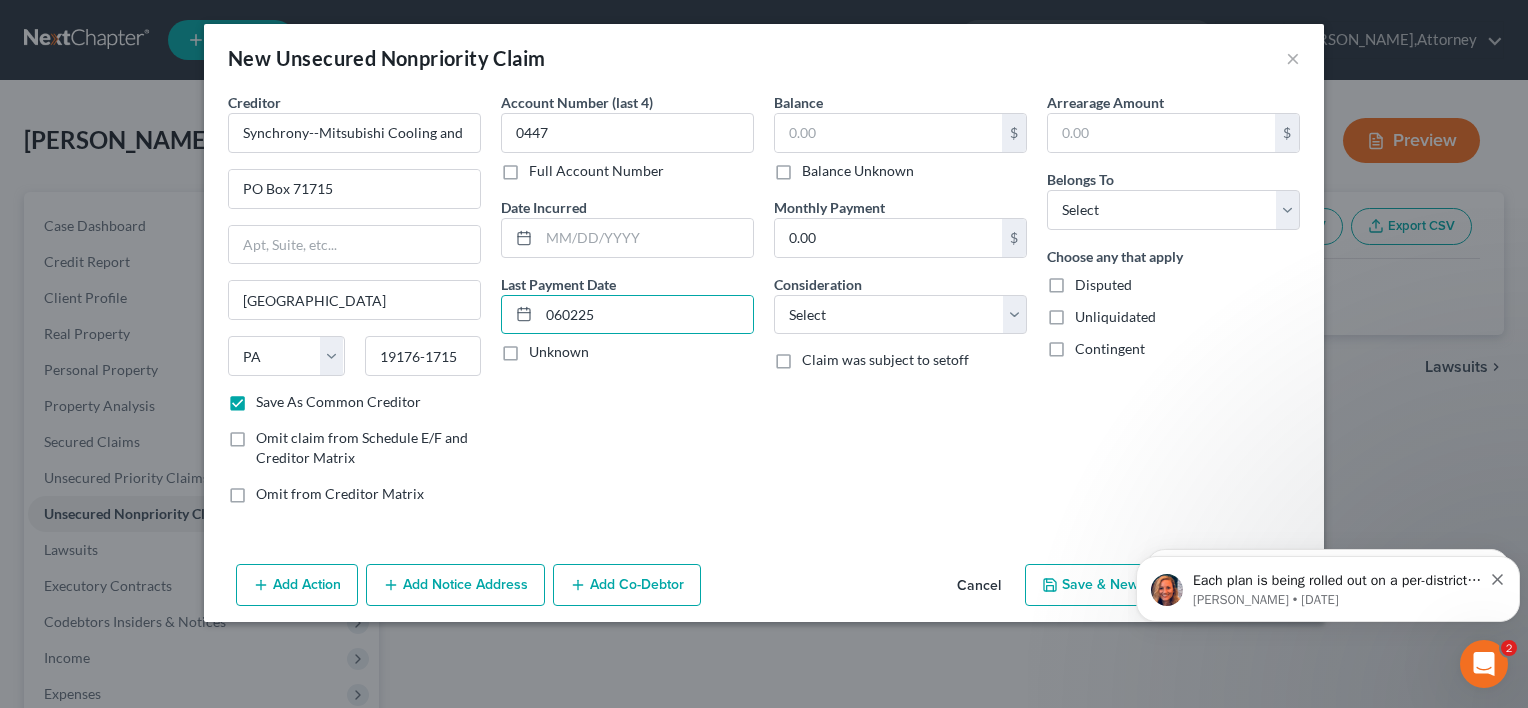 click on "Account Number (last 4)
0447
Full Account Number
Date Incurred         Last Payment Date         060225 Unknown" at bounding box center (627, 306) 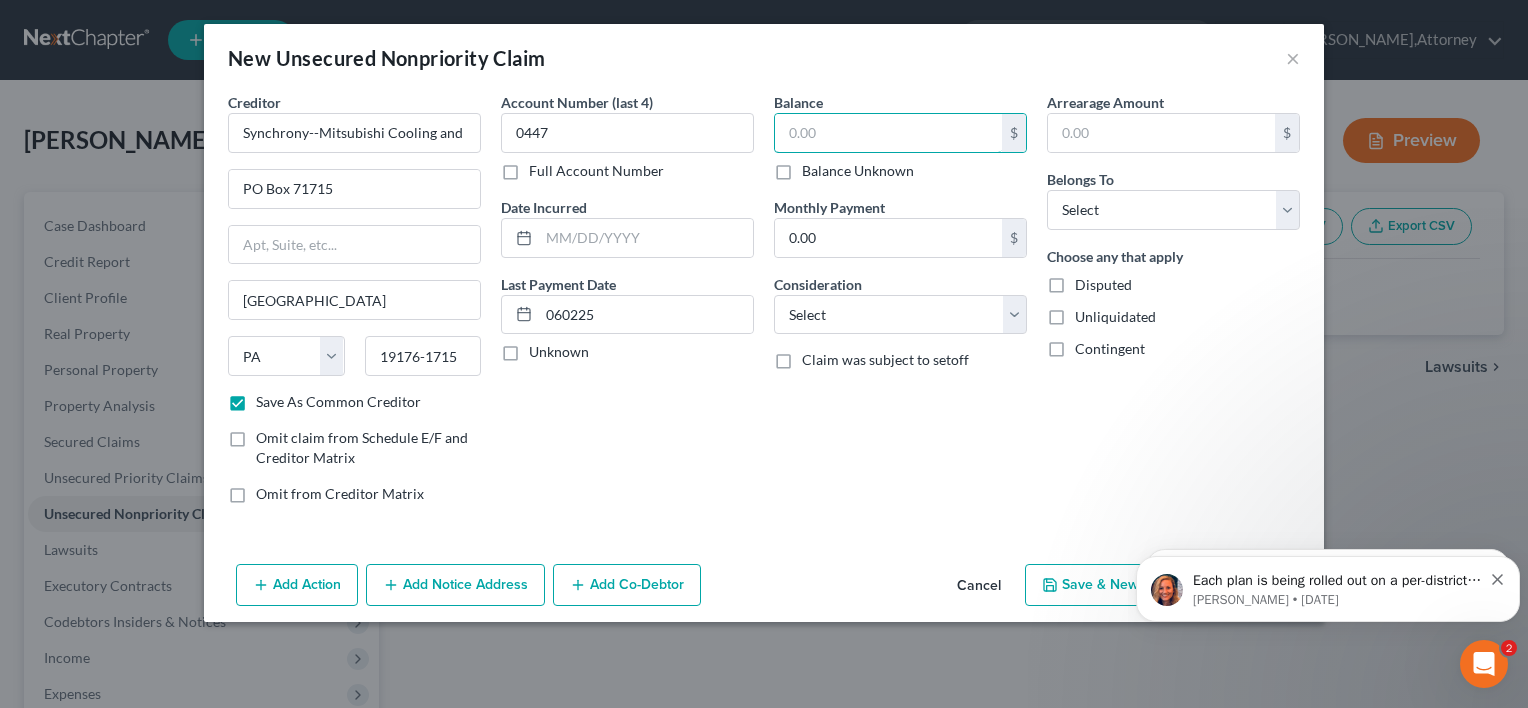 click at bounding box center (888, 133) 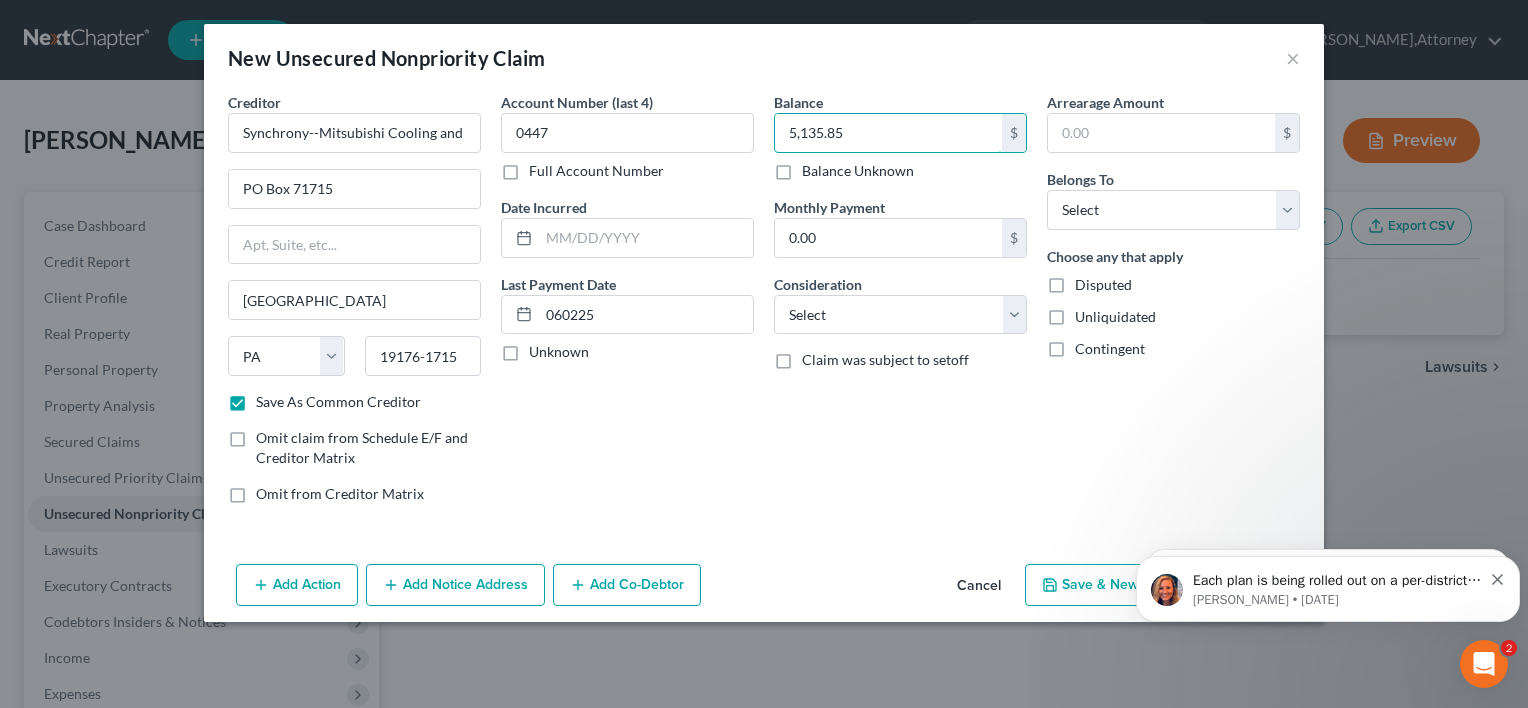 type on "5,135.85" 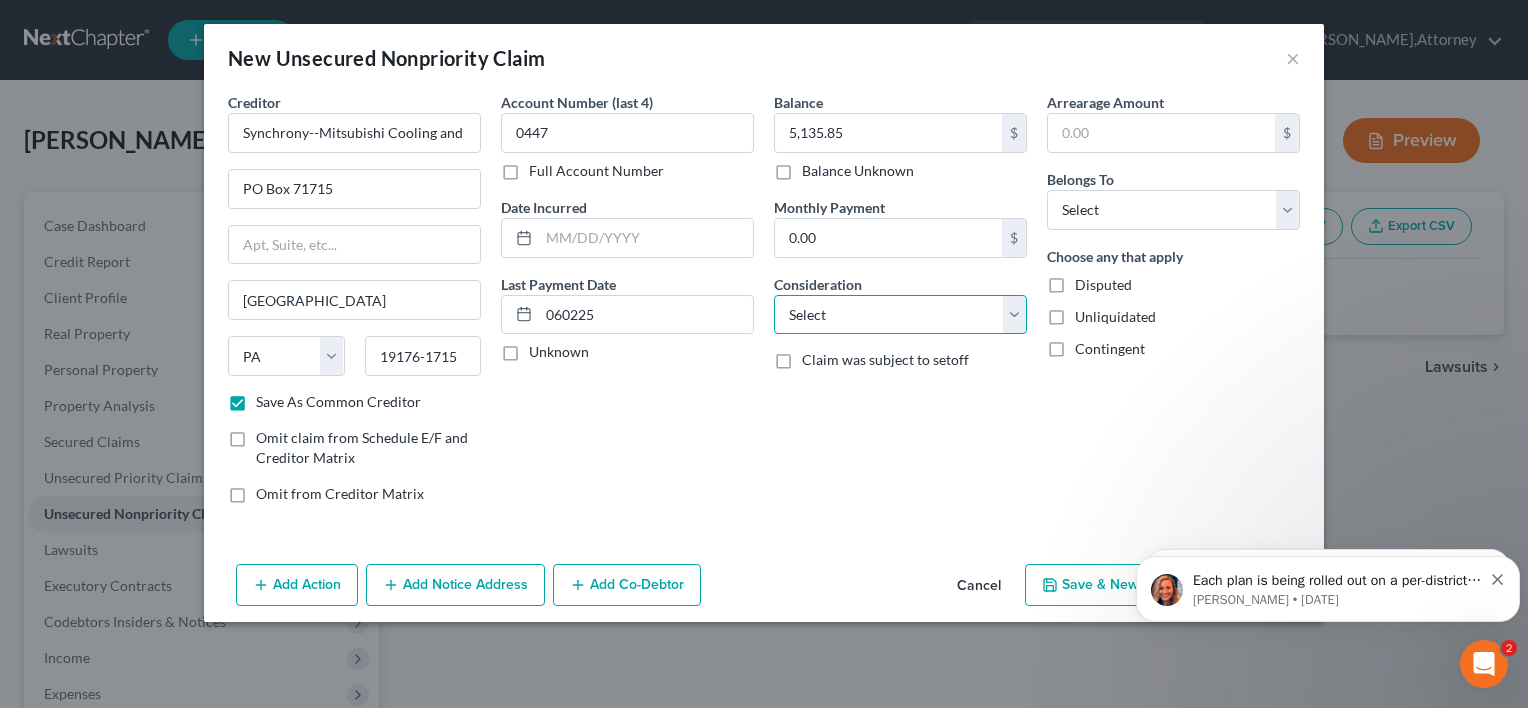 click on "Select Cable / Satellite Services Collection Agency Credit Card Debt Debt Counseling / Attorneys Deficiency Balance Domestic Support Obligations Home / Car Repairs Income Taxes Judgment Liens Medical Services Monies Loaned / Advanced Mortgage Obligation From Divorce Or Separation Obligation To Pensions Other Overdrawn Bank Account Promised To Help Pay Creditors Student Loans Suppliers And Vendors Telephone / Internet Services Utility Services" at bounding box center [900, 315] 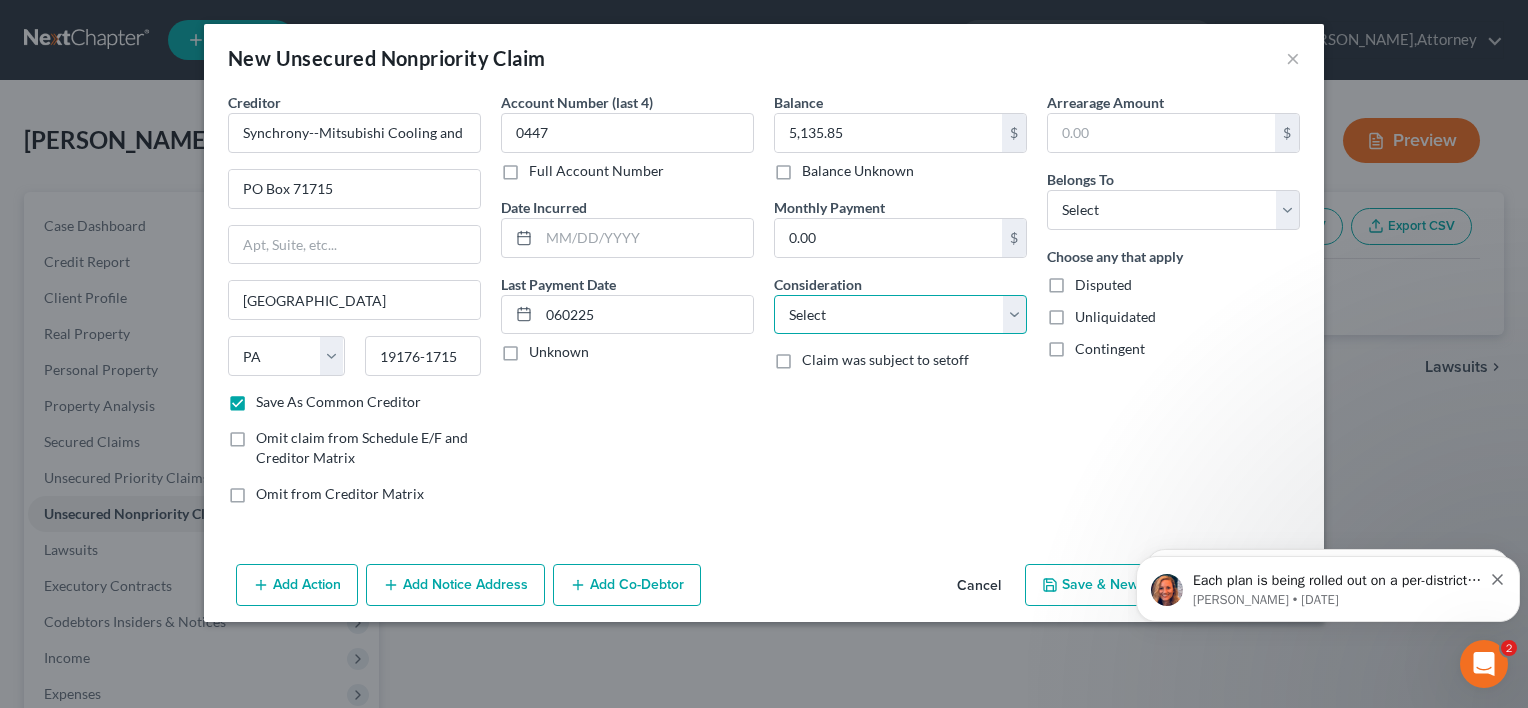 select on "18" 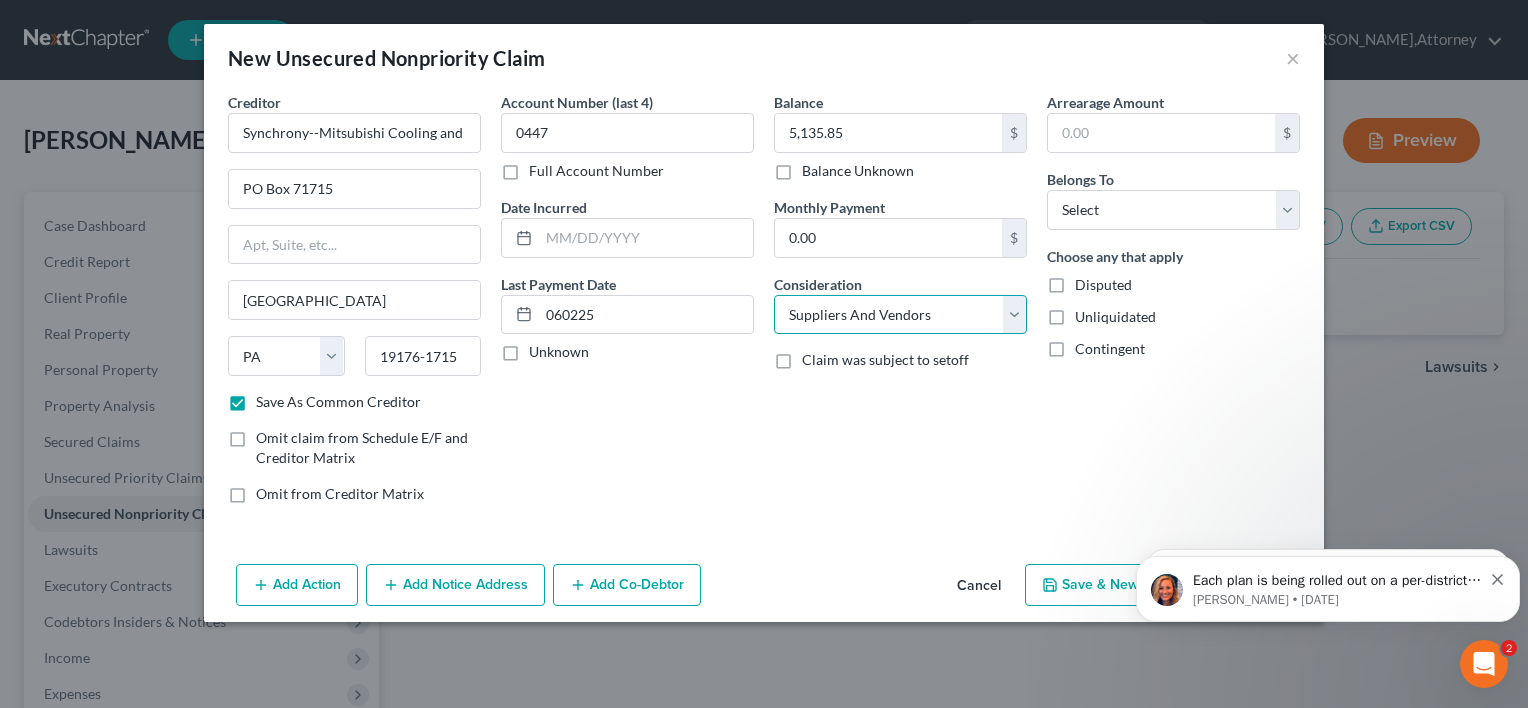 click on "Select Cable / Satellite Services Collection Agency Credit Card Debt Debt Counseling / Attorneys Deficiency Balance Domestic Support Obligations Home / Car Repairs Income Taxes Judgment Liens Medical Services Monies Loaned / Advanced Mortgage Obligation From Divorce Or Separation Obligation To Pensions Other Overdrawn Bank Account Promised To Help Pay Creditors Student Loans Suppliers And Vendors Telephone / Internet Services Utility Services" at bounding box center (900, 315) 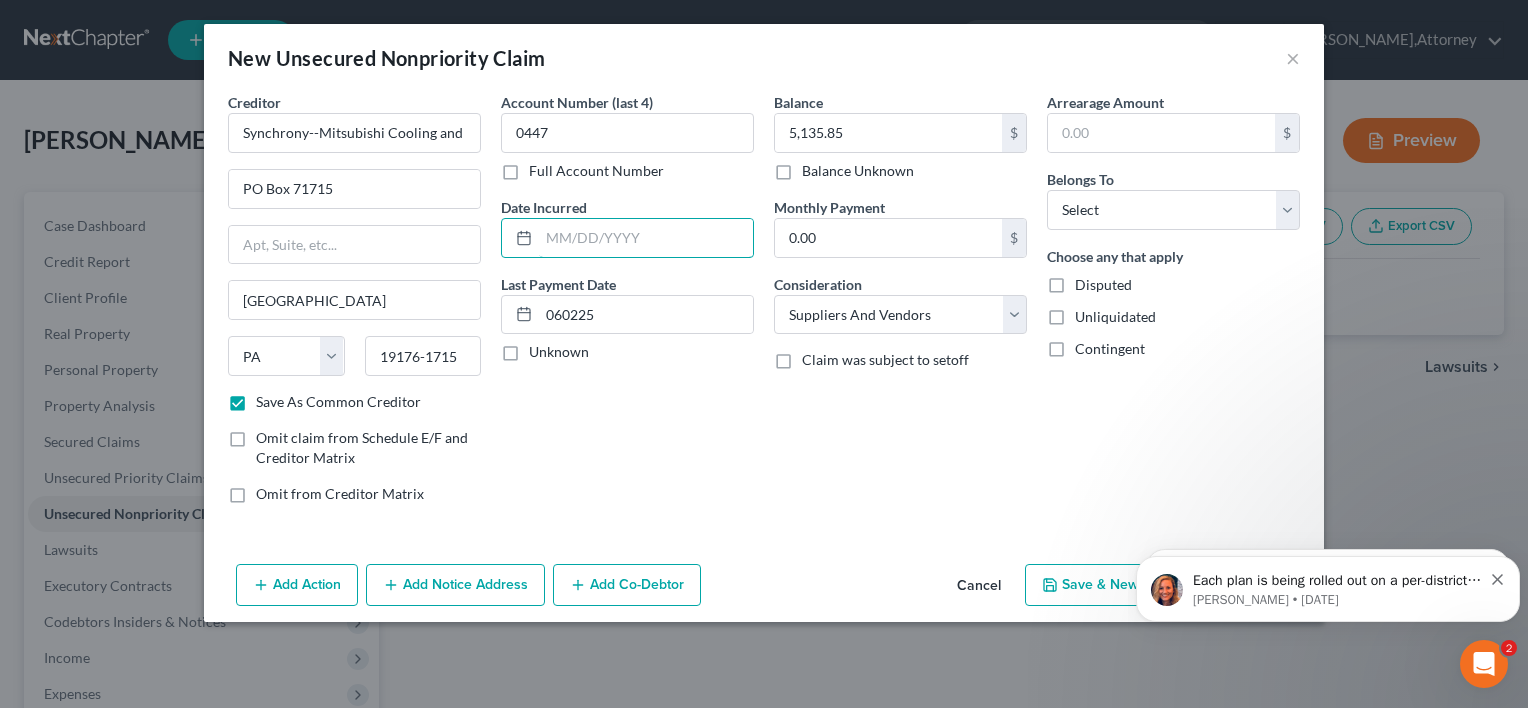 click at bounding box center [646, 238] 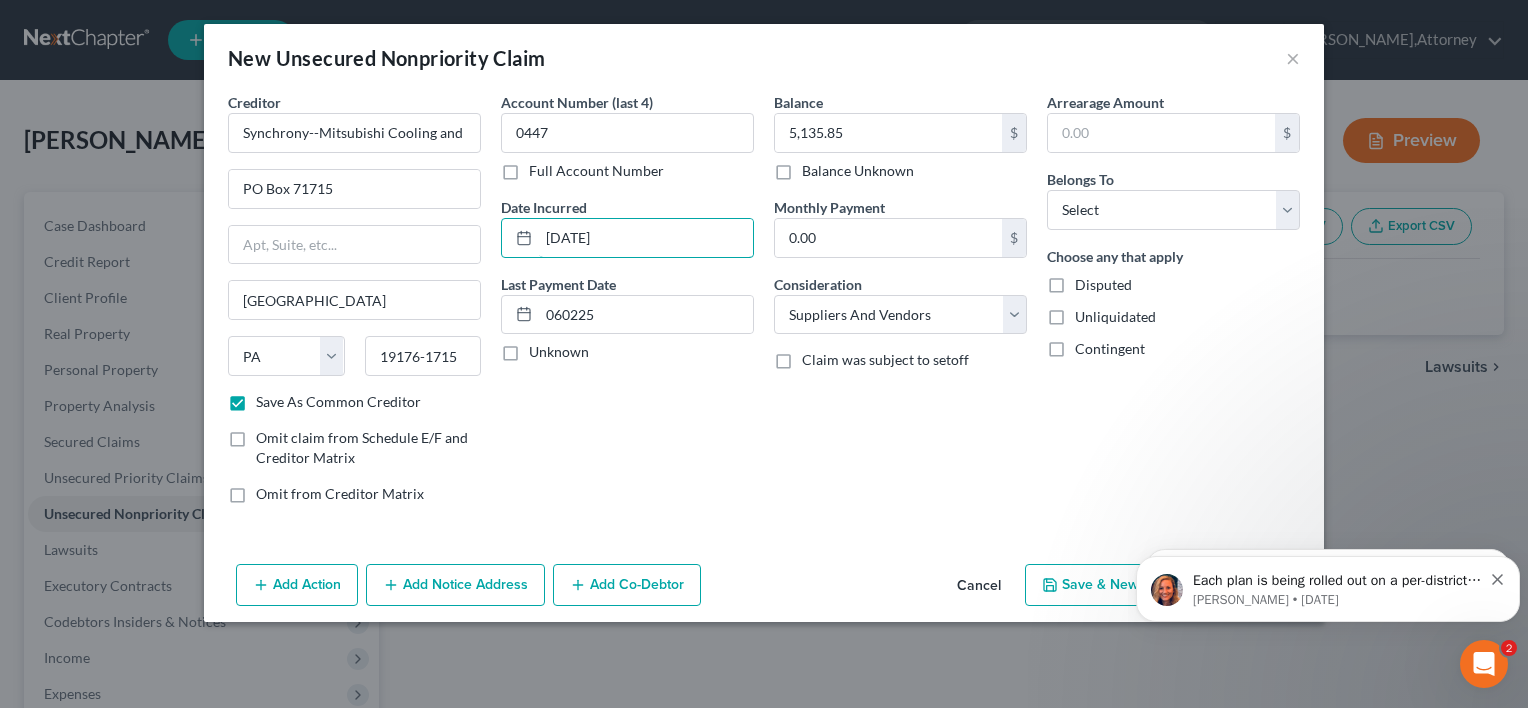 type on "[DATE]" 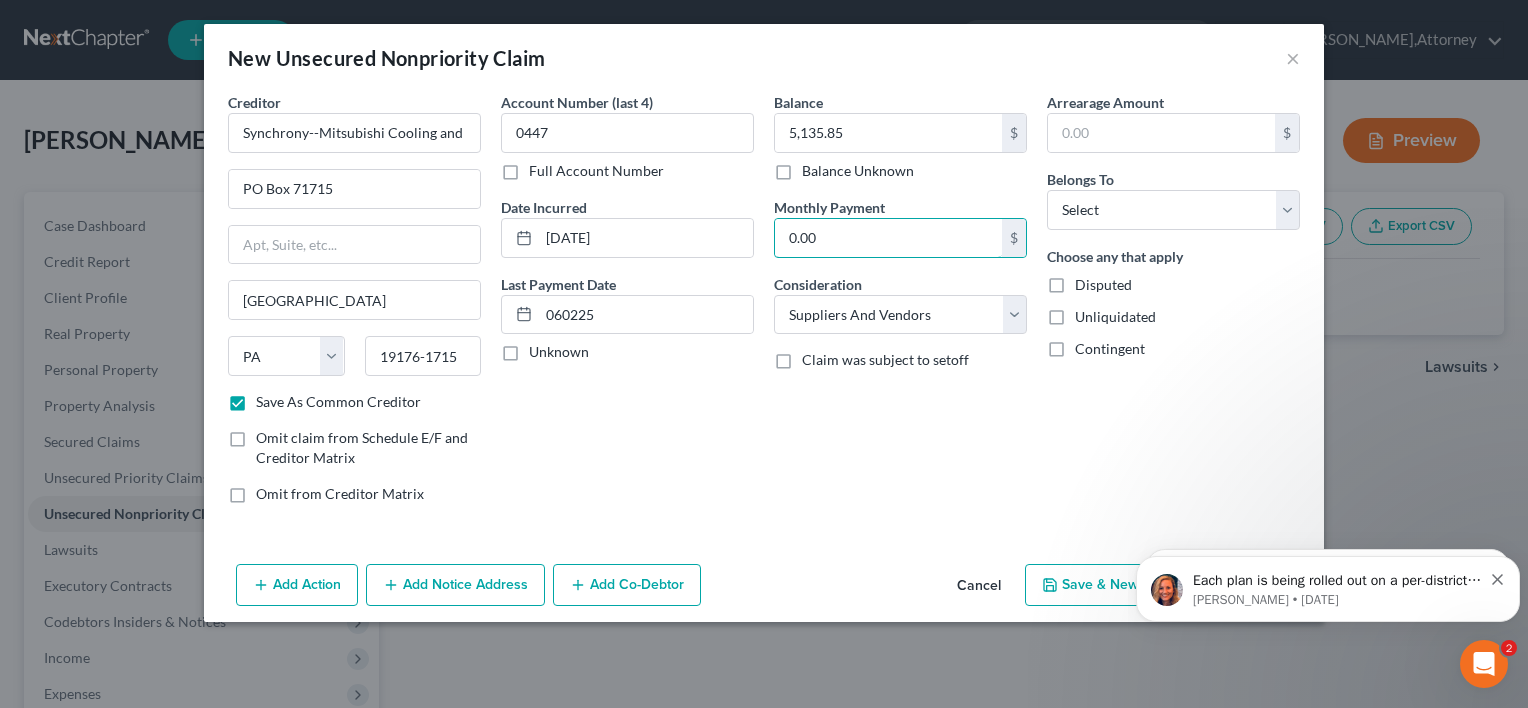 click on "0.00" at bounding box center [888, 238] 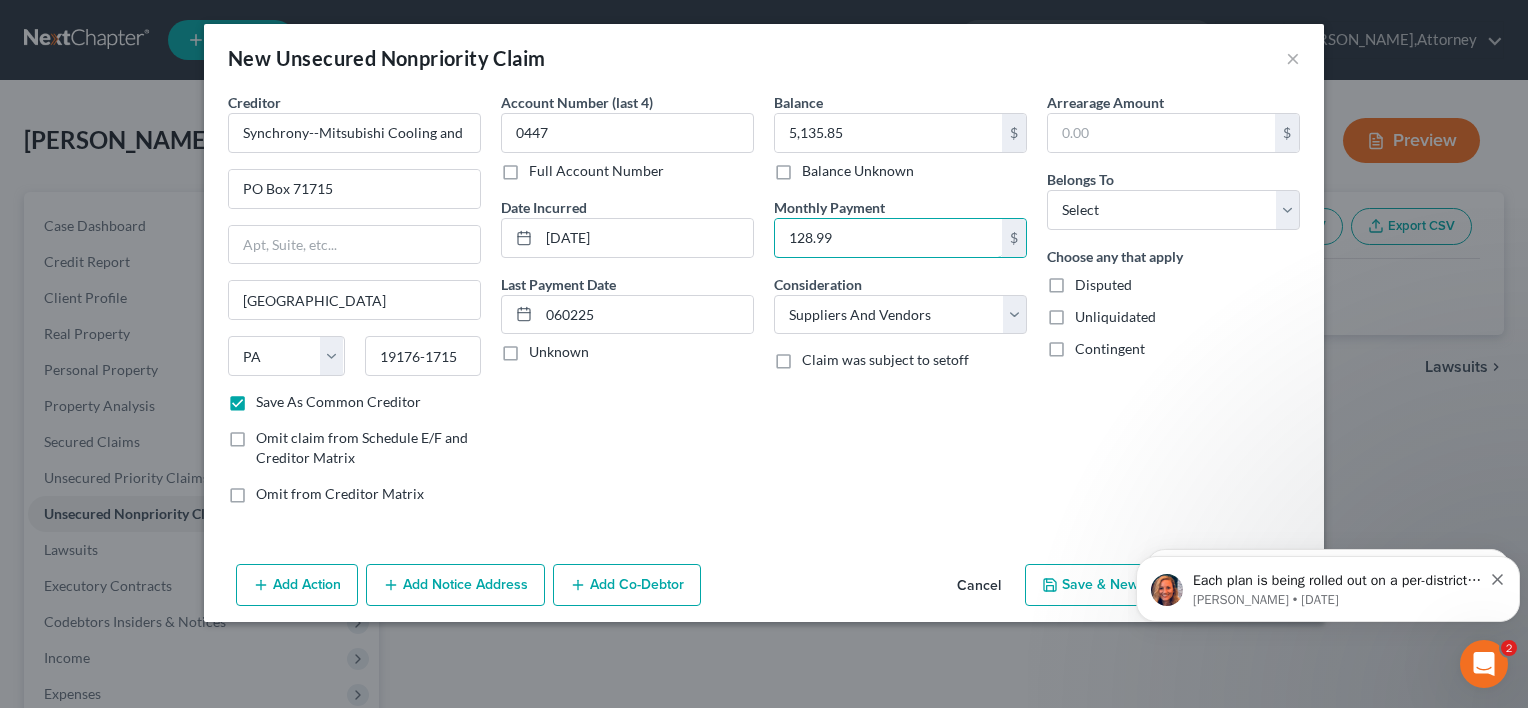 type on "128.99" 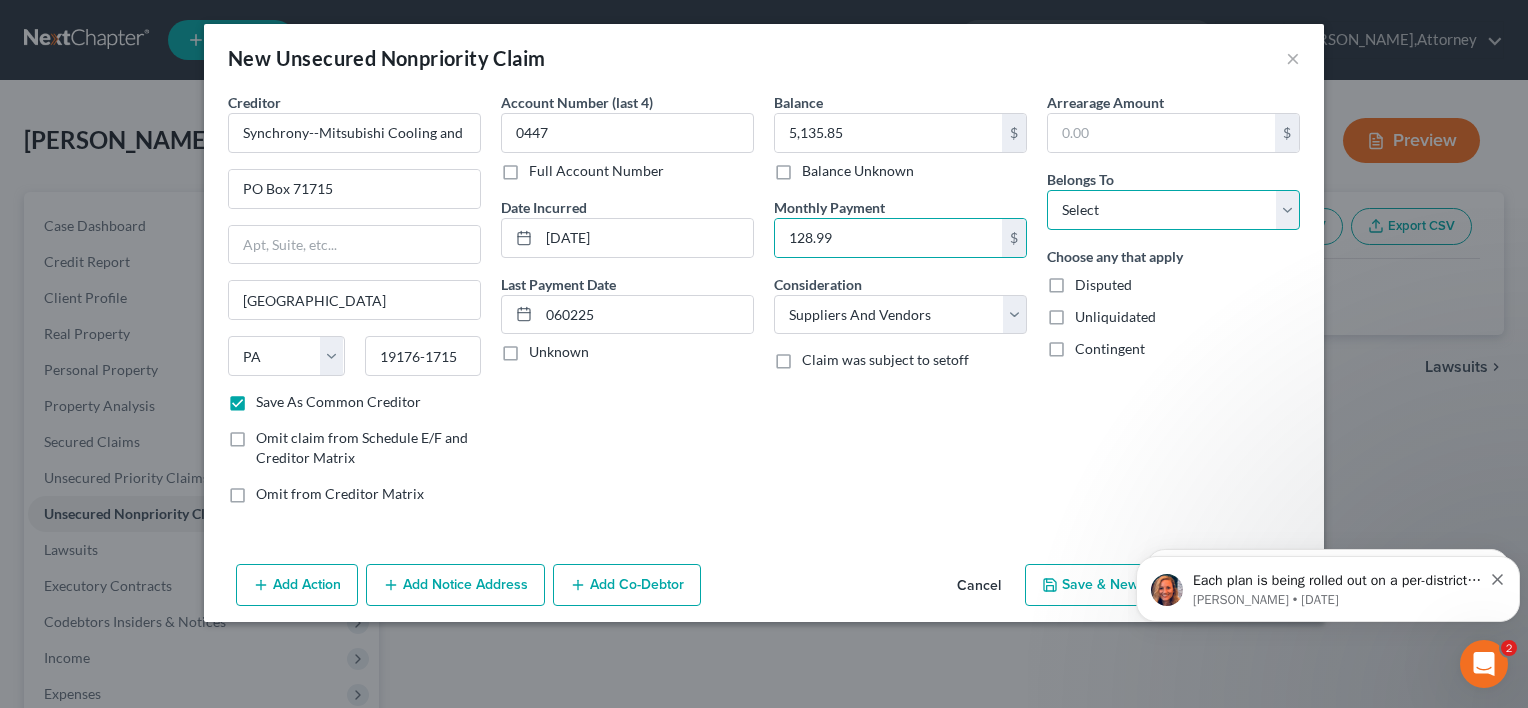 click on "Select Debtor 1 Only Debtor 2 Only Debtor 1 And Debtor 2 Only At Least One Of The Debtors And Another Community Property" at bounding box center (1173, 210) 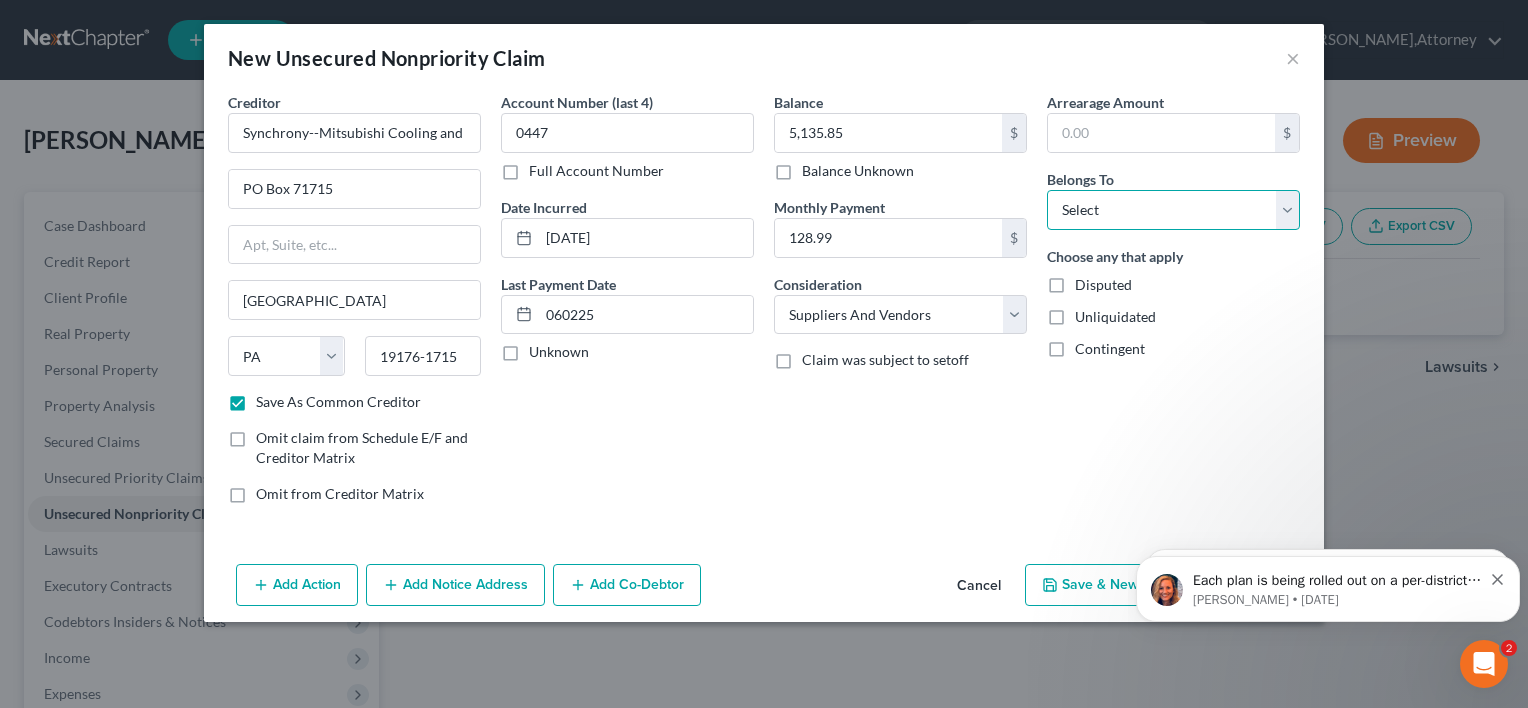 select on "0" 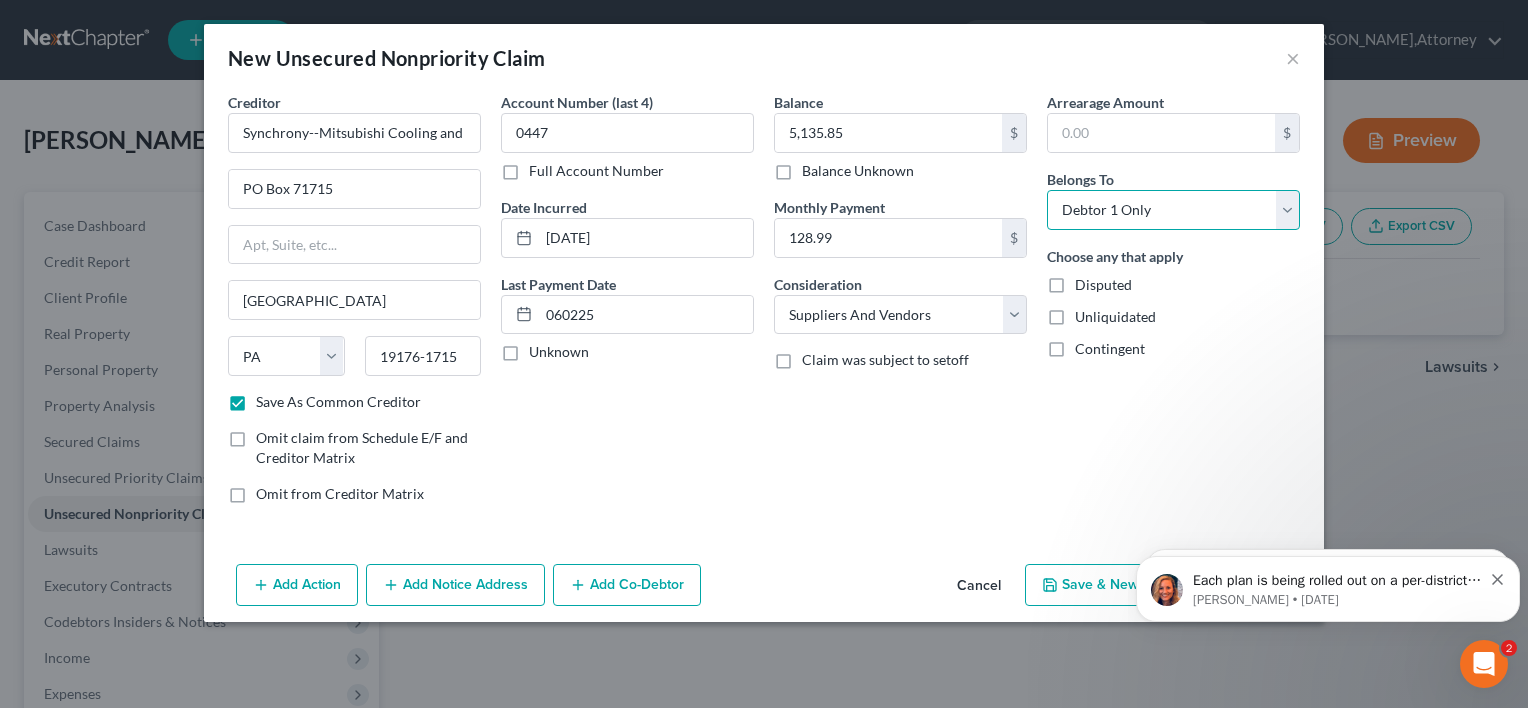 click on "Select Debtor 1 Only Debtor 2 Only Debtor 1 And Debtor 2 Only At Least One Of The Debtors And Another Community Property" at bounding box center [1173, 210] 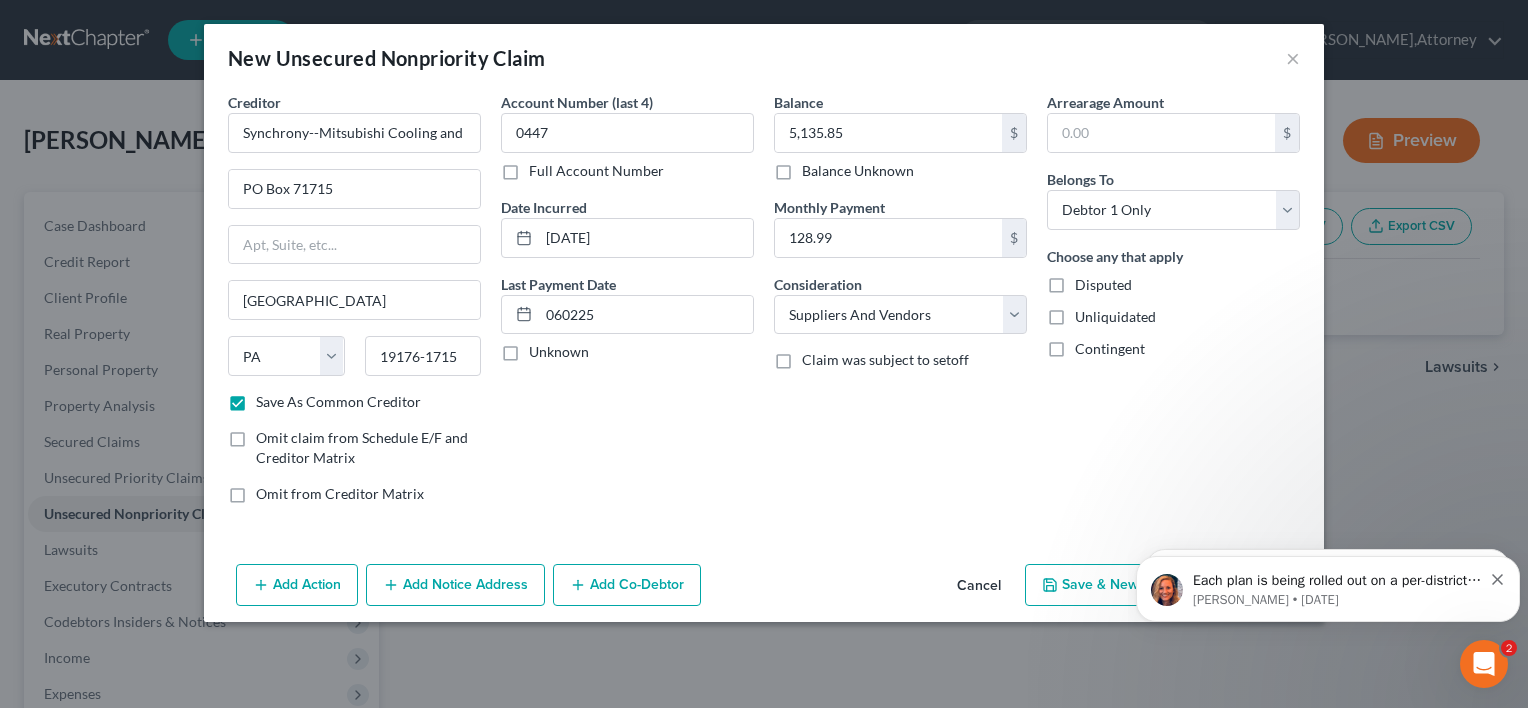click on "Each plan is being rolled out on a per-district basis. Once your district's plan is available you'll be able to select the plan in this section of the application. Here's an article and video with tips to show you how to use the editor.  Plan Editor Video  As always, let us know if you have any questions! [PERSON_NAME] • [DATE]" at bounding box center (1328, 589) 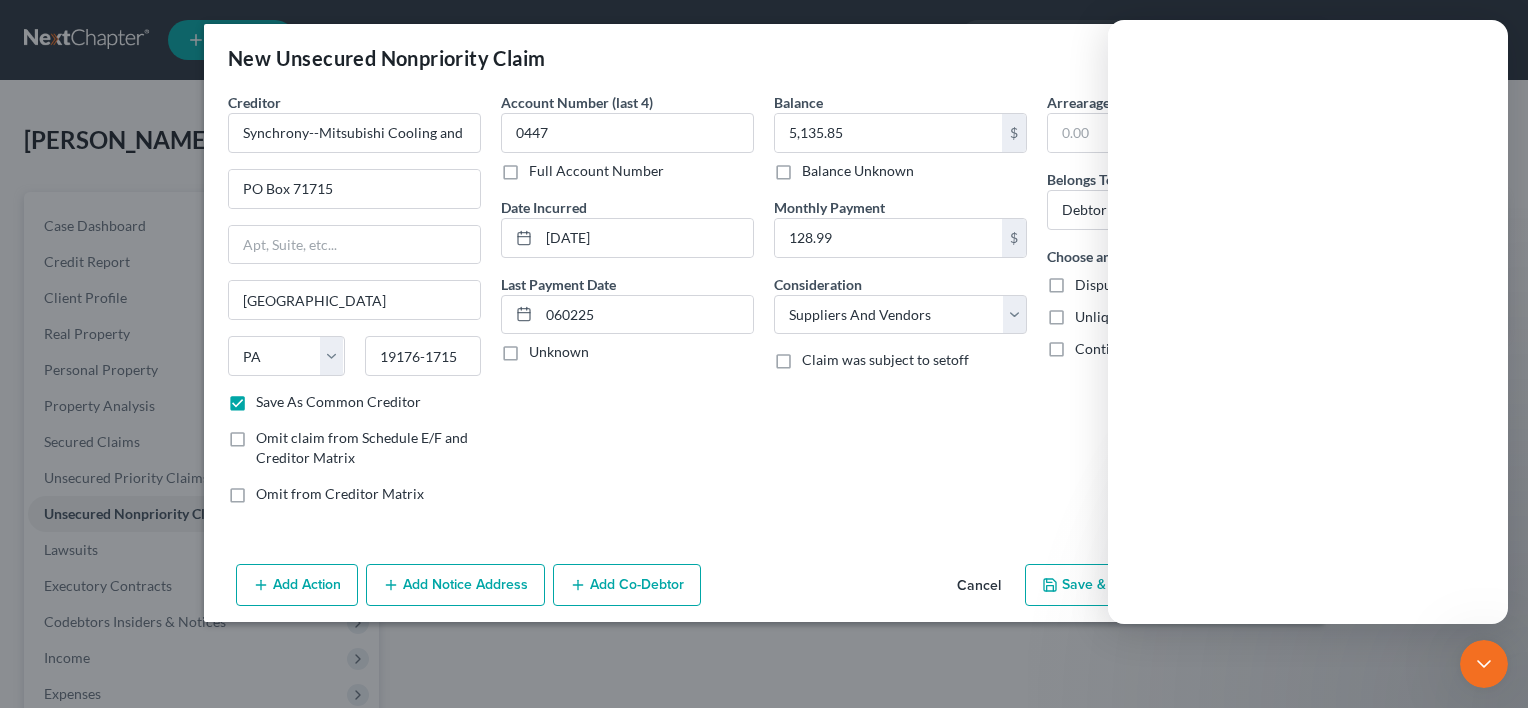 scroll, scrollTop: 0, scrollLeft: 0, axis: both 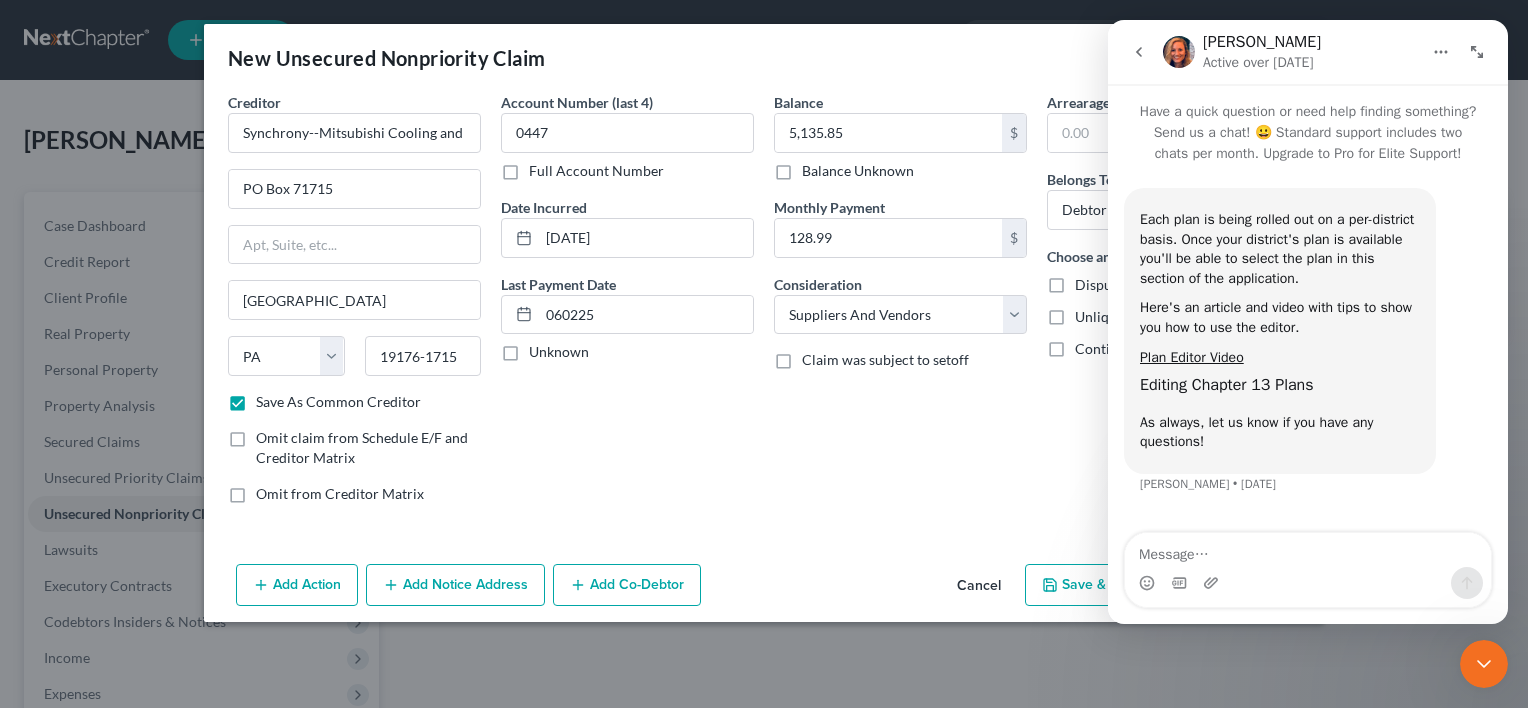click on "Creditor *    Synchrony--Mitsubishi Cooling and Heating                      PO Box 71715 [GEOGRAPHIC_DATA] [US_STATE] AK AR AZ CA CO CT DE DC [GEOGRAPHIC_DATA] [GEOGRAPHIC_DATA] GU HI ID IL IN [GEOGRAPHIC_DATA] [GEOGRAPHIC_DATA] [GEOGRAPHIC_DATA] LA ME MD [GEOGRAPHIC_DATA] [GEOGRAPHIC_DATA] [GEOGRAPHIC_DATA] [GEOGRAPHIC_DATA] [GEOGRAPHIC_DATA] MT [GEOGRAPHIC_DATA] [GEOGRAPHIC_DATA] [GEOGRAPHIC_DATA] [GEOGRAPHIC_DATA] [GEOGRAPHIC_DATA] [GEOGRAPHIC_DATA] [GEOGRAPHIC_DATA] [GEOGRAPHIC_DATA] [GEOGRAPHIC_DATA] [GEOGRAPHIC_DATA] OR [GEOGRAPHIC_DATA] PR RI SC SD [GEOGRAPHIC_DATA] [GEOGRAPHIC_DATA] [GEOGRAPHIC_DATA] VI VA [GEOGRAPHIC_DATA] [GEOGRAPHIC_DATA] WV [GEOGRAPHIC_DATA] WY 19176-1715 Save As Common Creditor Omit claim from Schedule E/F and Creditor Matrix Omit from Creditor Matrix
Account Number (last 4)
0447
Full Account Number
Date Incurred         [DATE] Last Payment Date         060225 Unknown Balance
5,135.85 $
Balance Unknown
Balance Undetermined
5,135.85 $
Balance Unknown
Monthly Payment 128.99 $ Consideration Select Cable / Satellite Services Collection Agency Credit Card Debt Debt Counseling / Attorneys Deficiency Balance Domestic Support Obligations Home / Car Repairs Income Taxes Judgment Liens Medical Services Monies Loaned / Advanced Mortgage Other $ *" at bounding box center [764, 324] 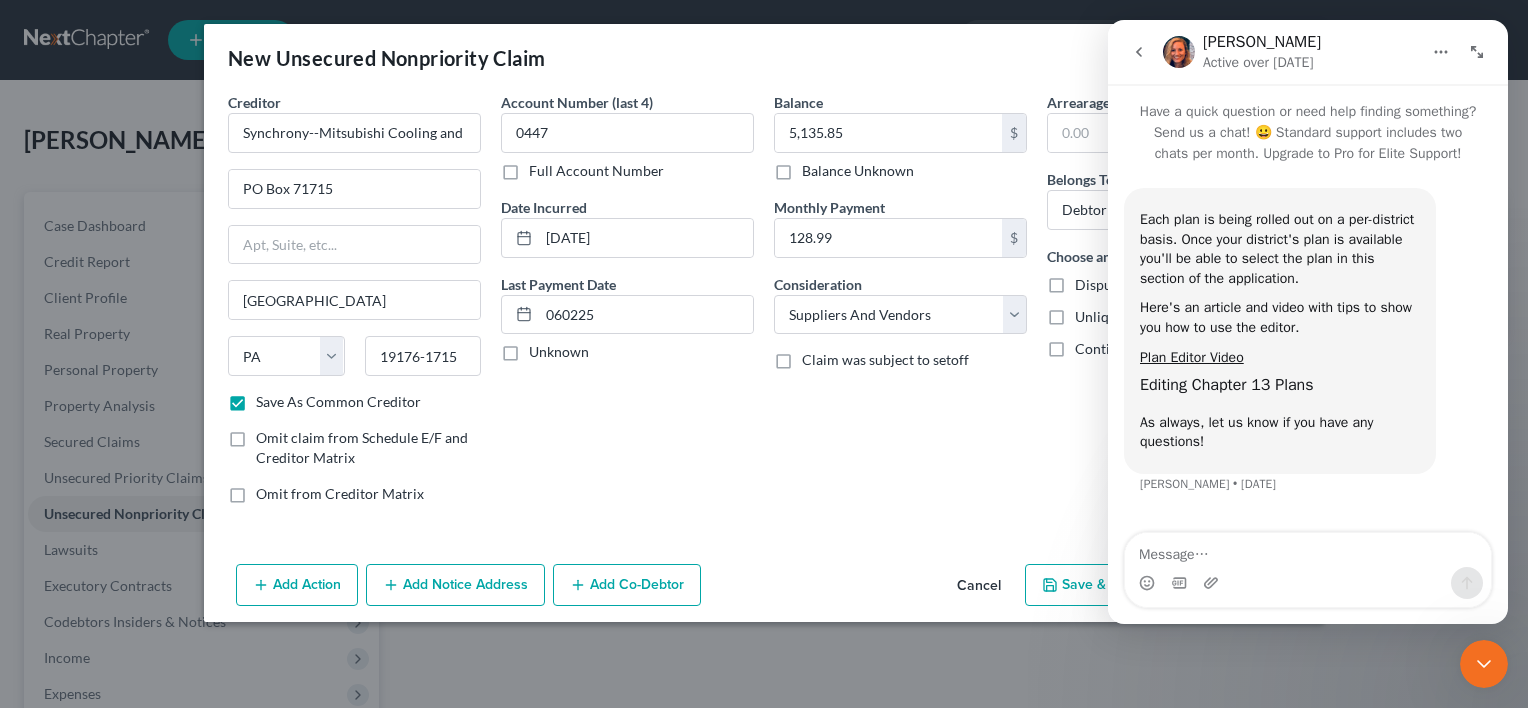 click 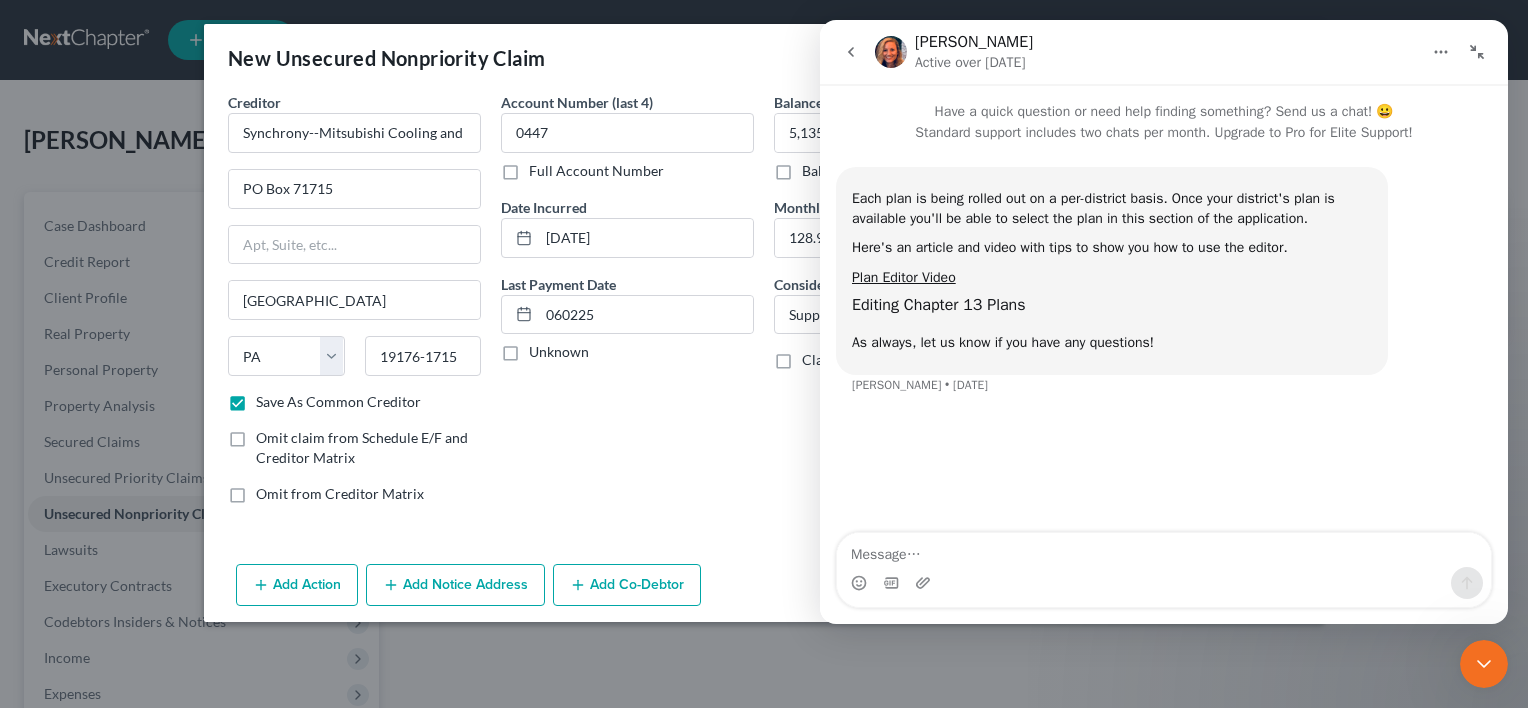 click 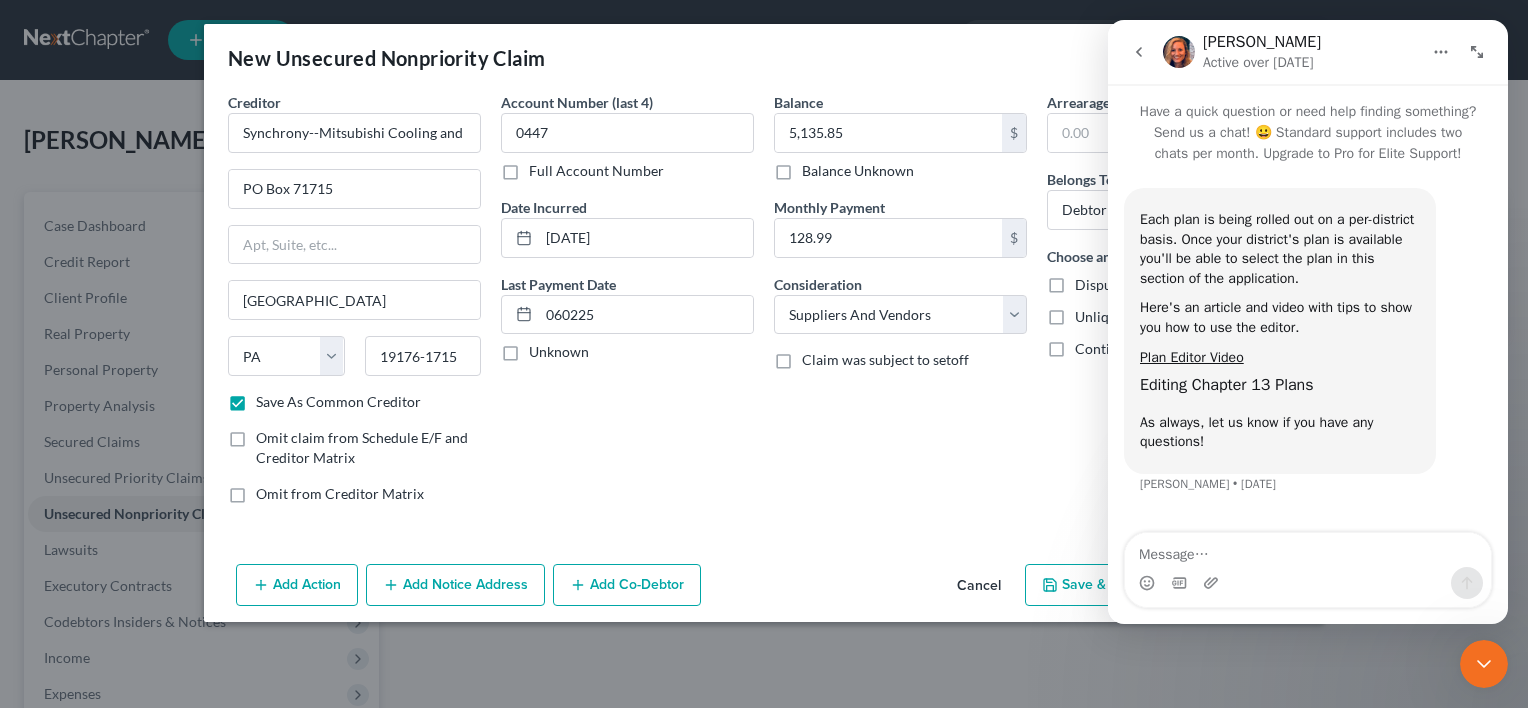 click 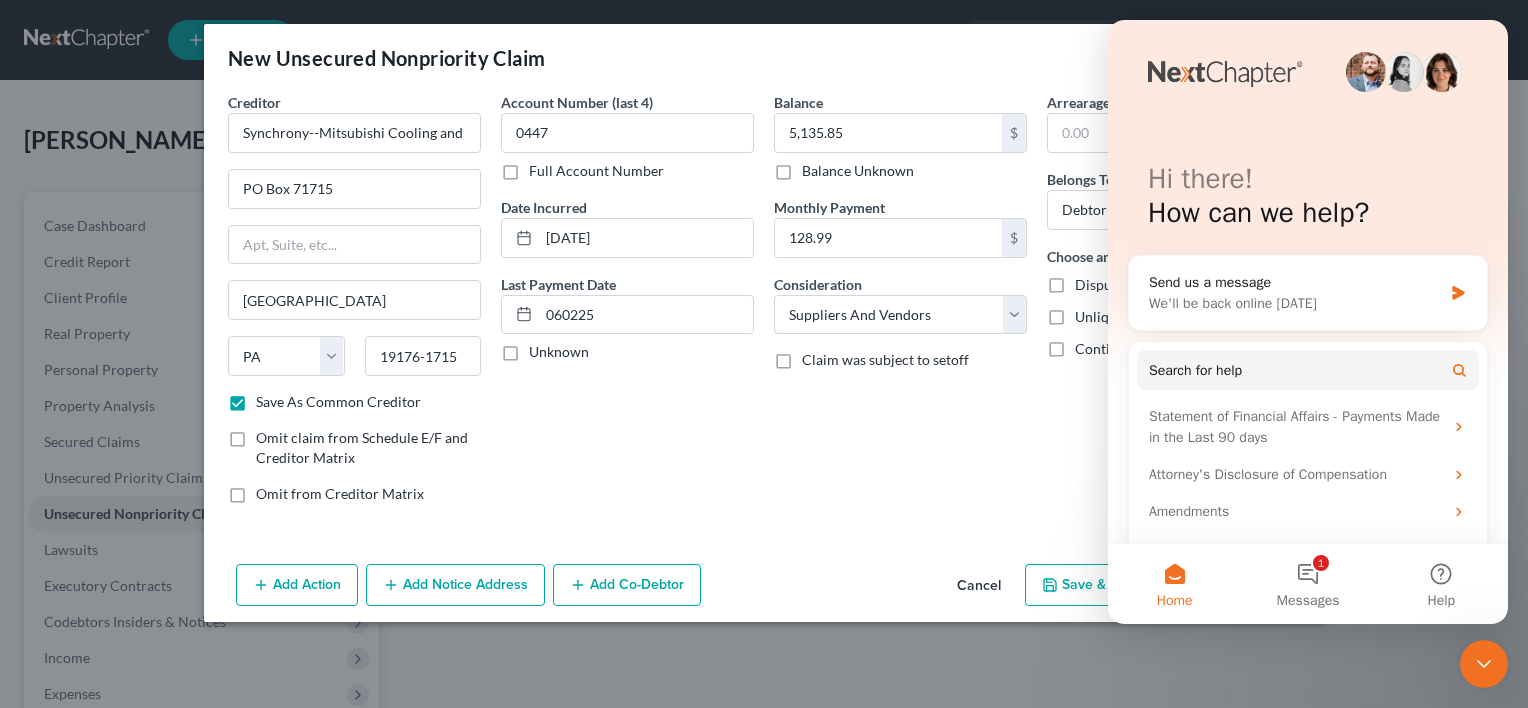 click on "Balance
5,135.85 $
Balance Unknown
Balance Undetermined
5,135.85 $
Balance Unknown
Monthly Payment 128.99 $ Consideration Select Cable / Satellite Services Collection Agency Credit Card Debt Debt Counseling / Attorneys Deficiency Balance Domestic Support Obligations Home / Car Repairs Income Taxes Judgment Liens Medical Services Monies Loaned / Advanced Mortgage Obligation From Divorce Or Separation Obligation To Pensions Other Overdrawn Bank Account Promised To Help Pay Creditors Student Loans Suppliers And Vendors Telephone / Internet Services Utility Services Claim was subject to setoff" at bounding box center [900, 306] 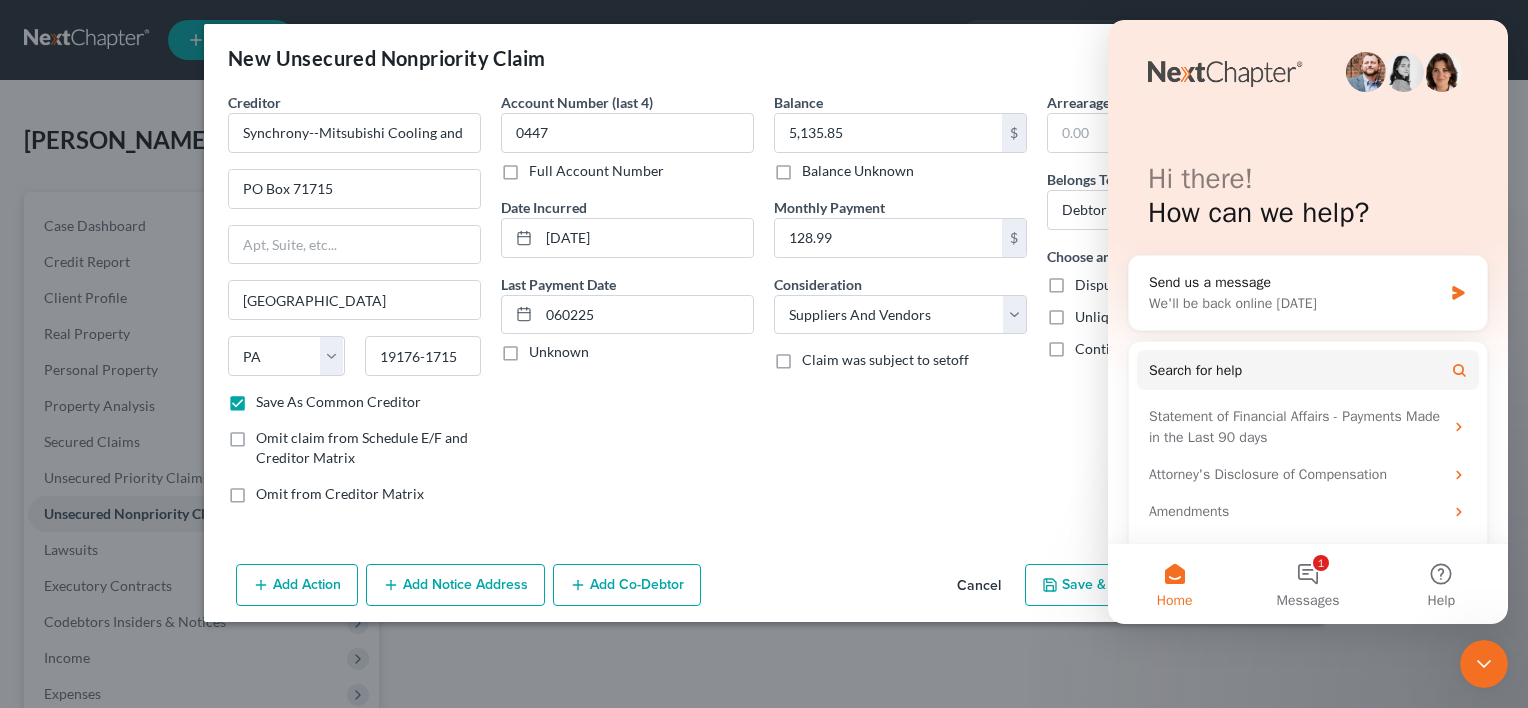 click on "Save & New" at bounding box center (1090, 585) 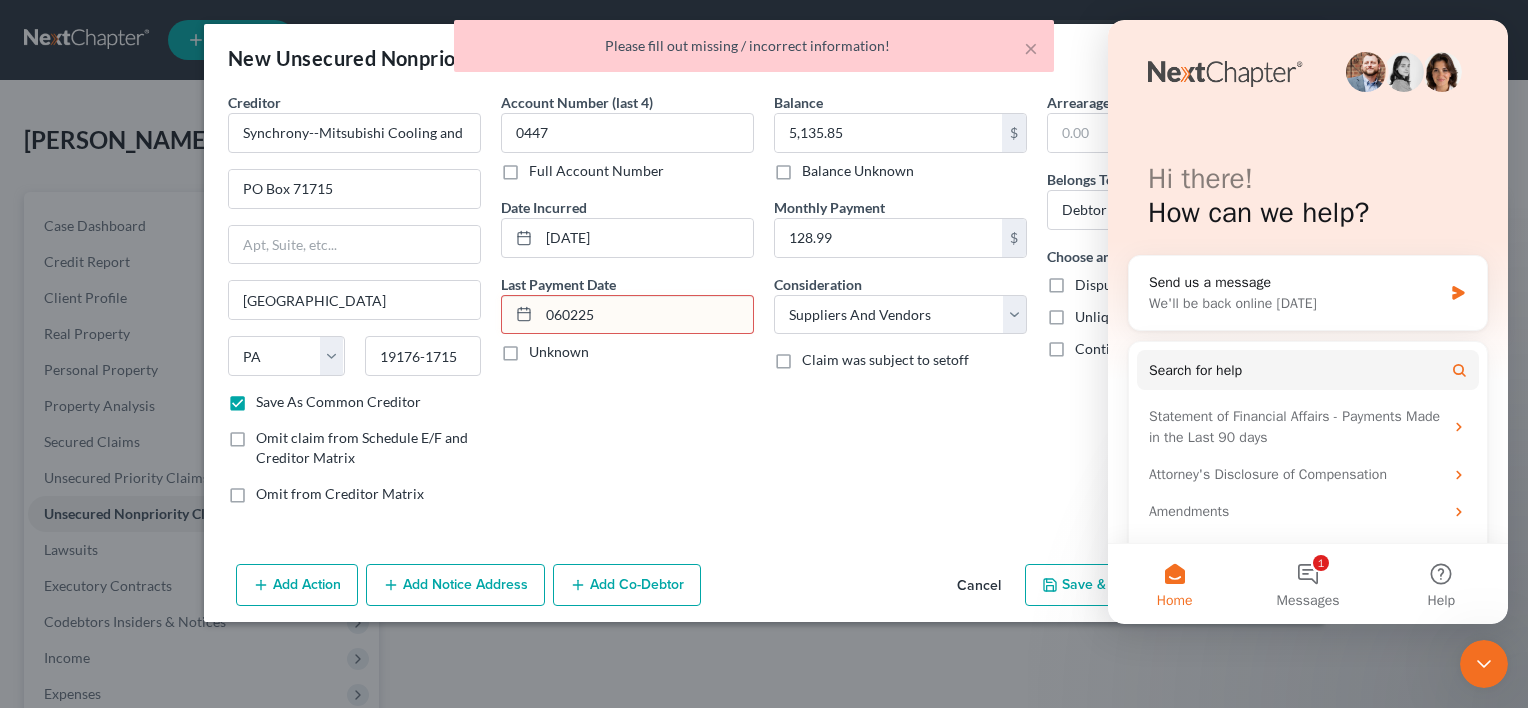 click on "1 Messages" at bounding box center [1307, 584] 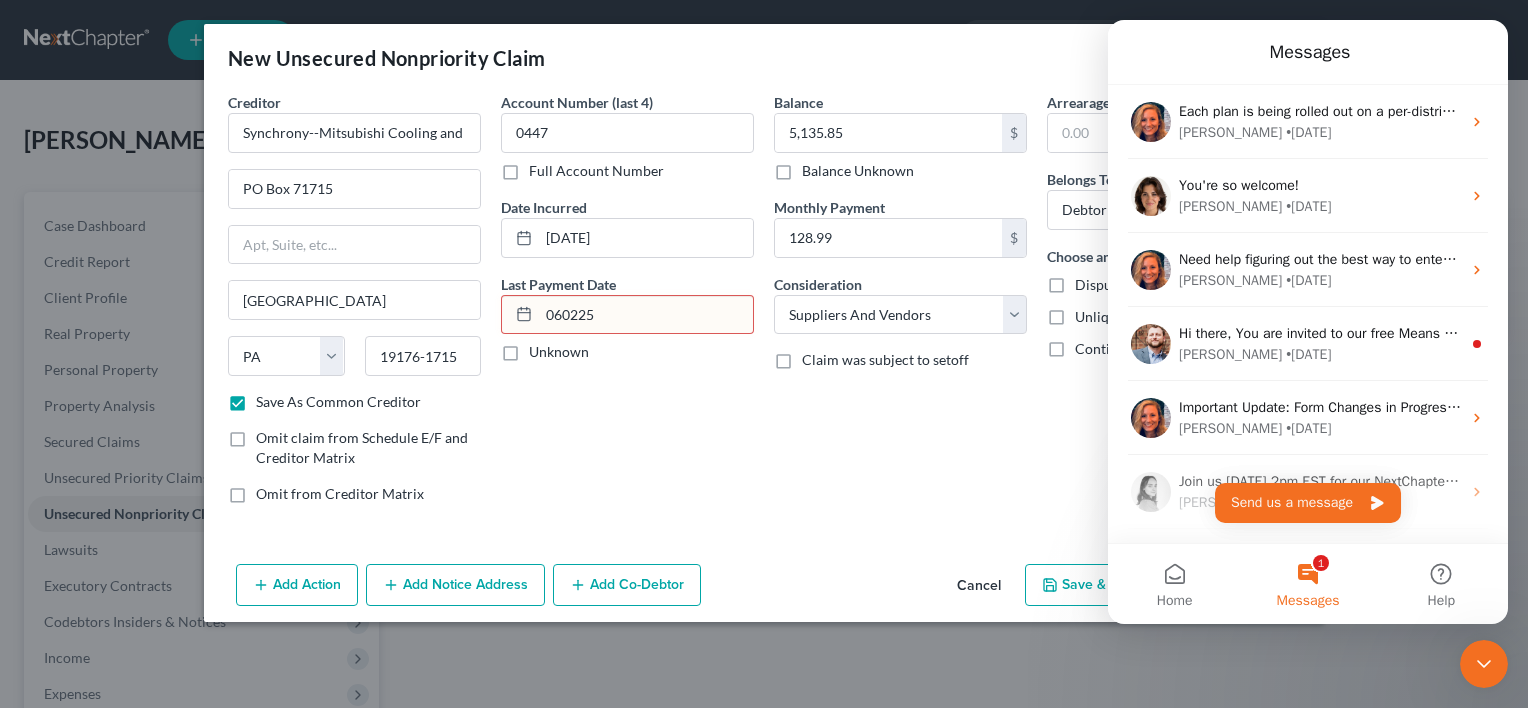 scroll, scrollTop: 100, scrollLeft: 0, axis: vertical 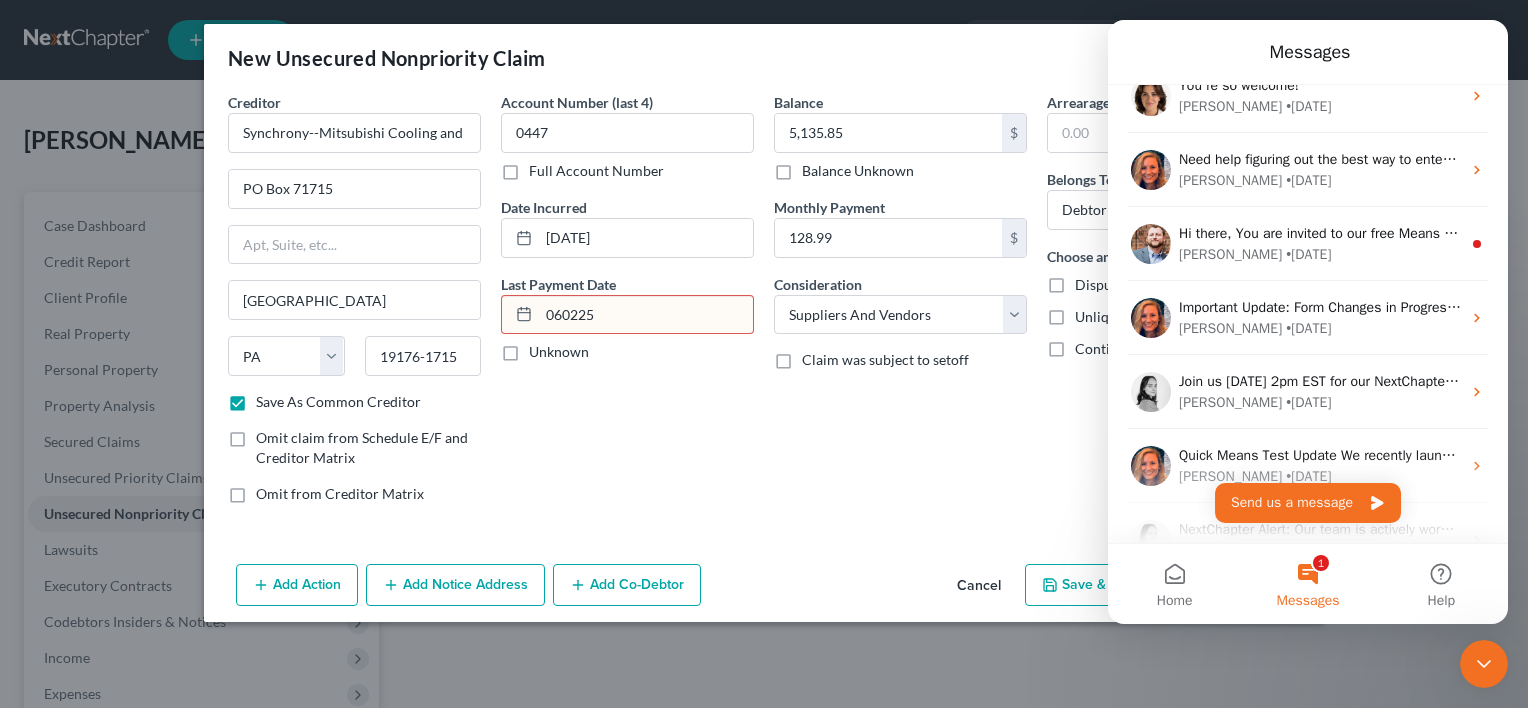 click 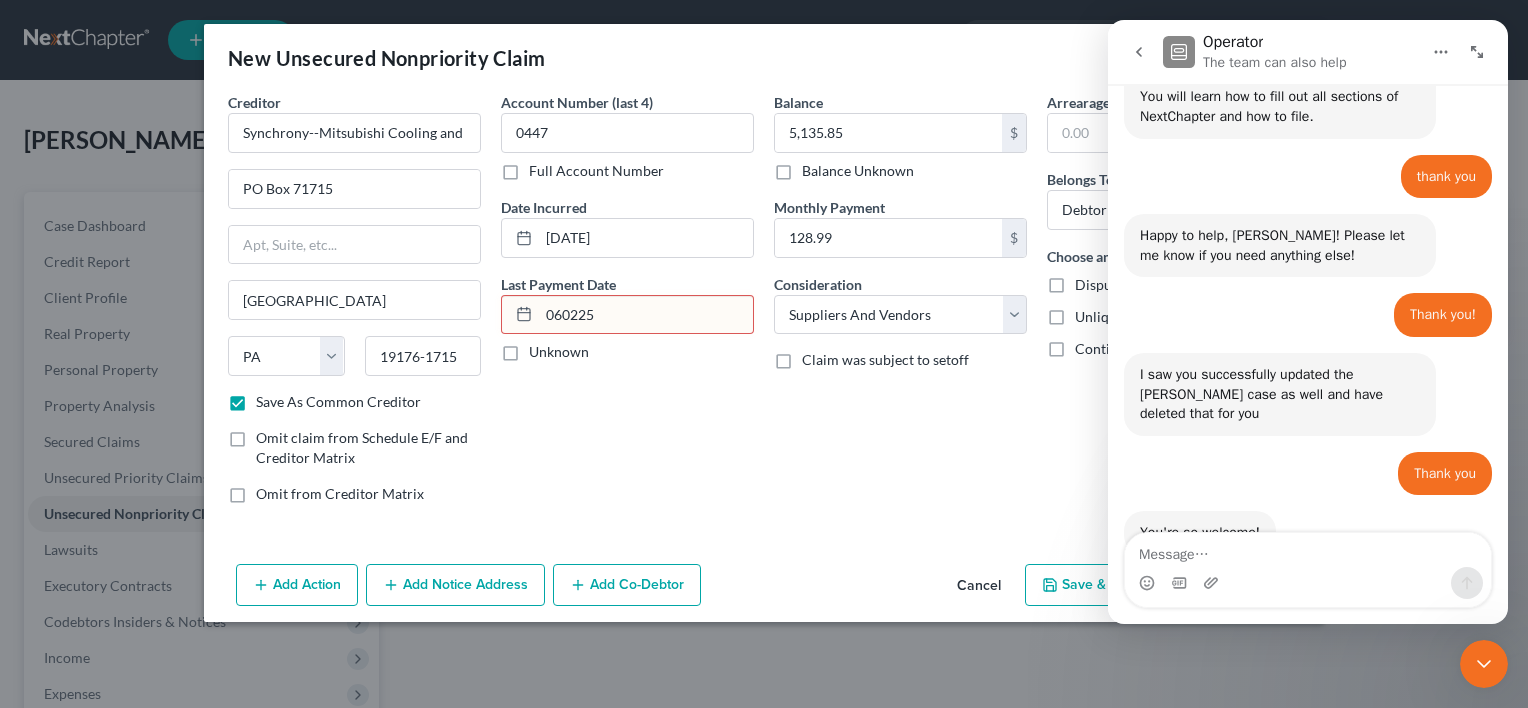 scroll, scrollTop: 2627, scrollLeft: 0, axis: vertical 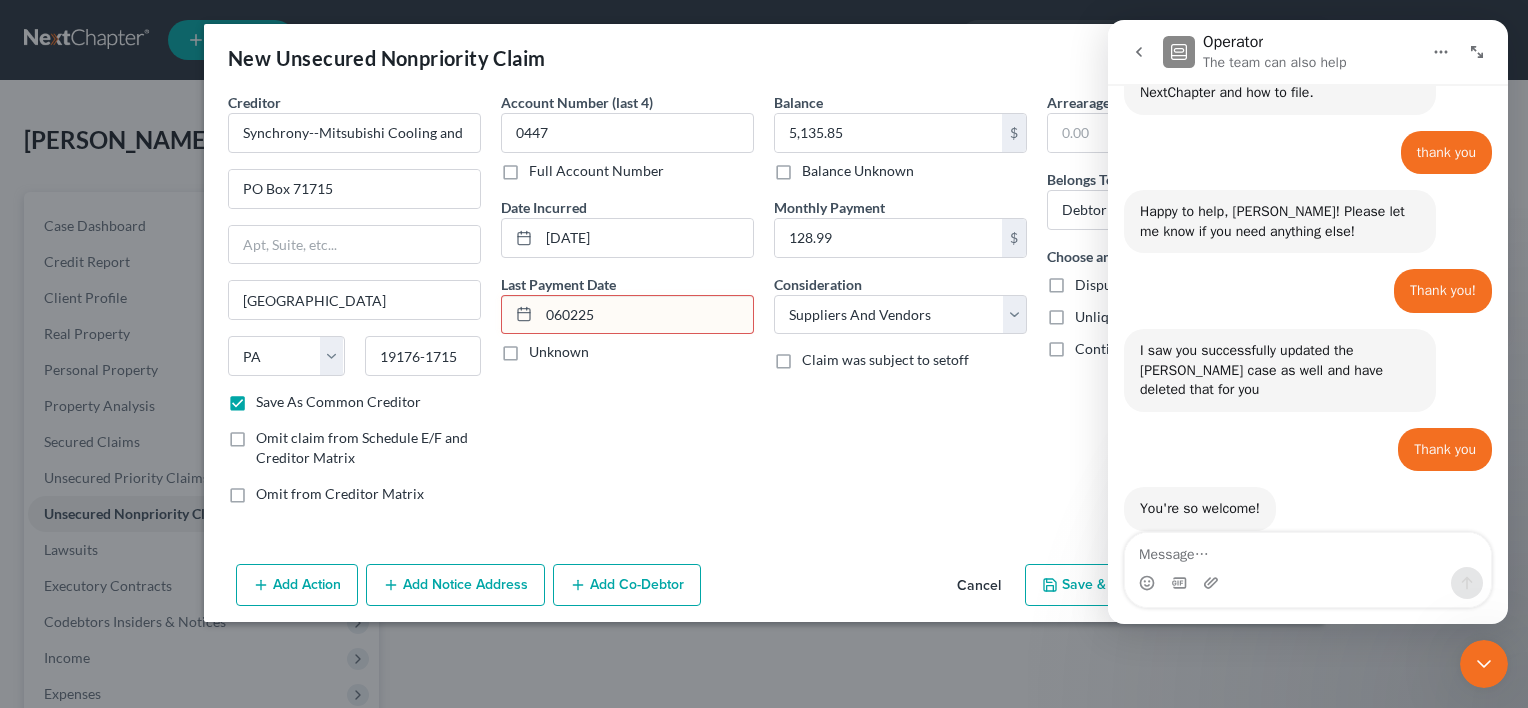 click at bounding box center (1441, 52) 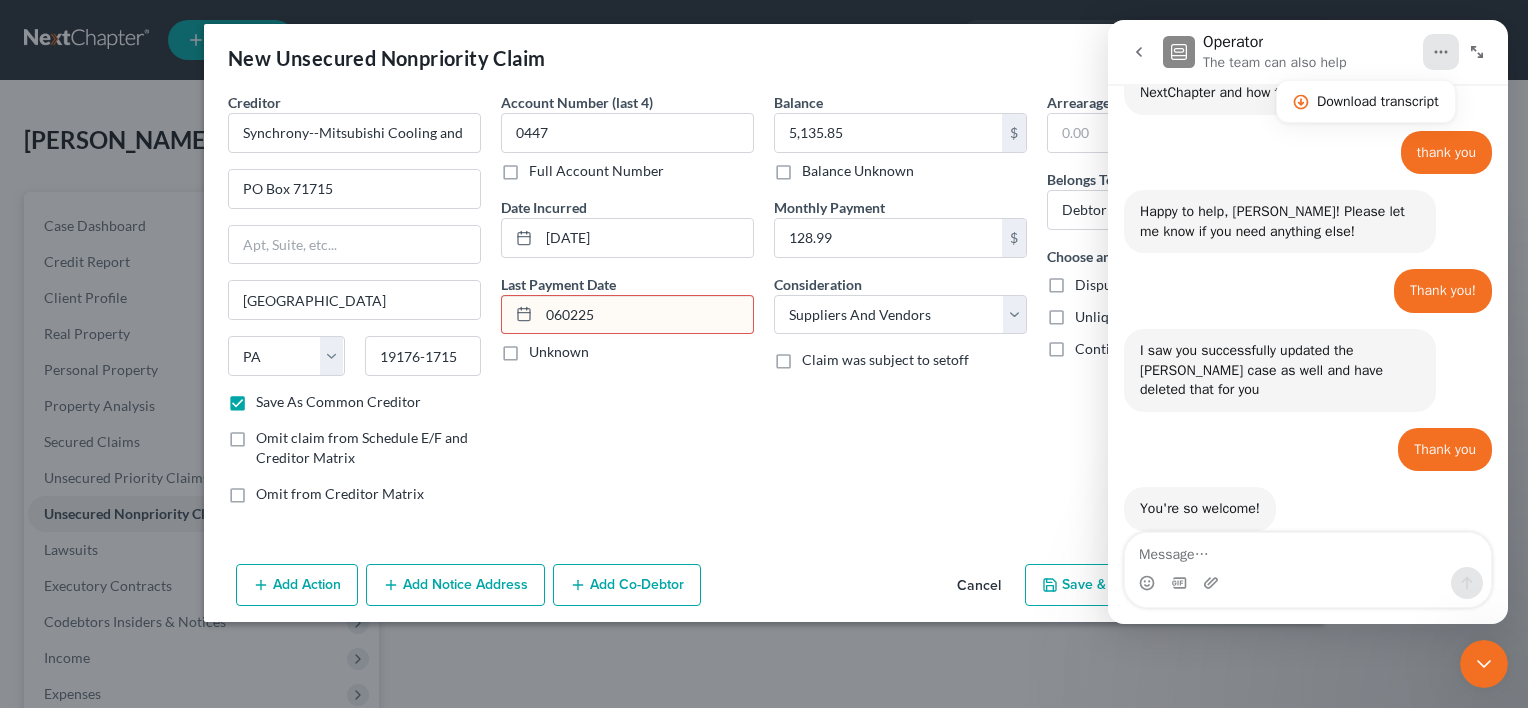 click on "Balance
5,135.85 $
Balance Unknown
Balance Undetermined
5,135.85 $
Balance Unknown
Monthly Payment 128.99 $ Consideration Select Cable / Satellite Services Collection Agency Credit Card Debt Debt Counseling / Attorneys Deficiency Balance Domestic Support Obligations Home / Car Repairs Income Taxes Judgment Liens Medical Services Monies Loaned / Advanced Mortgage Obligation From Divorce Or Separation Obligation To Pensions Other Overdrawn Bank Account Promised To Help Pay Creditors Student Loans Suppliers And Vendors Telephone / Internet Services Utility Services Claim was subject to setoff" at bounding box center (900, 306) 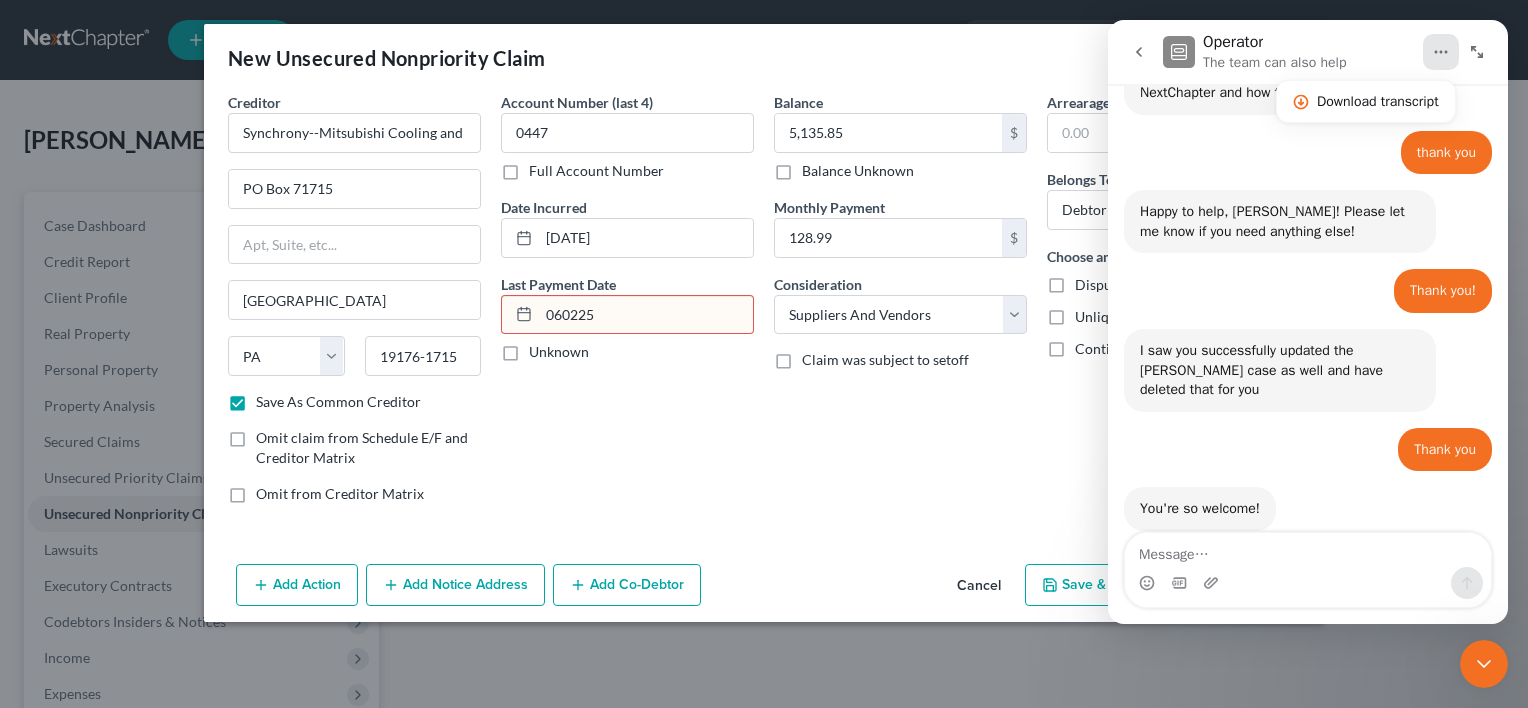 drag, startPoint x: 1005, startPoint y: 40, endPoint x: 881, endPoint y: 46, distance: 124.14507 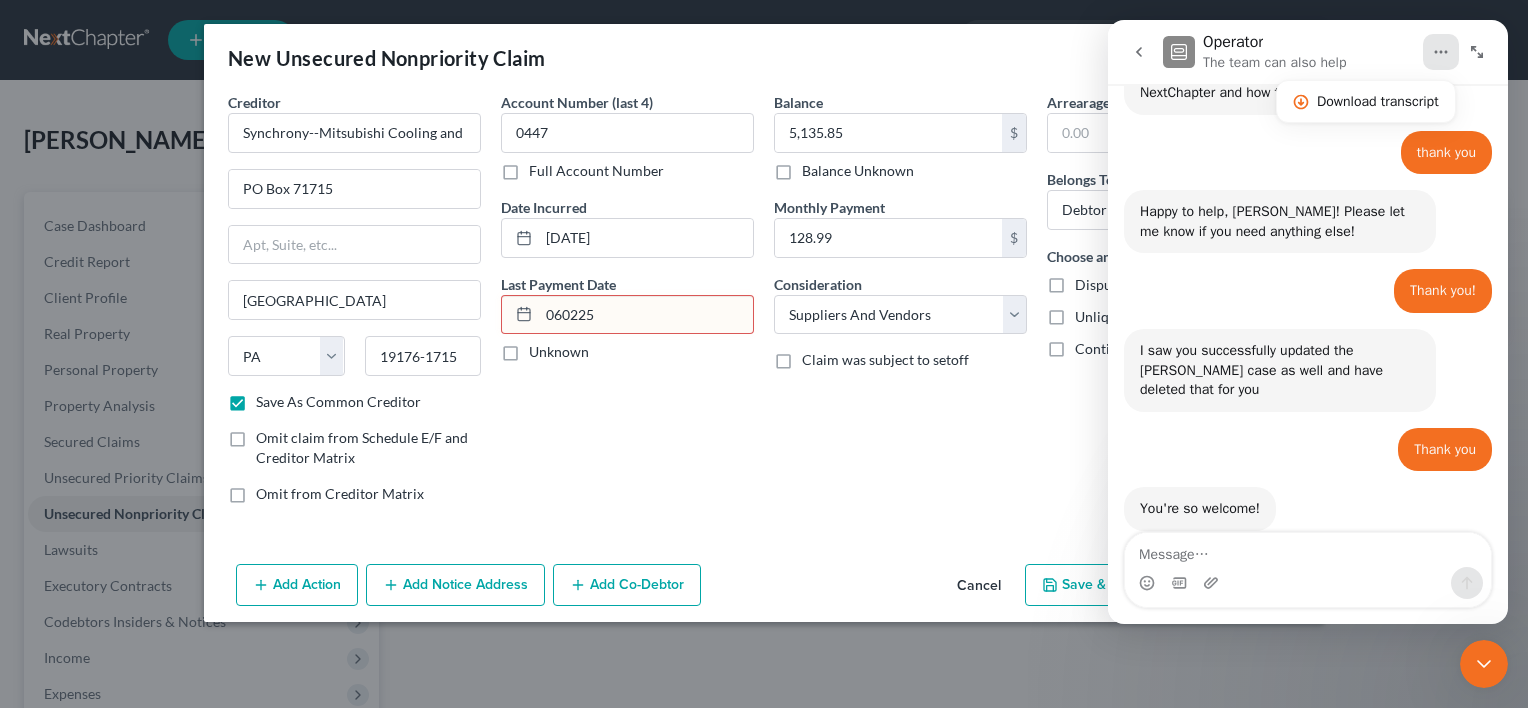 click 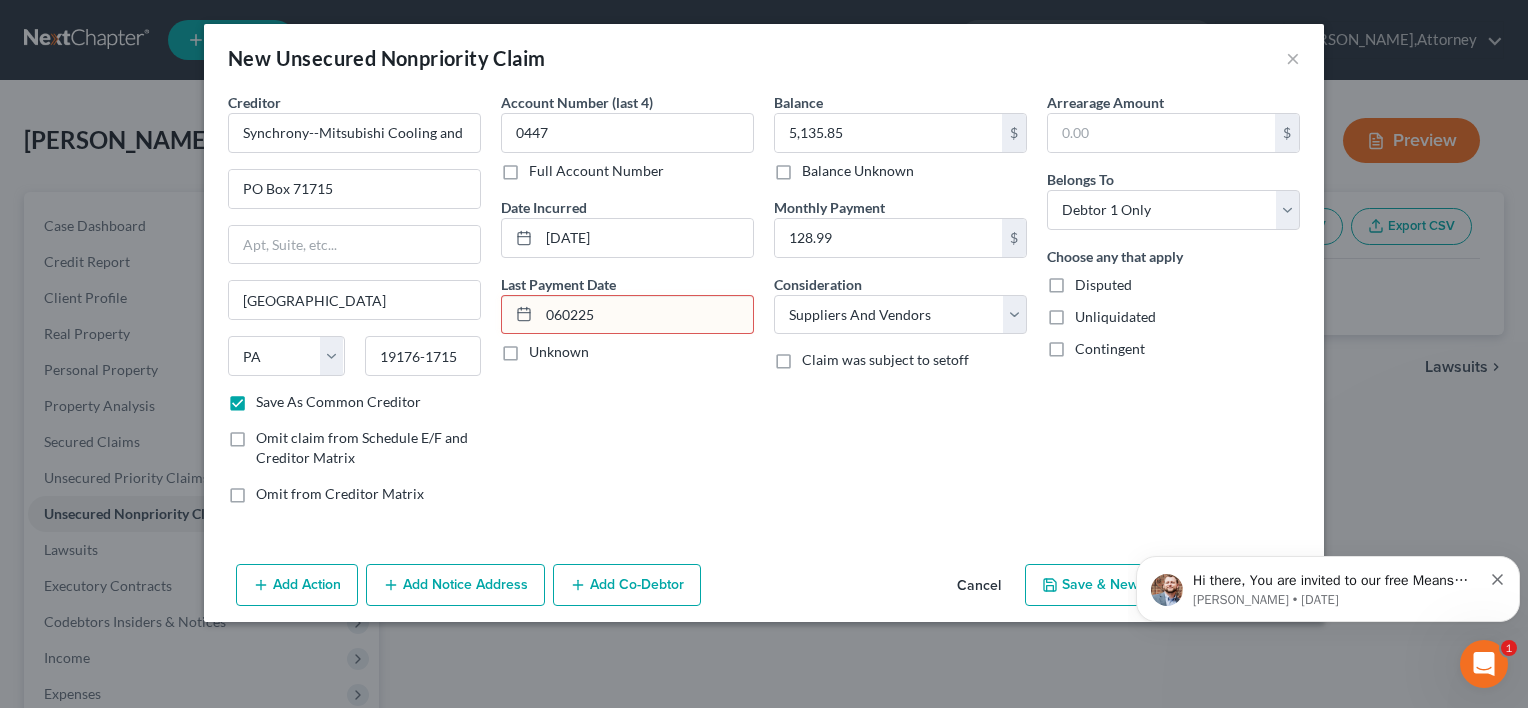 scroll, scrollTop: 0, scrollLeft: 0, axis: both 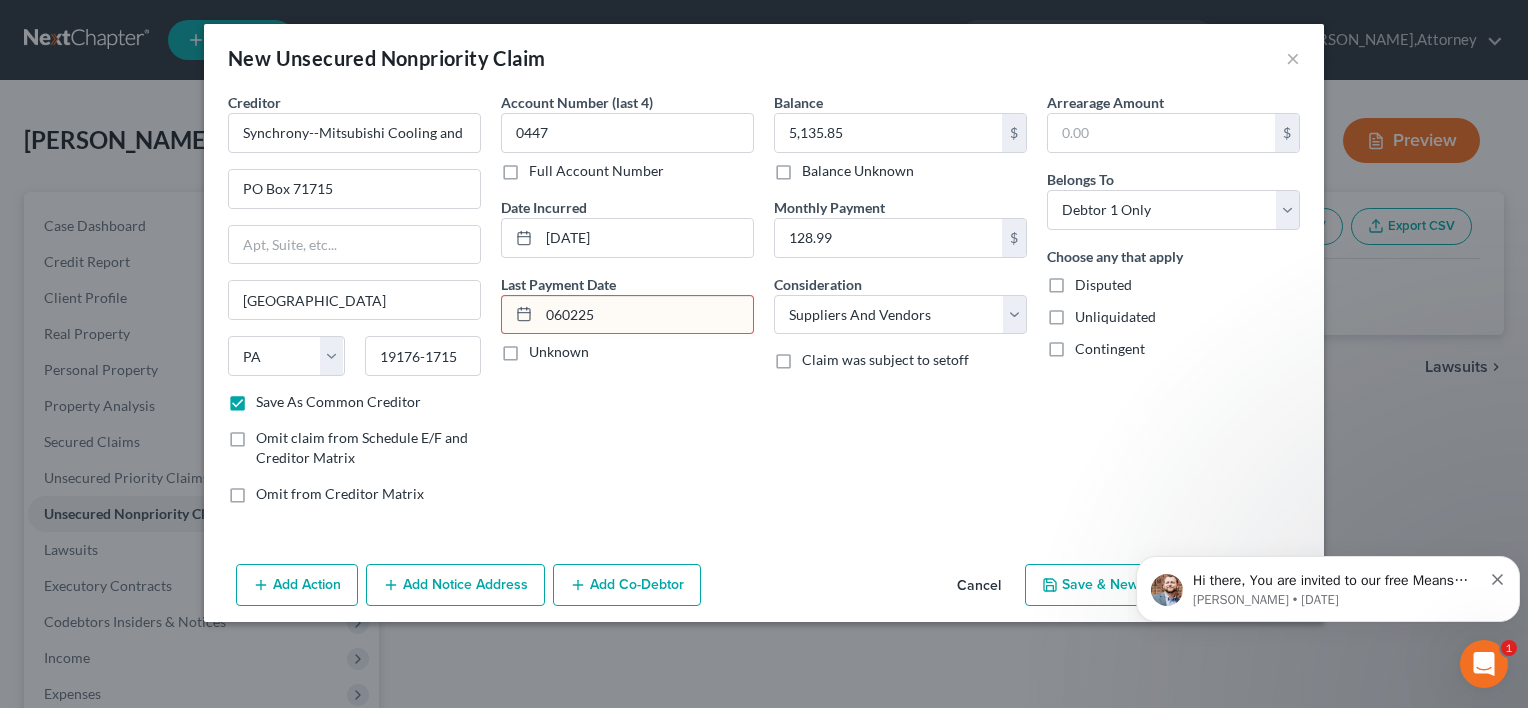 click on "New Unsecured Nonpriority Claim  × Creditor *    Synchrony--Mitsubishi Cooling and Heating                      PO Box 71715 [GEOGRAPHIC_DATA] [US_STATE] AK AR AZ CA CO [GEOGRAPHIC_DATA] DE DC [GEOGRAPHIC_DATA] [GEOGRAPHIC_DATA] GU HI ID [GEOGRAPHIC_DATA] IN [GEOGRAPHIC_DATA] [GEOGRAPHIC_DATA] [GEOGRAPHIC_DATA] LA ME MD [GEOGRAPHIC_DATA] [GEOGRAPHIC_DATA] [GEOGRAPHIC_DATA] [GEOGRAPHIC_DATA] [GEOGRAPHIC_DATA] MT [GEOGRAPHIC_DATA] [GEOGRAPHIC_DATA] [GEOGRAPHIC_DATA] [GEOGRAPHIC_DATA] NH [GEOGRAPHIC_DATA] [GEOGRAPHIC_DATA] [GEOGRAPHIC_DATA] [GEOGRAPHIC_DATA] [GEOGRAPHIC_DATA] OR [GEOGRAPHIC_DATA] PR RI SC SD [GEOGRAPHIC_DATA] [GEOGRAPHIC_DATA] [GEOGRAPHIC_DATA] VI VA [GEOGRAPHIC_DATA] [GEOGRAPHIC_DATA] WV [GEOGRAPHIC_DATA] WY 19176-1715 Save As Common Creditor Omit claim from Schedule E/F and Creditor Matrix Omit from Creditor Matrix
Account Number (last 4)
0447
Full Account Number
Date Incurred         [DATE] Last Payment Date         060225 Unknown Balance
5,135.85 $
Balance Unknown
Balance Undetermined
5,135.85 $
Balance Unknown
Monthly Payment 128.99 $ Consideration Select Cable / Satellite Services Collection Agency Credit Card Debt Debt Counseling / Attorneys Deficiency Balance Domestic Support Obligations Home / Car Repairs Income Taxes Judgment Liens Medical Services $" at bounding box center (764, 354) 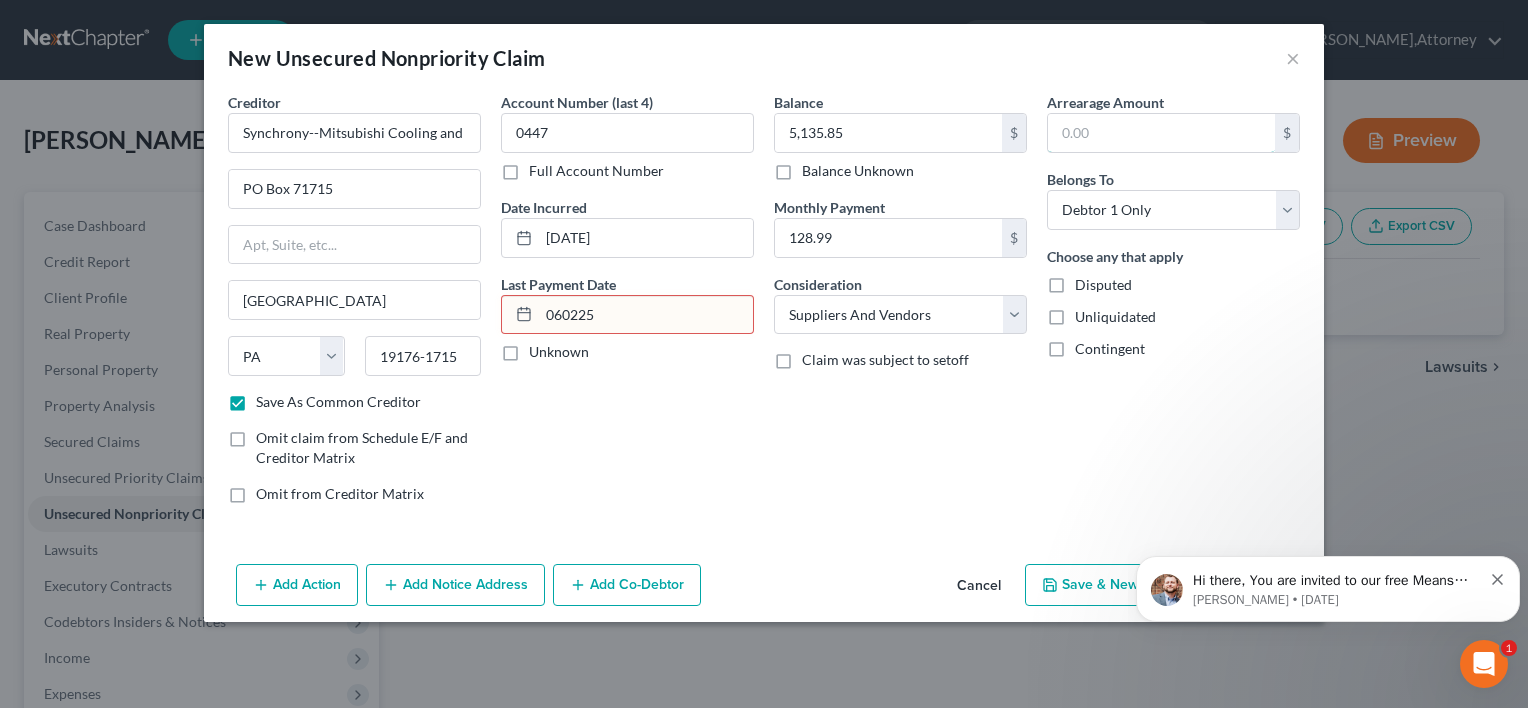 click at bounding box center [1161, 133] 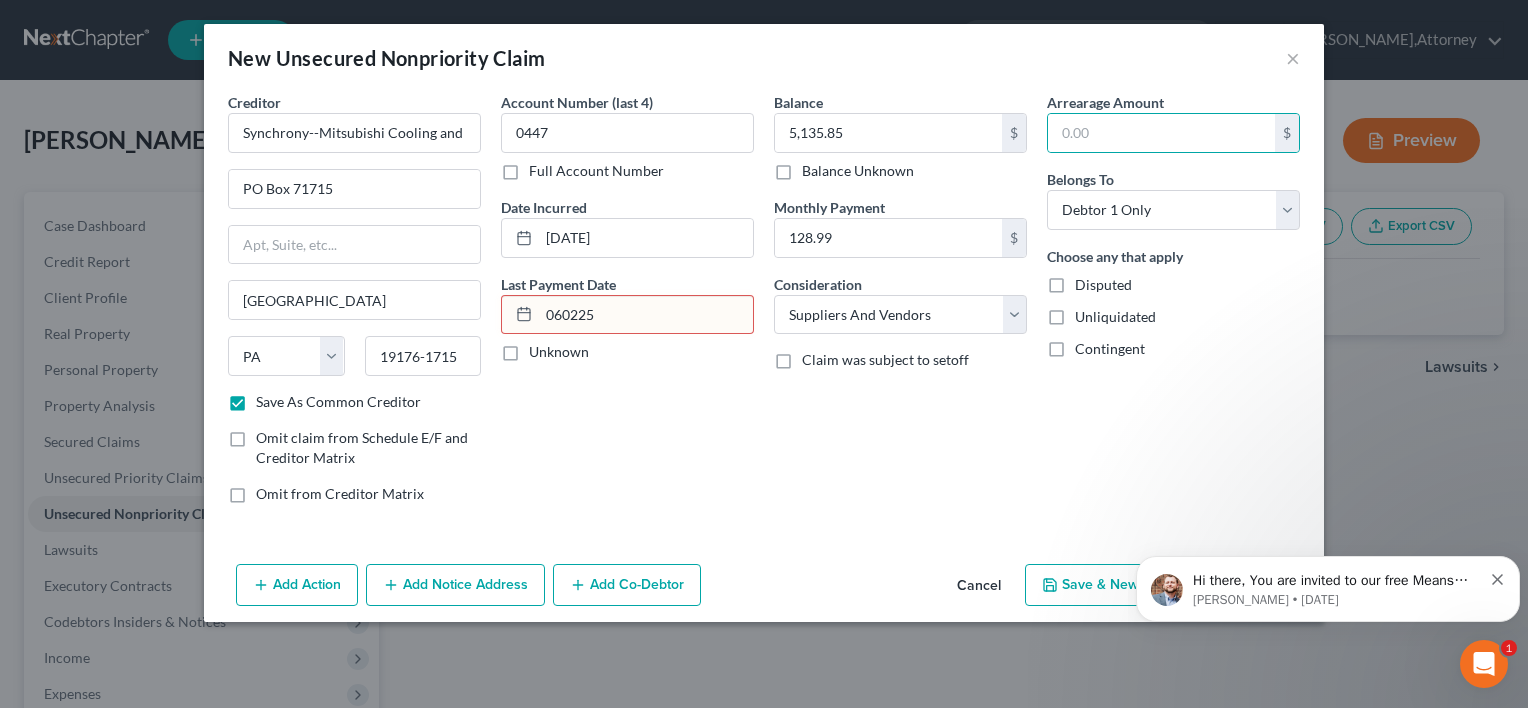 click on "Save & New" at bounding box center [1090, 585] 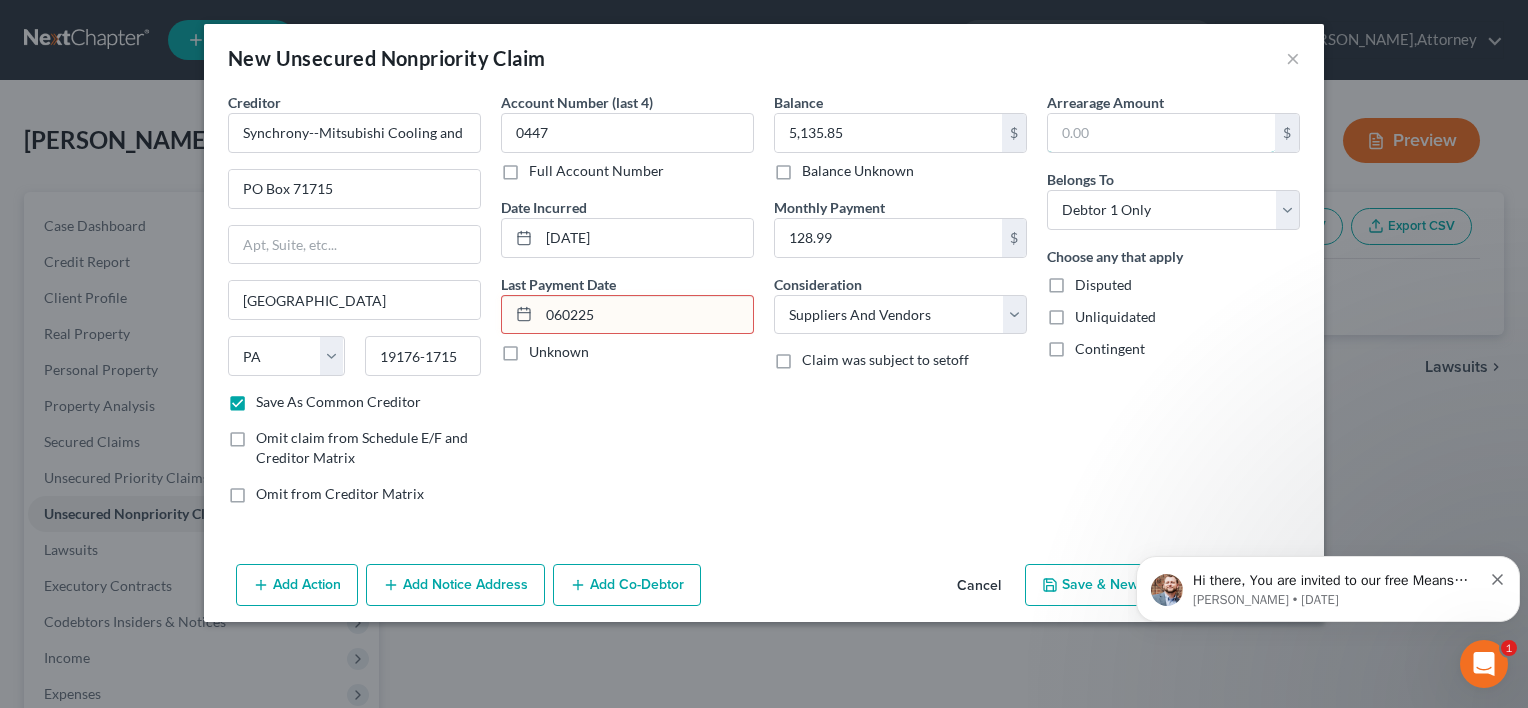 click at bounding box center [1161, 133] 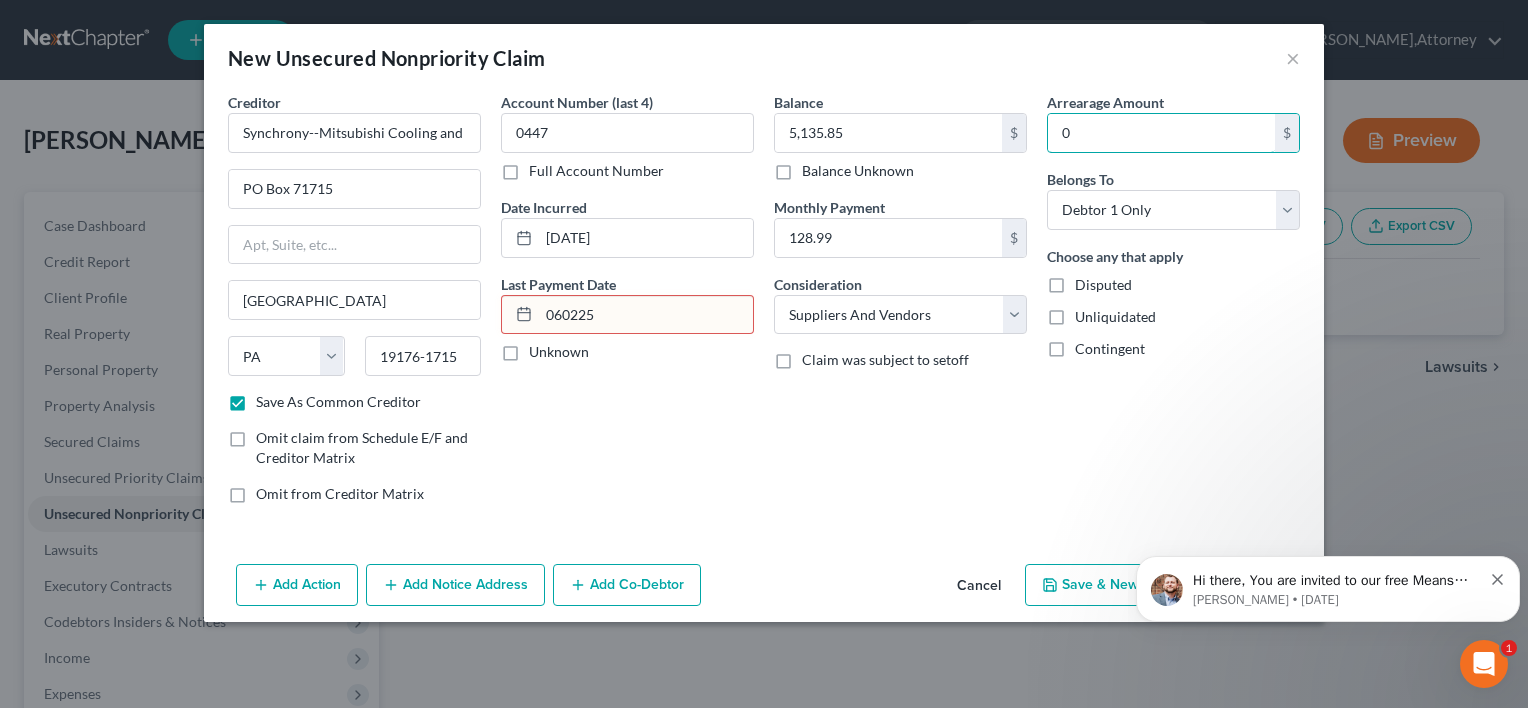 type on "0" 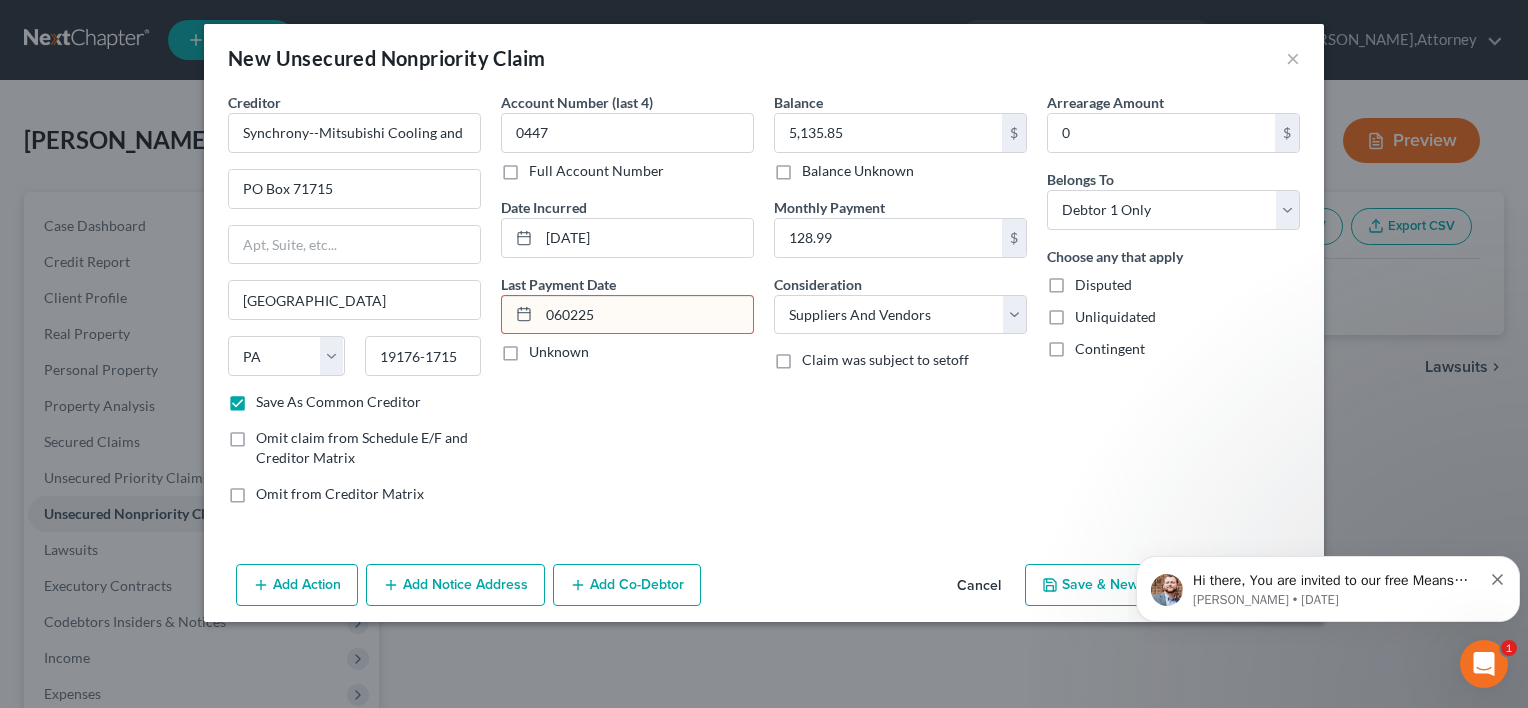 click on "Save & New" at bounding box center (1090, 585) 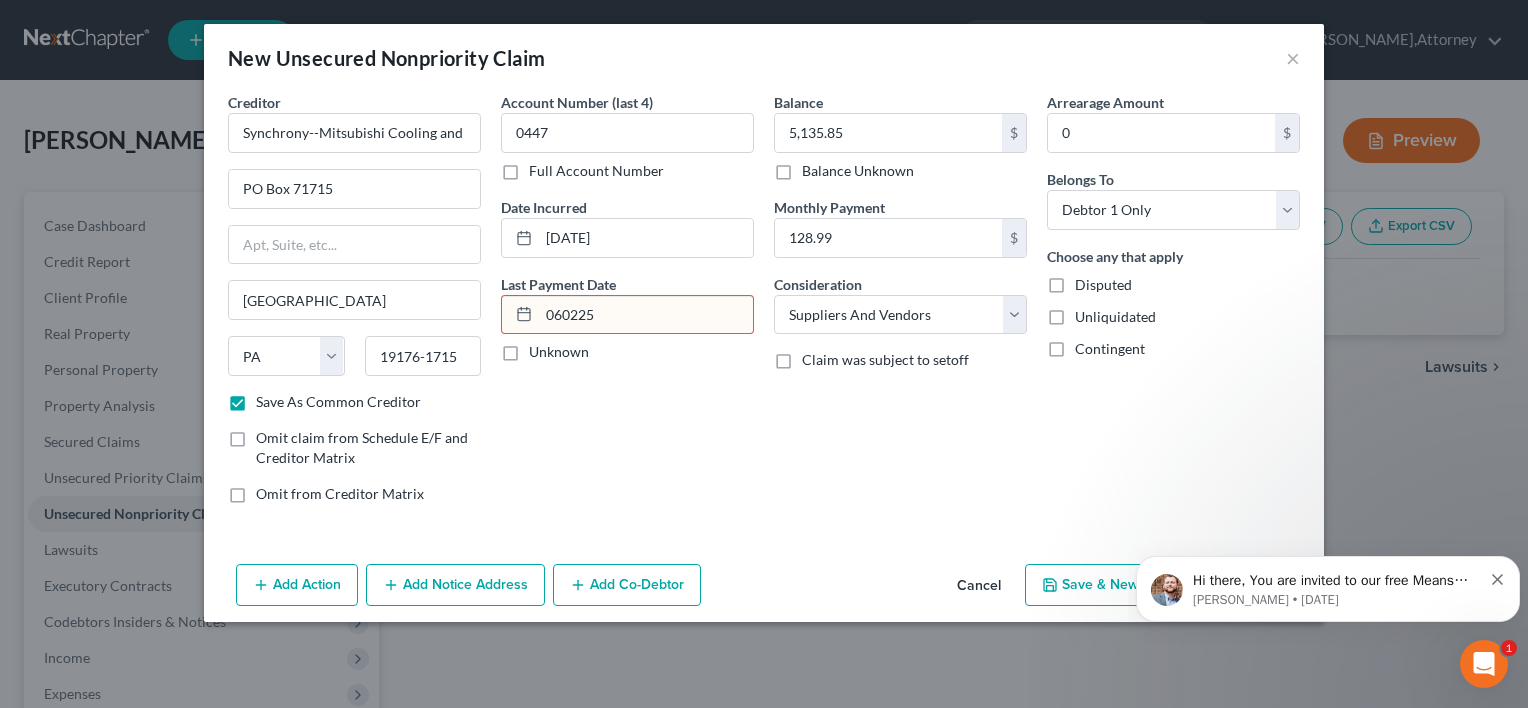 click 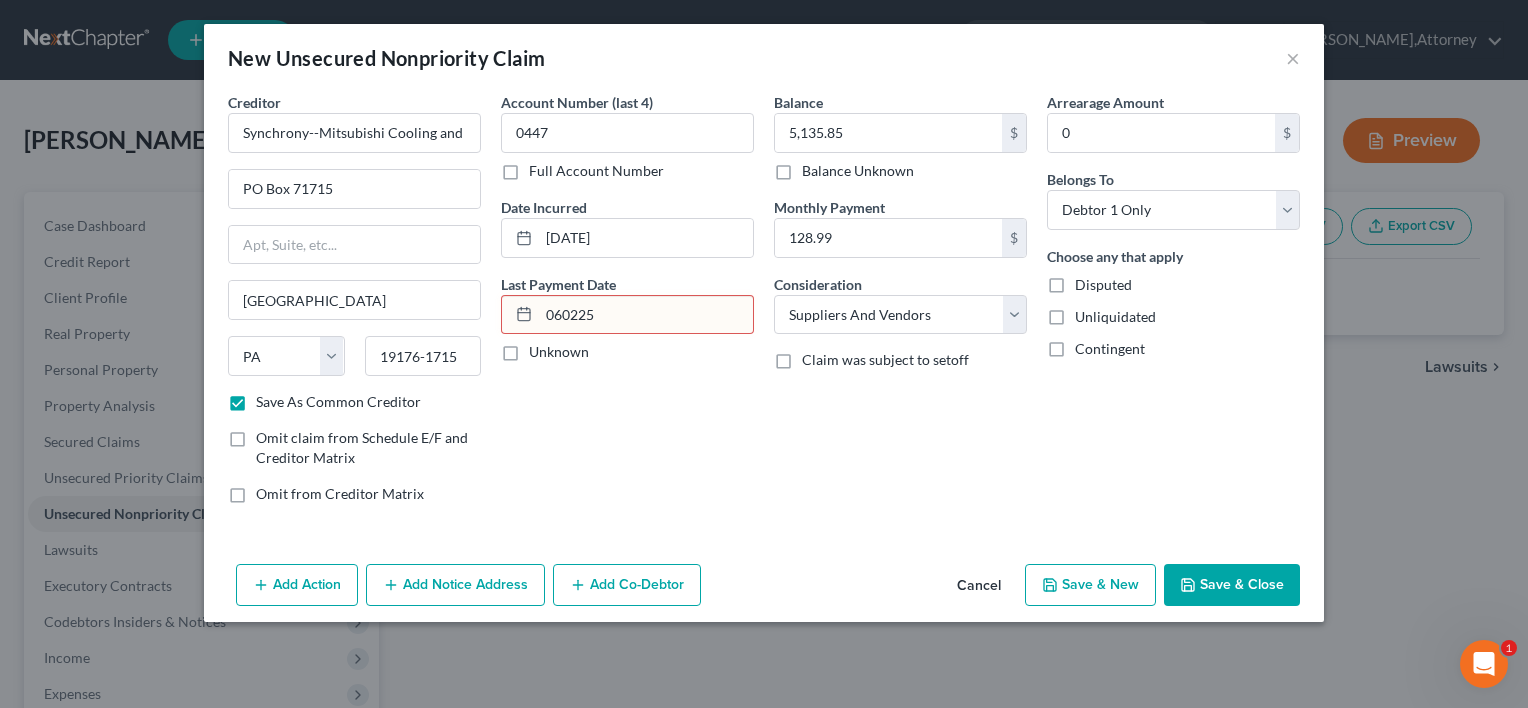click on "060225" at bounding box center [646, 315] 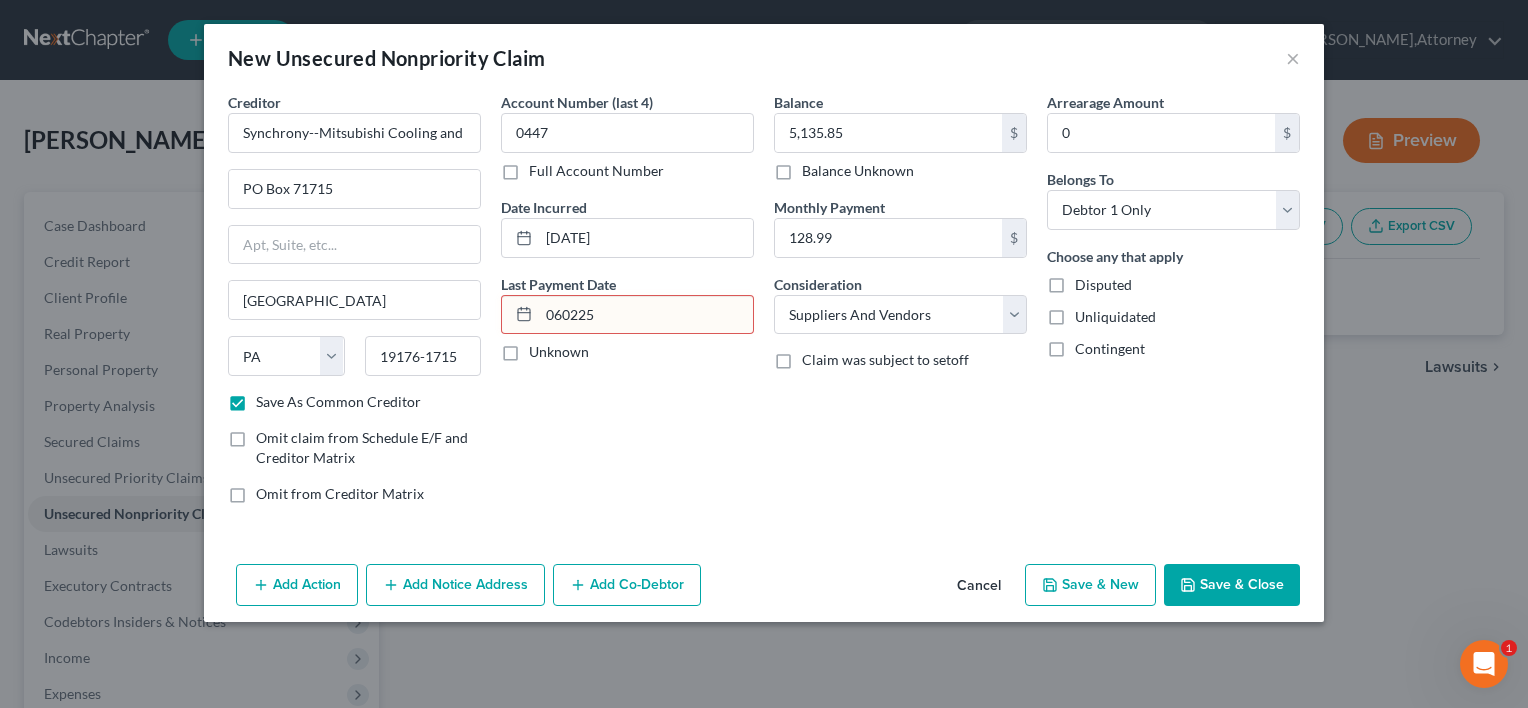 click on "060225" at bounding box center (646, 315) 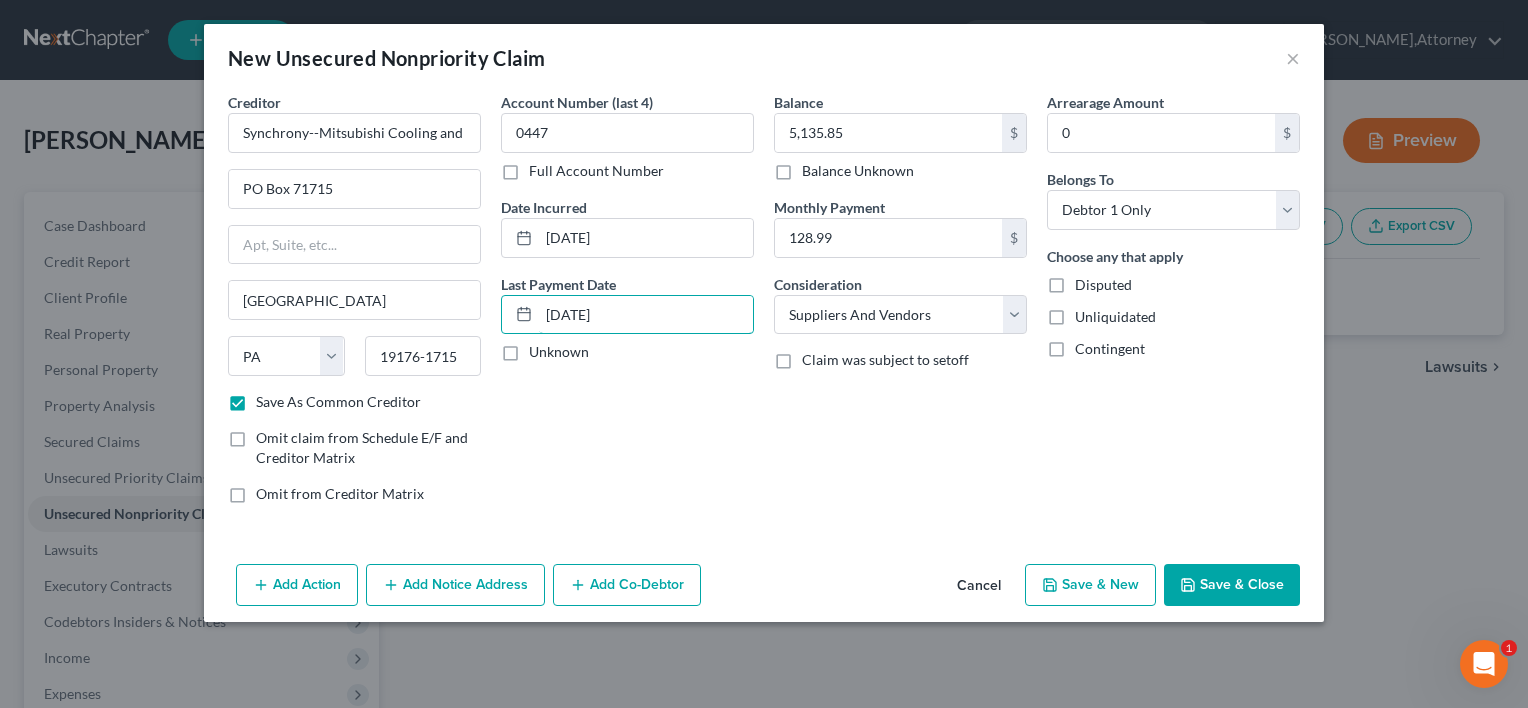 type on "[DATE]" 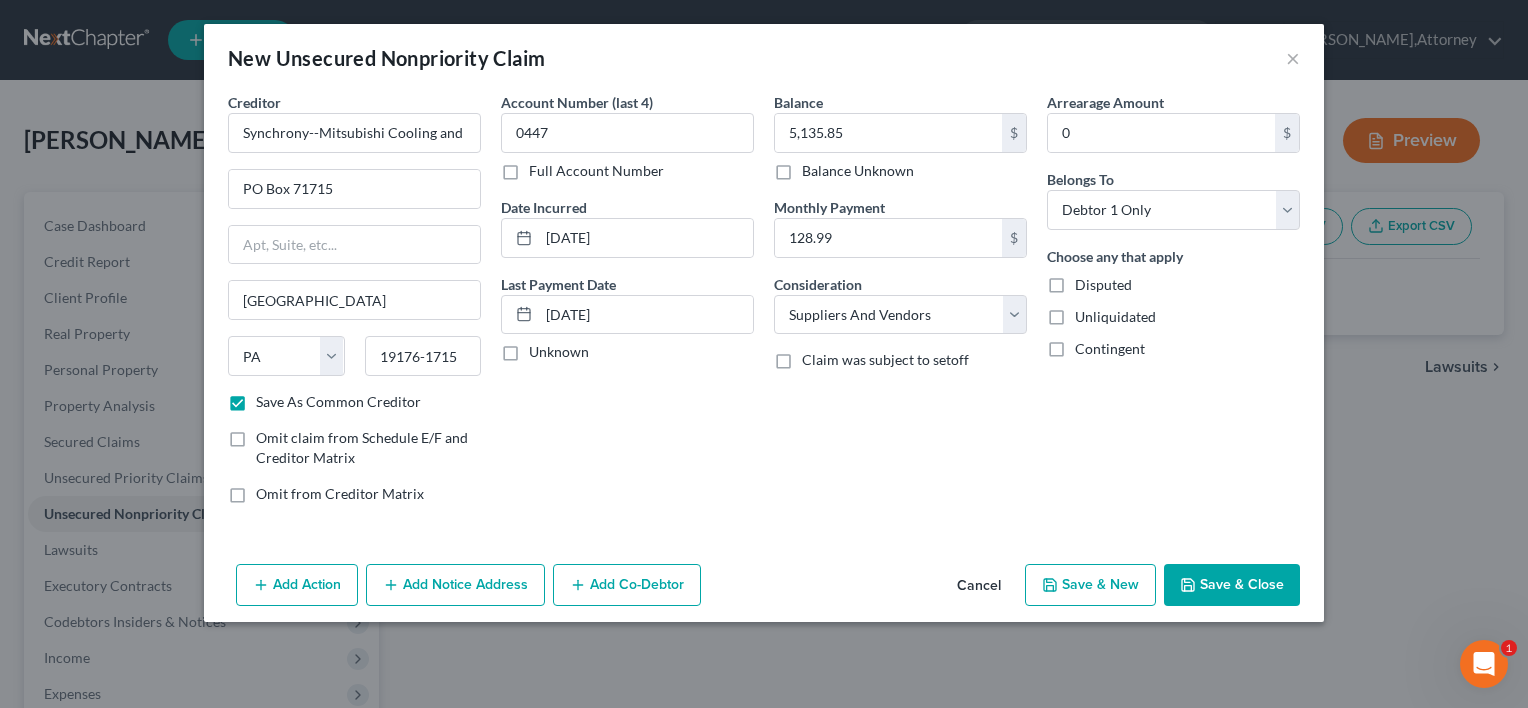 click on "Save & Close" at bounding box center (1232, 585) 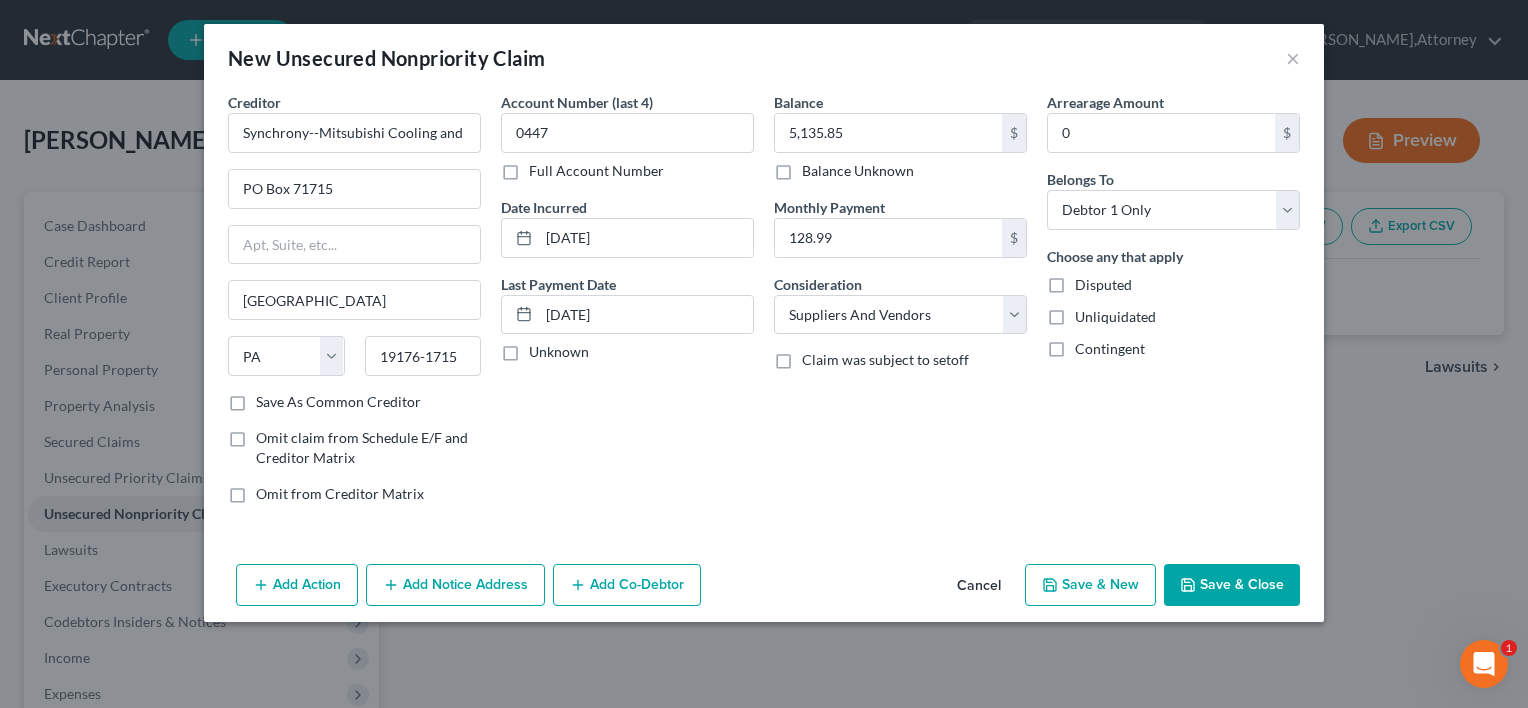 checkbox on "false" 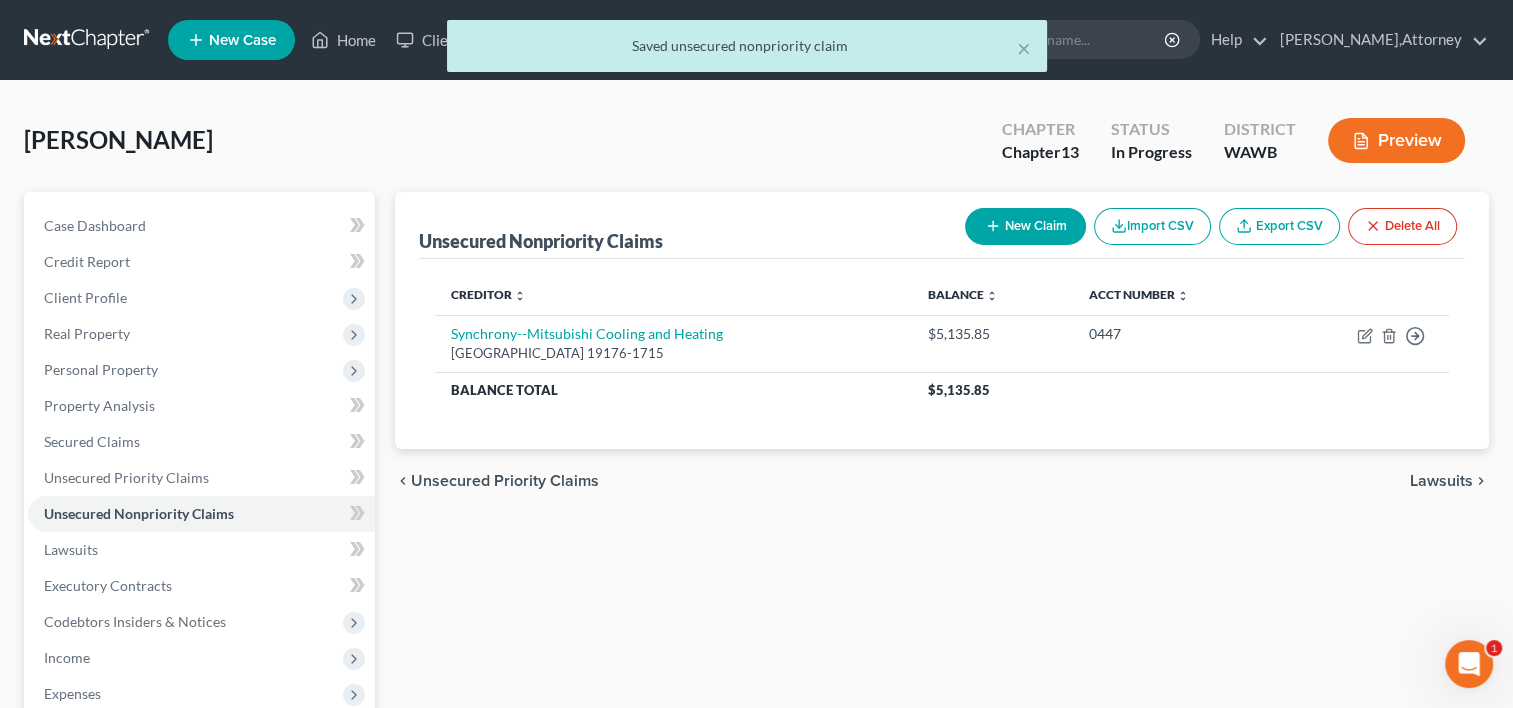 click on "New Claim" at bounding box center [1025, 226] 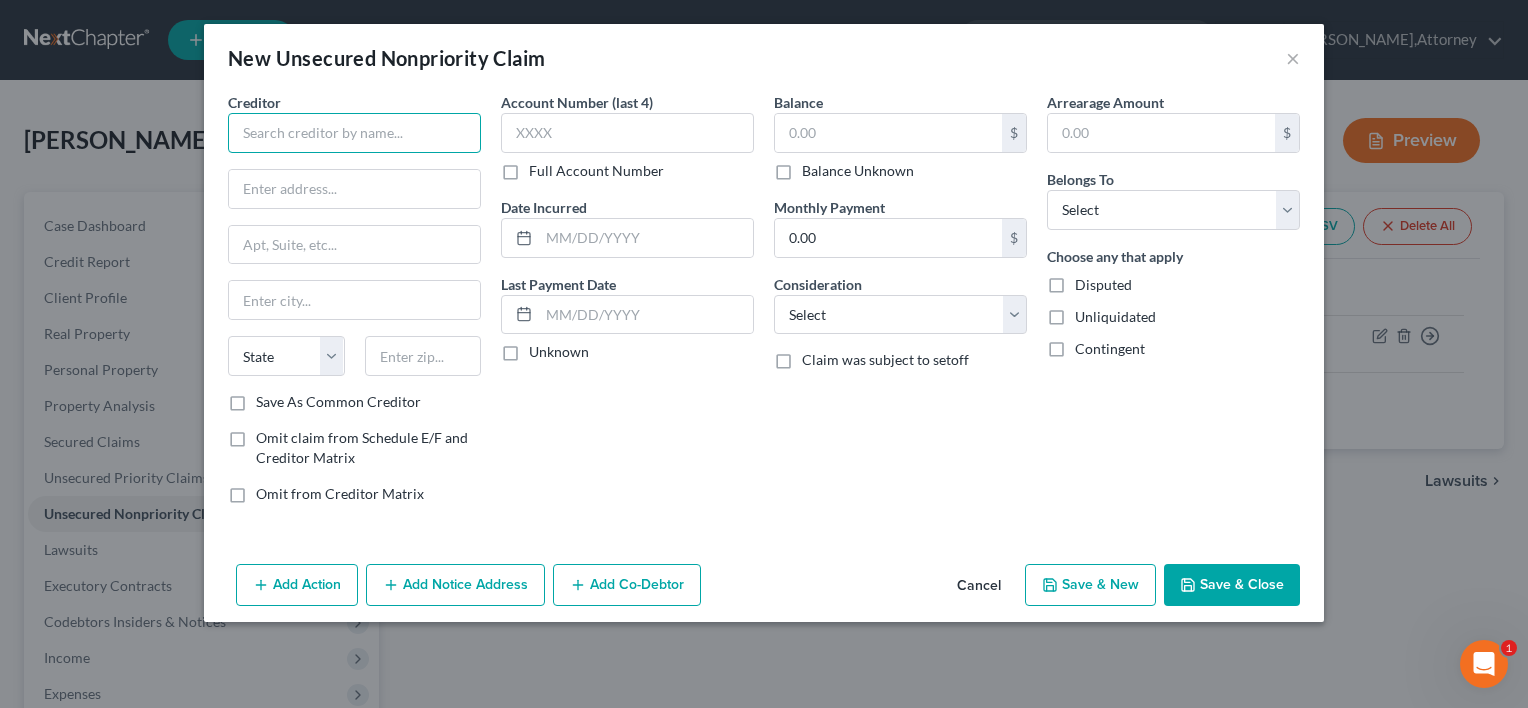 click at bounding box center [354, 133] 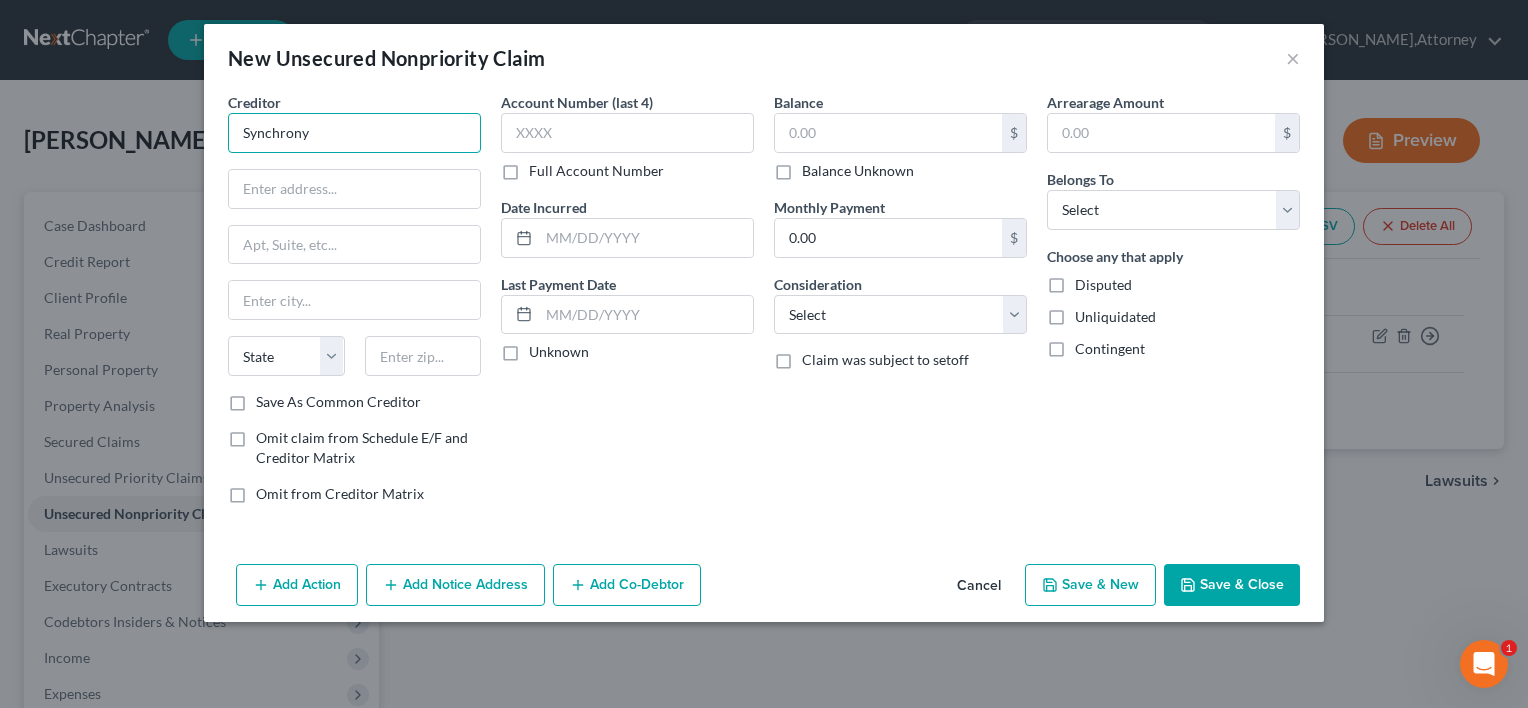click on "Synchrony" at bounding box center [354, 133] 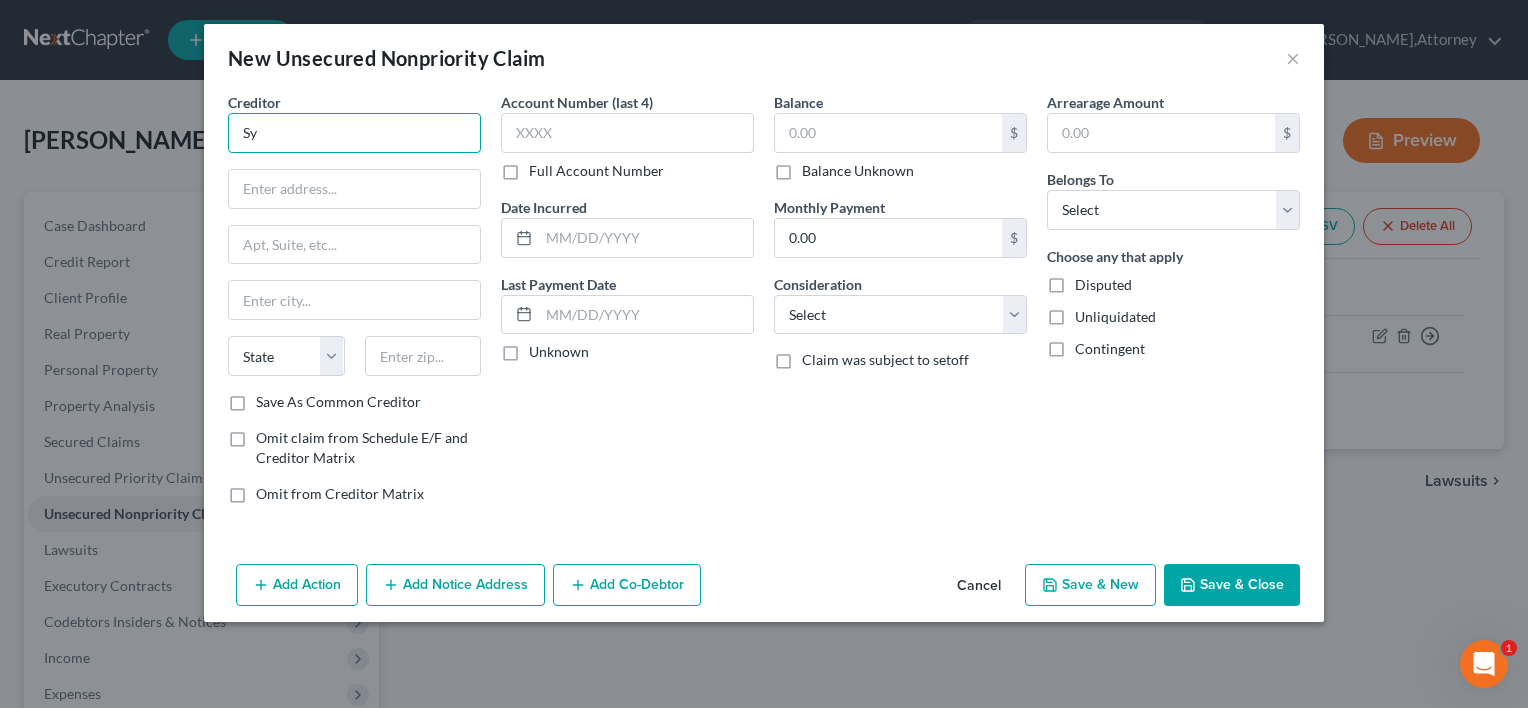 type on "S" 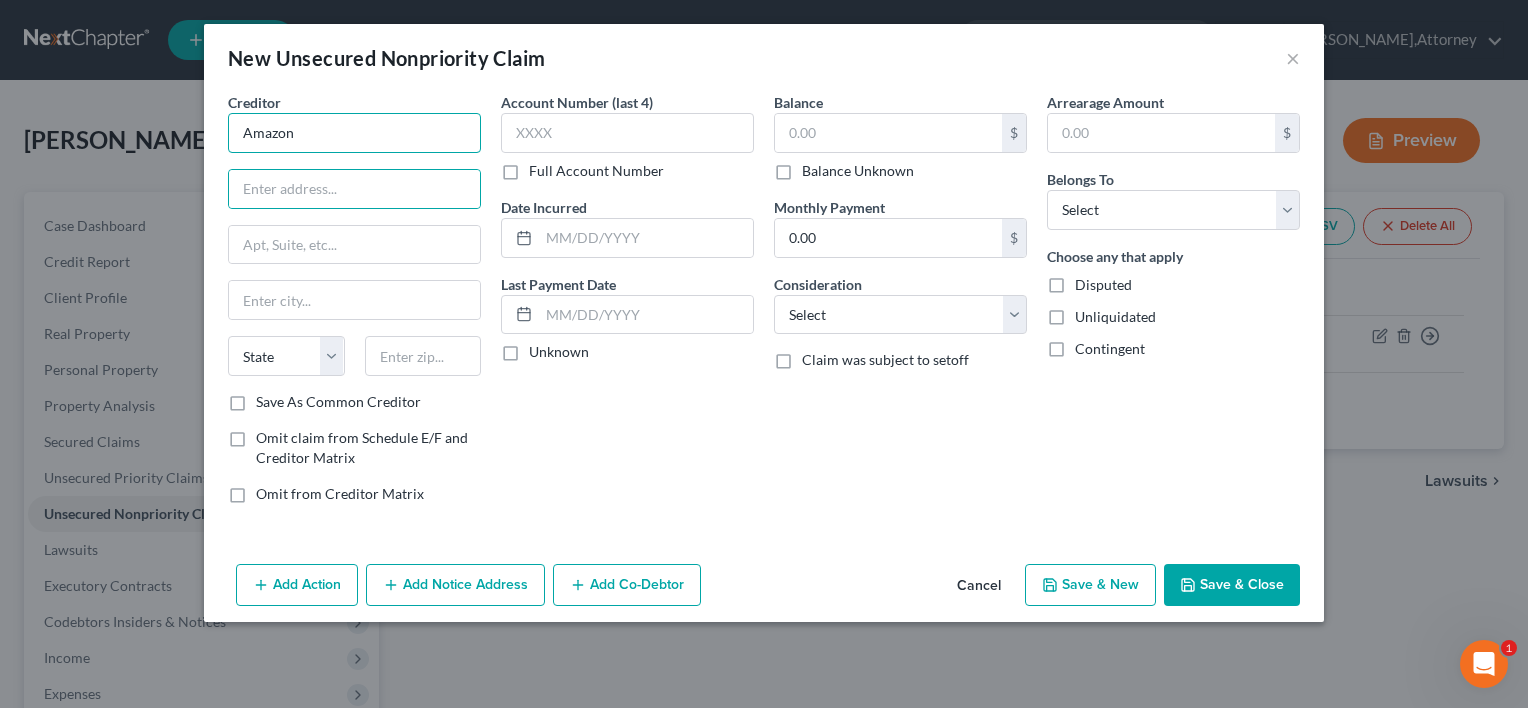 click on "Amazon" at bounding box center [354, 133] 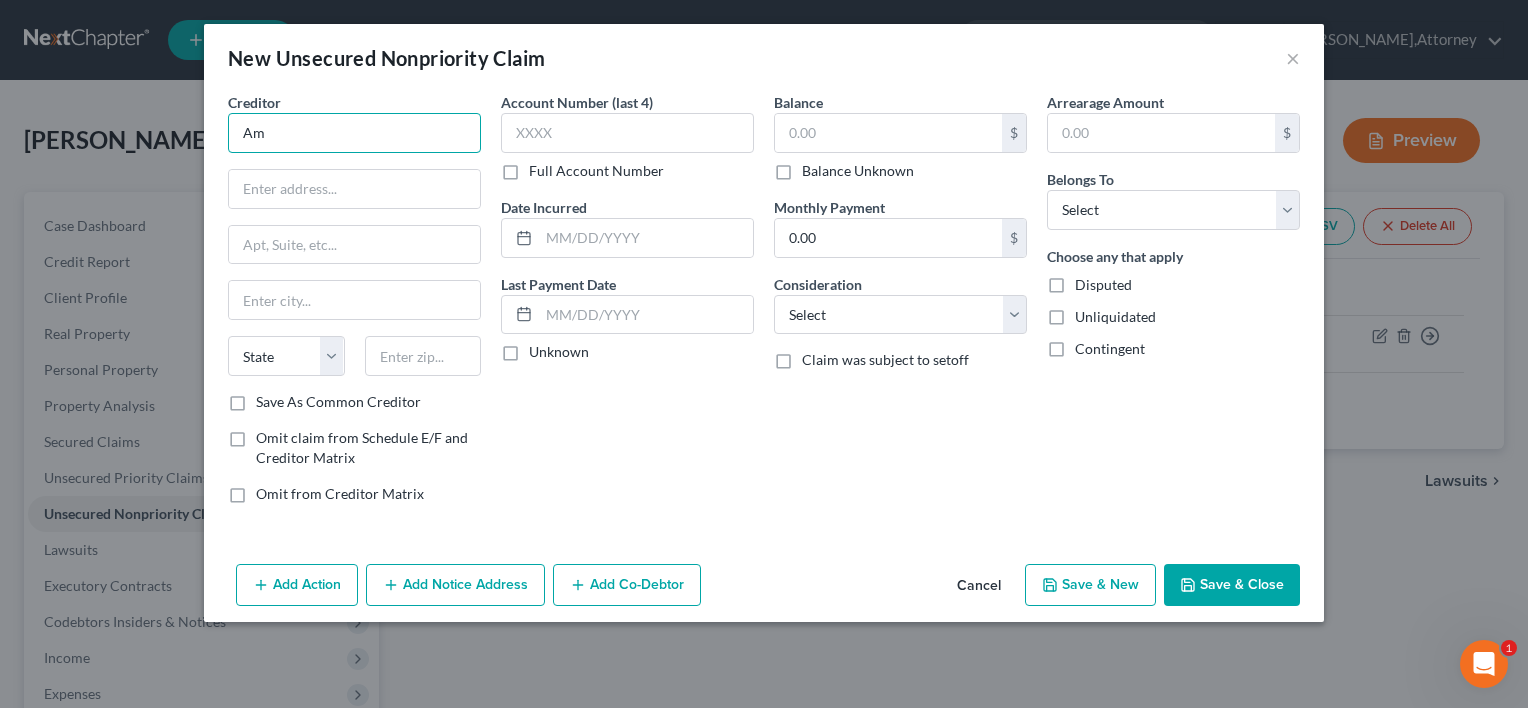 type on "A" 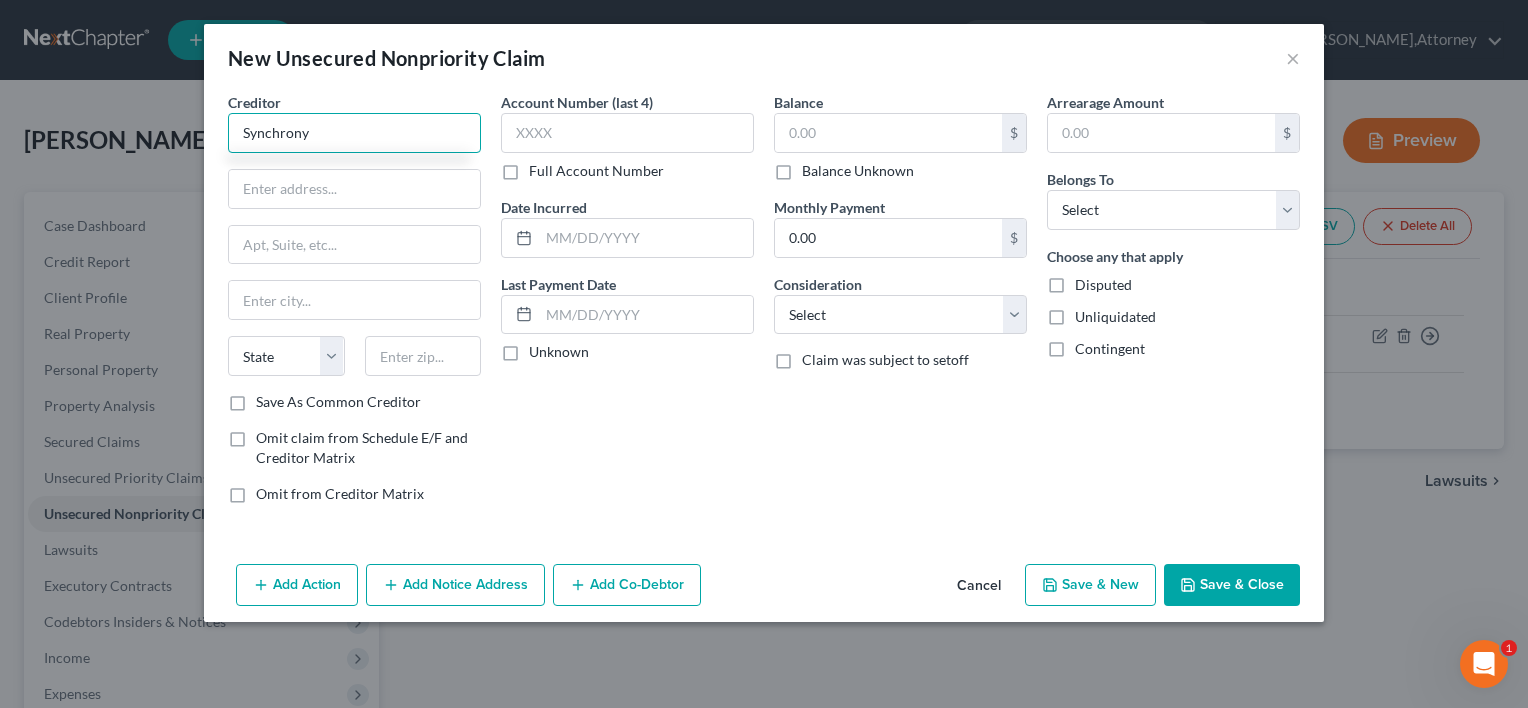 type on "Synchrony" 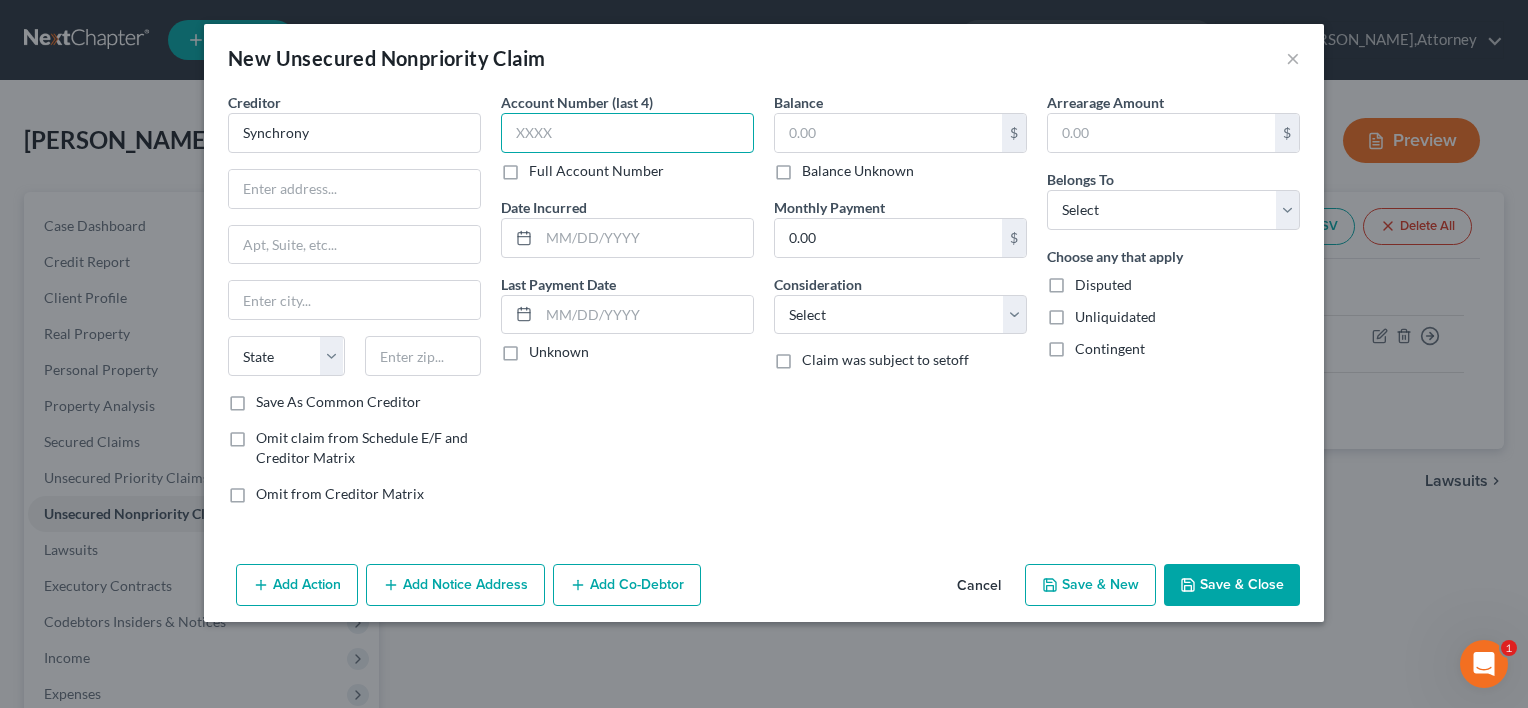click at bounding box center [627, 133] 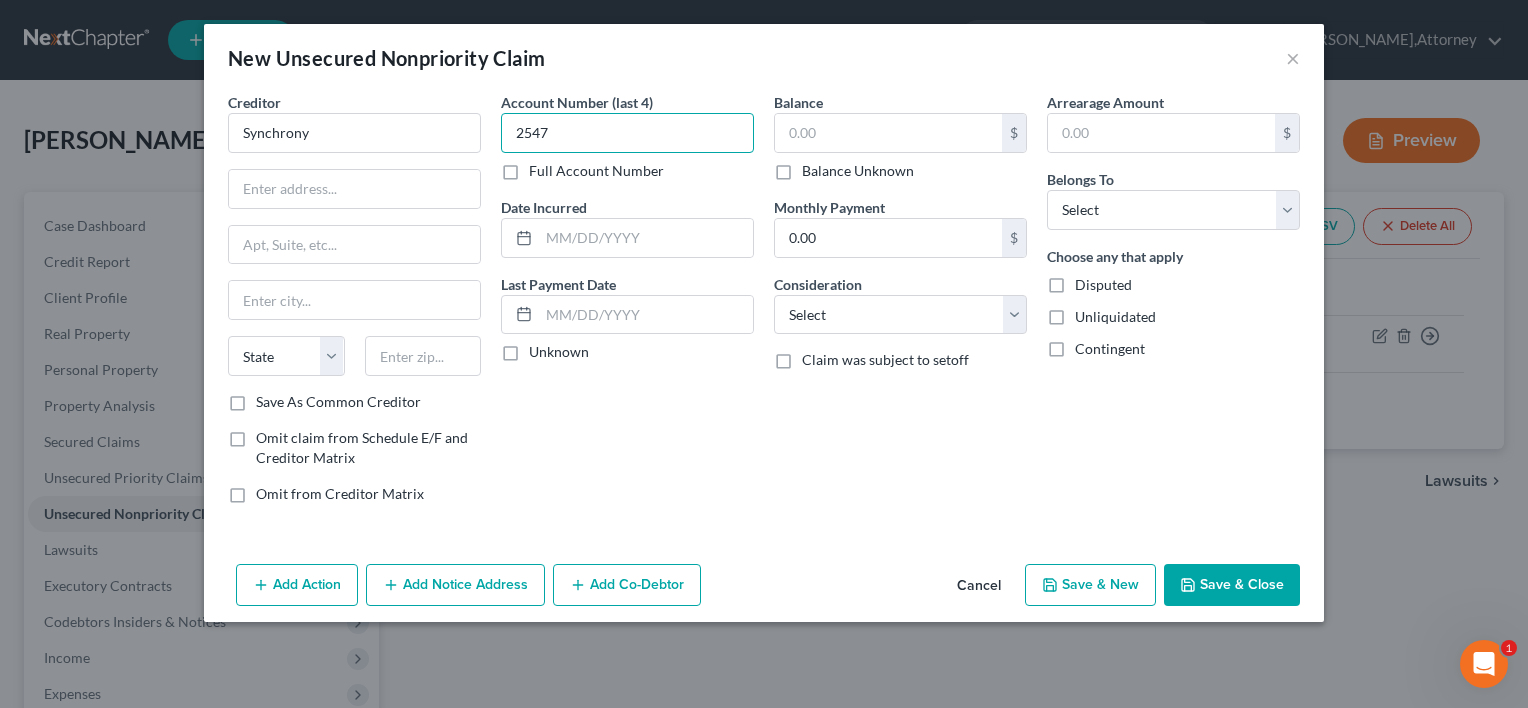 type on "2547" 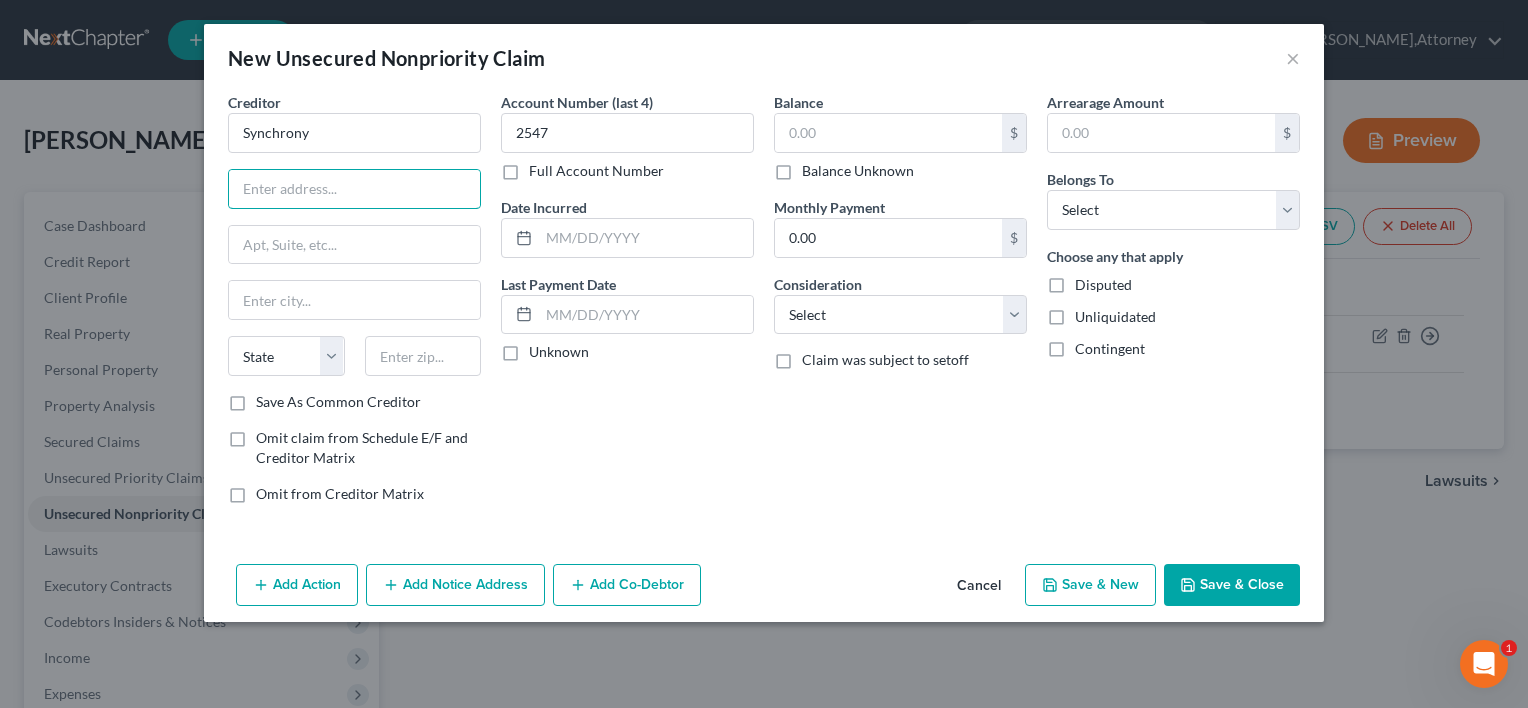 click at bounding box center (354, 189) 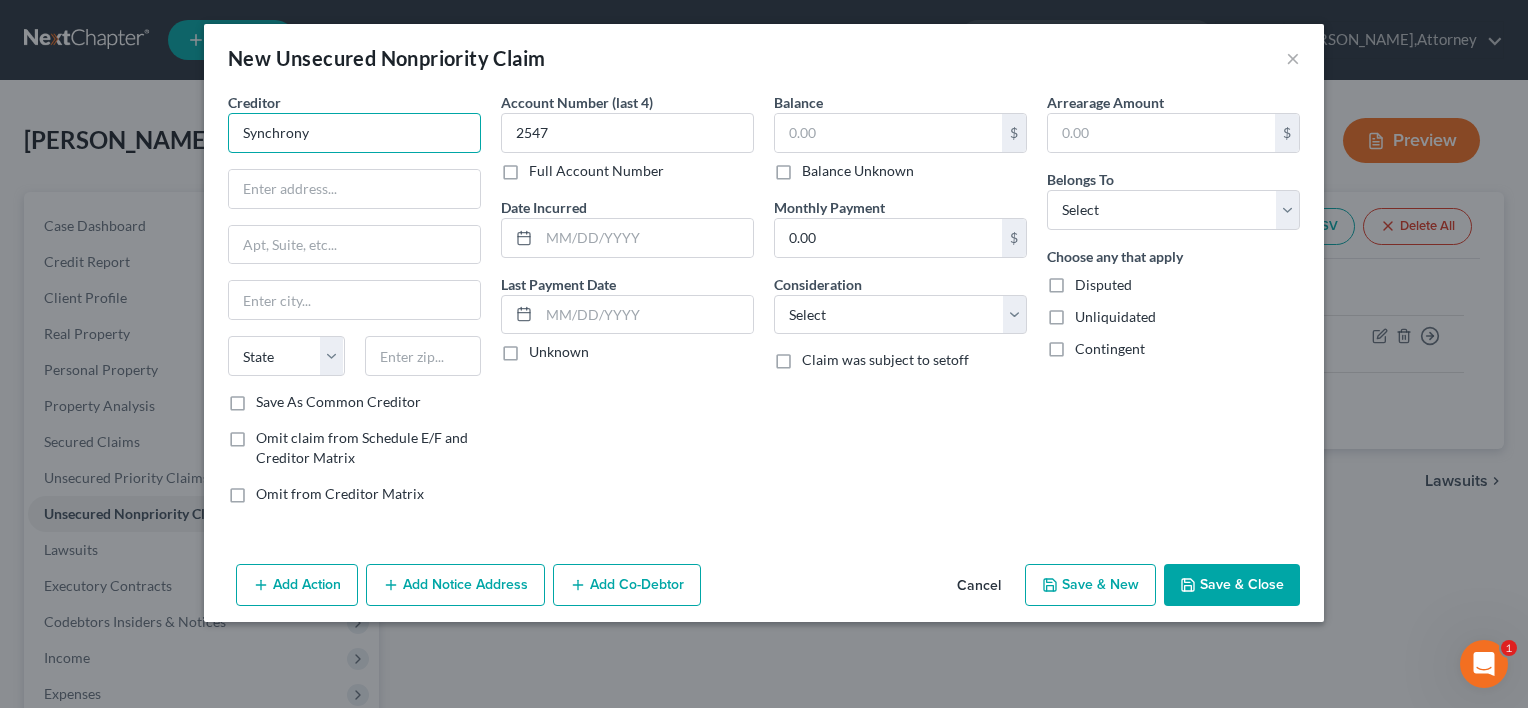 click on "Synchrony" at bounding box center (354, 133) 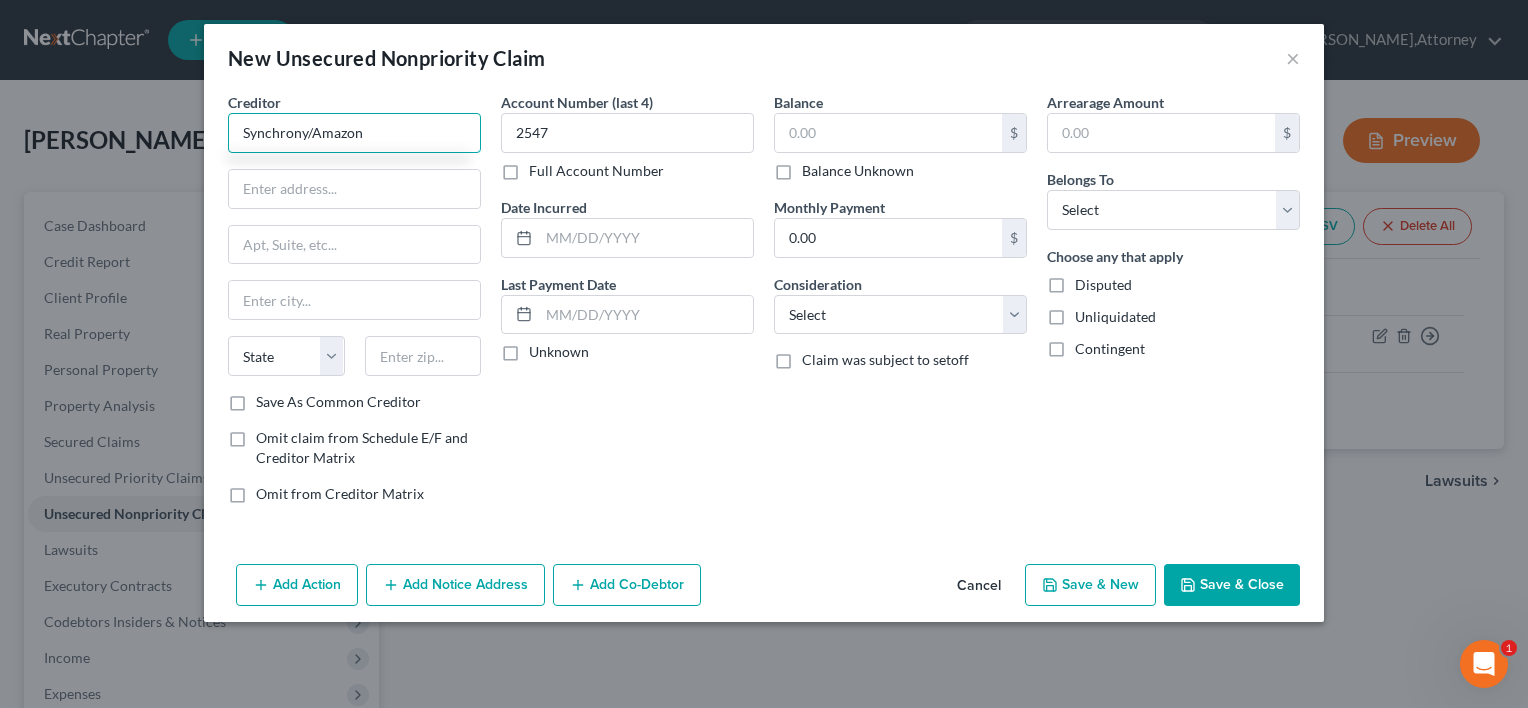 type on "Synchrony/Amazon" 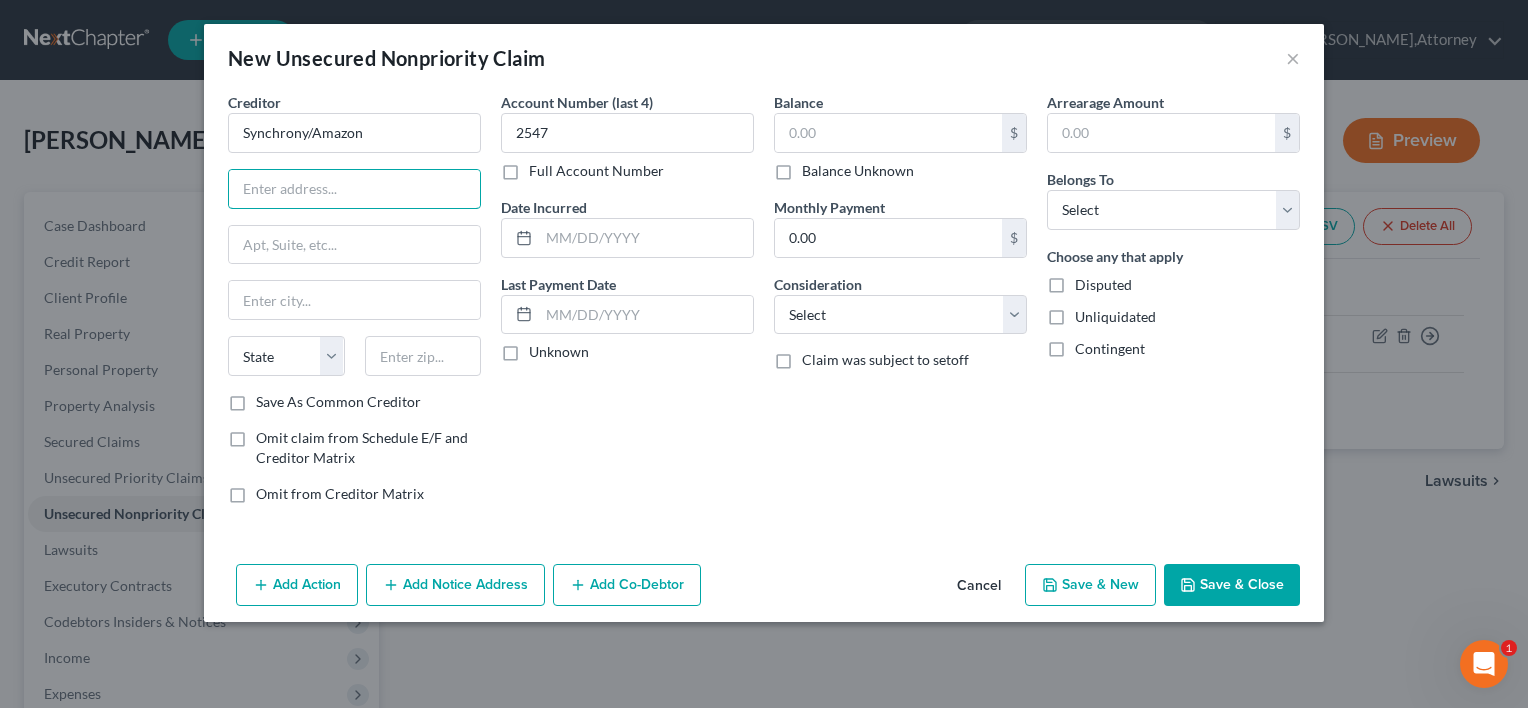 click at bounding box center [354, 189] 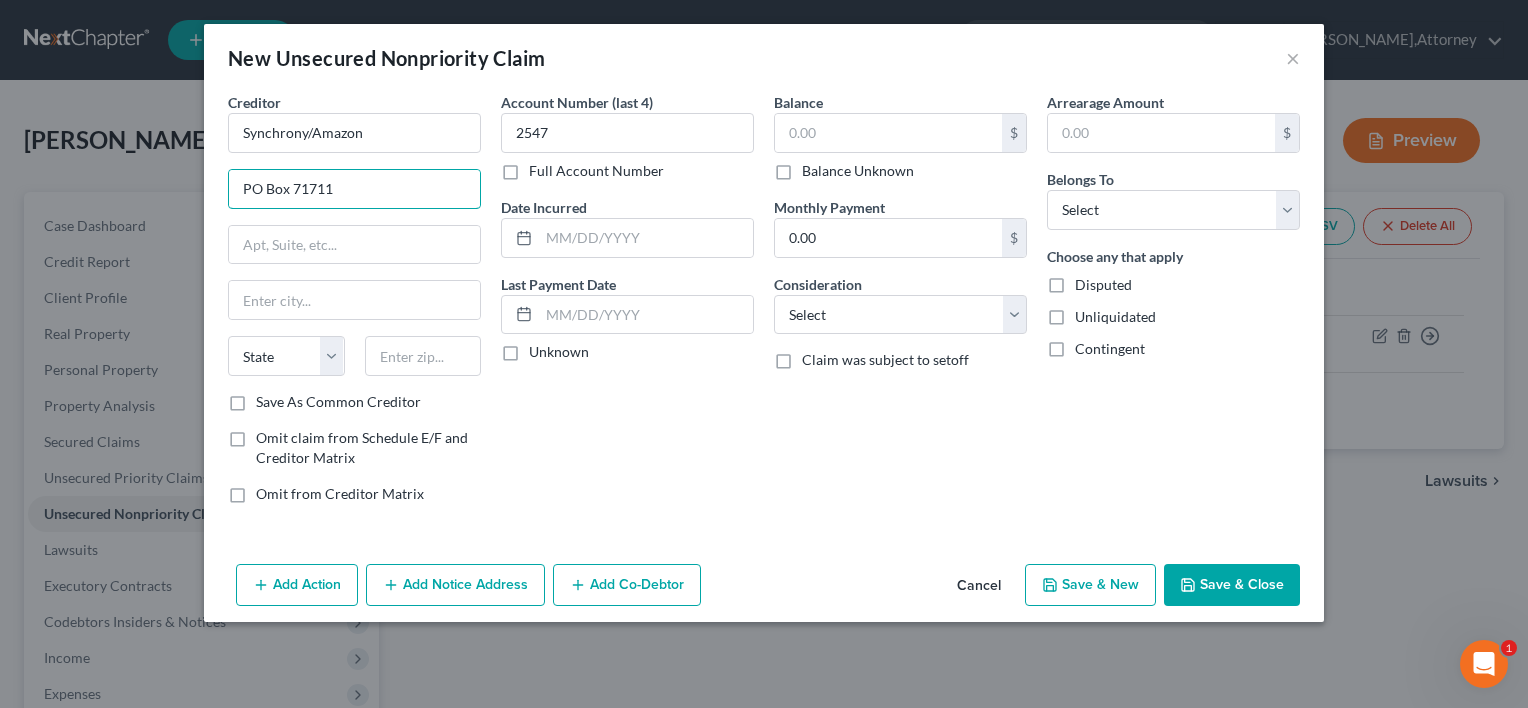 type on "PO Box 71711" 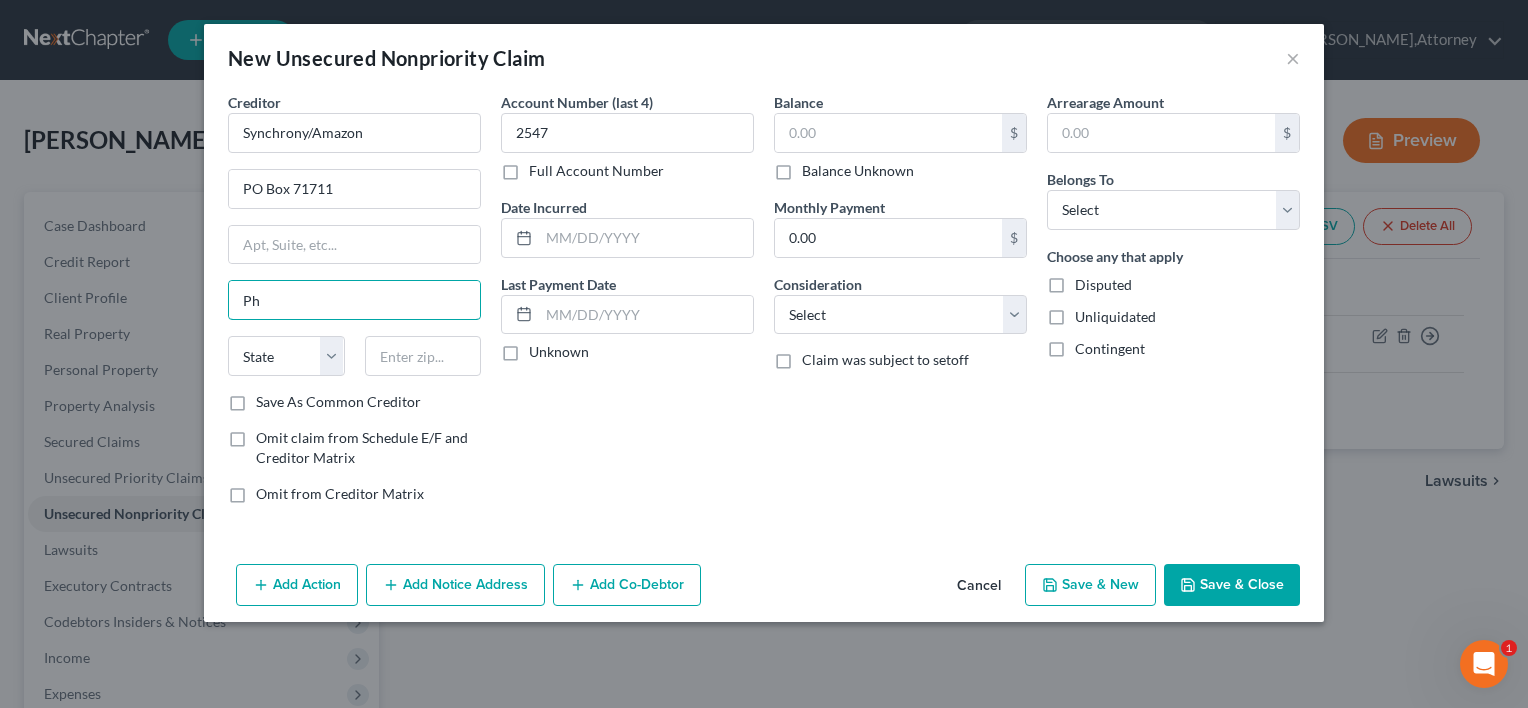 type on "[GEOGRAPHIC_DATA]" 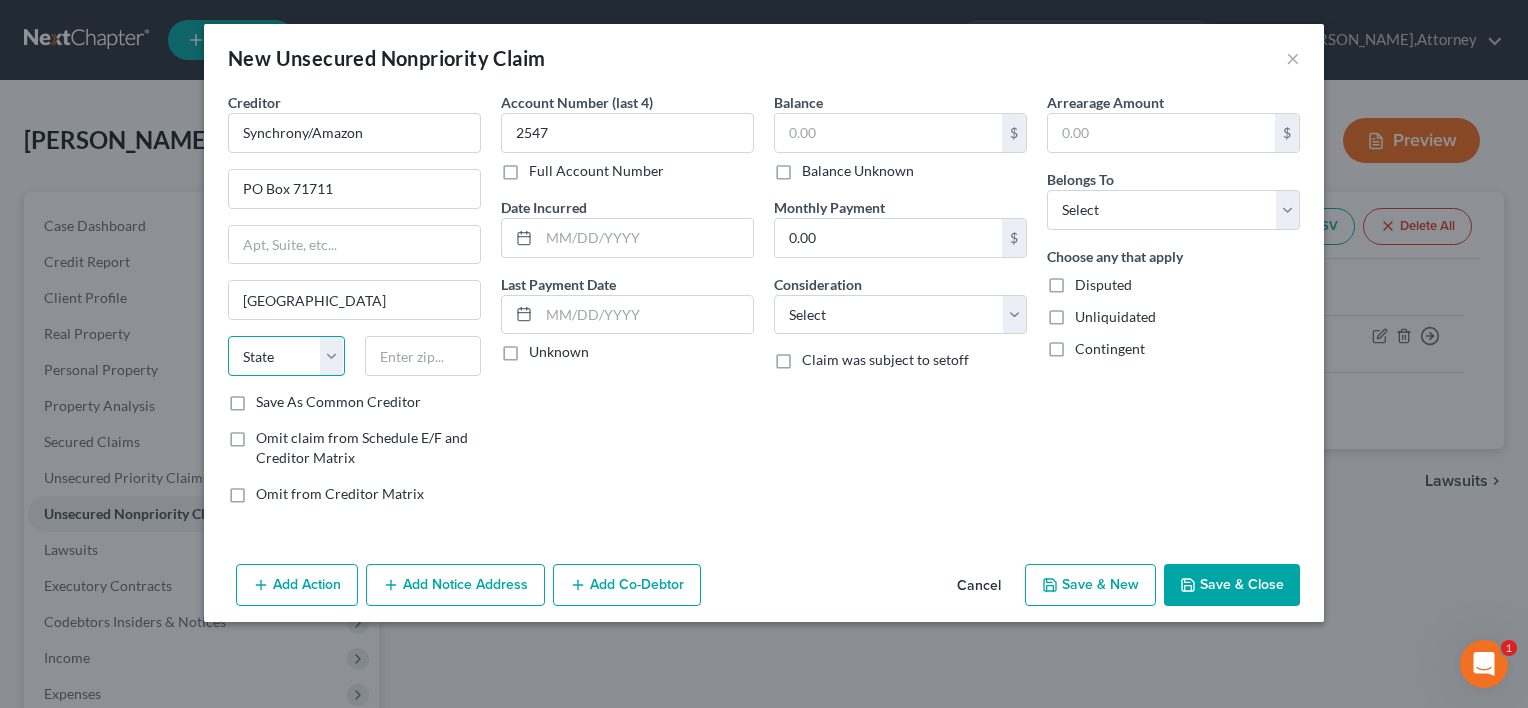 click on "State [US_STATE] AK AR AZ CA CO CT DE DC [GEOGRAPHIC_DATA] [GEOGRAPHIC_DATA] GU HI ID IL IN [GEOGRAPHIC_DATA] [GEOGRAPHIC_DATA] [GEOGRAPHIC_DATA] LA ME MD [GEOGRAPHIC_DATA] [GEOGRAPHIC_DATA] [GEOGRAPHIC_DATA] [GEOGRAPHIC_DATA] [GEOGRAPHIC_DATA] MT NC [GEOGRAPHIC_DATA] [GEOGRAPHIC_DATA] [GEOGRAPHIC_DATA] NH [GEOGRAPHIC_DATA] [GEOGRAPHIC_DATA] [GEOGRAPHIC_DATA] [GEOGRAPHIC_DATA] [GEOGRAPHIC_DATA] [GEOGRAPHIC_DATA] [GEOGRAPHIC_DATA] PR RI SC SD [GEOGRAPHIC_DATA] [GEOGRAPHIC_DATA] [GEOGRAPHIC_DATA] VI [GEOGRAPHIC_DATA] [GEOGRAPHIC_DATA] [GEOGRAPHIC_DATA] WV WI WY" at bounding box center [286, 356] 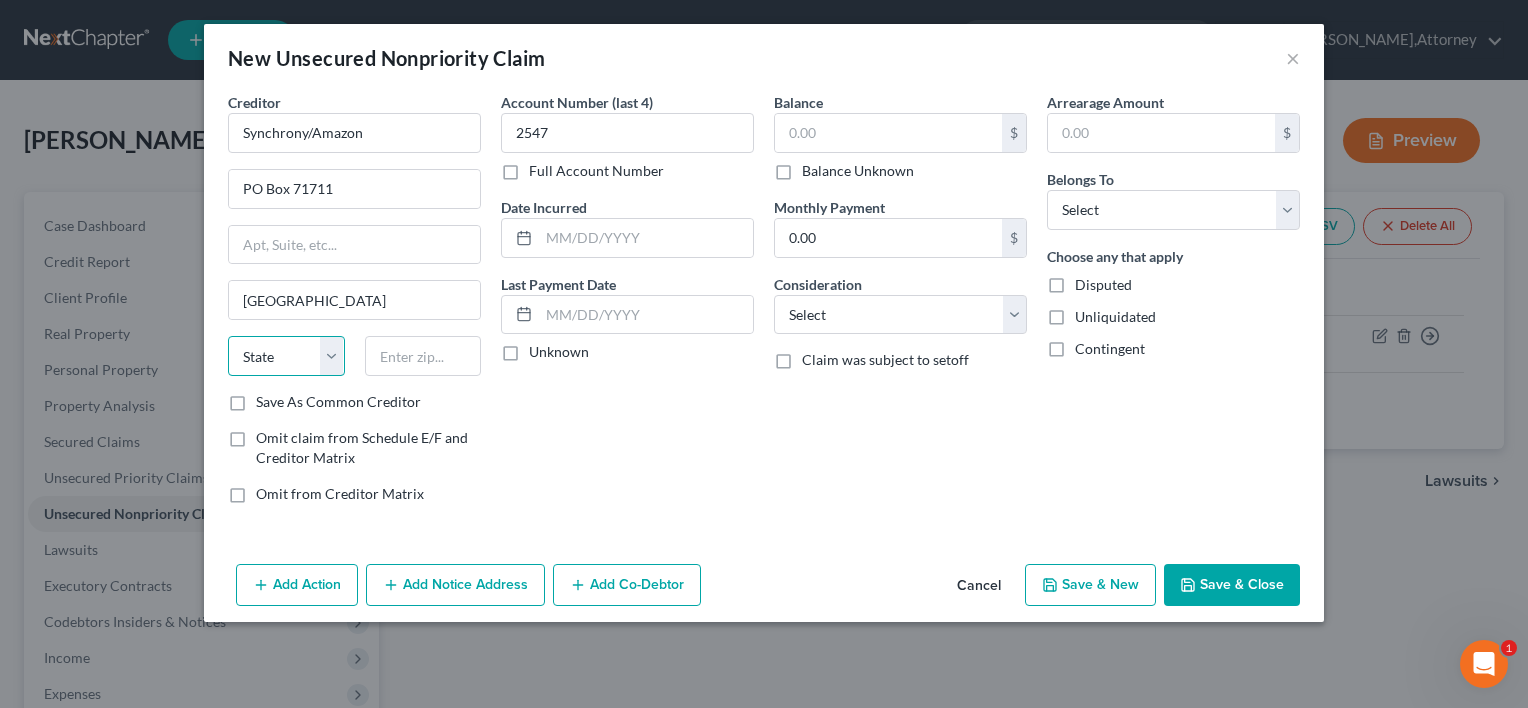 select on "39" 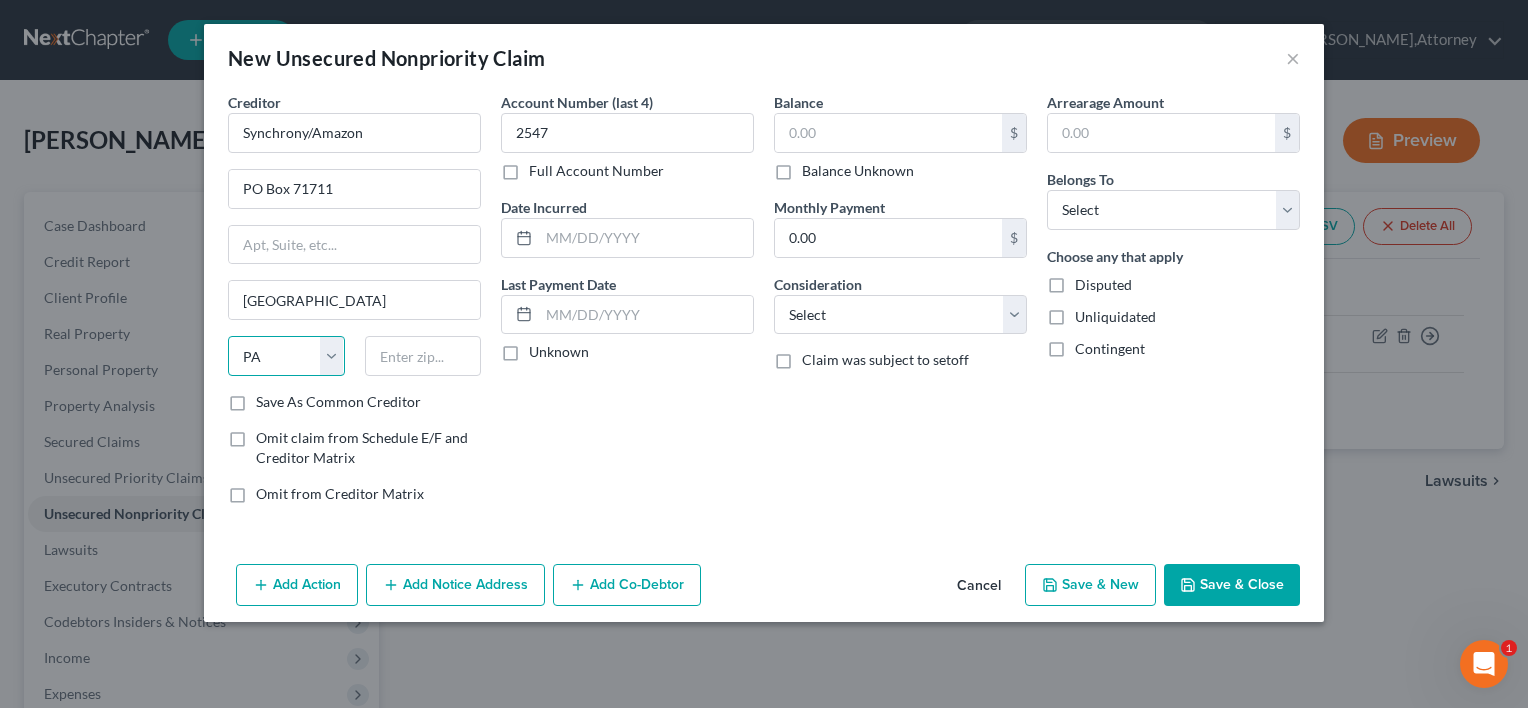 click on "State [US_STATE] AK AR AZ CA CO CT DE DC [GEOGRAPHIC_DATA] [GEOGRAPHIC_DATA] GU HI ID IL IN [GEOGRAPHIC_DATA] [GEOGRAPHIC_DATA] [GEOGRAPHIC_DATA] LA ME MD [GEOGRAPHIC_DATA] [GEOGRAPHIC_DATA] [GEOGRAPHIC_DATA] [GEOGRAPHIC_DATA] [GEOGRAPHIC_DATA] MT NC [GEOGRAPHIC_DATA] [GEOGRAPHIC_DATA] [GEOGRAPHIC_DATA] NH [GEOGRAPHIC_DATA] [GEOGRAPHIC_DATA] [GEOGRAPHIC_DATA] [GEOGRAPHIC_DATA] [GEOGRAPHIC_DATA] [GEOGRAPHIC_DATA] [GEOGRAPHIC_DATA] PR RI SC SD [GEOGRAPHIC_DATA] [GEOGRAPHIC_DATA] [GEOGRAPHIC_DATA] VI [GEOGRAPHIC_DATA] [GEOGRAPHIC_DATA] [GEOGRAPHIC_DATA] WV WI WY" at bounding box center (286, 356) 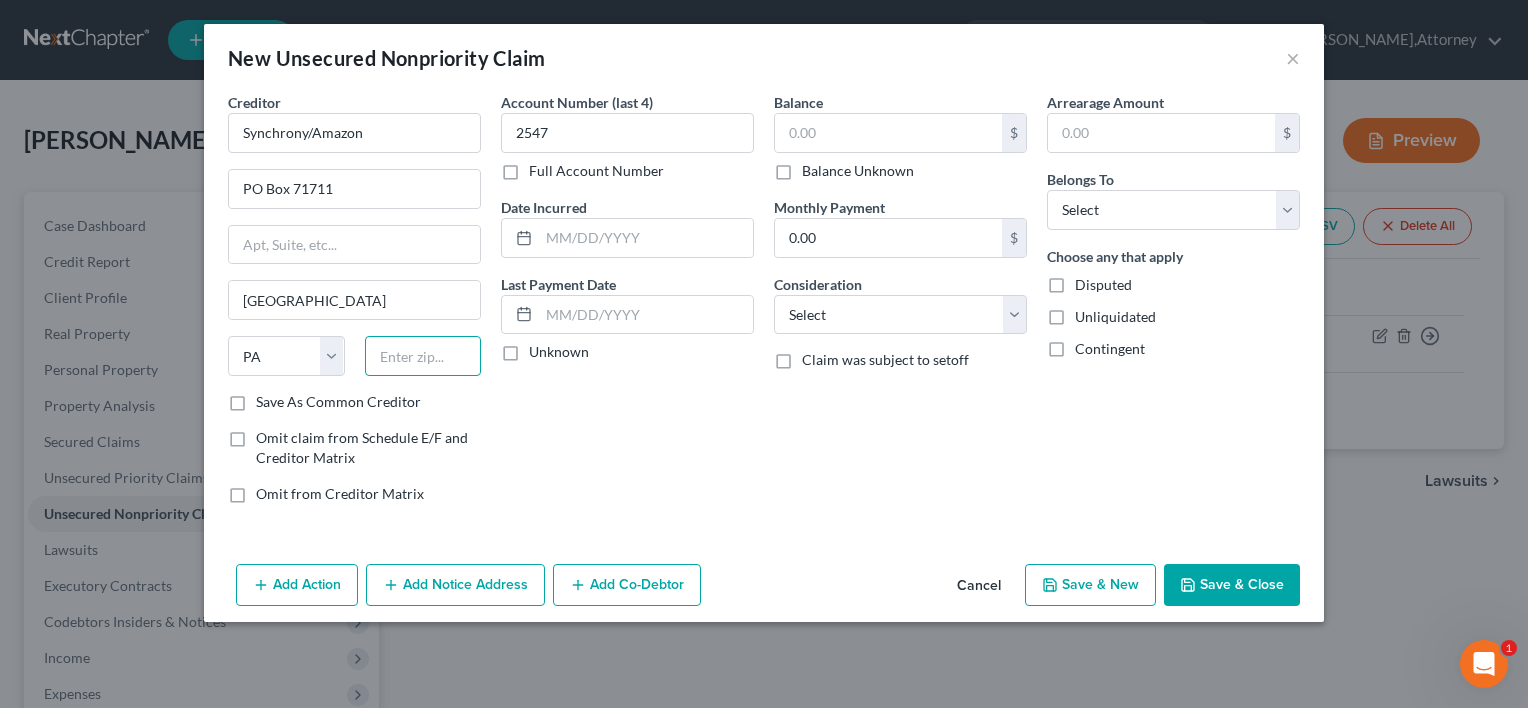 click at bounding box center [423, 356] 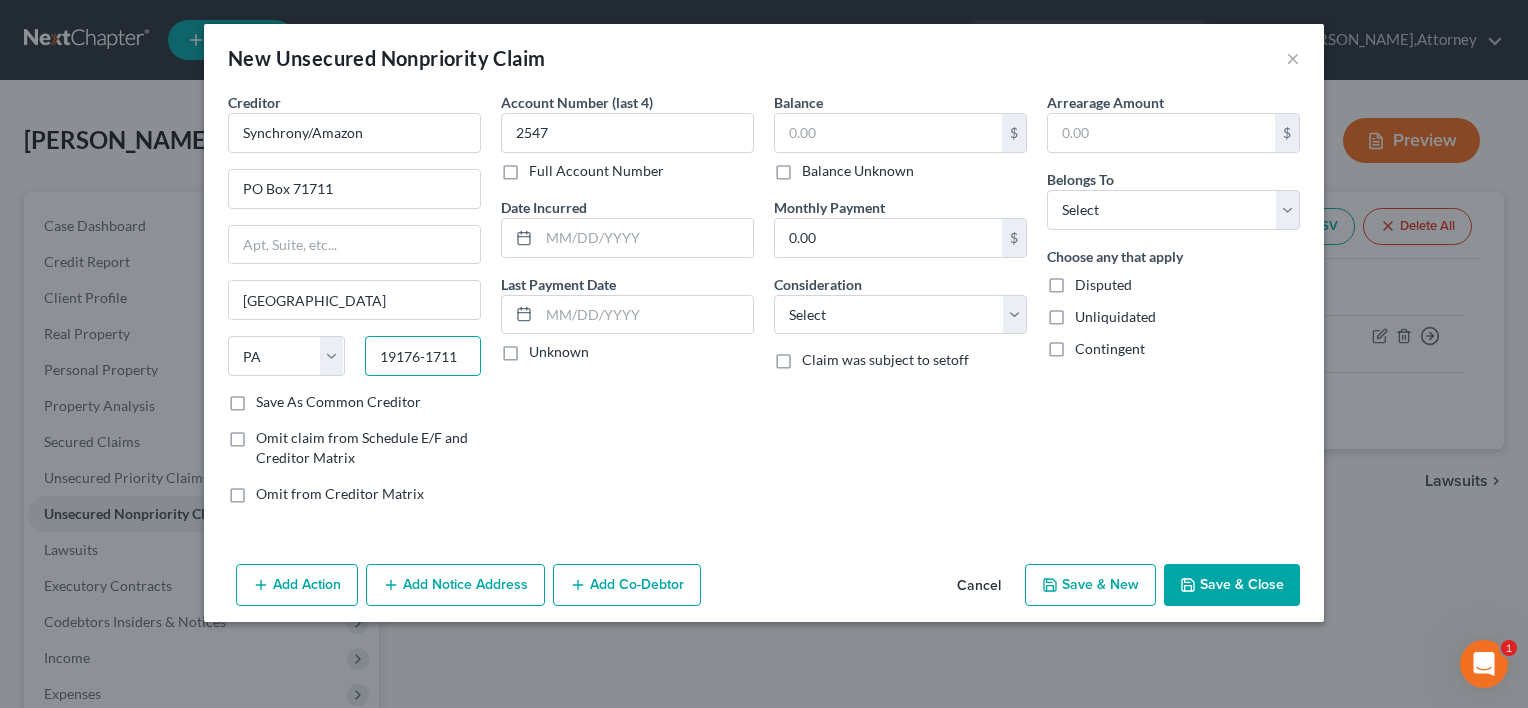 type on "19176-1711" 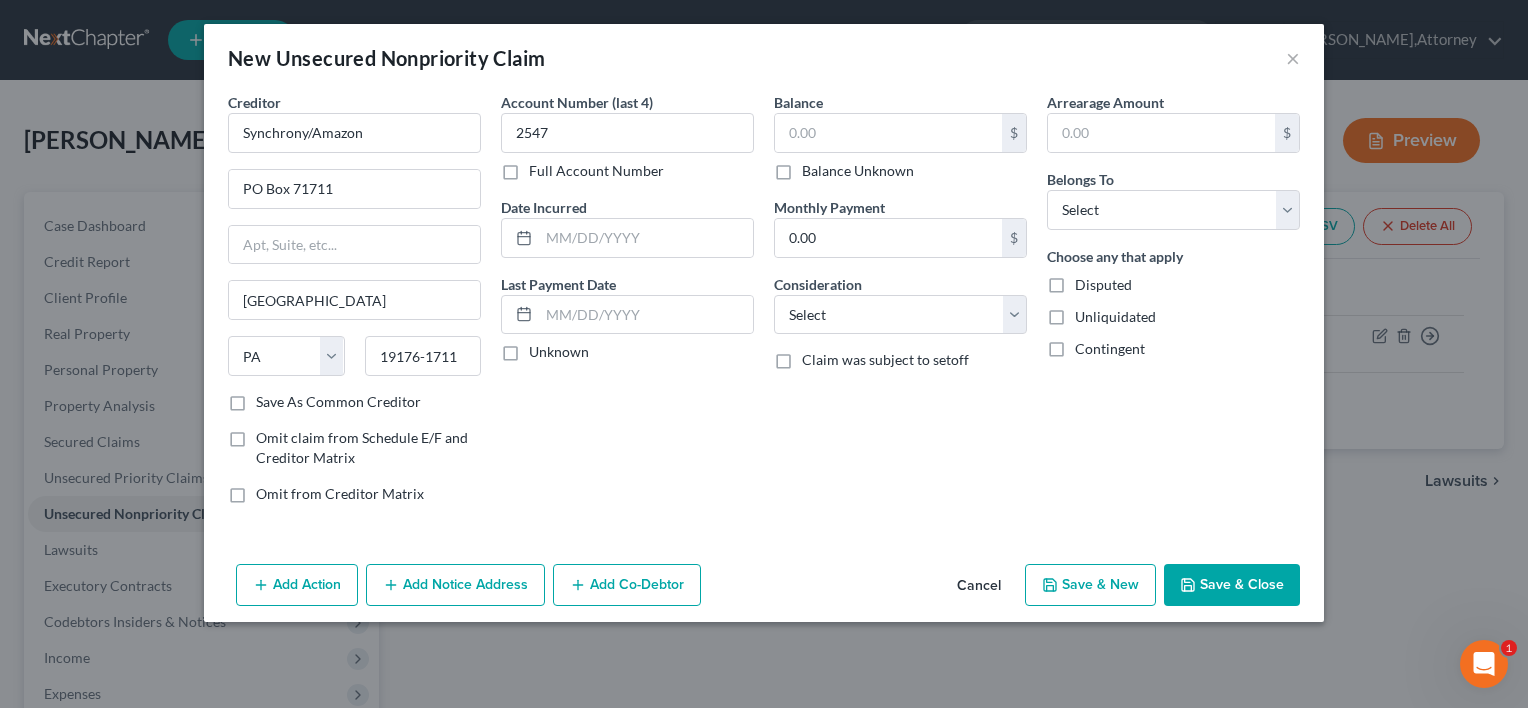 click on "Save As Common Creditor" at bounding box center (338, 402) 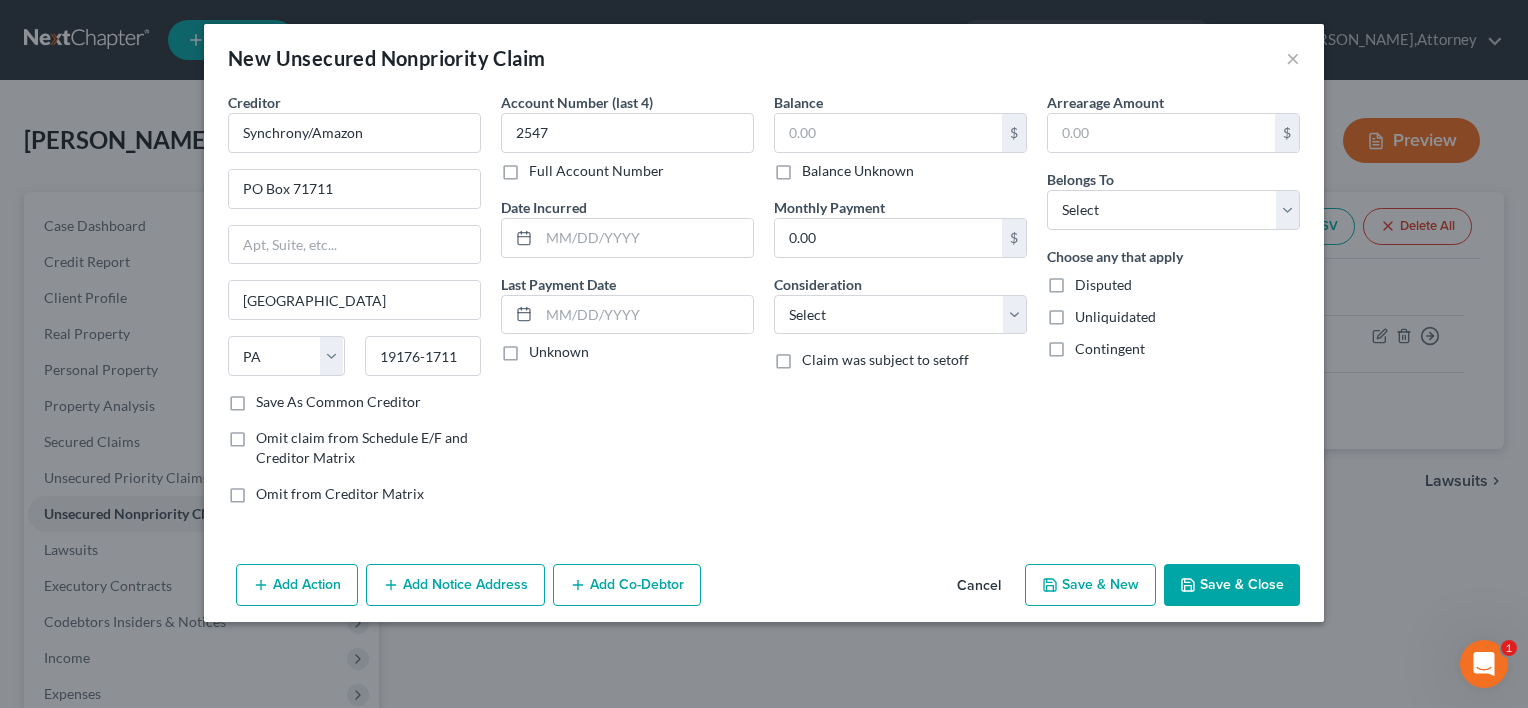 click on "Save As Common Creditor" at bounding box center (270, 398) 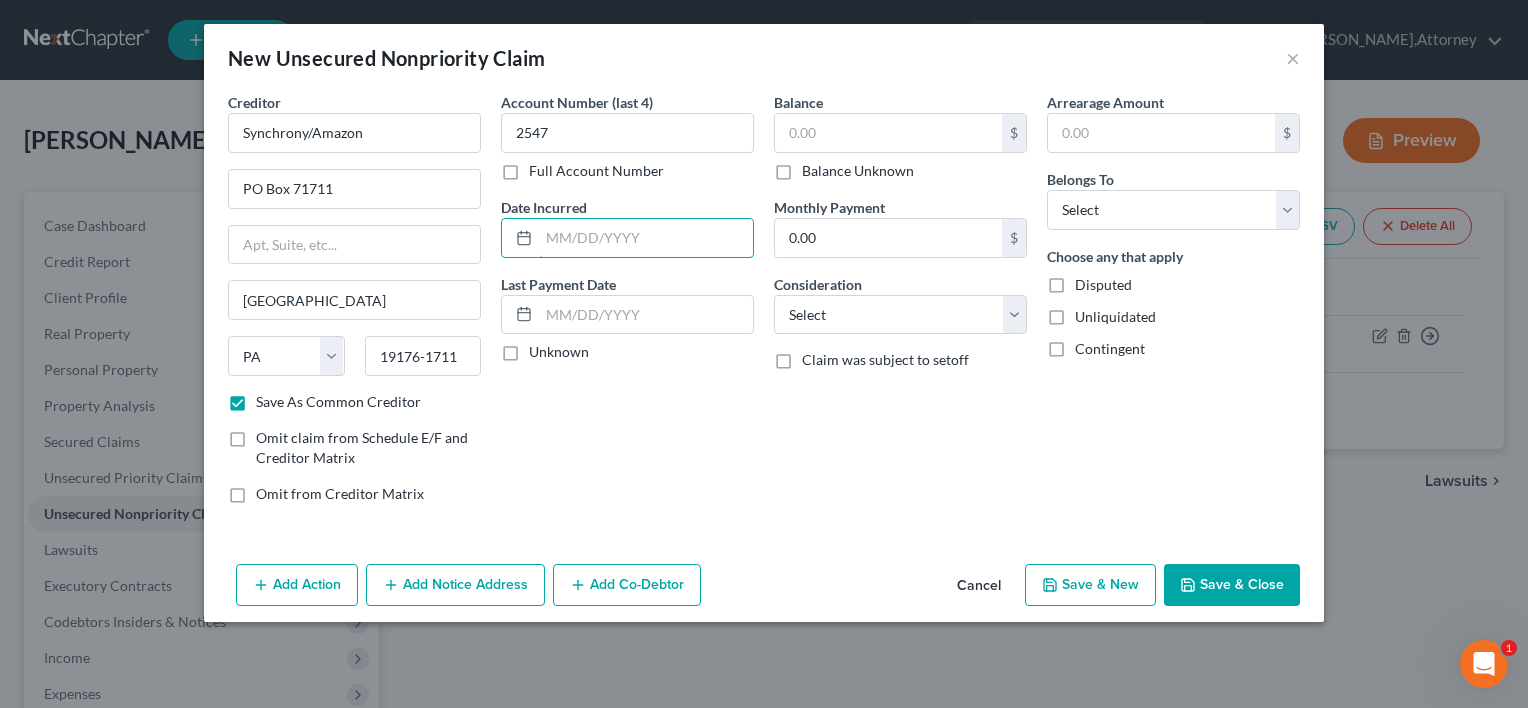 click at bounding box center [646, 238] 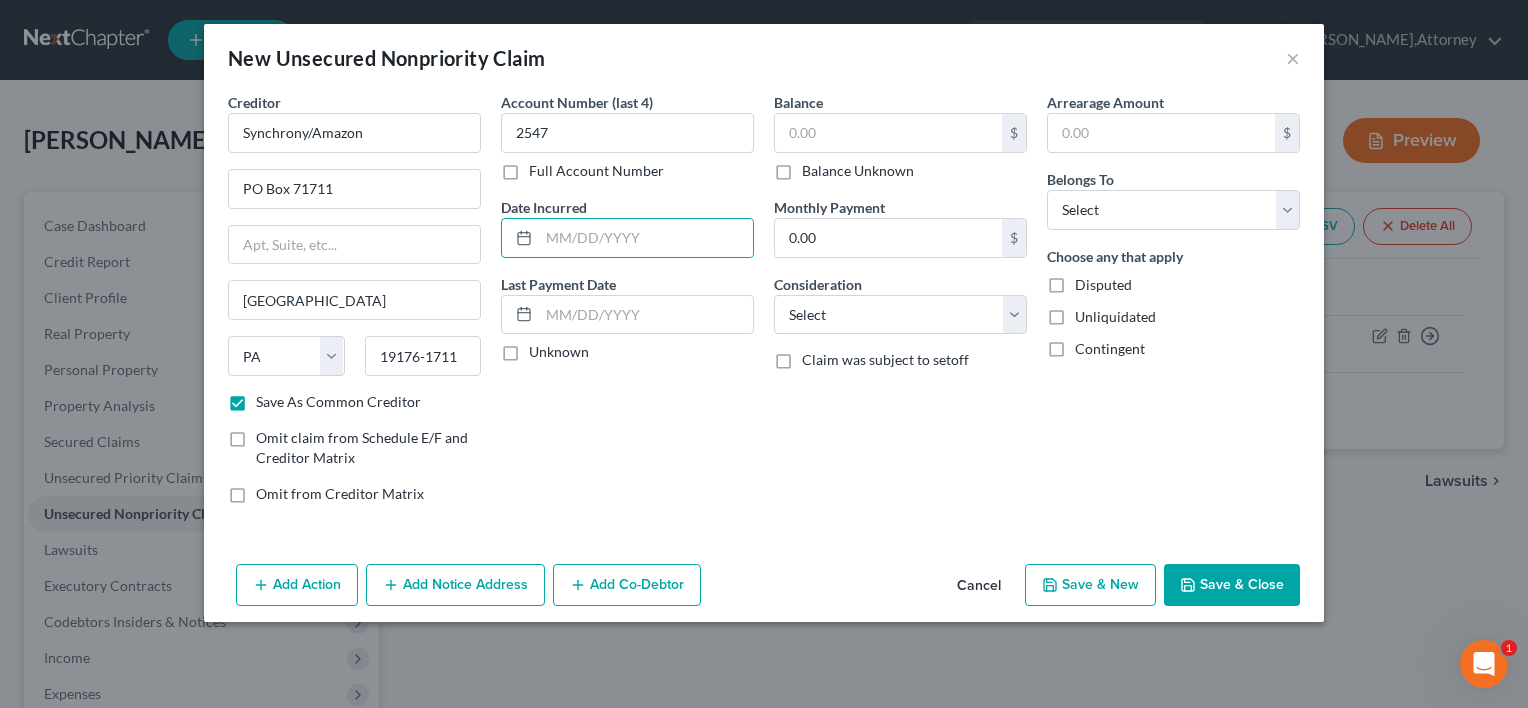 click on "Account Number (last 4)
2547
Full Account Number
Date Incurred         Last Payment Date         Unknown" at bounding box center [627, 306] 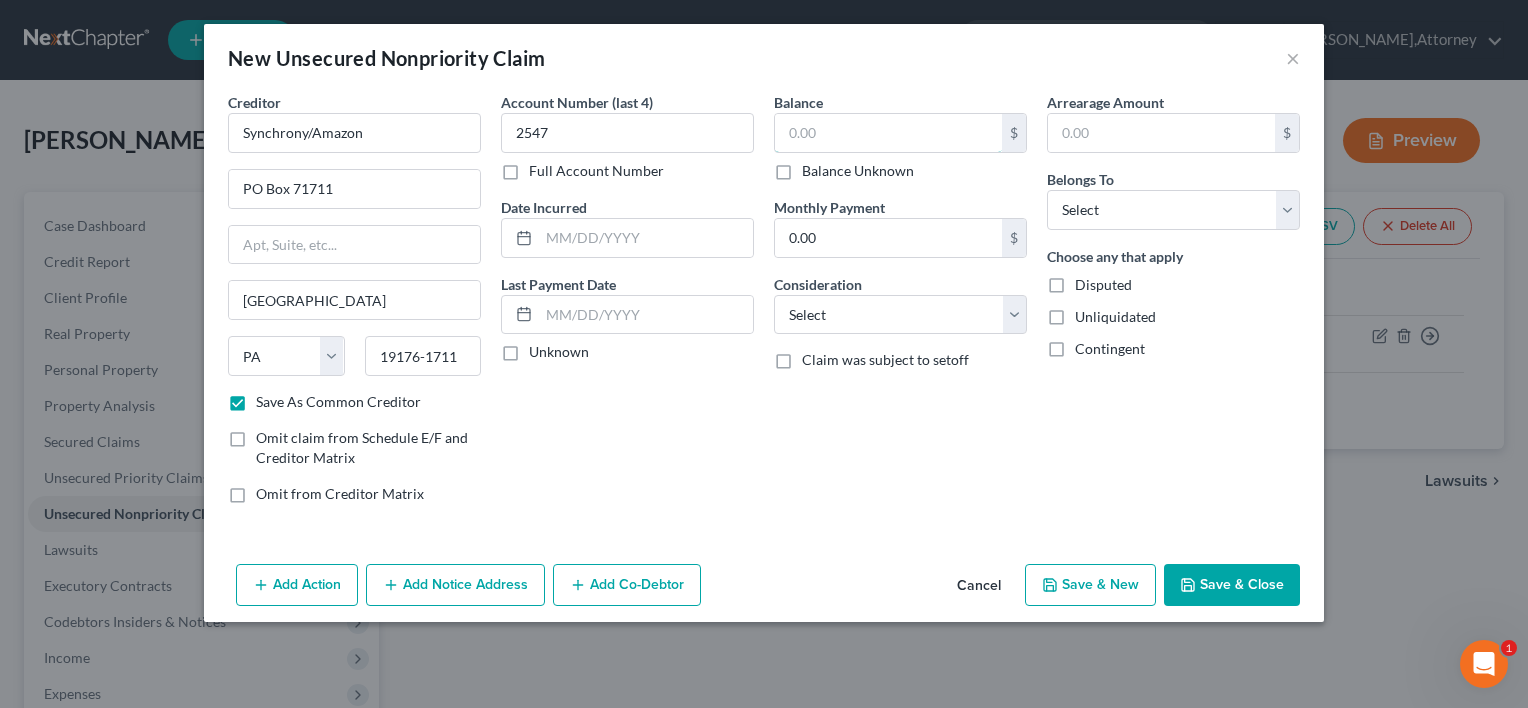 click at bounding box center (888, 133) 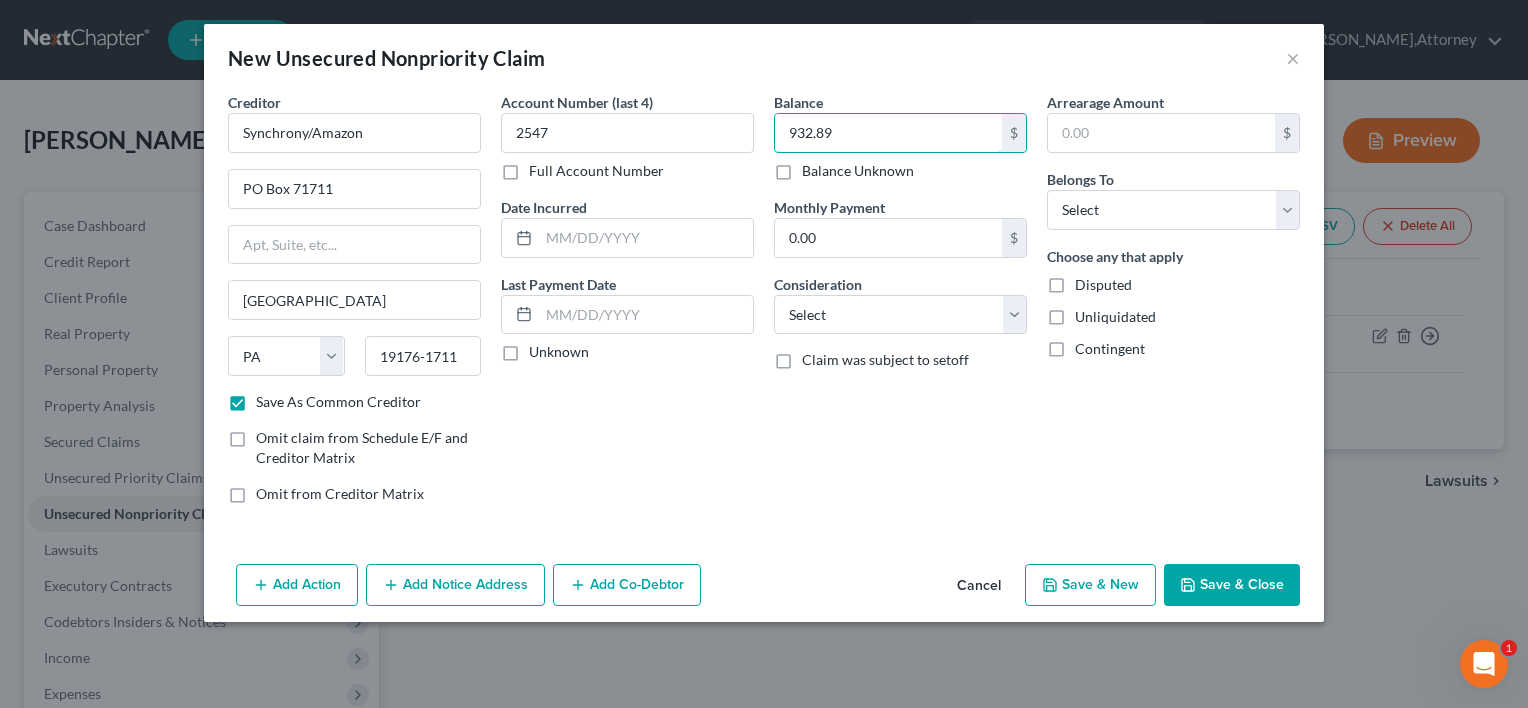 type on "932.89" 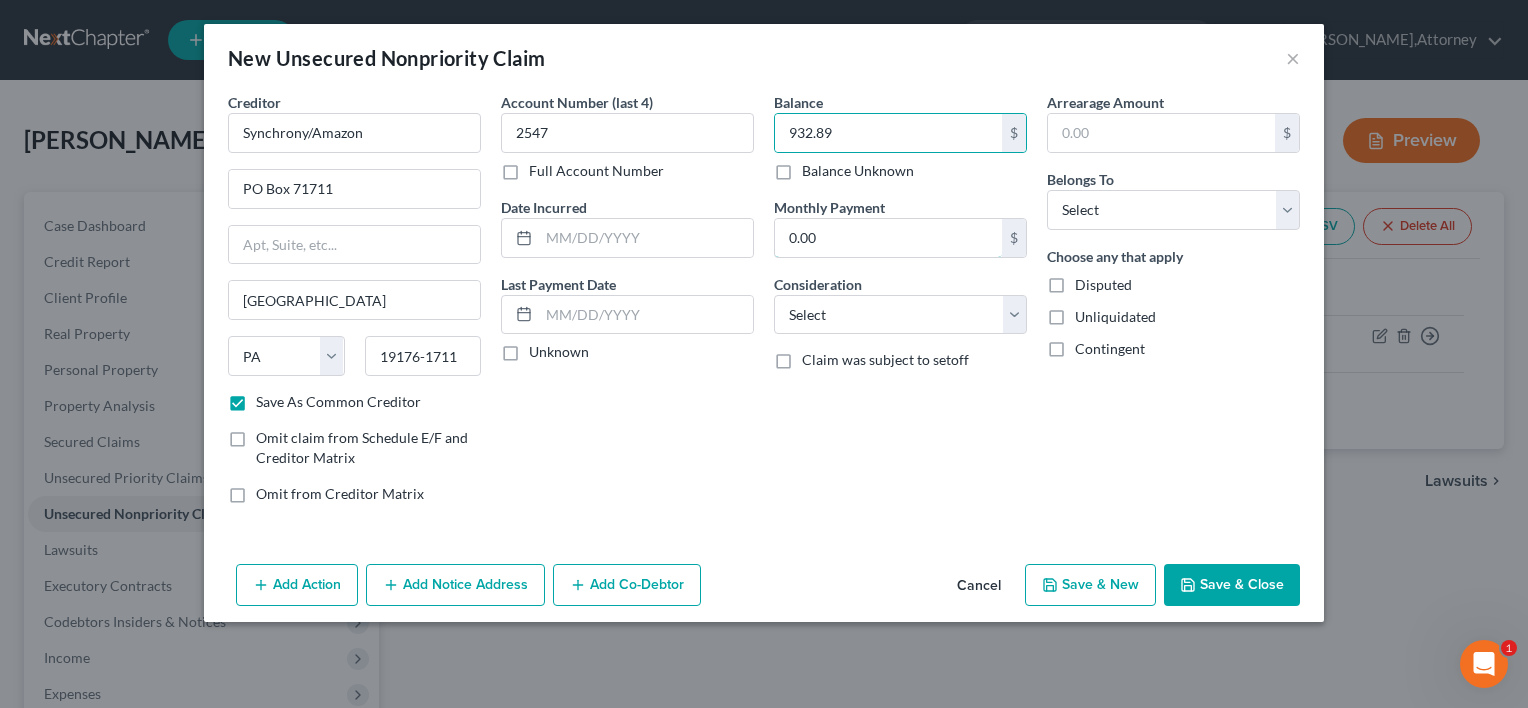 click on "0.00" at bounding box center [888, 238] 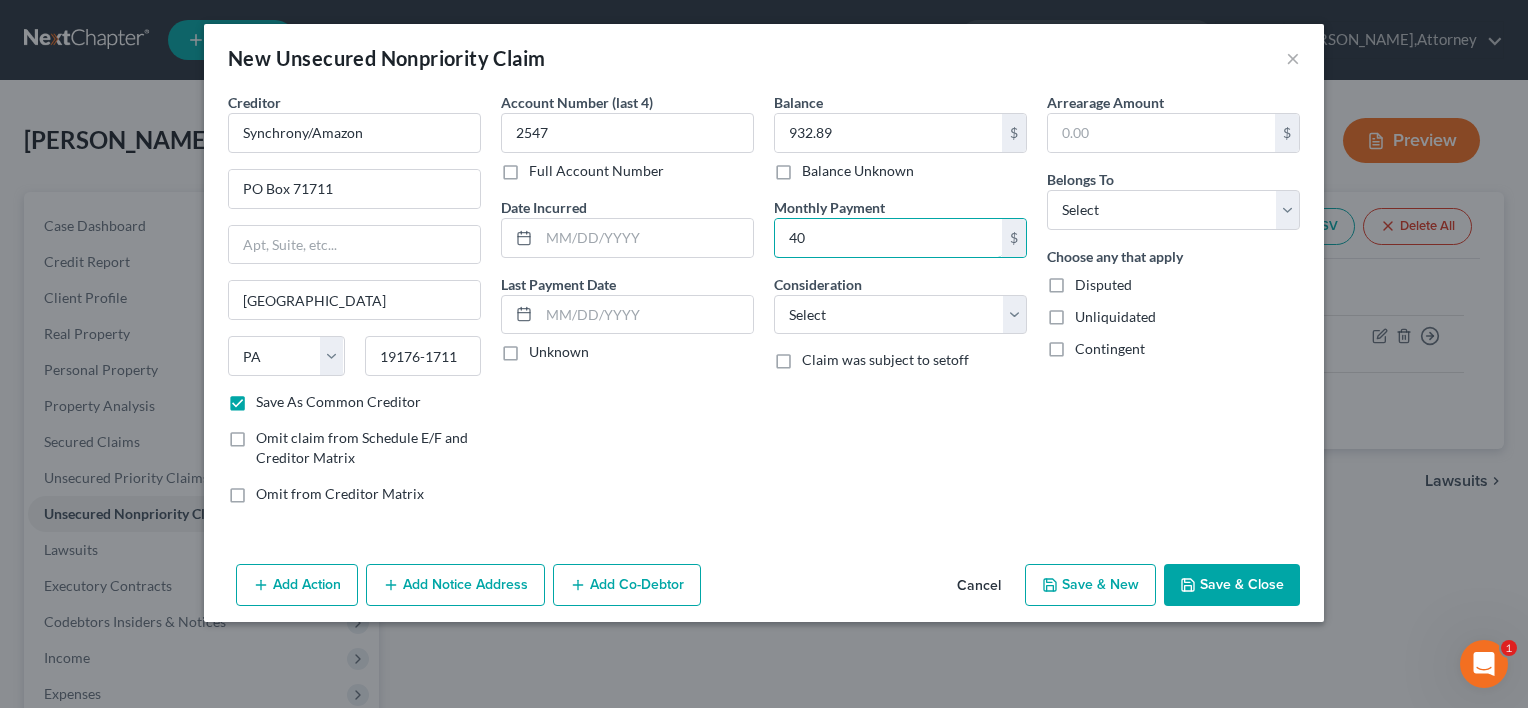 type on "40" 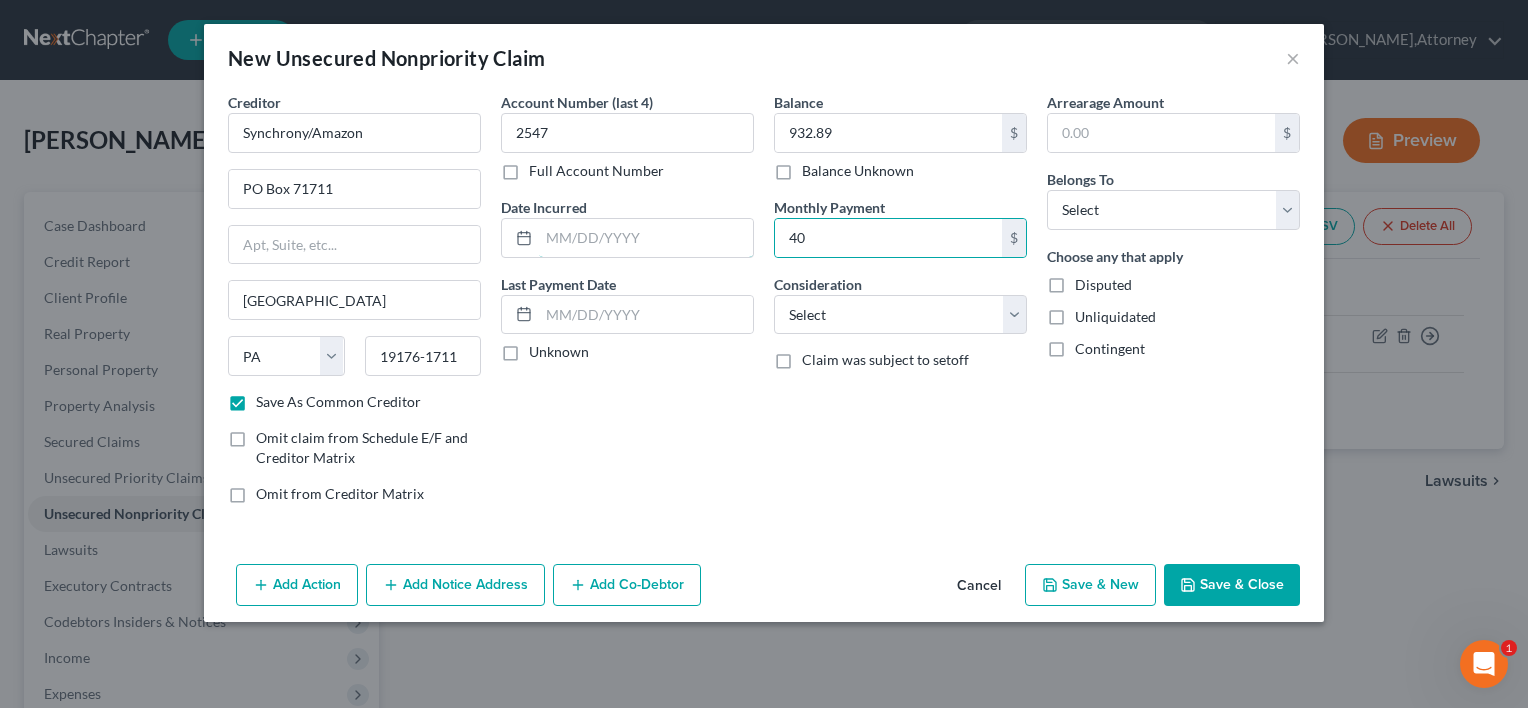 click at bounding box center [646, 238] 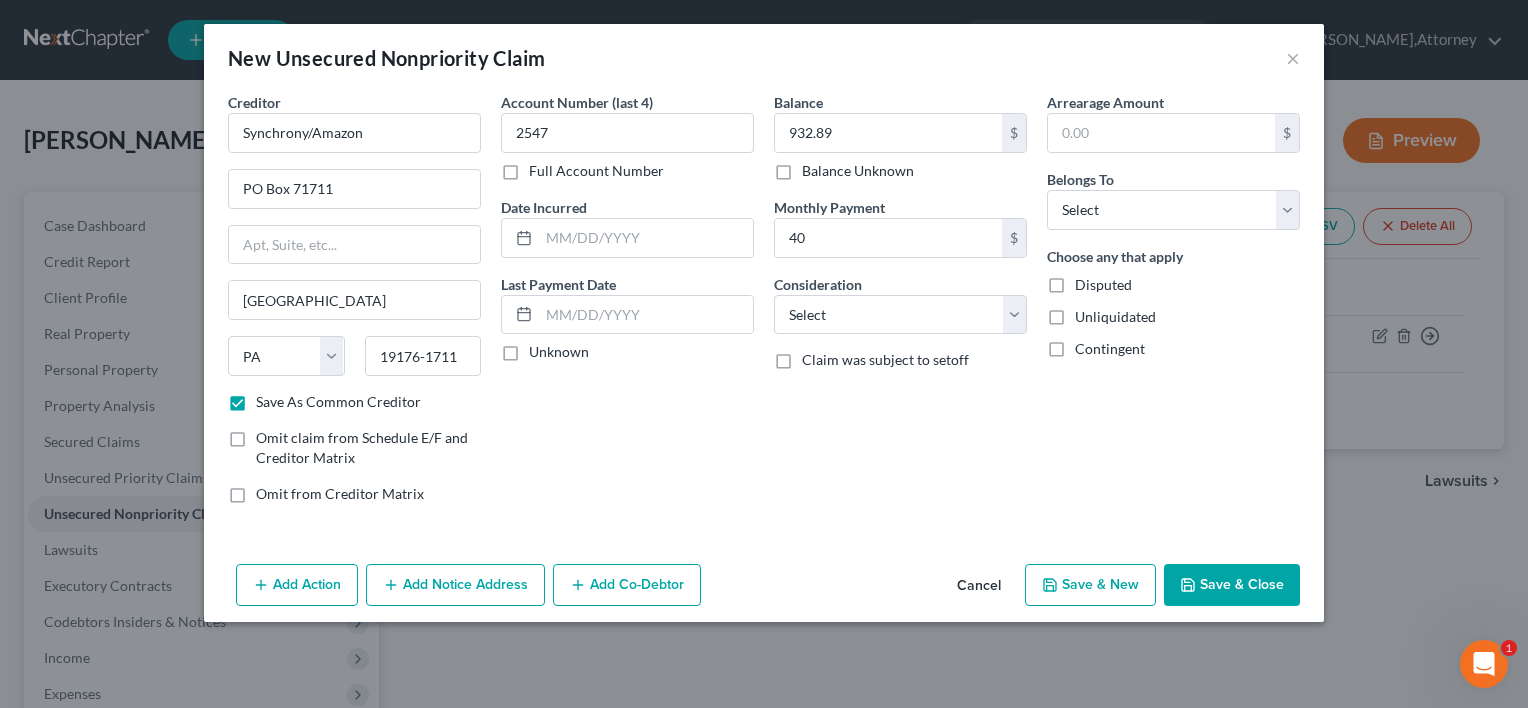 click on "Account Number (last 4)
2547
Full Account Number
Date Incurred         Last Payment Date         Unknown" at bounding box center (627, 306) 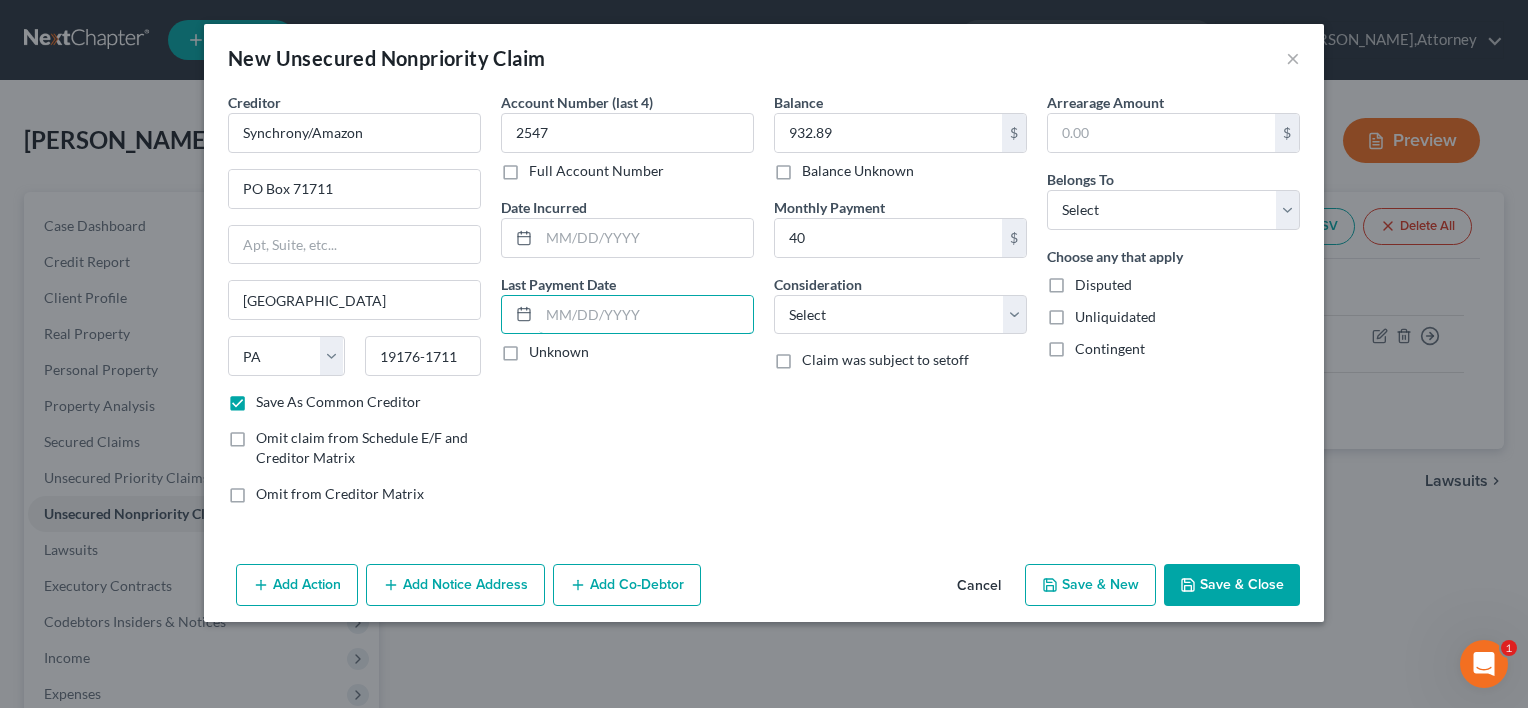 click at bounding box center [646, 315] 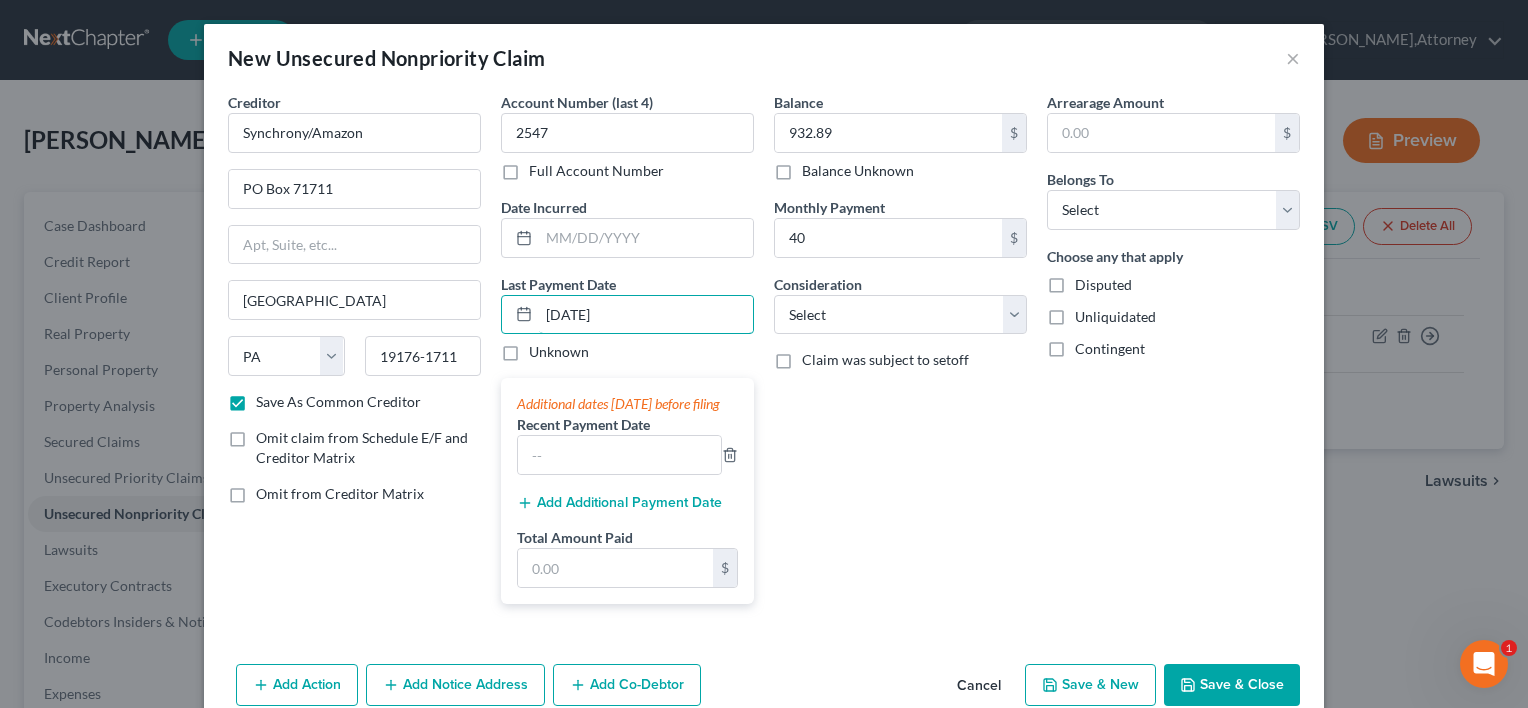 type on "[DATE]" 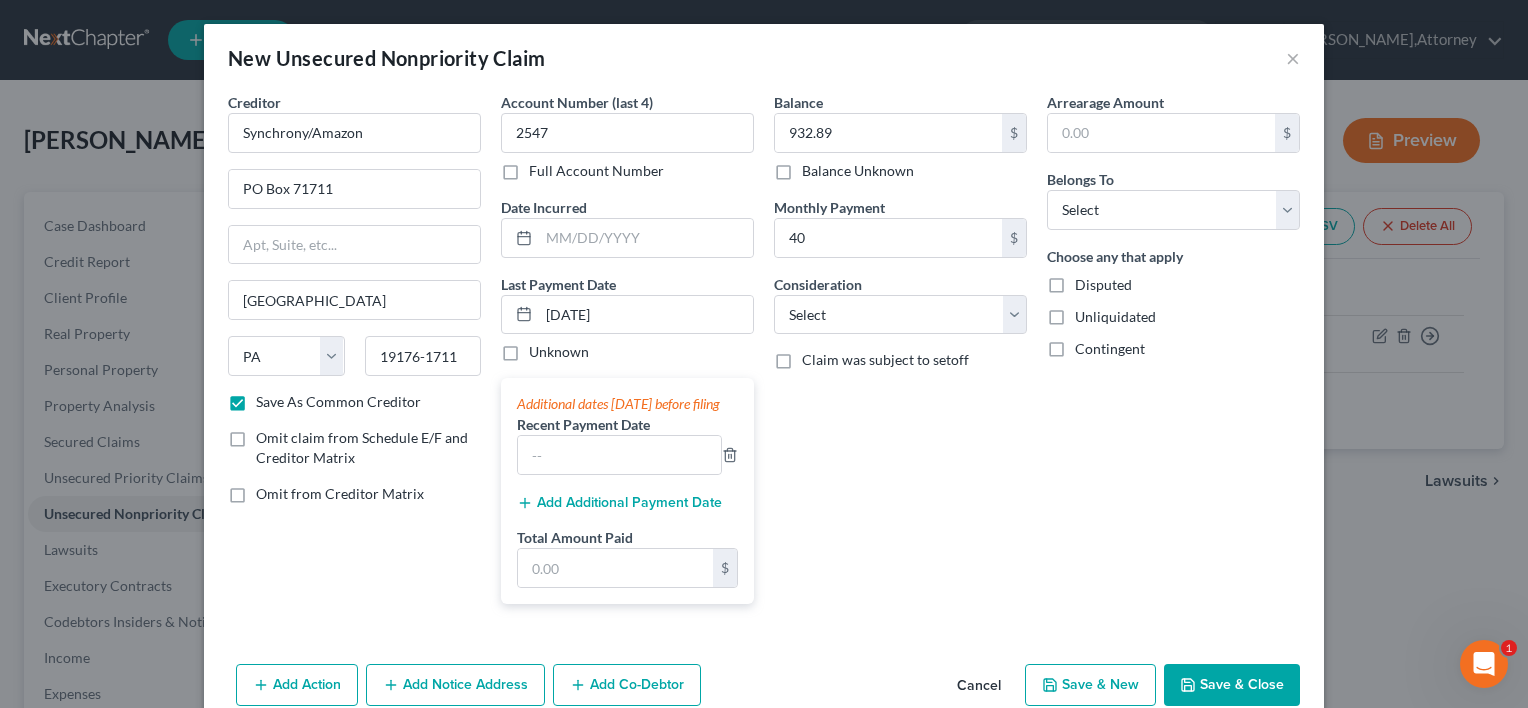 click on "Balance
932.89 $
Balance Unknown
Balance Undetermined
932.89 $
Balance Unknown
Monthly Payment 40 $ Consideration Select Cable / Satellite Services Collection Agency Credit Card Debt Debt Counseling / Attorneys Deficiency Balance Domestic Support Obligations Home / Car Repairs Income Taxes Judgment Liens Medical Services Monies Loaned / Advanced Mortgage Obligation From Divorce Or Separation Obligation To Pensions Other Overdrawn Bank Account Promised To Help Pay Creditors Student Loans Suppliers And Vendors Telephone / Internet Services Utility Services Claim was subject to setoff" at bounding box center (900, 356) 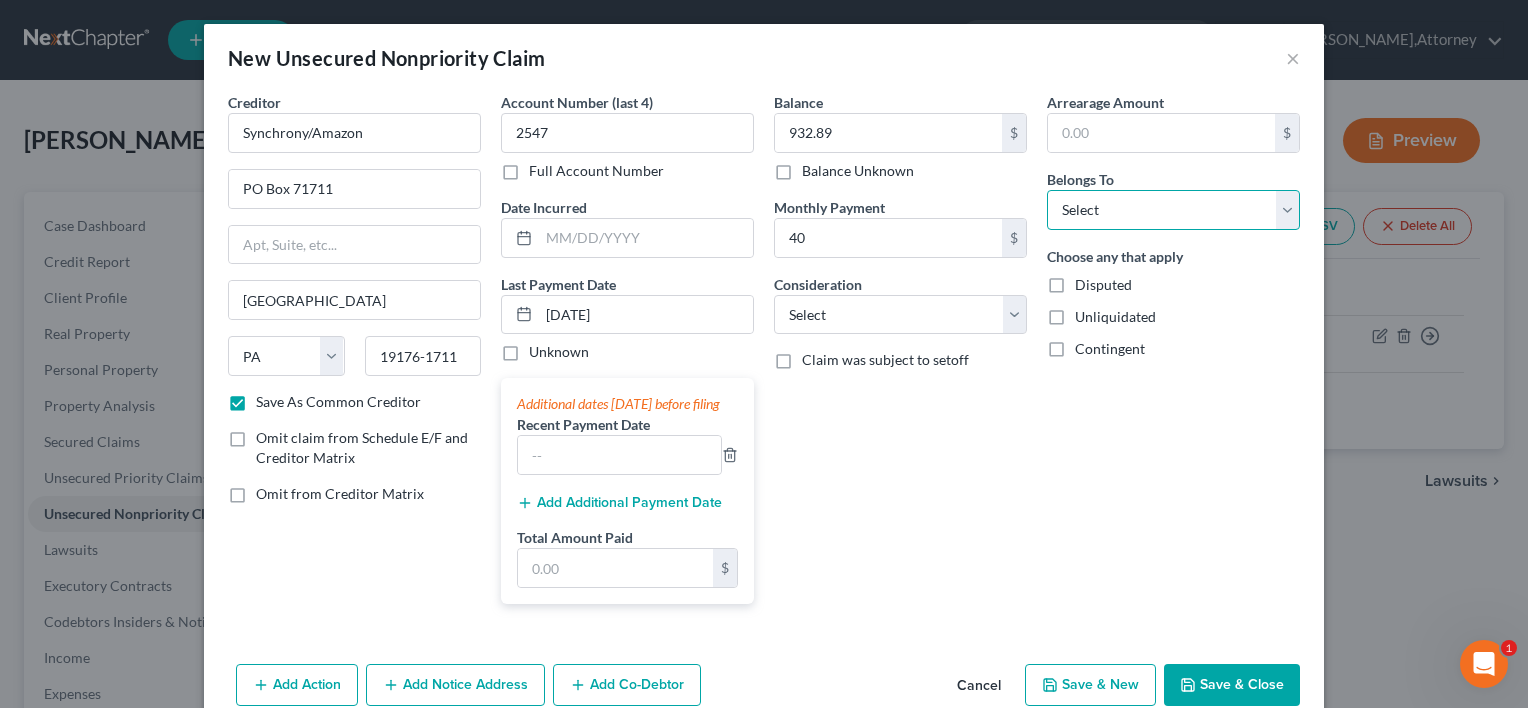 click on "Select Debtor 1 Only Debtor 2 Only Debtor 1 And Debtor 2 Only At Least One Of The Debtors And Another Community Property" at bounding box center [1173, 210] 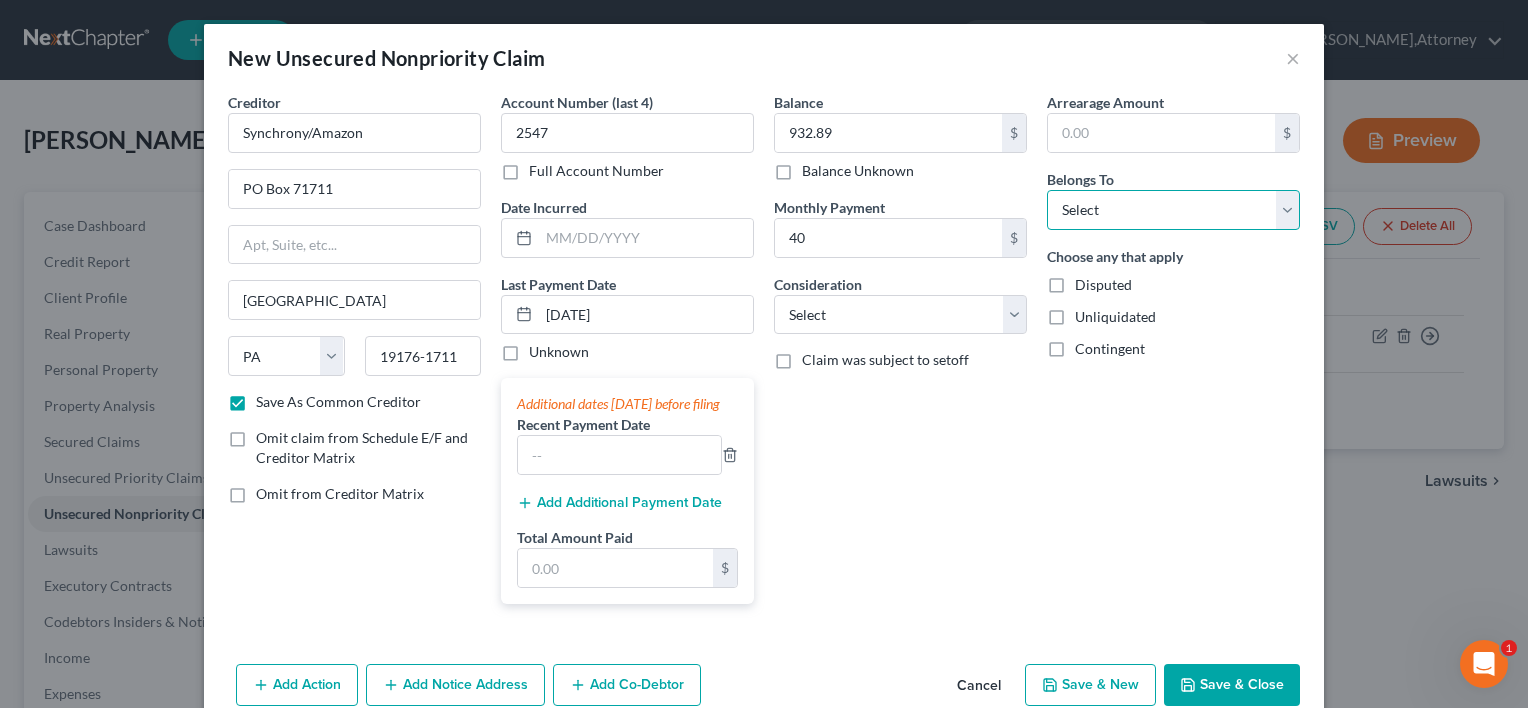 select on "0" 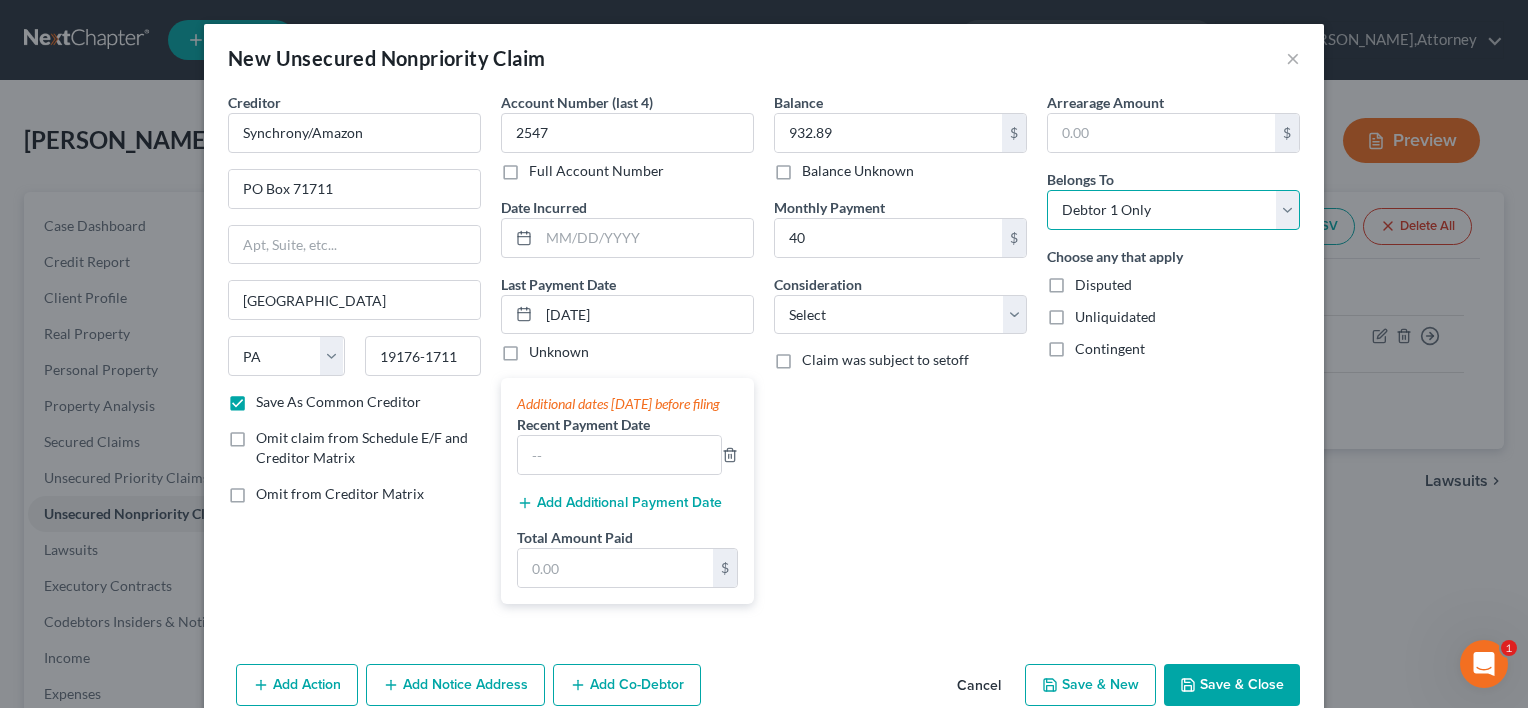 click on "Select Debtor 1 Only Debtor 2 Only Debtor 1 And Debtor 2 Only At Least One Of The Debtors And Another Community Property" at bounding box center (1173, 210) 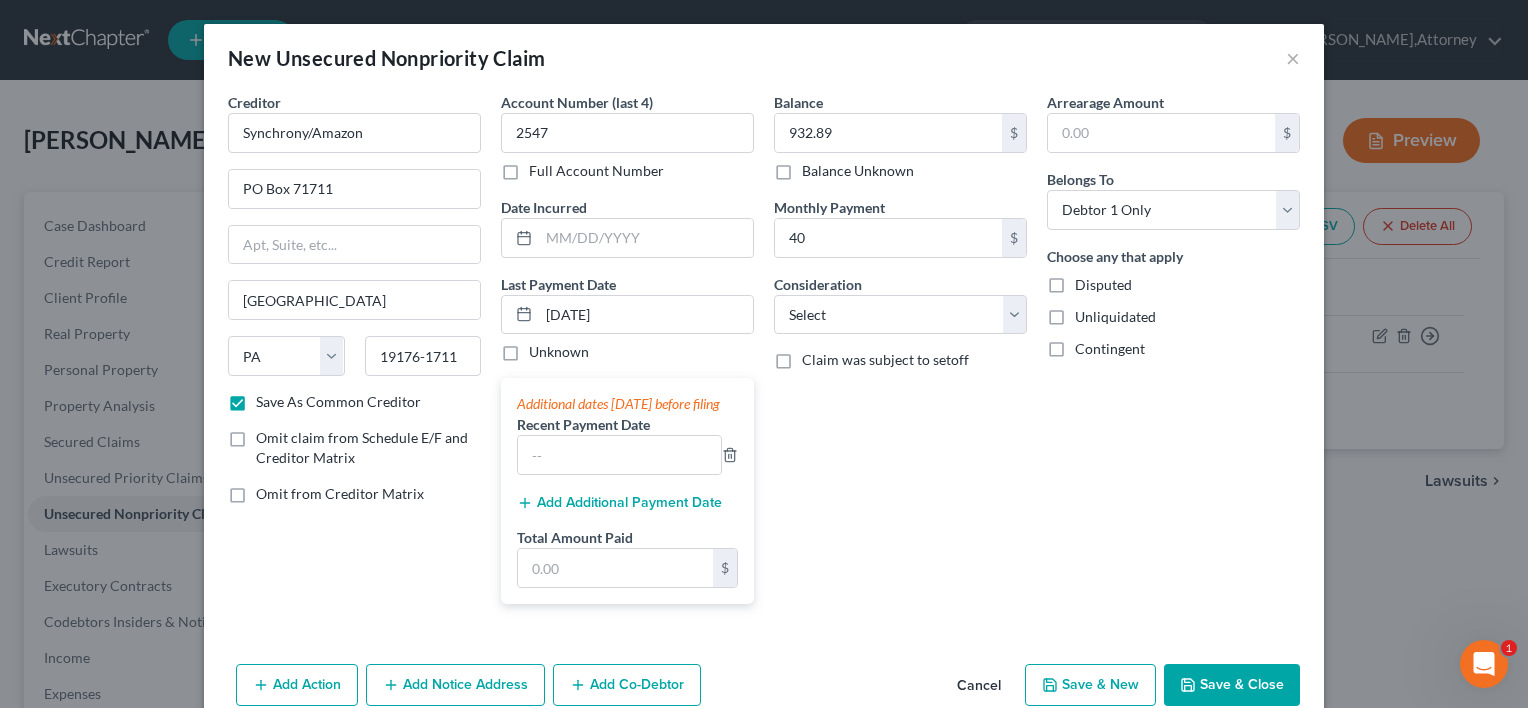 click on "Save & Close" at bounding box center (1232, 685) 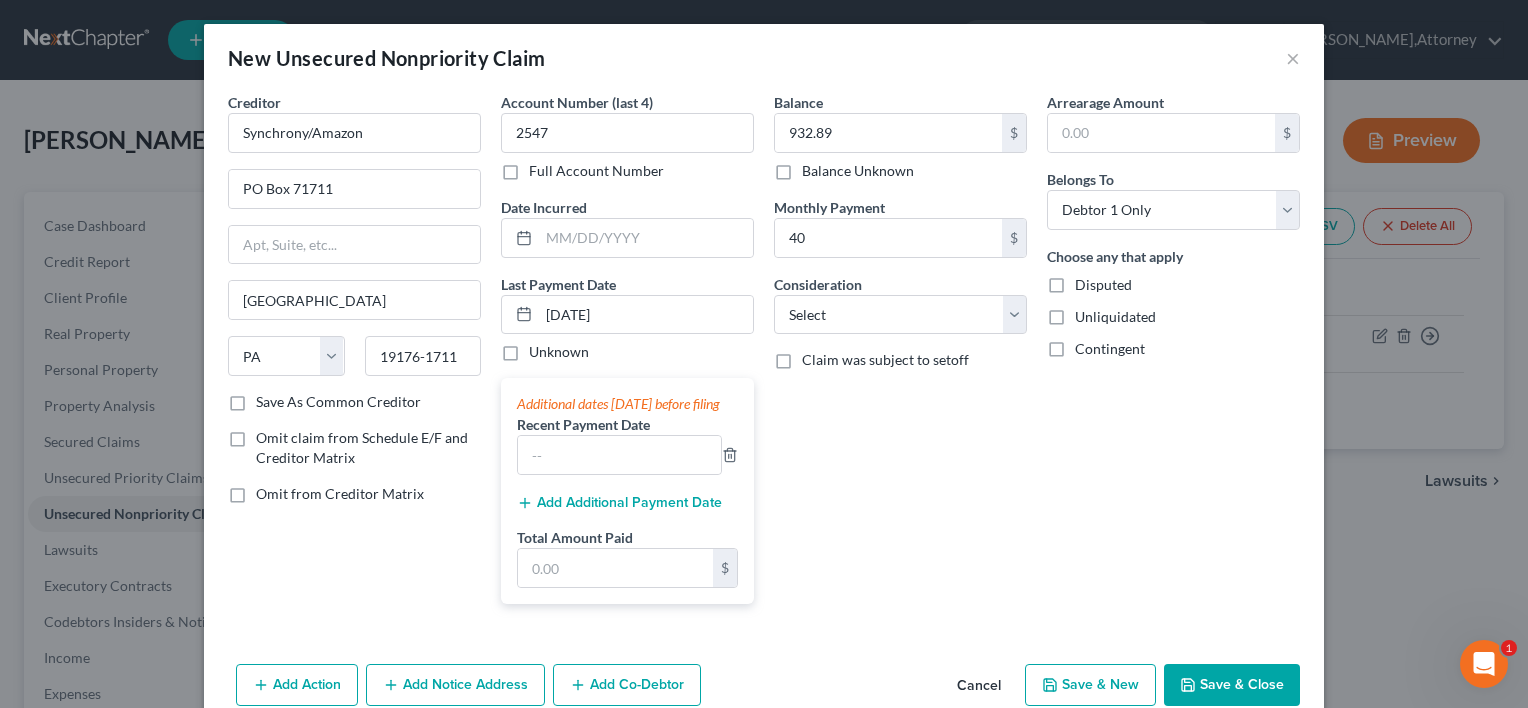 checkbox on "false" 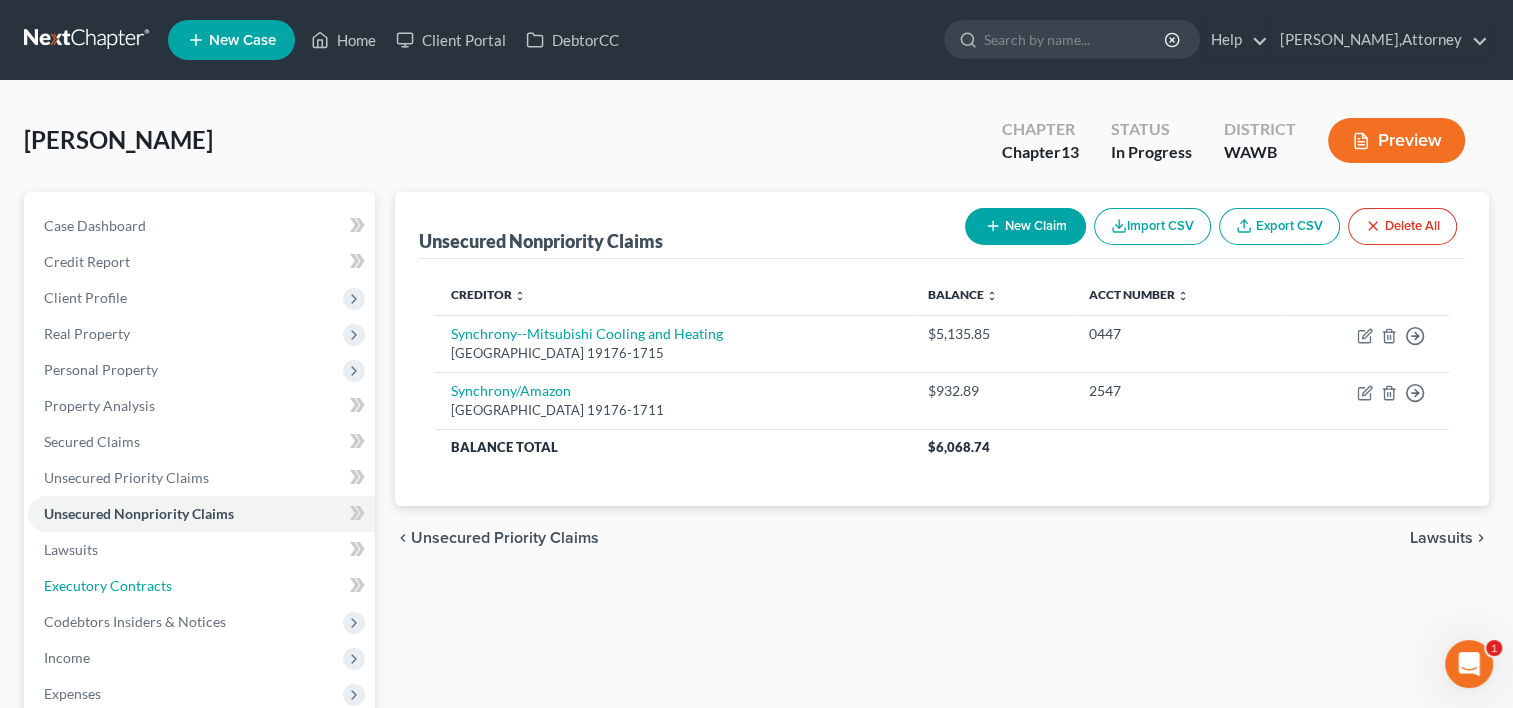 click on "Executory Contracts" at bounding box center [108, 585] 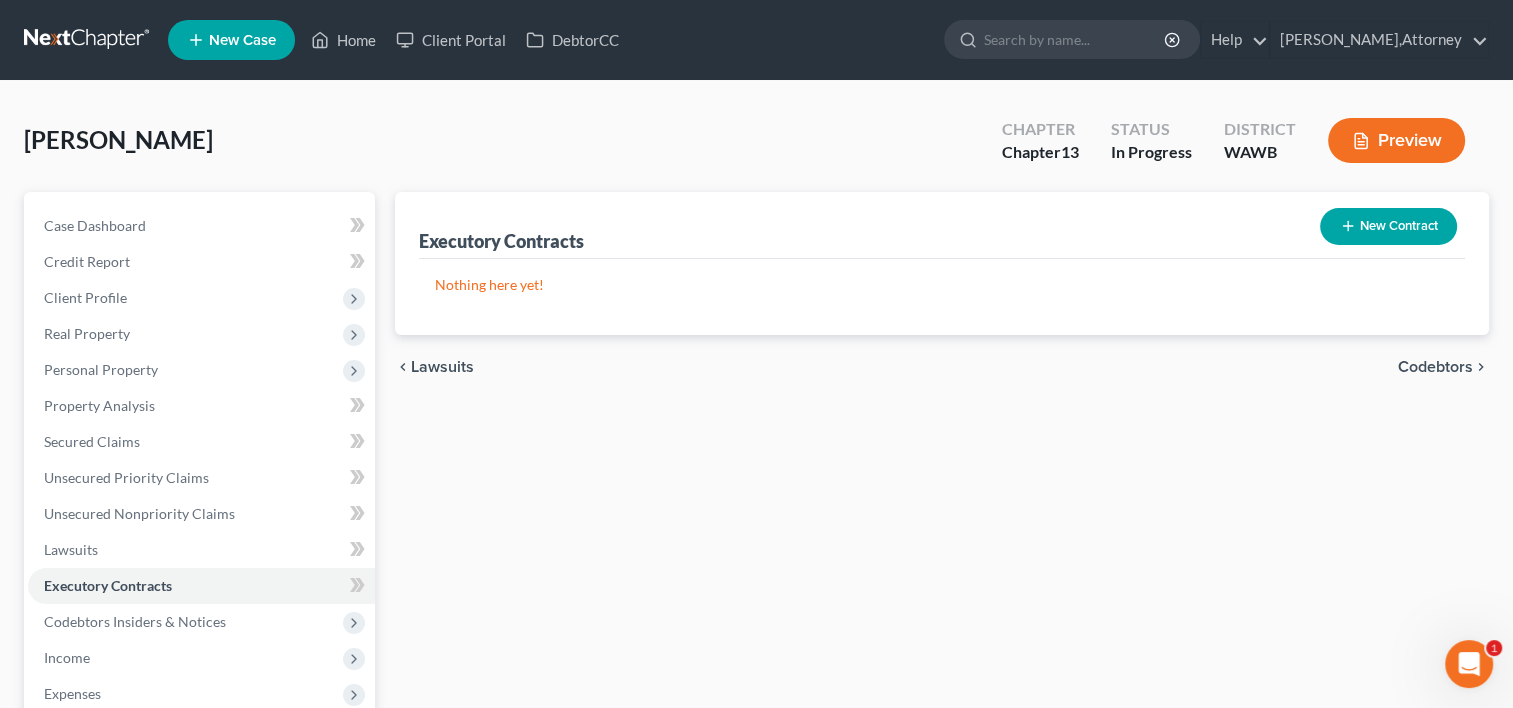 click on "Codebtors Insiders & Notices" at bounding box center (135, 621) 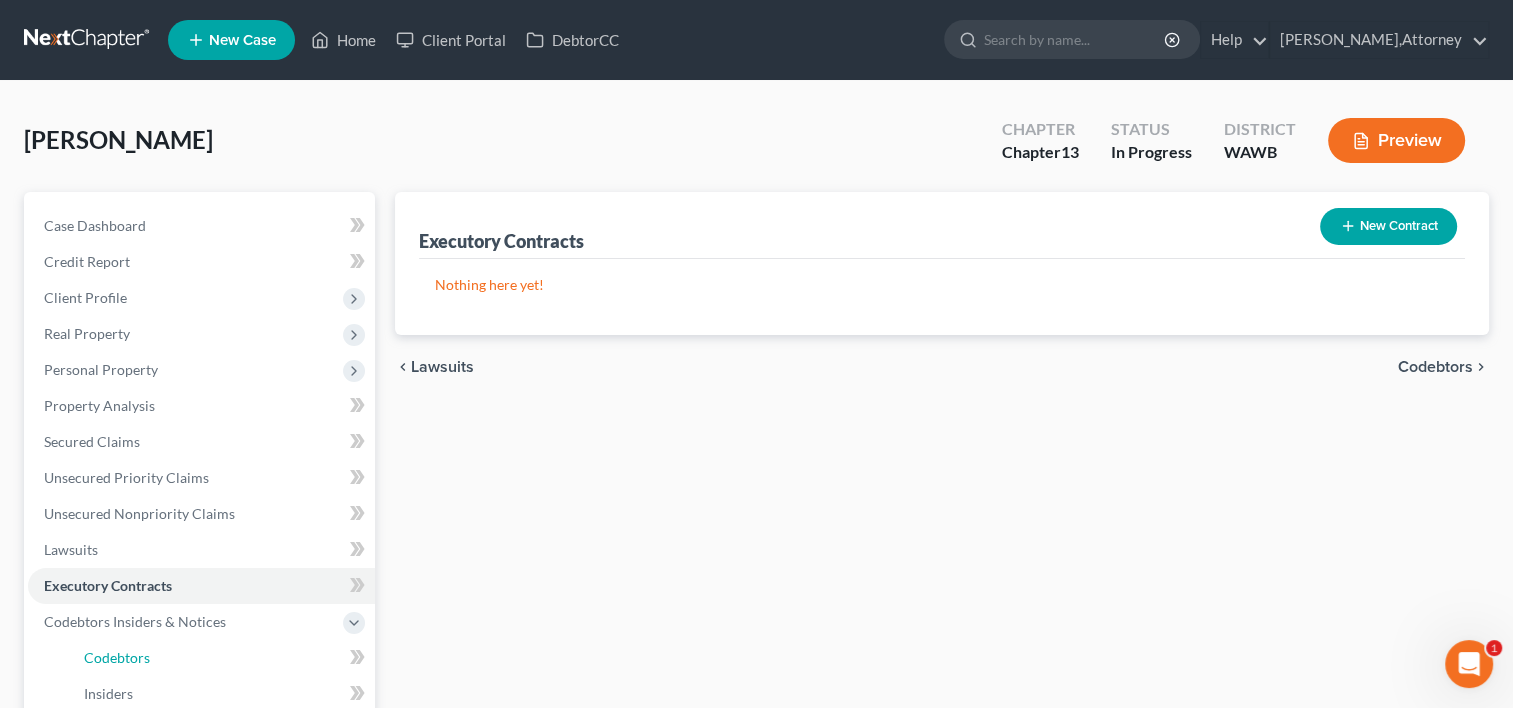 click on "Codebtors" at bounding box center [221, 658] 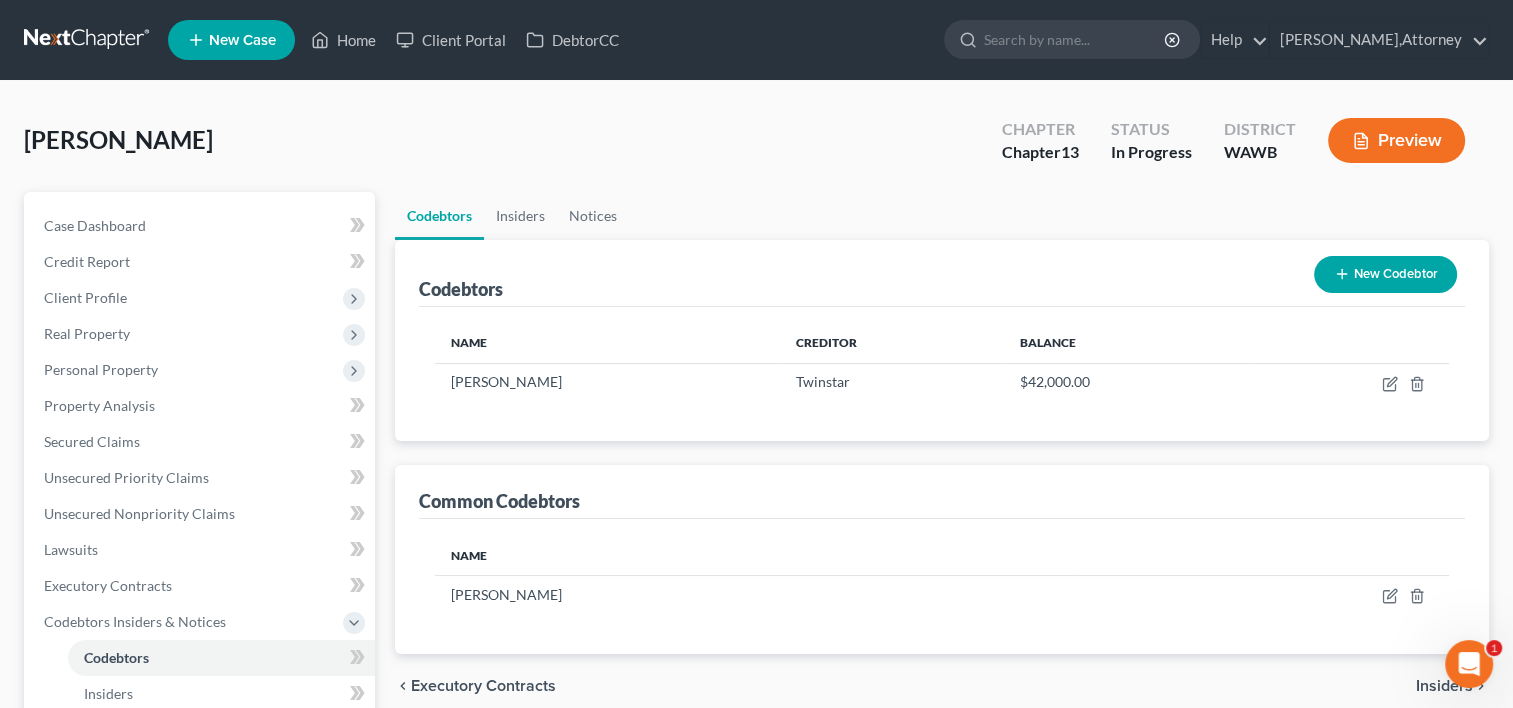 click on "Real Property" at bounding box center [201, 334] 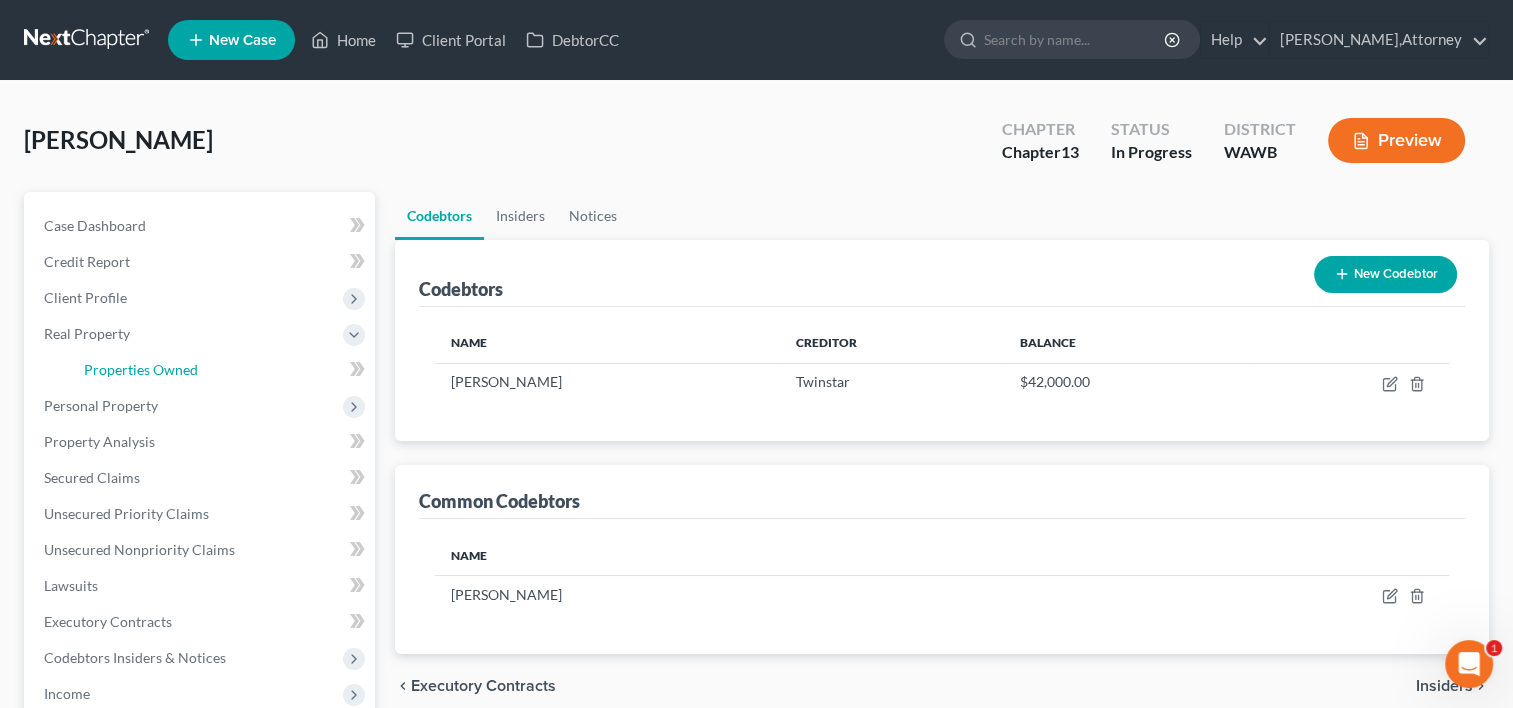 click on "Properties Owned" at bounding box center [141, 369] 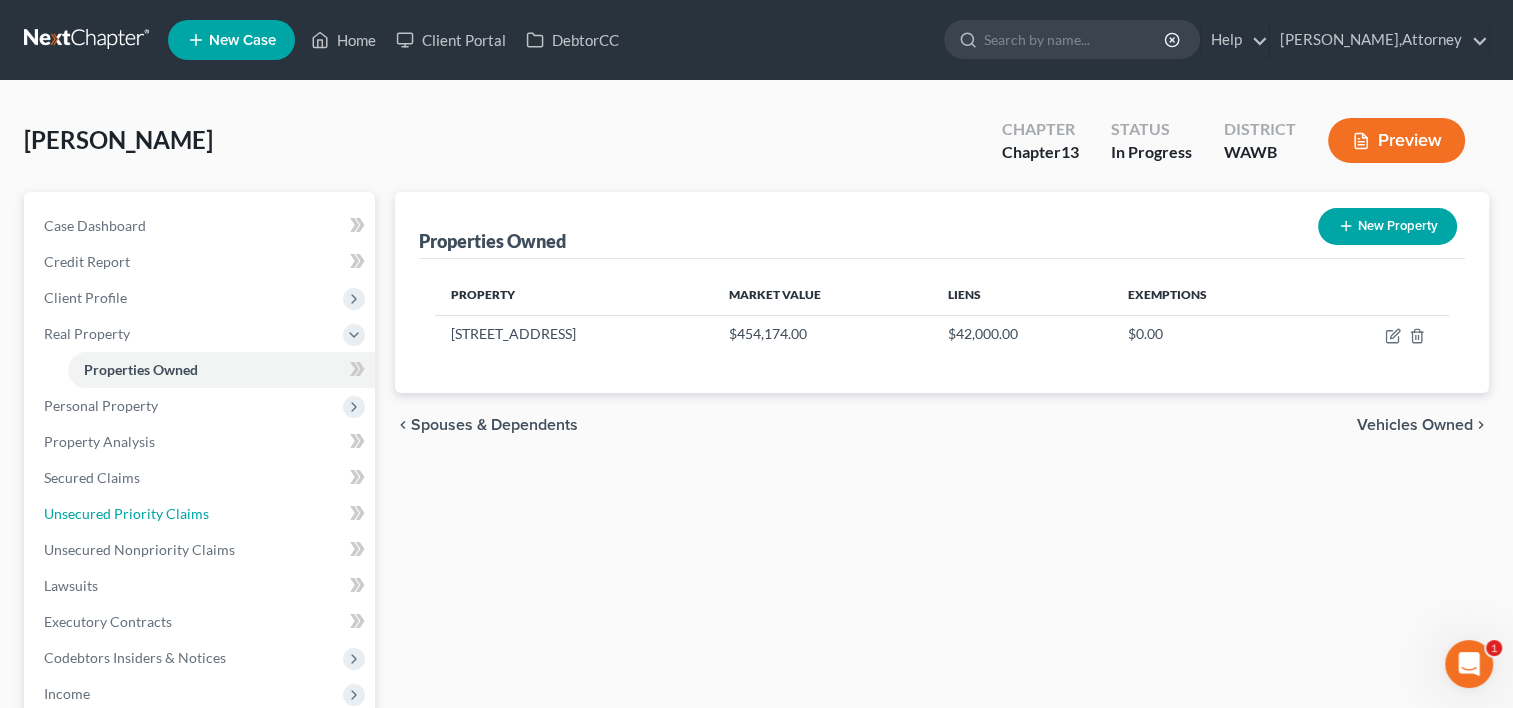 click on "Unsecured Priority Claims" at bounding box center (126, 513) 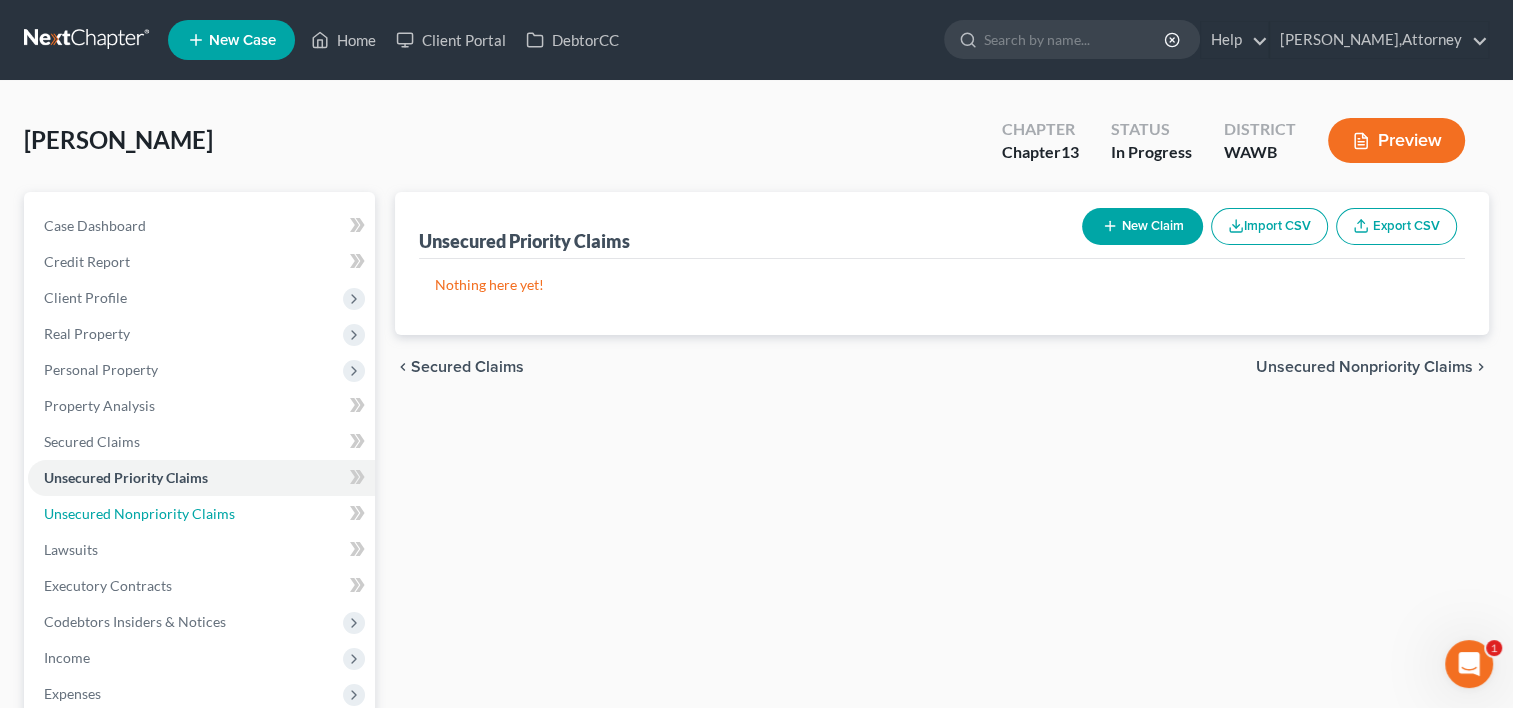 click on "Unsecured Nonpriority Claims" at bounding box center (139, 513) 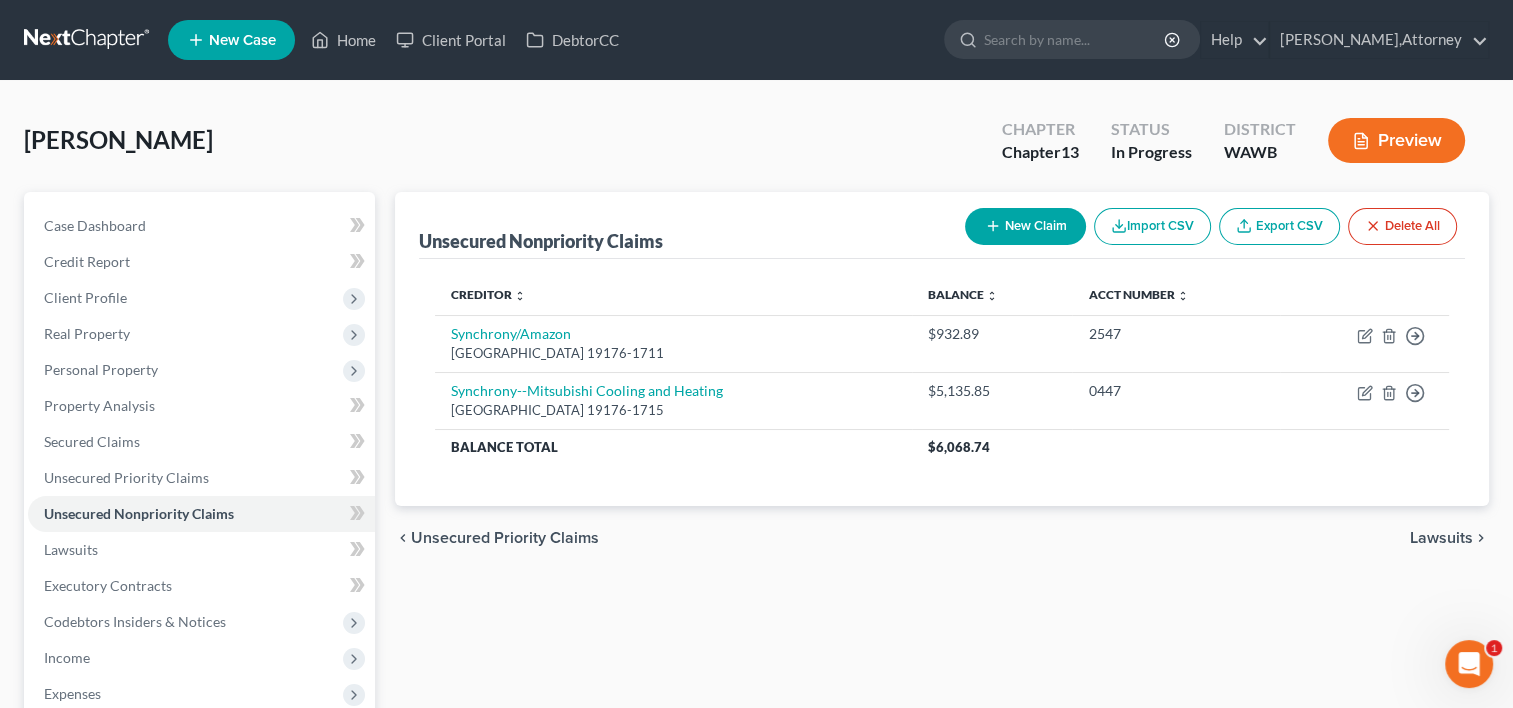 click on "New Claim" at bounding box center (1025, 226) 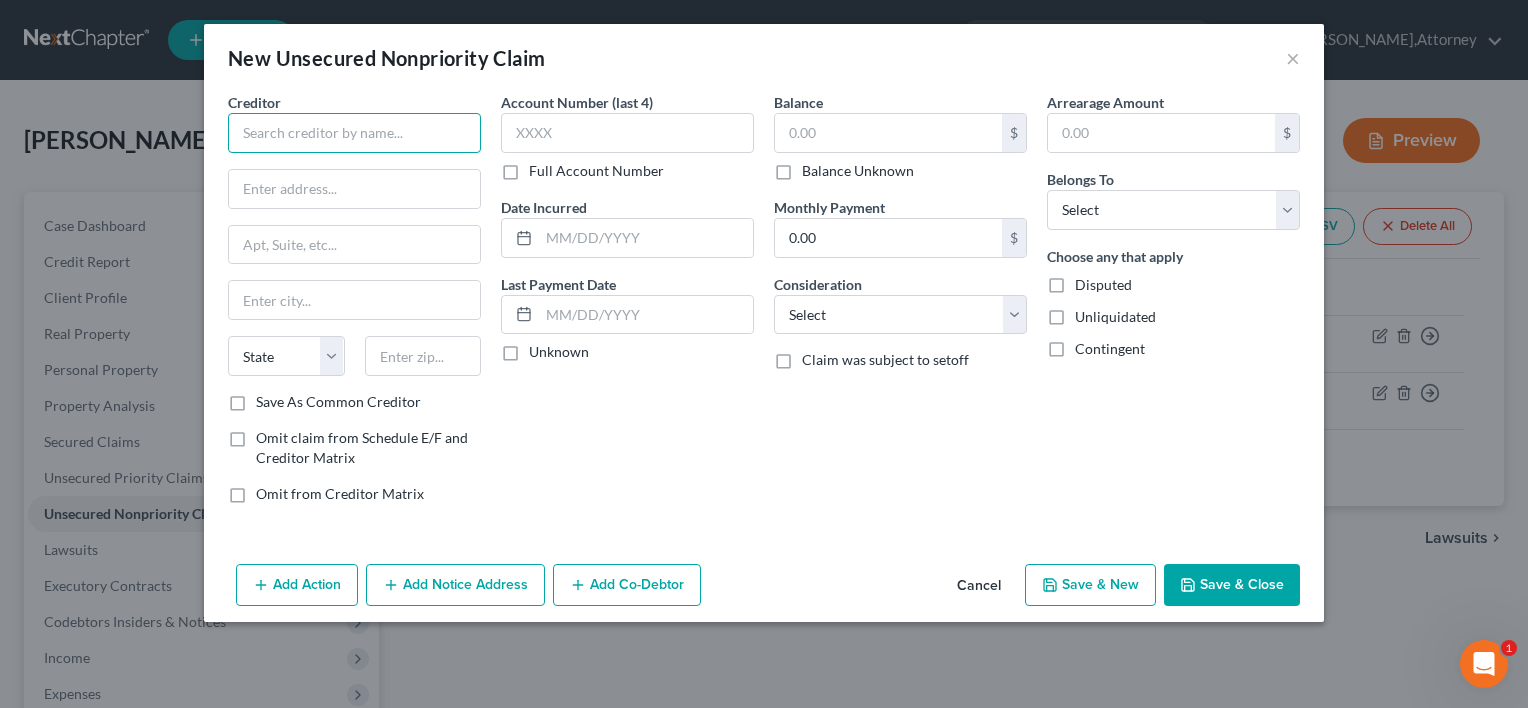 click at bounding box center [354, 133] 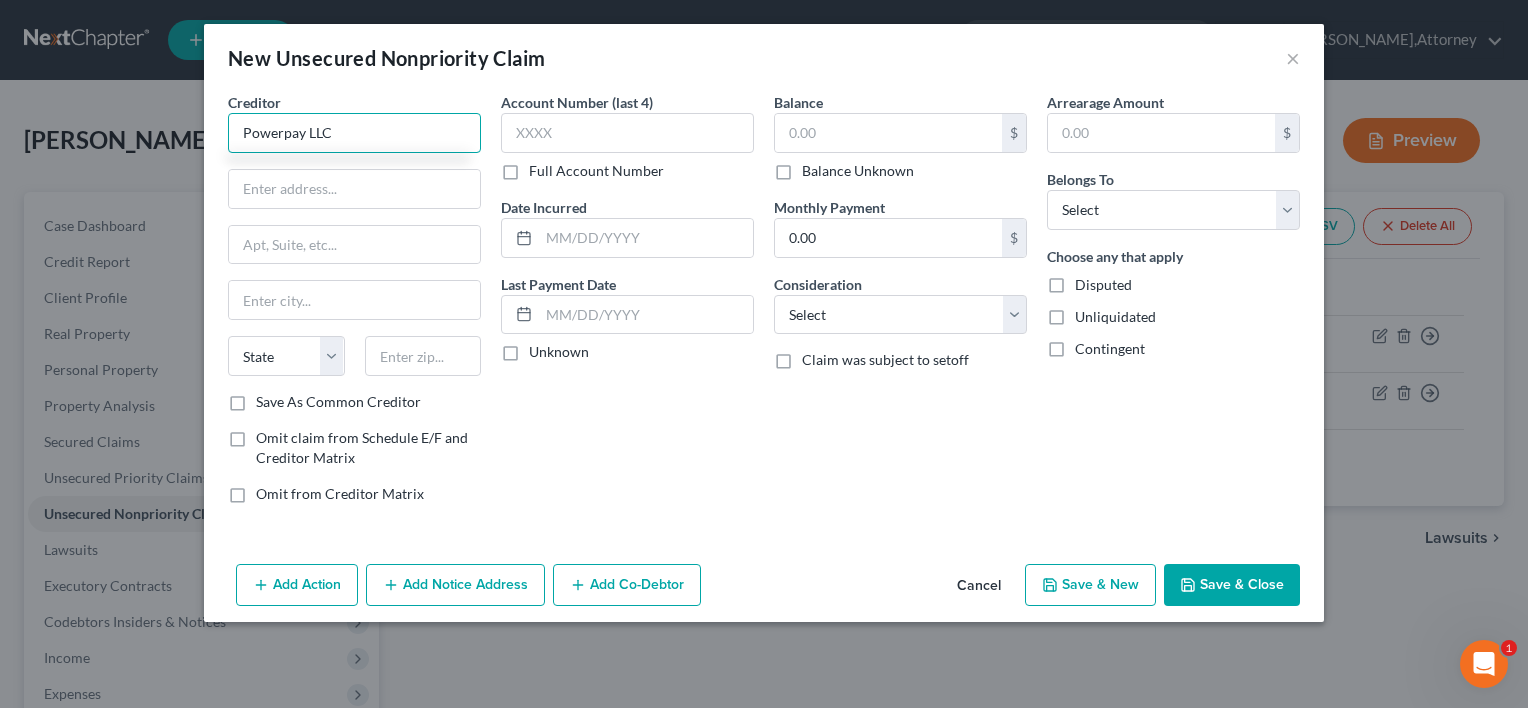 type on "Powerpay LLC" 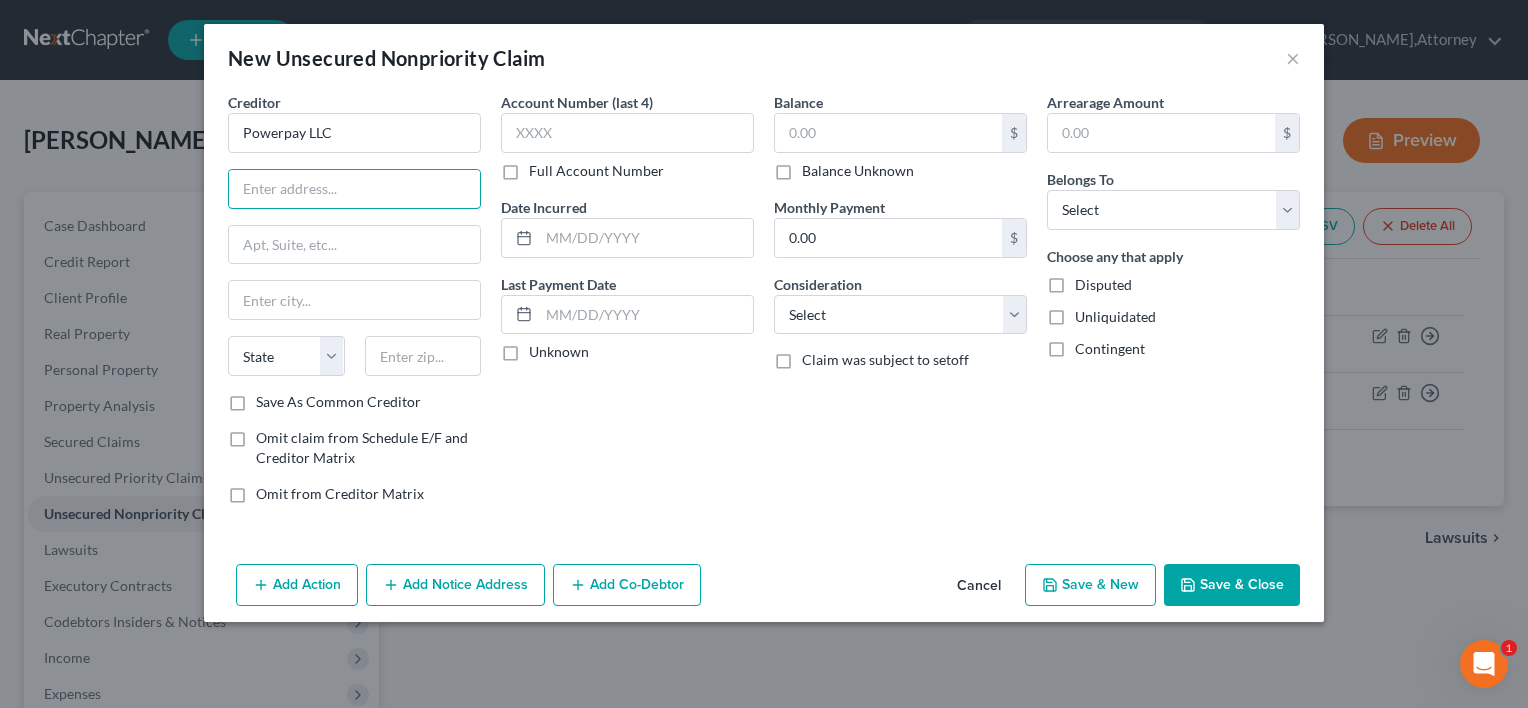 type on "f" 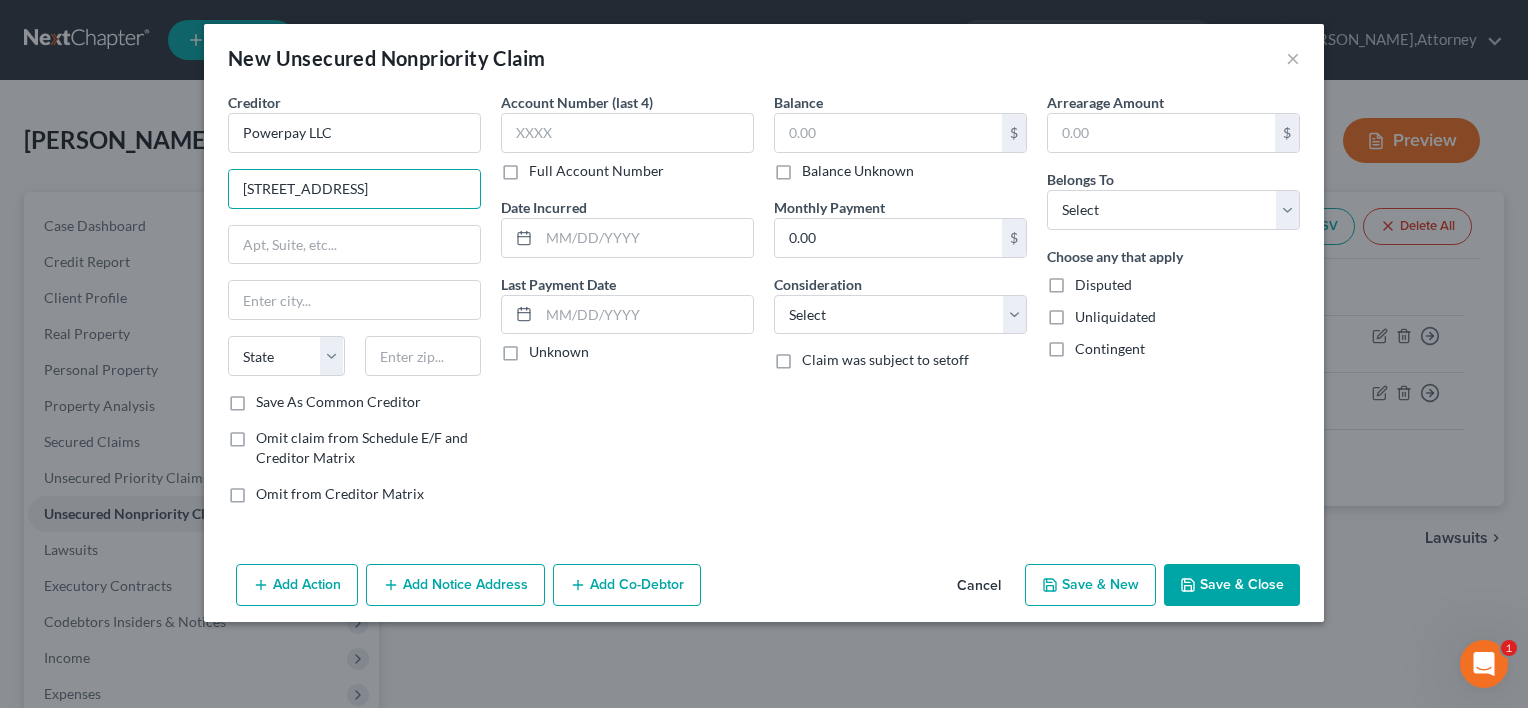 type on "[STREET_ADDRESS]" 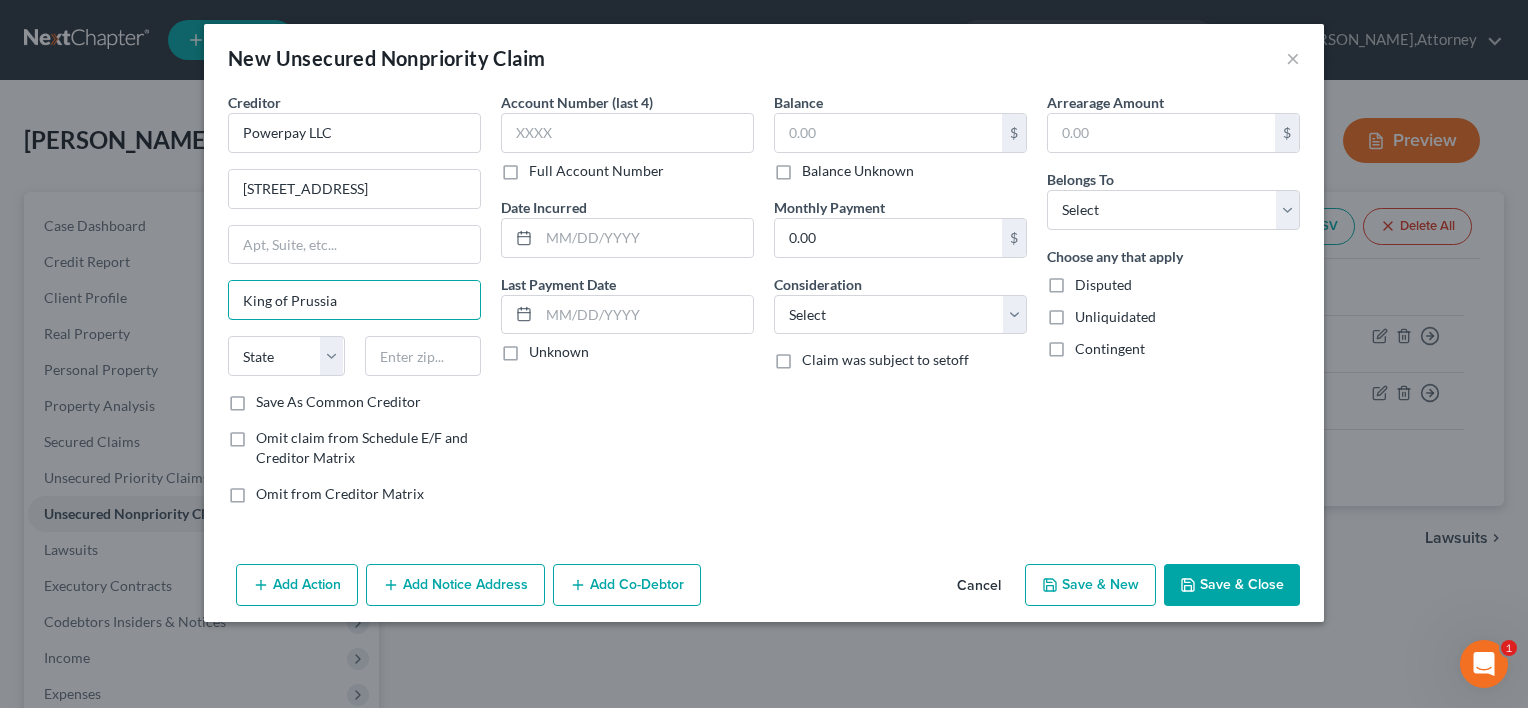 type on "King of Prussia" 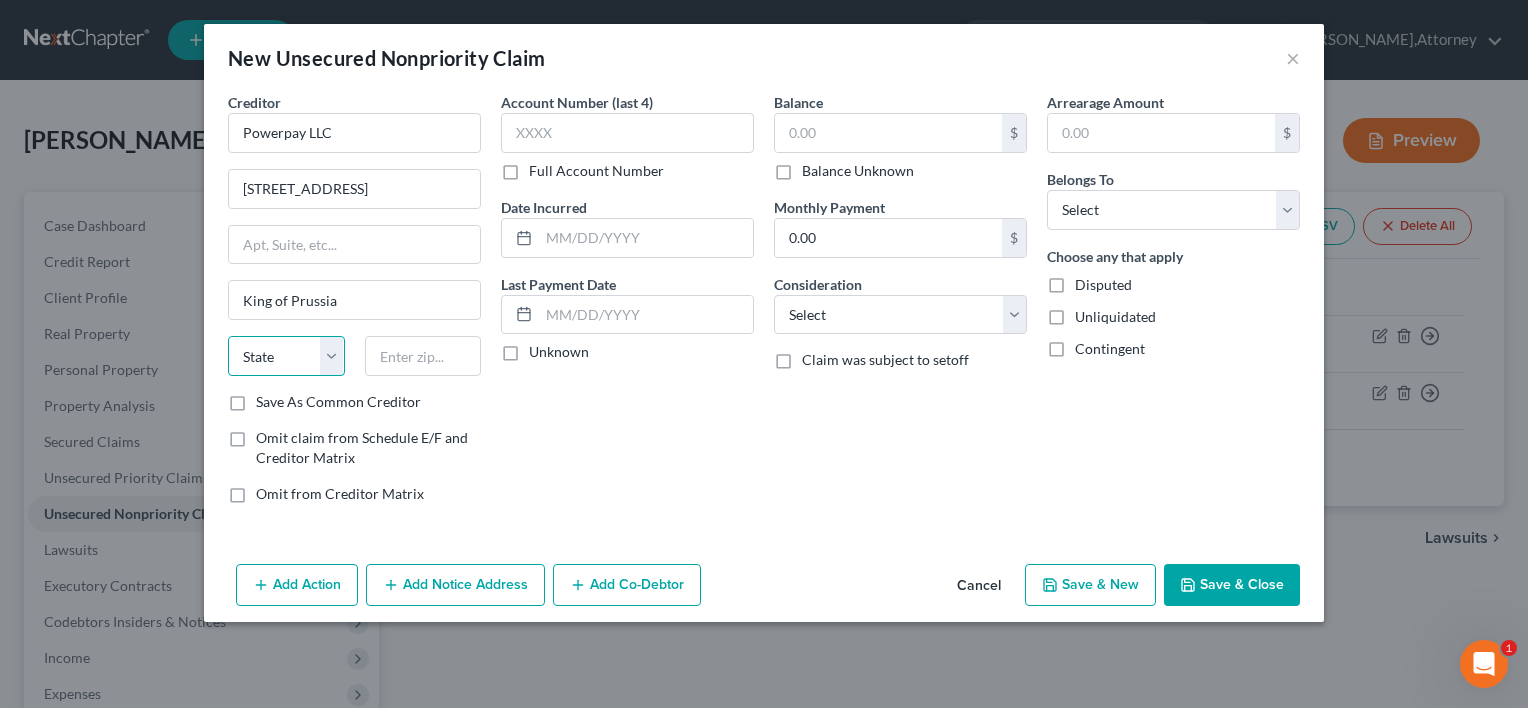 click on "State [US_STATE] AK AR AZ CA CO CT DE DC [GEOGRAPHIC_DATA] [GEOGRAPHIC_DATA] GU HI ID IL IN [GEOGRAPHIC_DATA] [GEOGRAPHIC_DATA] [GEOGRAPHIC_DATA] LA ME MD [GEOGRAPHIC_DATA] [GEOGRAPHIC_DATA] [GEOGRAPHIC_DATA] [GEOGRAPHIC_DATA] [GEOGRAPHIC_DATA] MT NC [GEOGRAPHIC_DATA] [GEOGRAPHIC_DATA] [GEOGRAPHIC_DATA] NH [GEOGRAPHIC_DATA] [GEOGRAPHIC_DATA] [GEOGRAPHIC_DATA] [GEOGRAPHIC_DATA] [GEOGRAPHIC_DATA] [GEOGRAPHIC_DATA] [GEOGRAPHIC_DATA] PR RI SC SD [GEOGRAPHIC_DATA] [GEOGRAPHIC_DATA] [GEOGRAPHIC_DATA] VI [GEOGRAPHIC_DATA] [GEOGRAPHIC_DATA] [GEOGRAPHIC_DATA] WV WI WY" at bounding box center [286, 356] 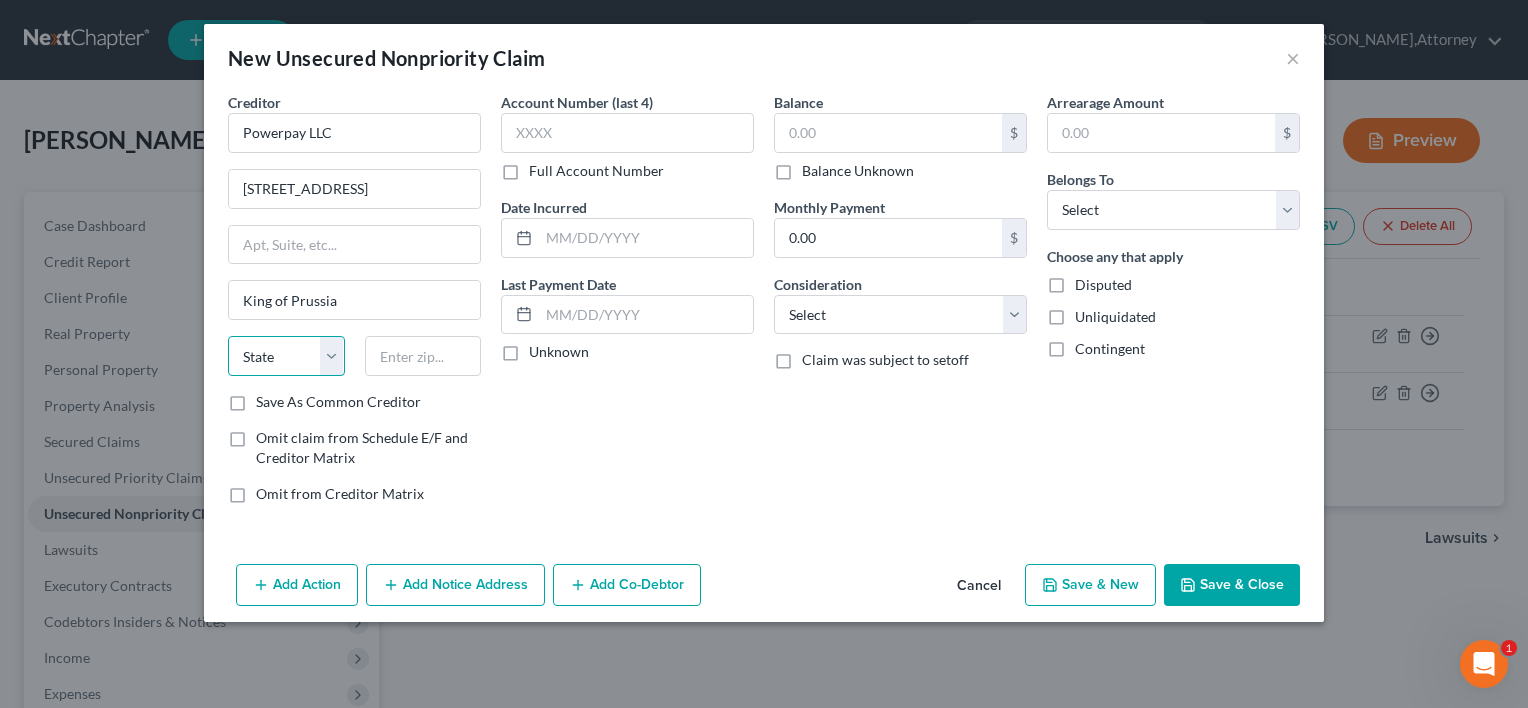 select on "39" 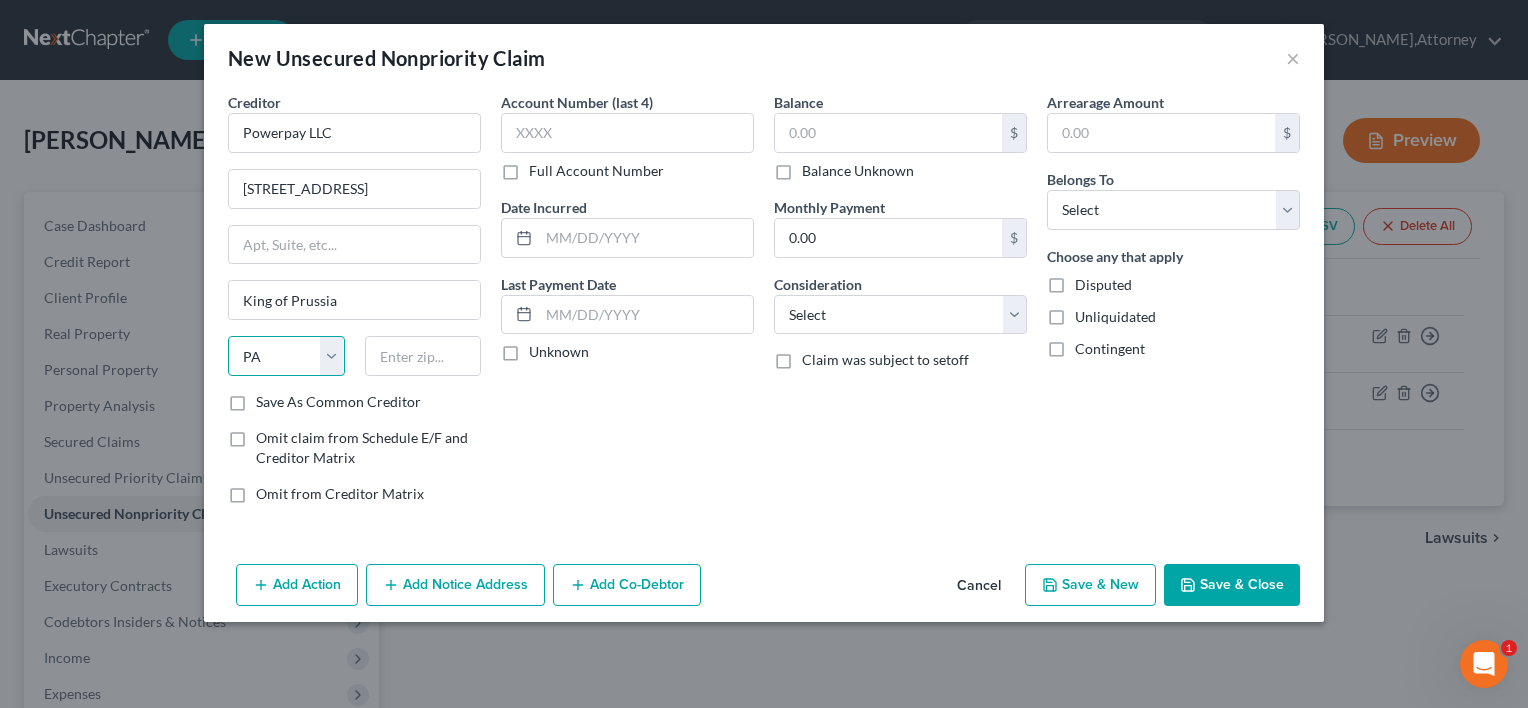 click on "State [US_STATE] AK AR AZ CA CO CT DE DC [GEOGRAPHIC_DATA] [GEOGRAPHIC_DATA] GU HI ID IL IN [GEOGRAPHIC_DATA] [GEOGRAPHIC_DATA] [GEOGRAPHIC_DATA] LA ME MD [GEOGRAPHIC_DATA] [GEOGRAPHIC_DATA] [GEOGRAPHIC_DATA] [GEOGRAPHIC_DATA] [GEOGRAPHIC_DATA] MT NC [GEOGRAPHIC_DATA] [GEOGRAPHIC_DATA] [GEOGRAPHIC_DATA] NH [GEOGRAPHIC_DATA] [GEOGRAPHIC_DATA] [GEOGRAPHIC_DATA] [GEOGRAPHIC_DATA] [GEOGRAPHIC_DATA] [GEOGRAPHIC_DATA] [GEOGRAPHIC_DATA] PR RI SC SD [GEOGRAPHIC_DATA] [GEOGRAPHIC_DATA] [GEOGRAPHIC_DATA] VI [GEOGRAPHIC_DATA] [GEOGRAPHIC_DATA] [GEOGRAPHIC_DATA] WV WI WY" at bounding box center [286, 356] 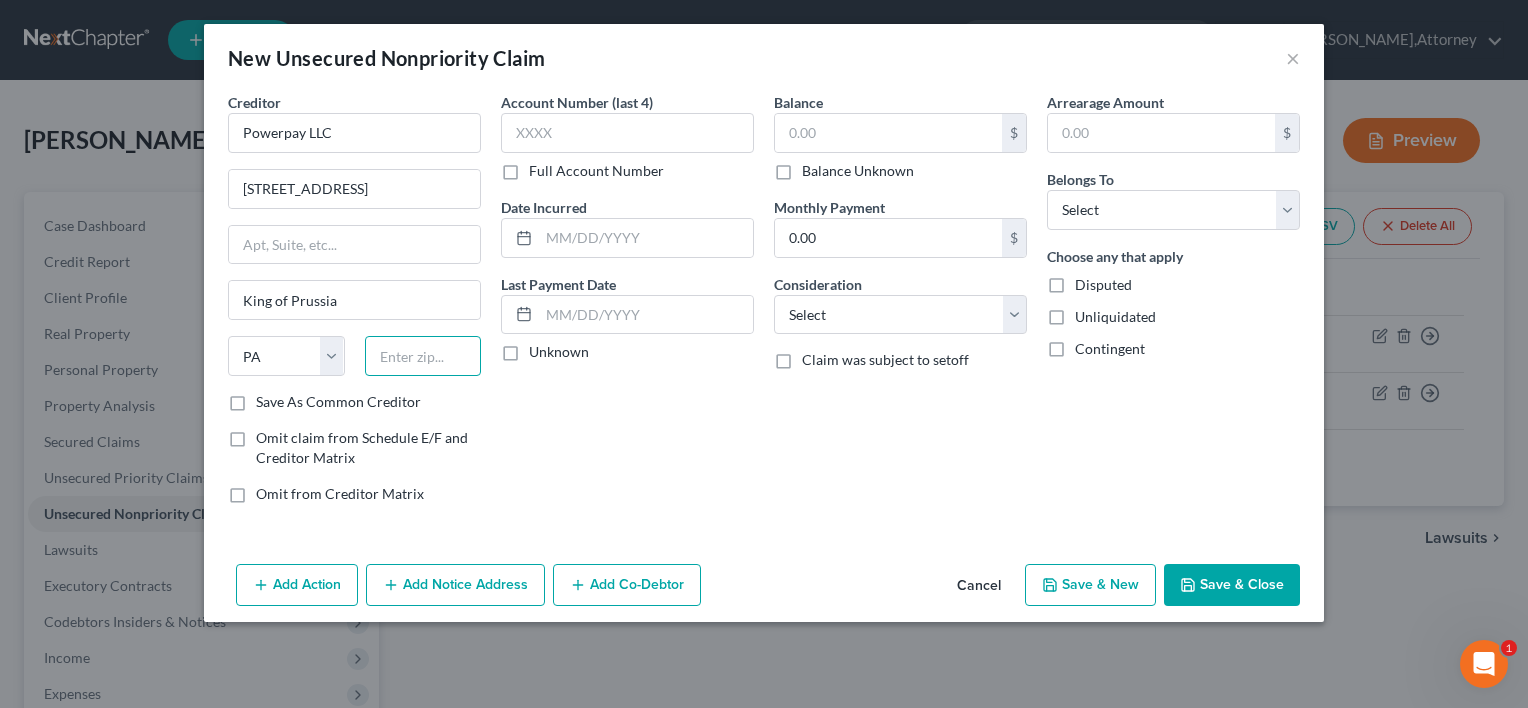 click at bounding box center (423, 356) 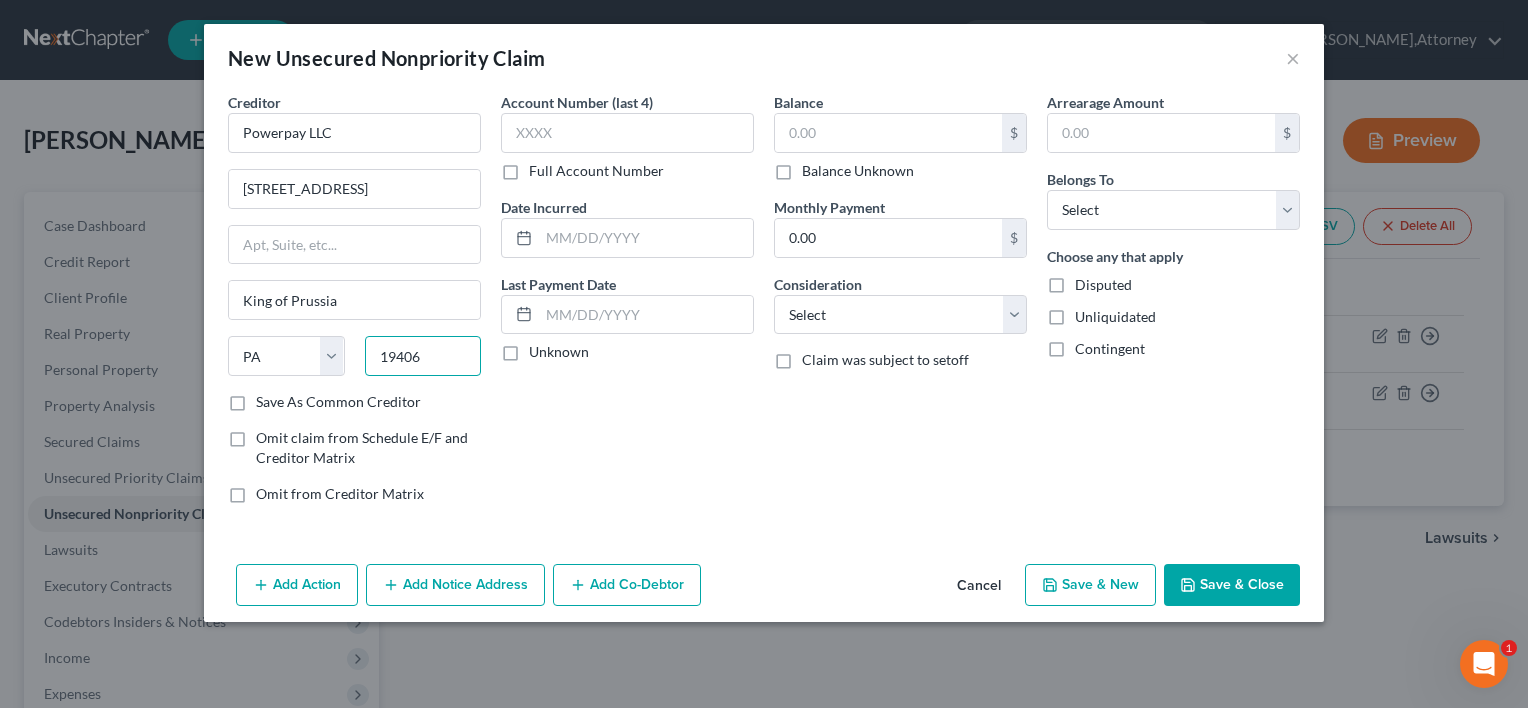 type on "19406" 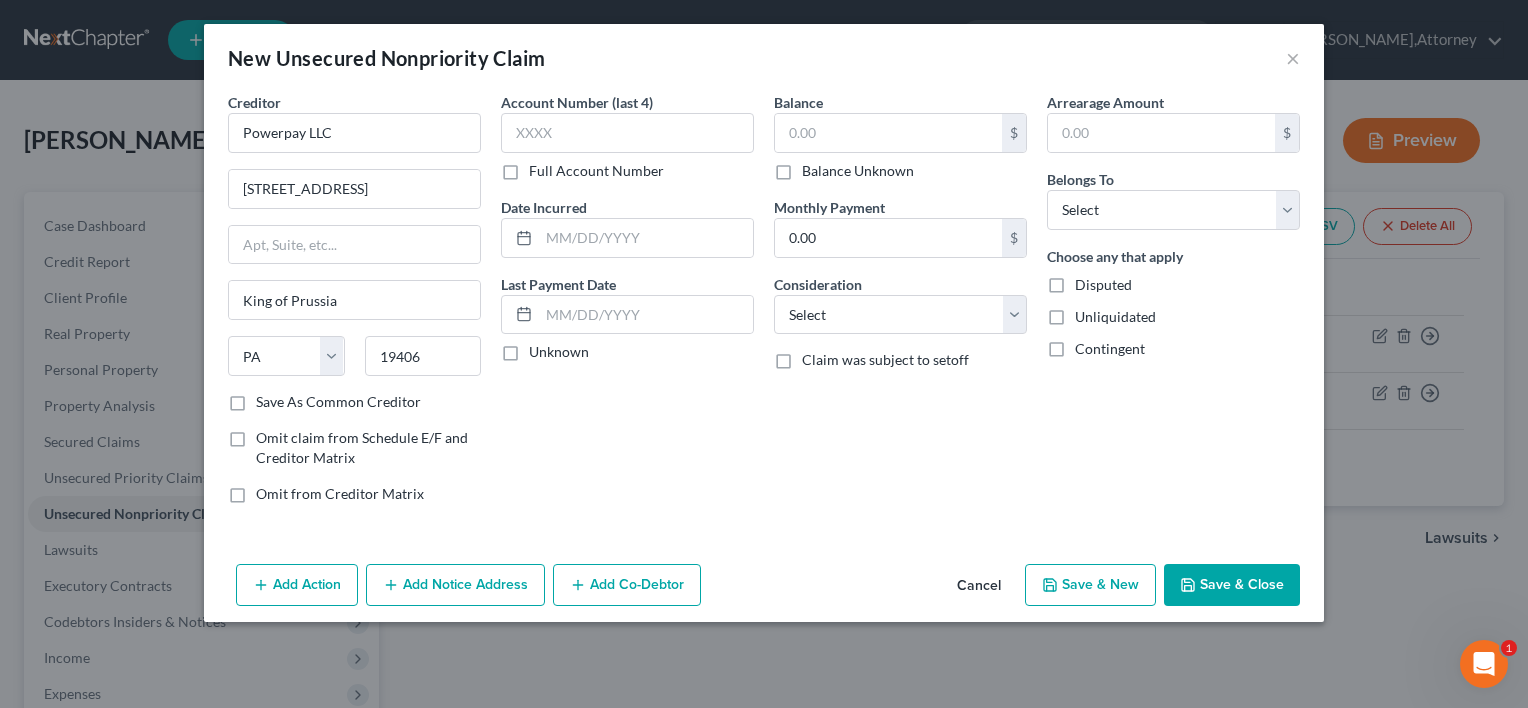 click on "Save As Common Creditor" at bounding box center (338, 402) 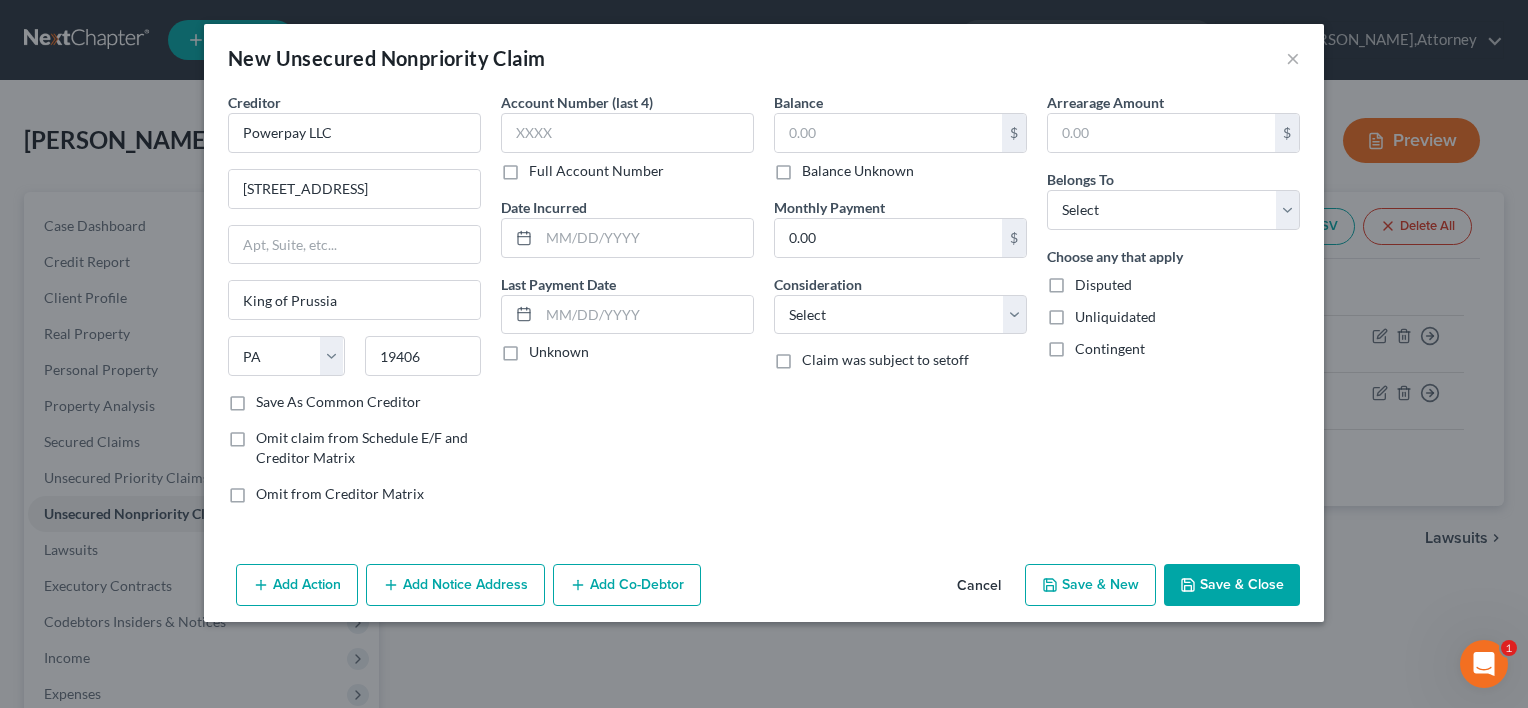 click on "Save As Common Creditor" at bounding box center (270, 398) 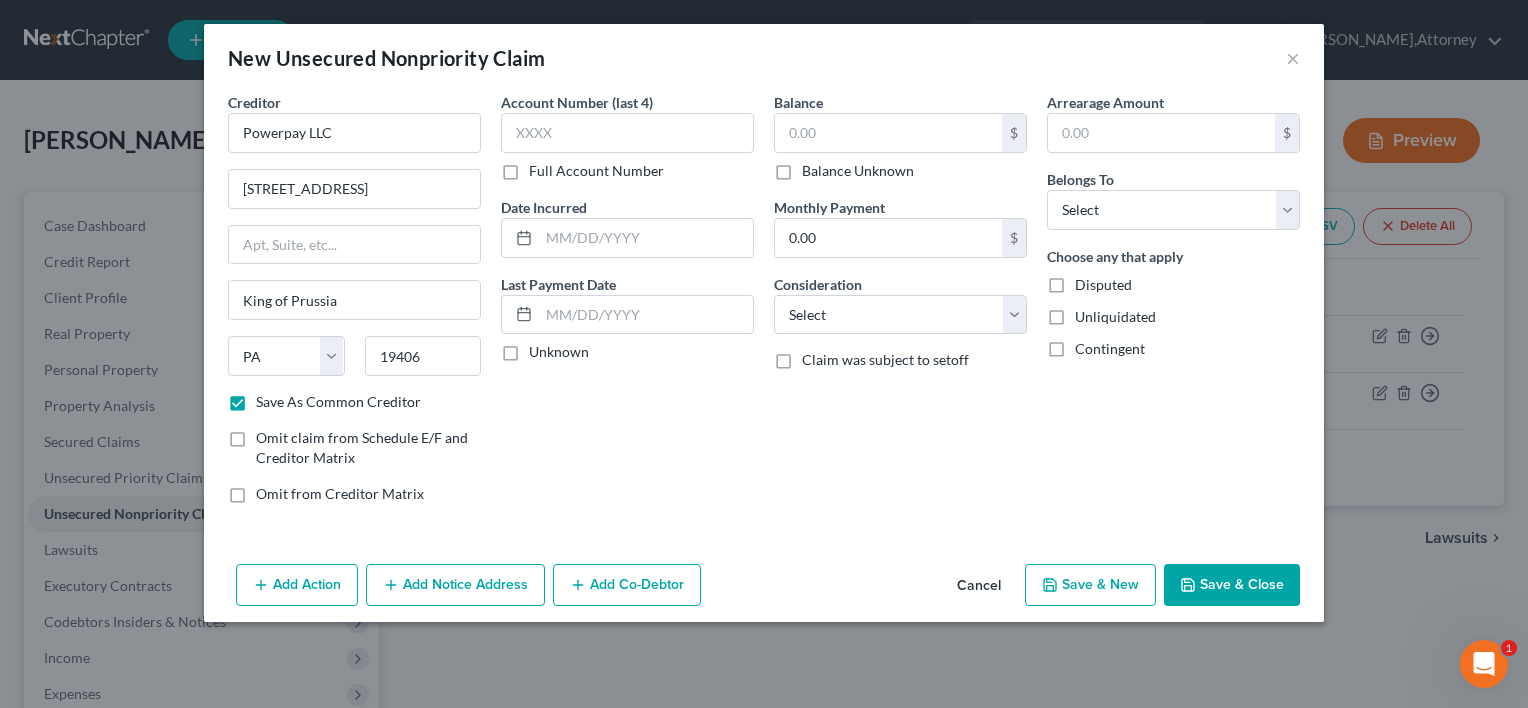 type on "King Of Prussia" 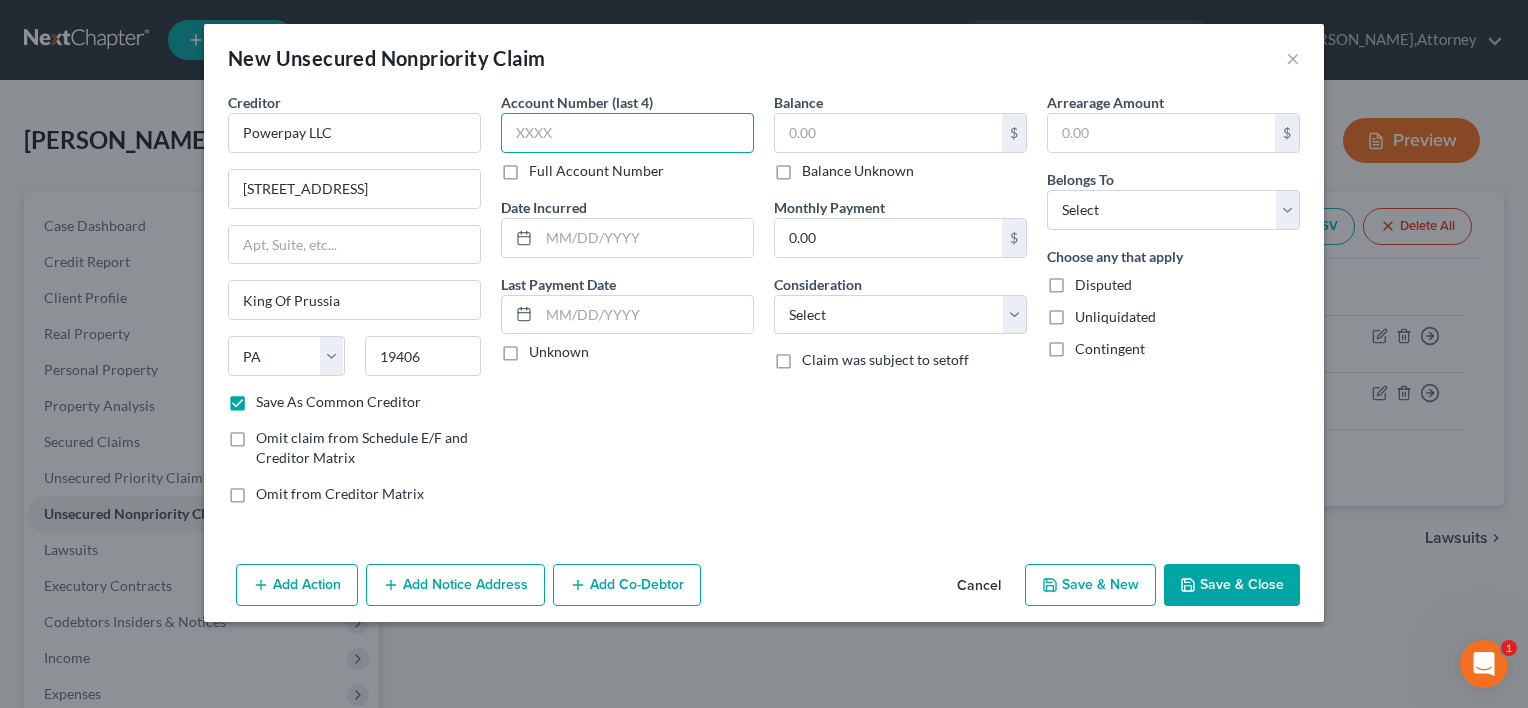 click at bounding box center [627, 133] 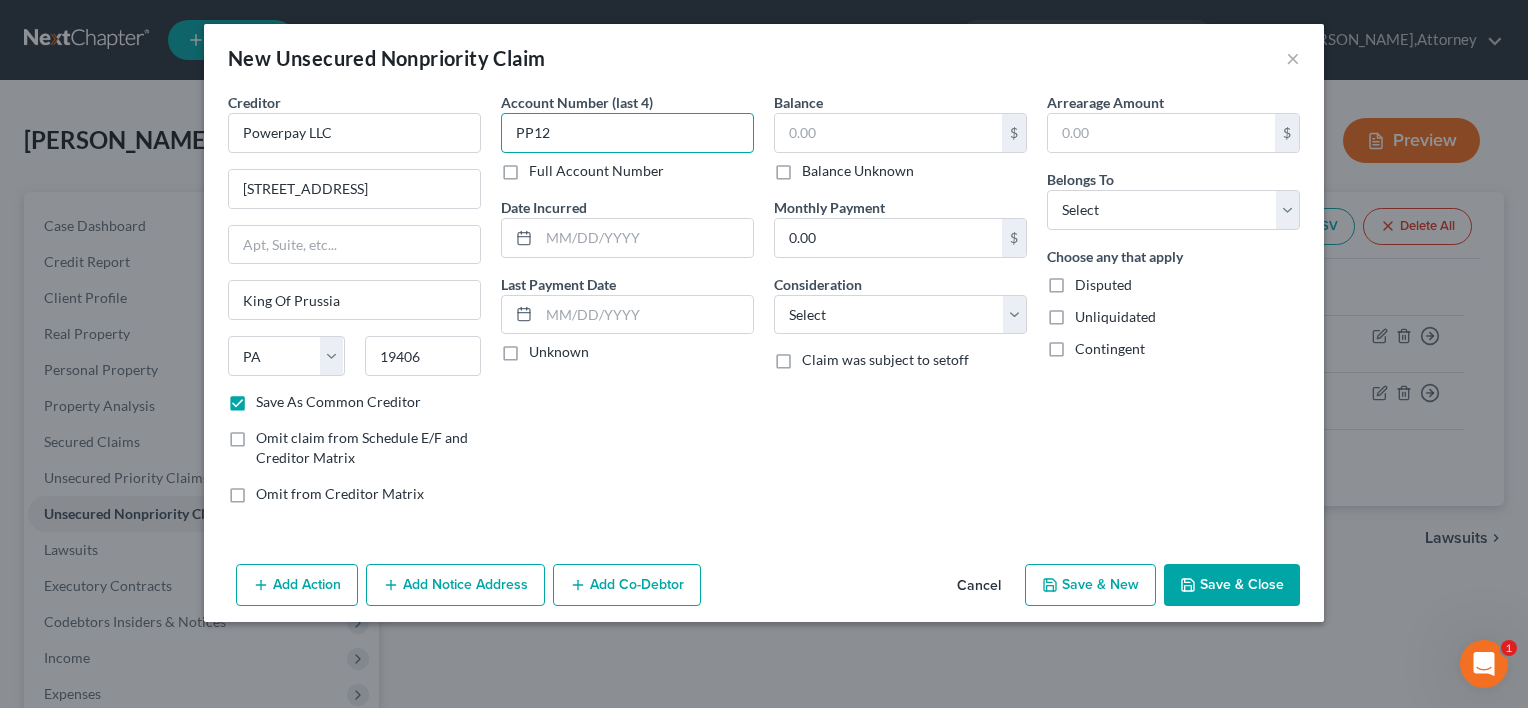 type on "PP12" 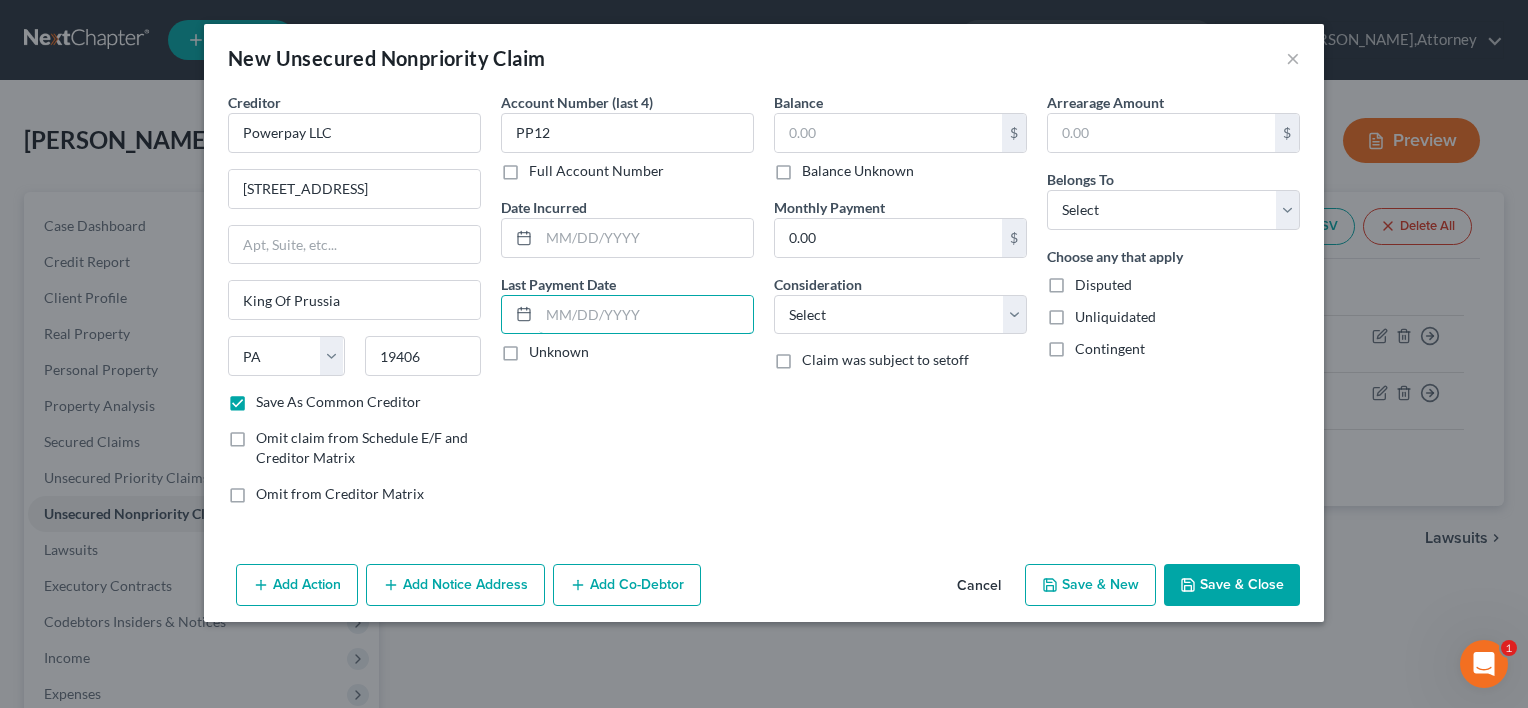click at bounding box center (646, 315) 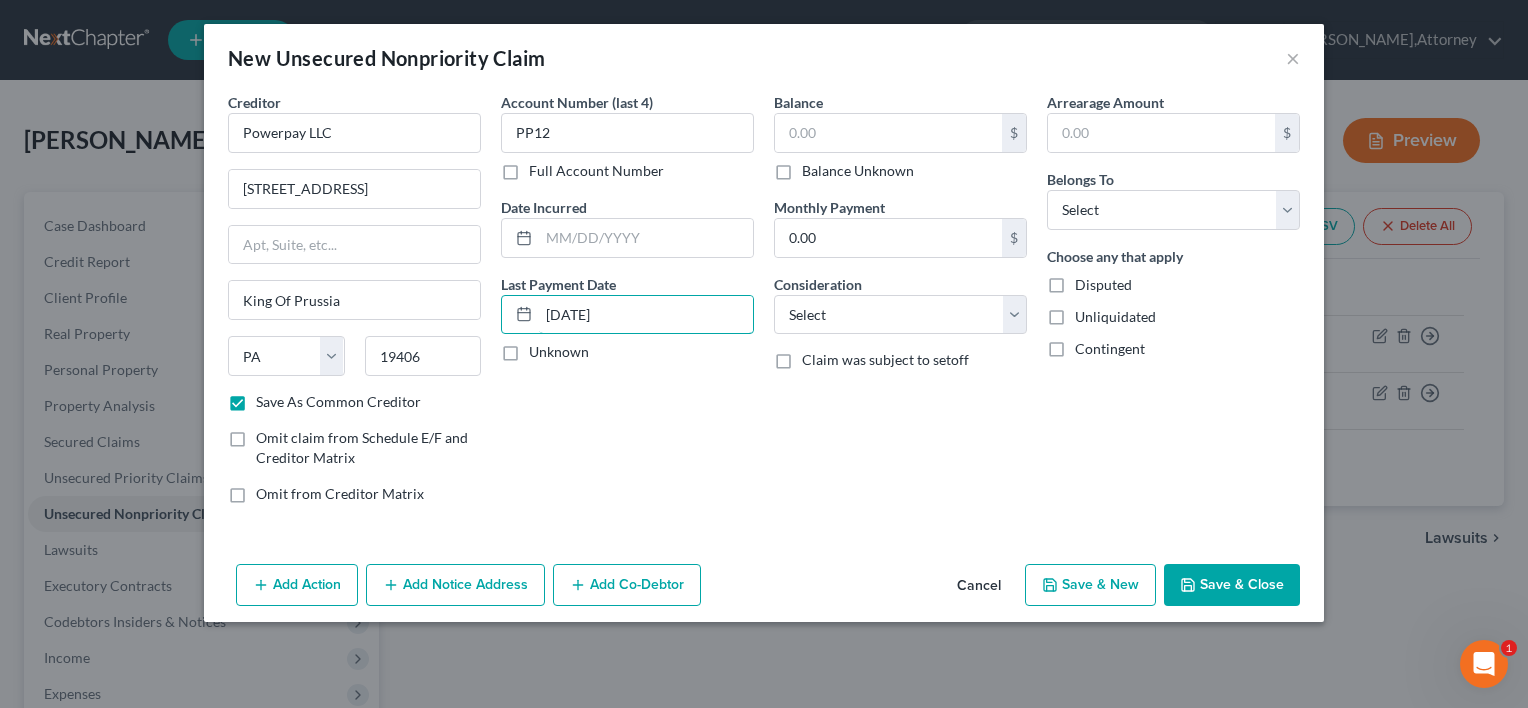 type on "[DATE]" 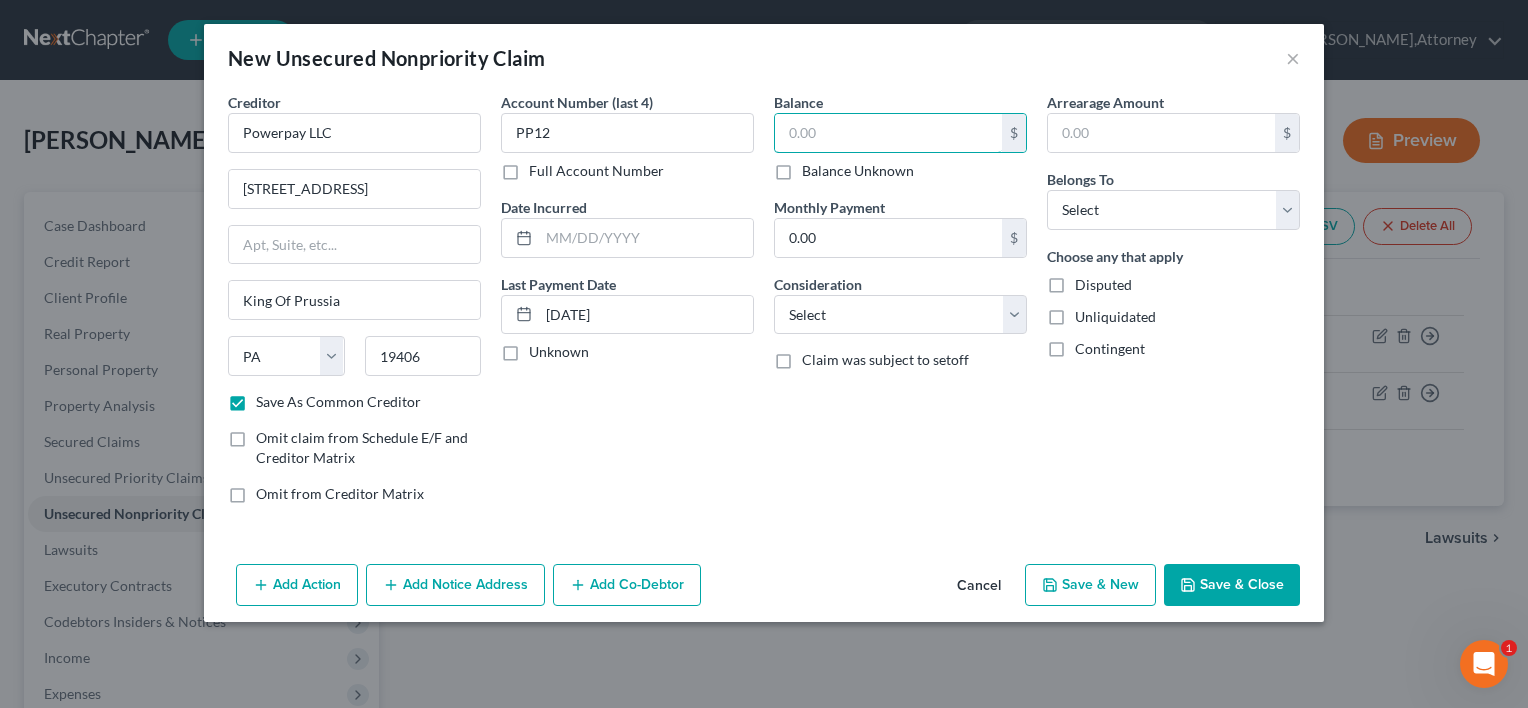 click at bounding box center [888, 133] 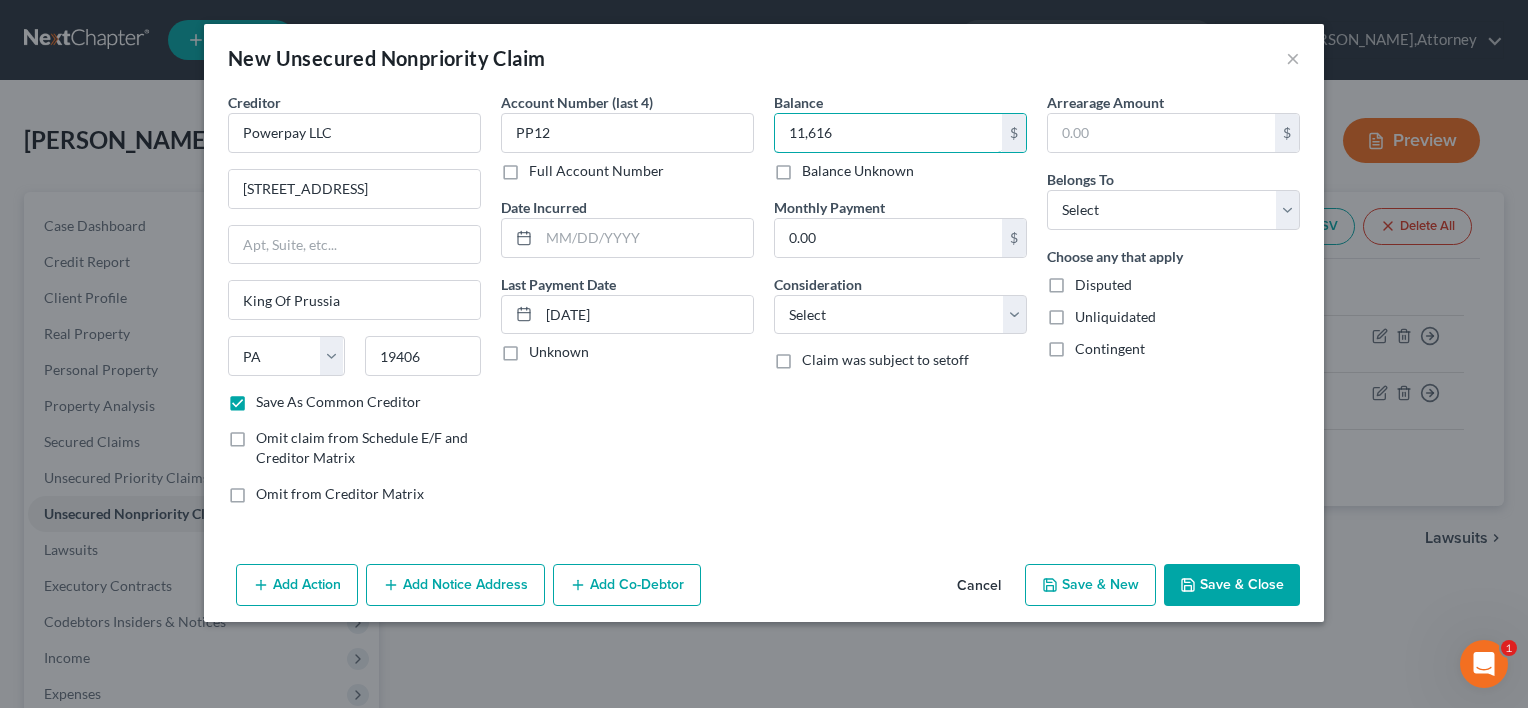 type on "11,616" 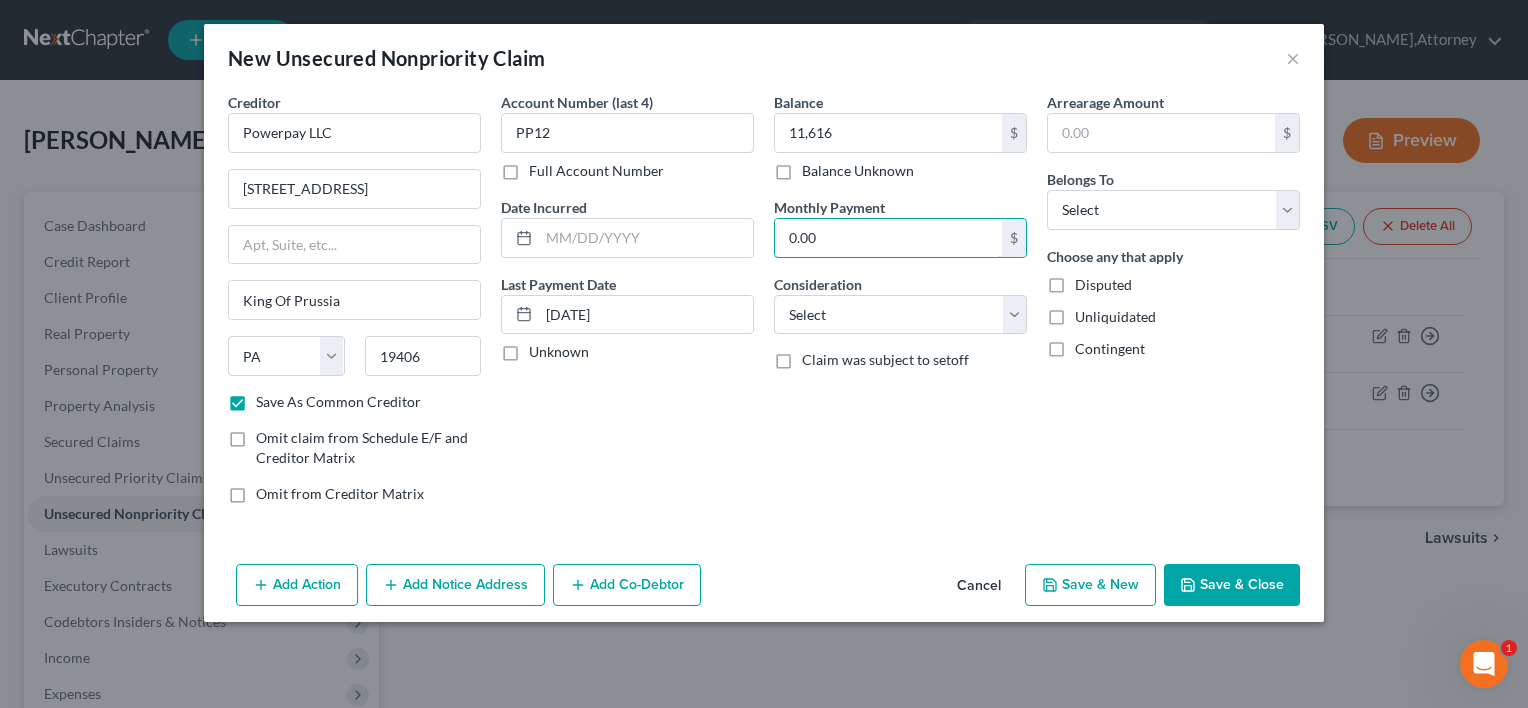 click on "0.00" at bounding box center [888, 238] 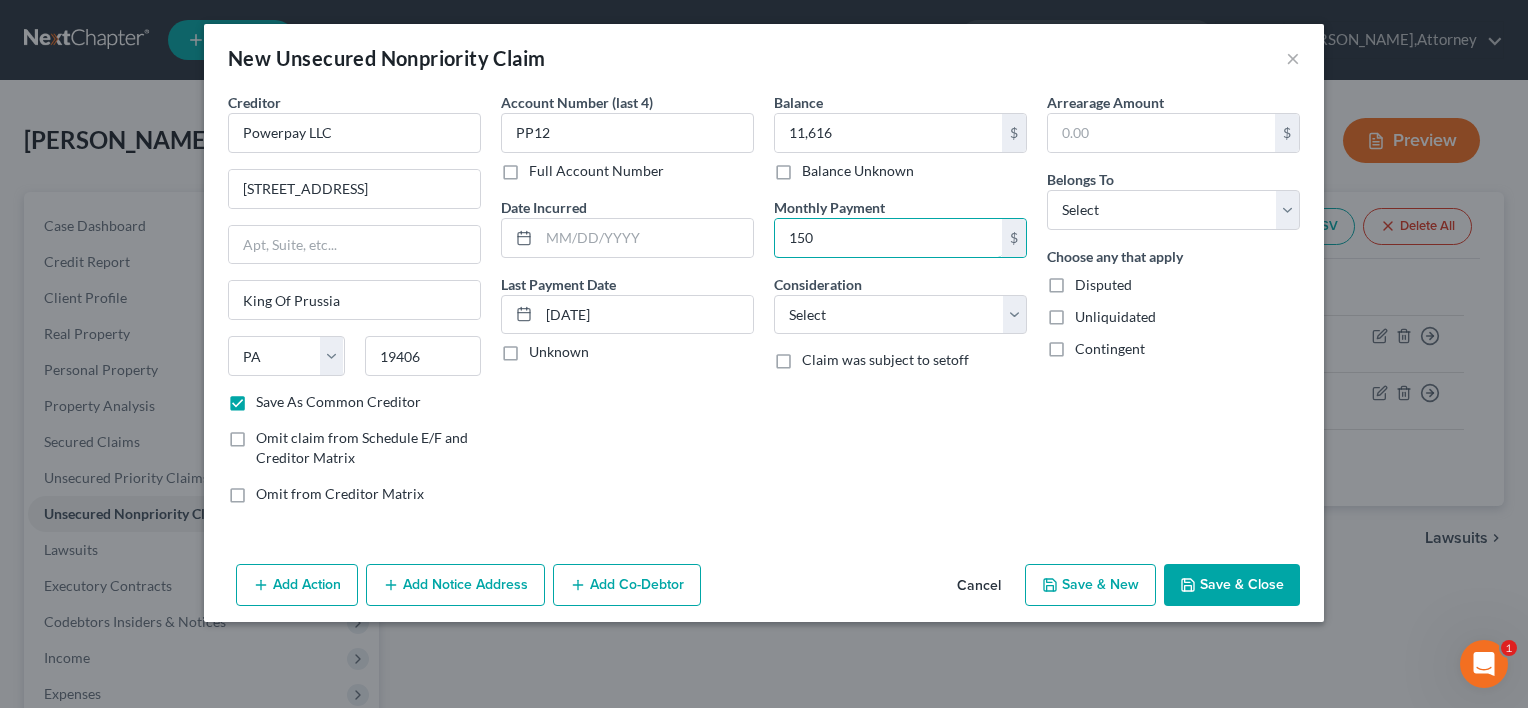 type on "150" 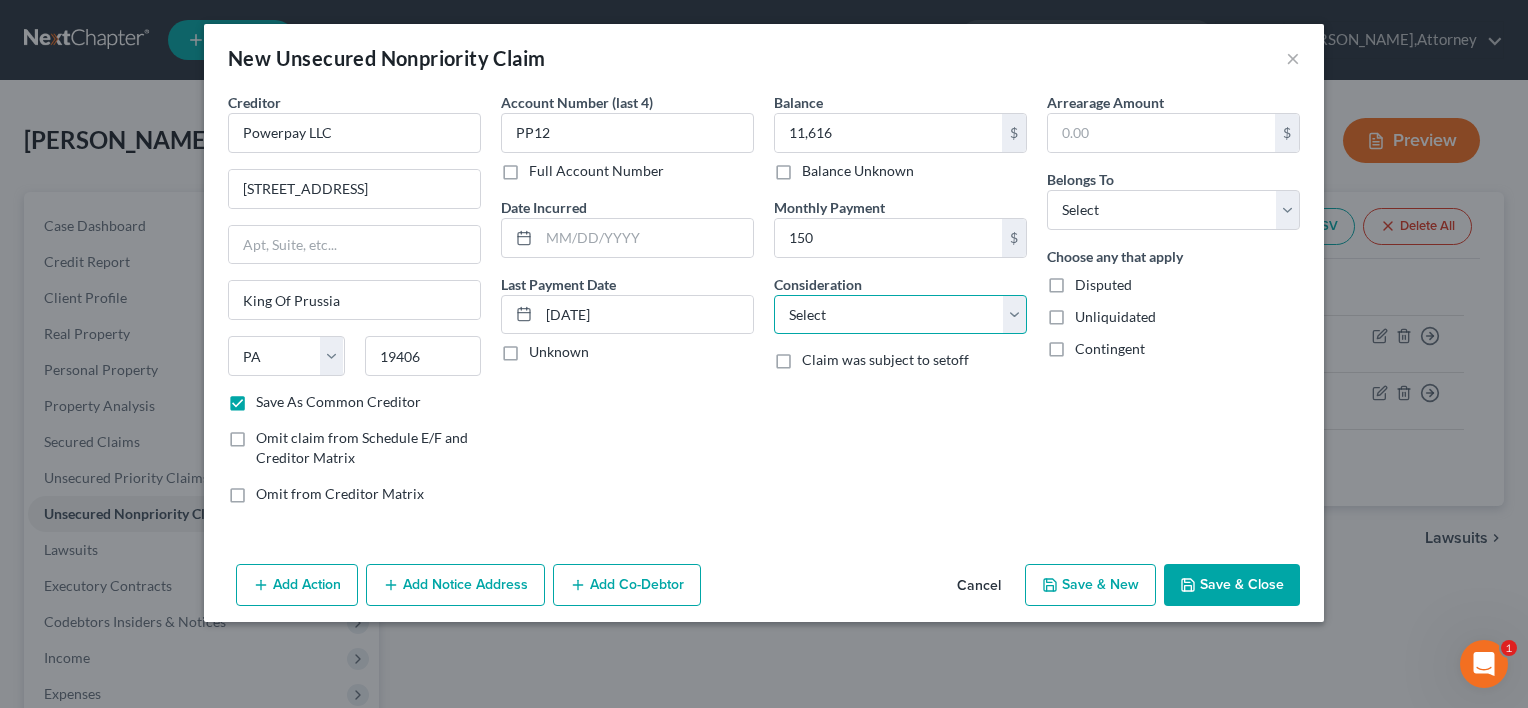 click on "Select Cable / Satellite Services Collection Agency Credit Card Debt Debt Counseling / Attorneys Deficiency Balance Domestic Support Obligations Home / Car Repairs Income Taxes Judgment Liens Medical Services Monies Loaned / Advanced Mortgage Obligation From Divorce Or Separation Obligation To Pensions Other Overdrawn Bank Account Promised To Help Pay Creditors Student Loans Suppliers And Vendors Telephone / Internet Services Utility Services" at bounding box center (900, 315) 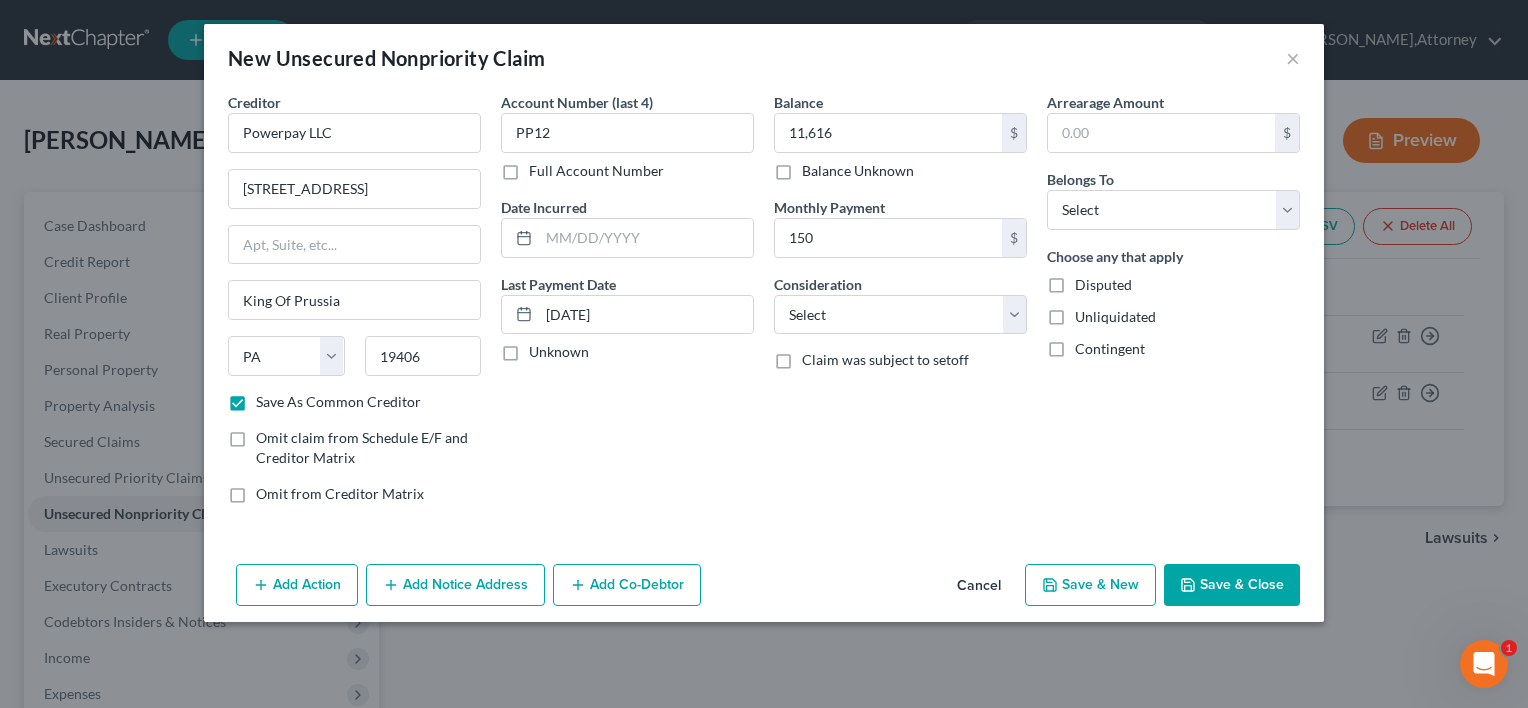 click on "Balance
11,616.00 $
Balance Unknown
Balance Undetermined
11,616 $
Balance Unknown
Monthly Payment 150 $ Consideration Select Cable / Satellite Services Collection Agency Credit Card Debt Debt Counseling / Attorneys Deficiency Balance Domestic Support Obligations Home / Car Repairs Income Taxes Judgment Liens Medical Services Monies Loaned / Advanced Mortgage Obligation From Divorce Or Separation Obligation To Pensions Other Overdrawn Bank Account Promised To Help Pay Creditors Student Loans Suppliers And Vendors Telephone / Internet Services Utility Services Claim was subject to setoff" at bounding box center [900, 306] 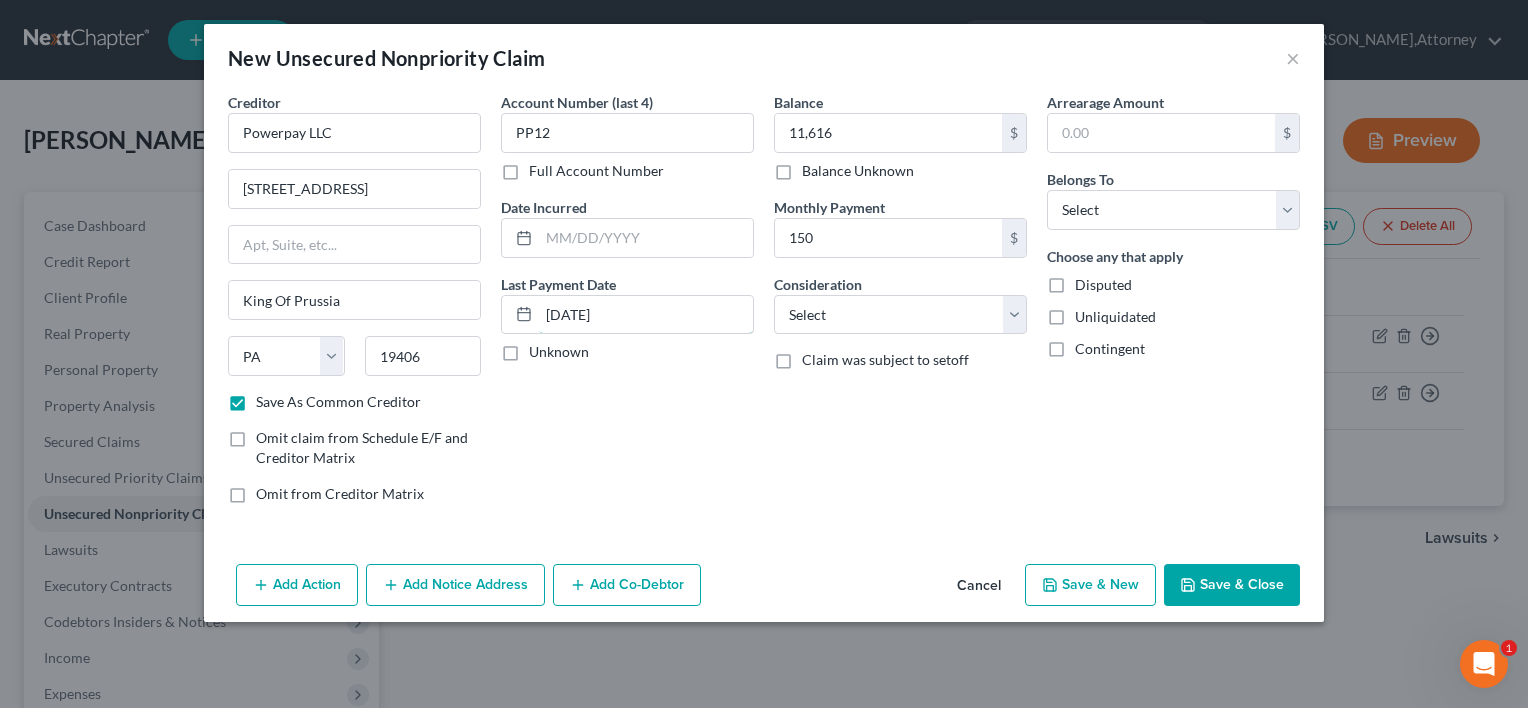 click on "[DATE]" at bounding box center [646, 315] 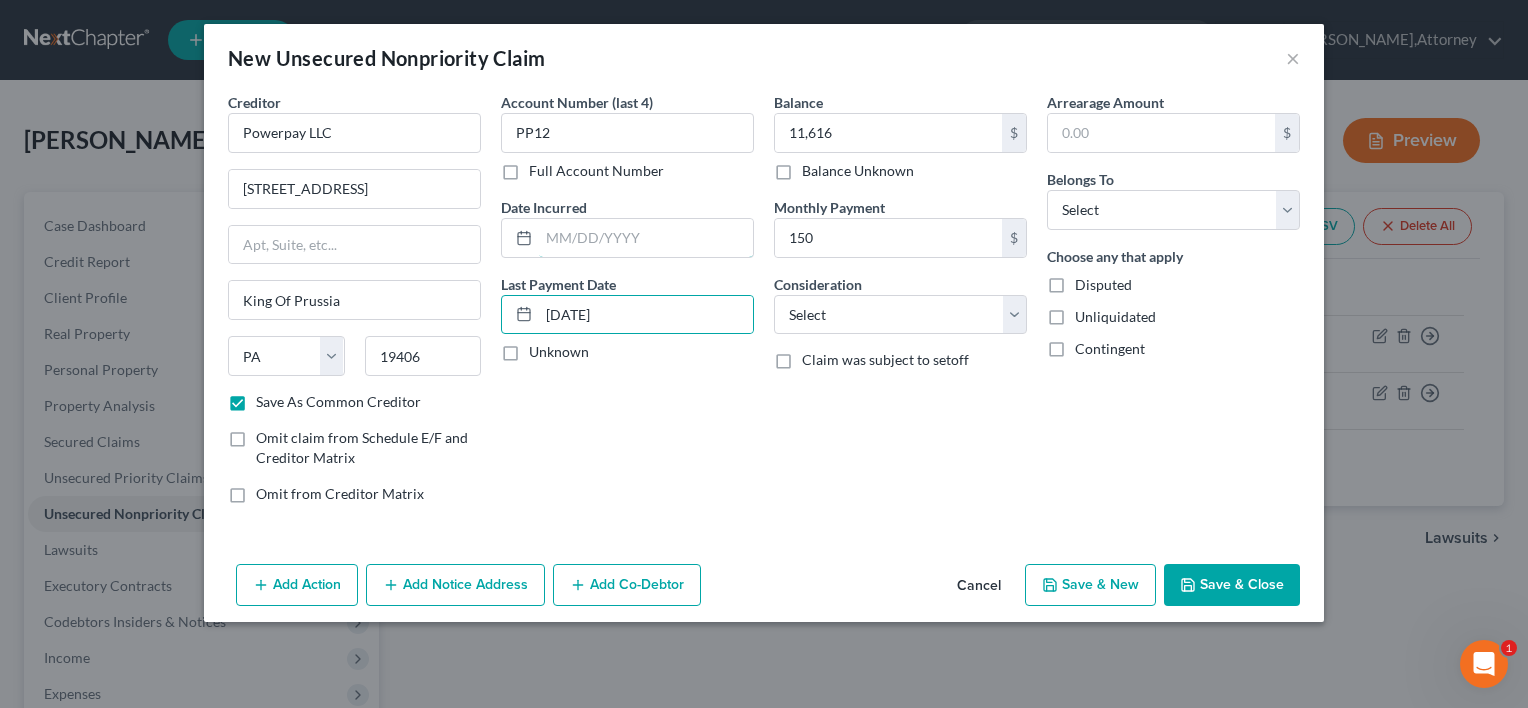 click at bounding box center [646, 238] 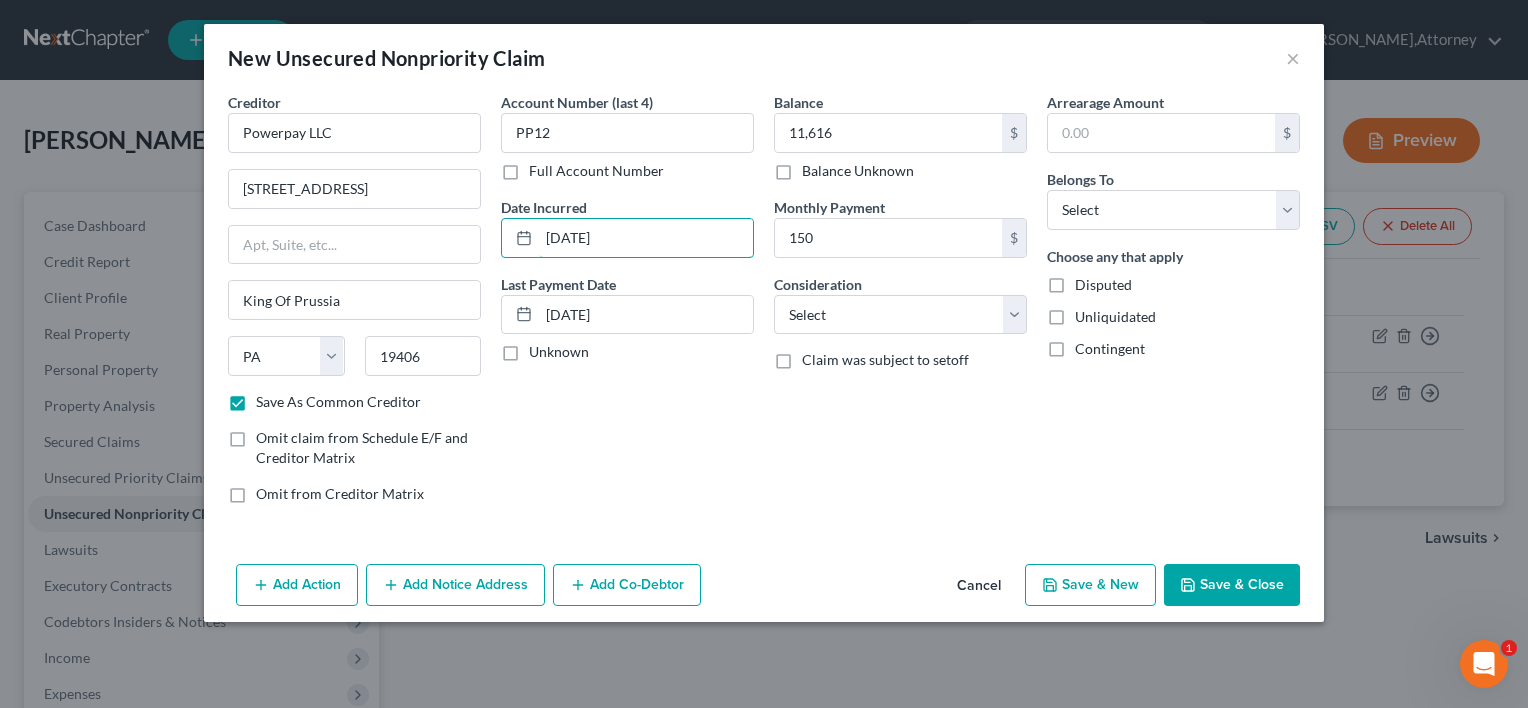 type on "[DATE]" 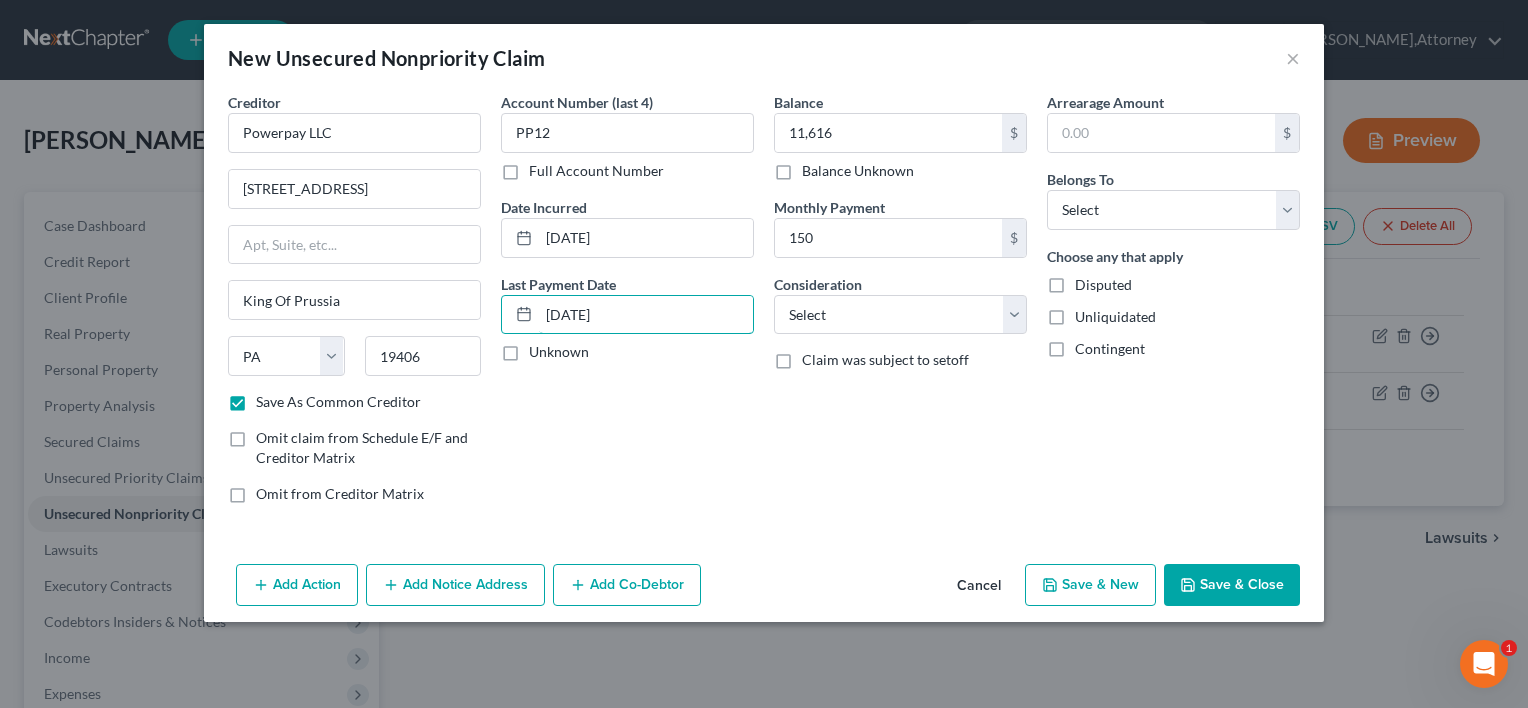 type on "-" 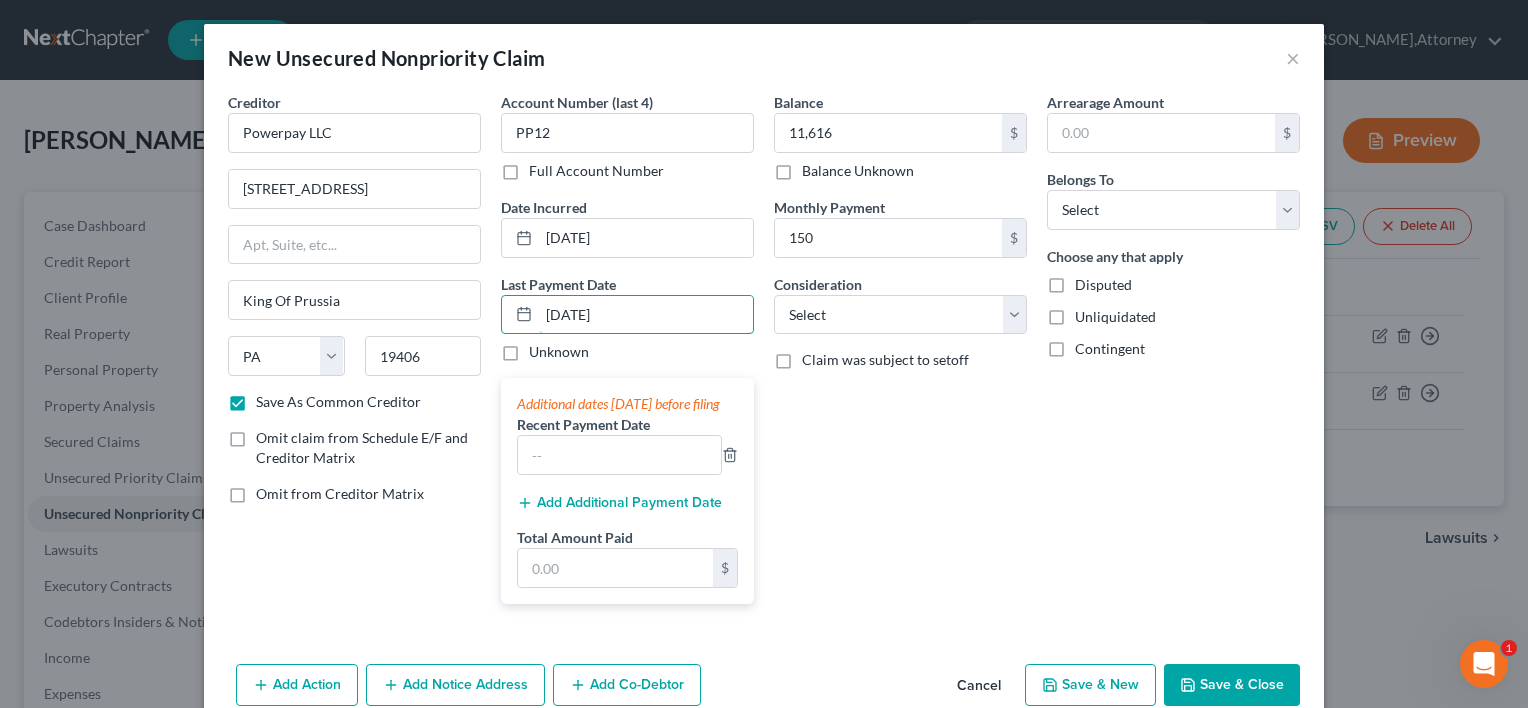 type on "[DATE]" 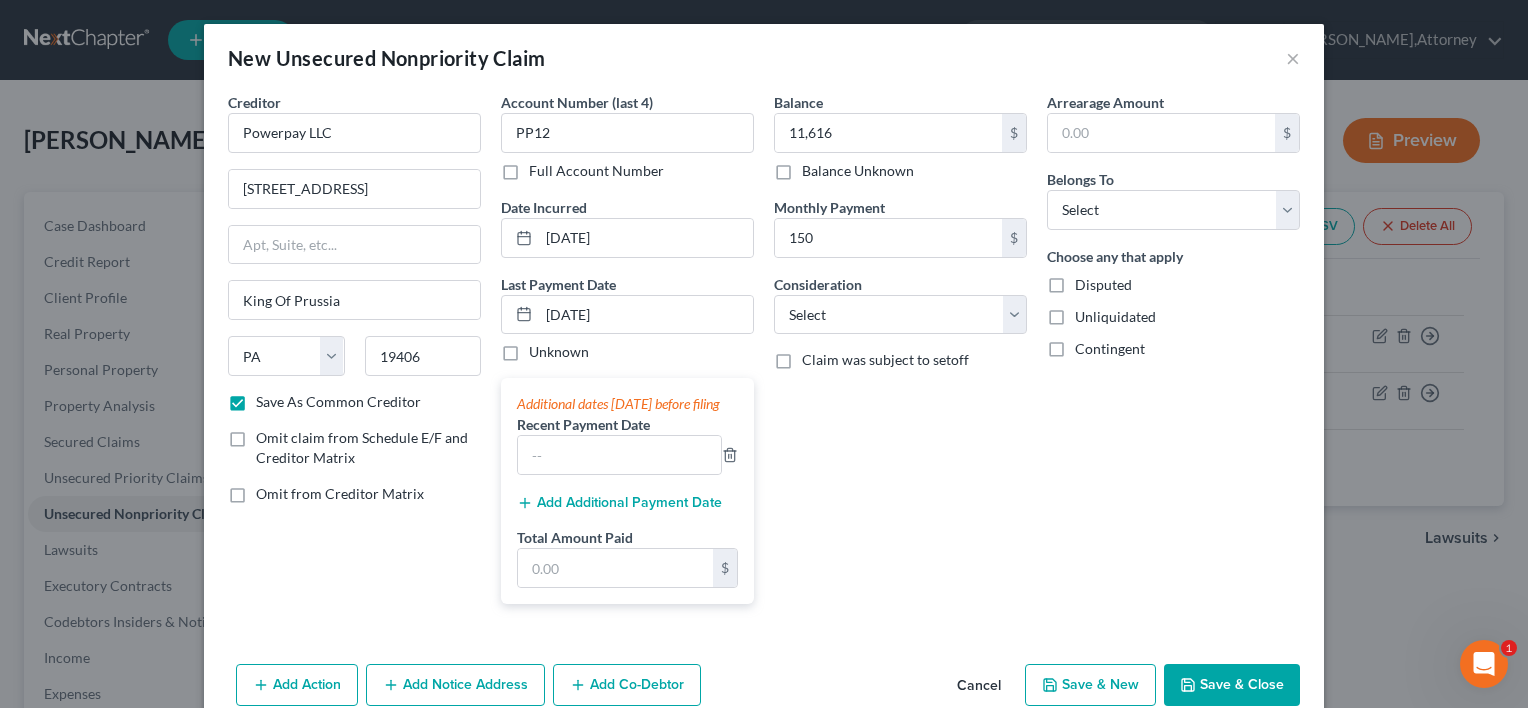 click on "Balance
11,616.00 $
Balance Unknown
Balance Undetermined
11,616 $
Balance Unknown
Monthly Payment 150 $ Consideration Select Cable / Satellite Services Collection Agency Credit Card Debt Debt Counseling / Attorneys Deficiency Balance Domestic Support Obligations Home / Car Repairs Income Taxes Judgment Liens Medical Services Monies Loaned / Advanced Mortgage Obligation From Divorce Or Separation Obligation To Pensions Other Overdrawn Bank Account Promised To Help Pay Creditors Student Loans Suppliers And Vendors Telephone / Internet Services Utility Services Claim was subject to setoff" at bounding box center [900, 356] 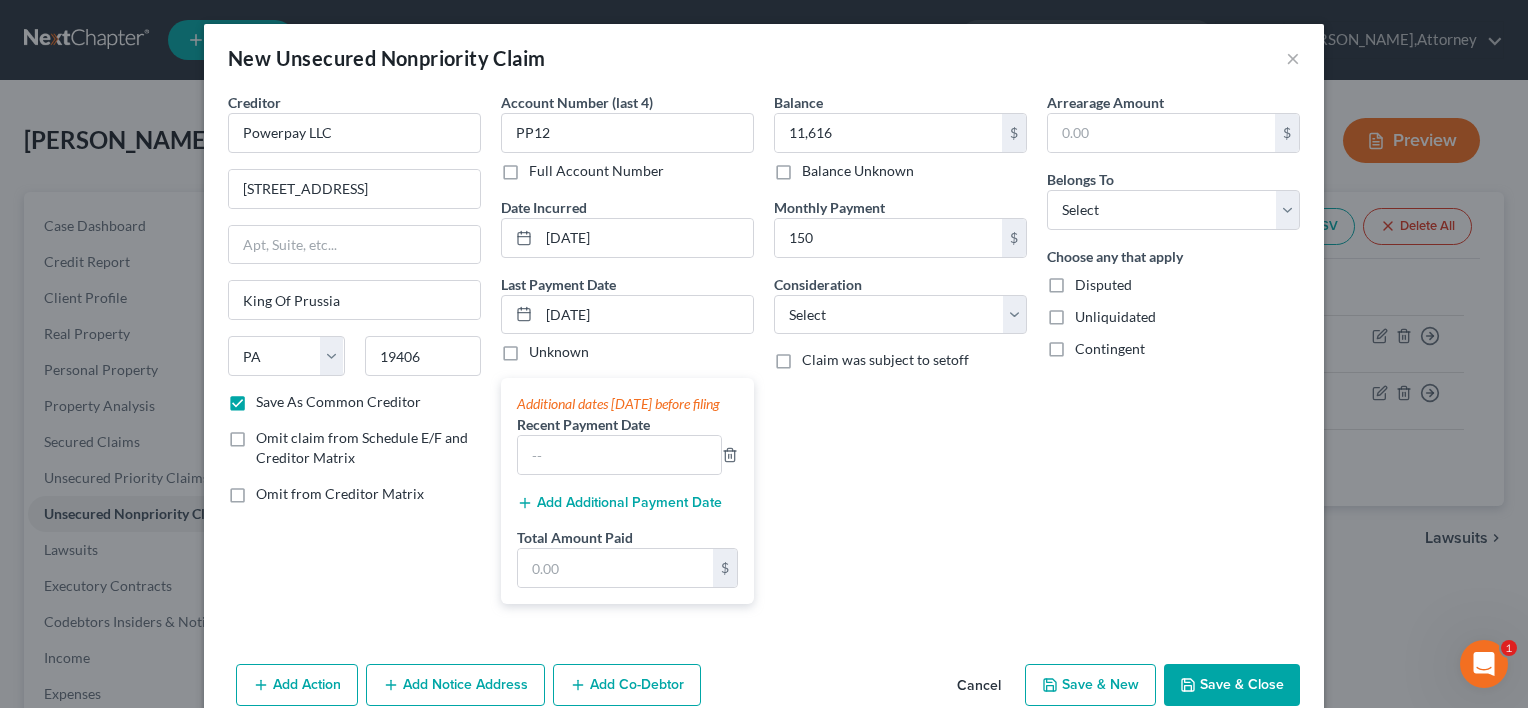 click on "Balance
11,616.00 $
Balance Unknown
Balance Undetermined
11,616 $
Balance Unknown
Monthly Payment 150 $ Consideration Select Cable / Satellite Services Collection Agency Credit Card Debt Debt Counseling / Attorneys Deficiency Balance Domestic Support Obligations Home / Car Repairs Income Taxes Judgment Liens Medical Services Monies Loaned / Advanced Mortgage Obligation From Divorce Or Separation Obligation To Pensions Other Overdrawn Bank Account Promised To Help Pay Creditors Student Loans Suppliers And Vendors Telephone / Internet Services Utility Services Claim was subject to setoff" at bounding box center (900, 356) 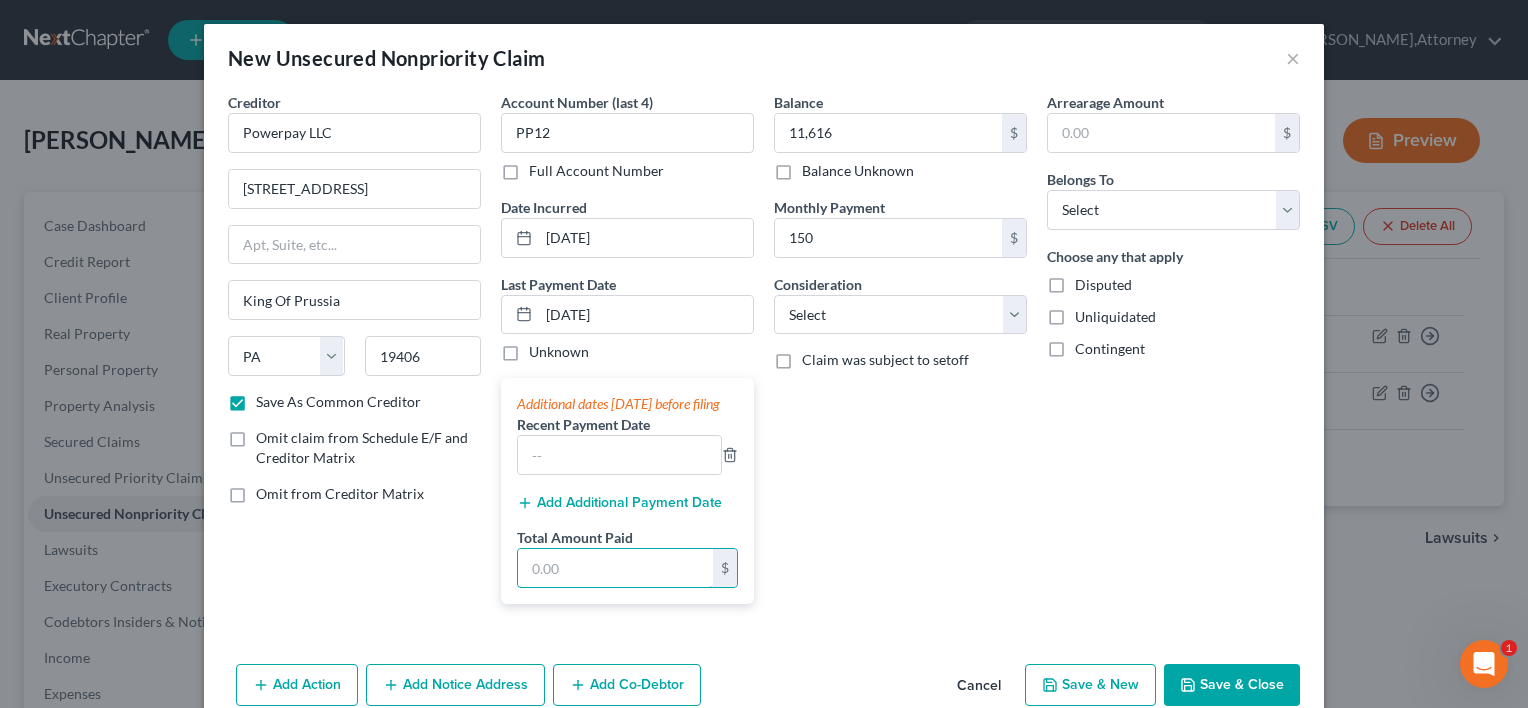 click at bounding box center (615, 568) 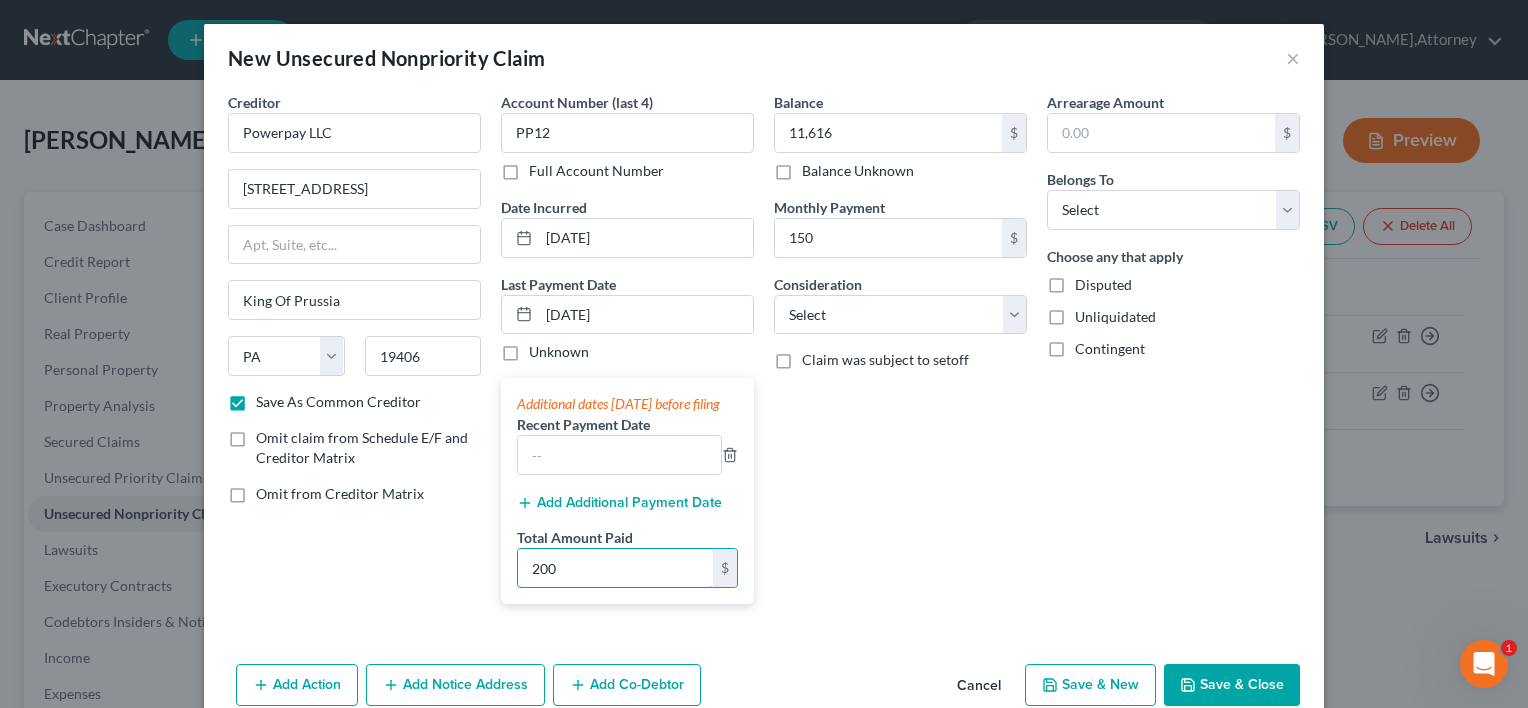 type on "200" 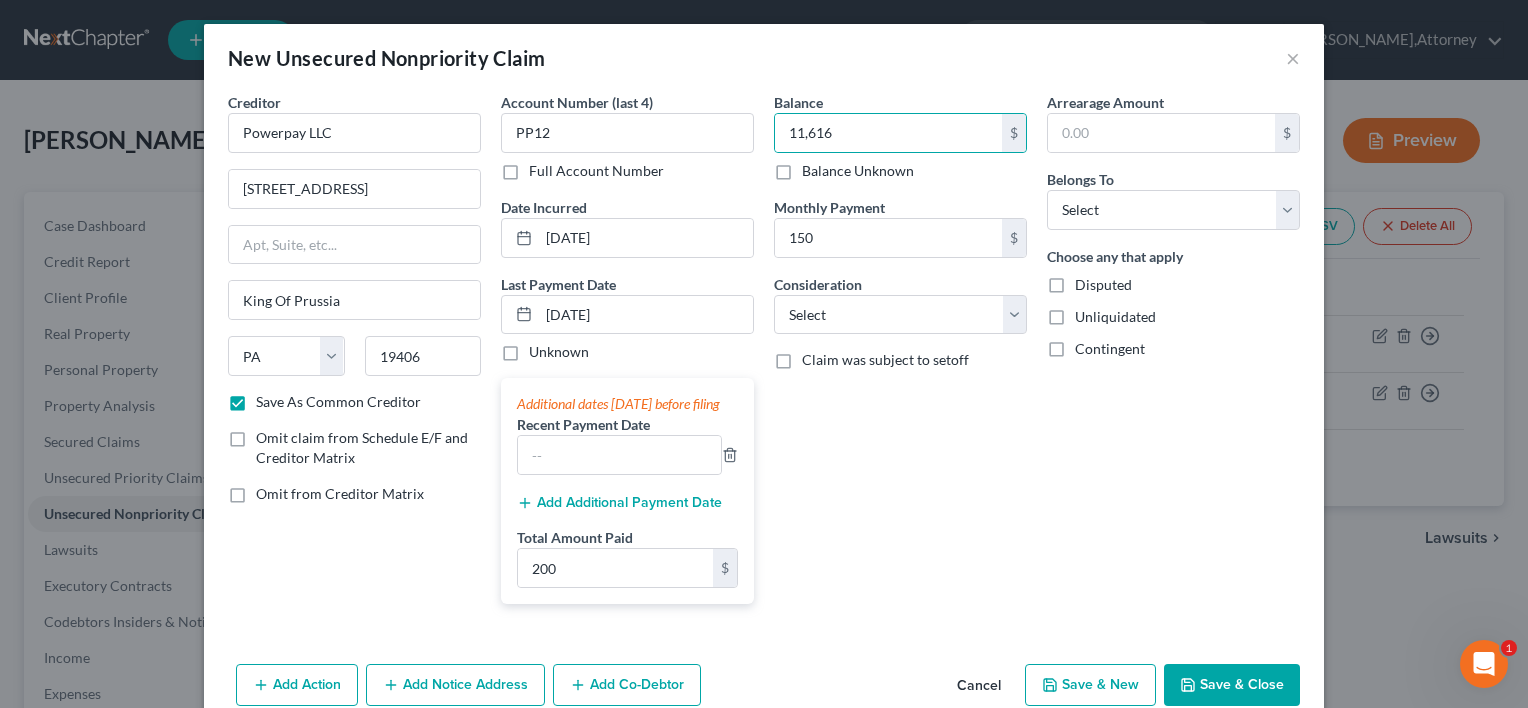 click on "Balance
11,616.00 $
Balance Unknown
Balance Undetermined
11,616 $
Balance Unknown
Monthly Payment 150 $ Consideration Select Cable / Satellite Services Collection Agency Credit Card Debt Debt Counseling / Attorneys Deficiency Balance Domestic Support Obligations Home / Car Repairs Income Taxes Judgment Liens Medical Services Monies Loaned / Advanced Mortgage Obligation From Divorce Or Separation Obligation To Pensions Other Overdrawn Bank Account Promised To Help Pay Creditors Student Loans Suppliers And Vendors Telephone / Internet Services Utility Services Claim was subject to setoff" at bounding box center (900, 356) 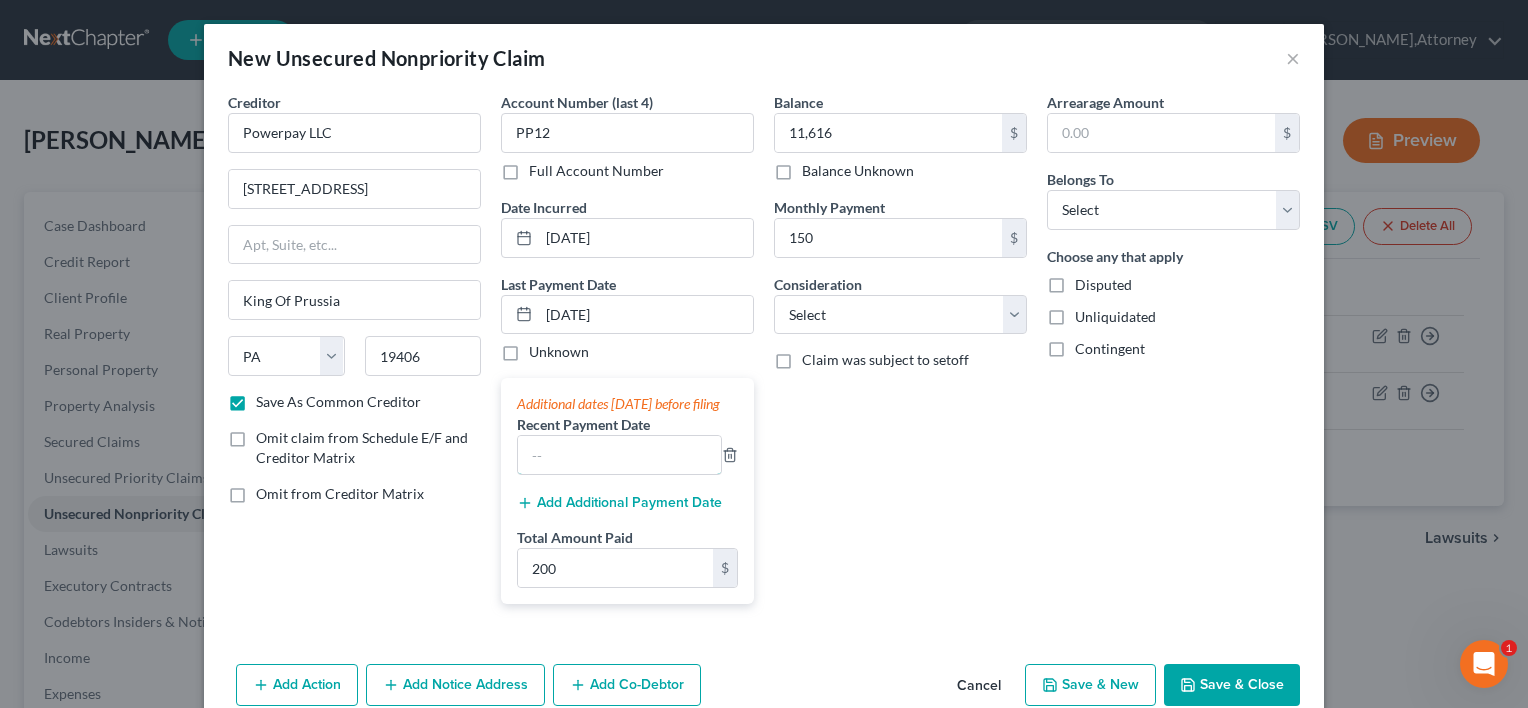 click at bounding box center [619, 455] 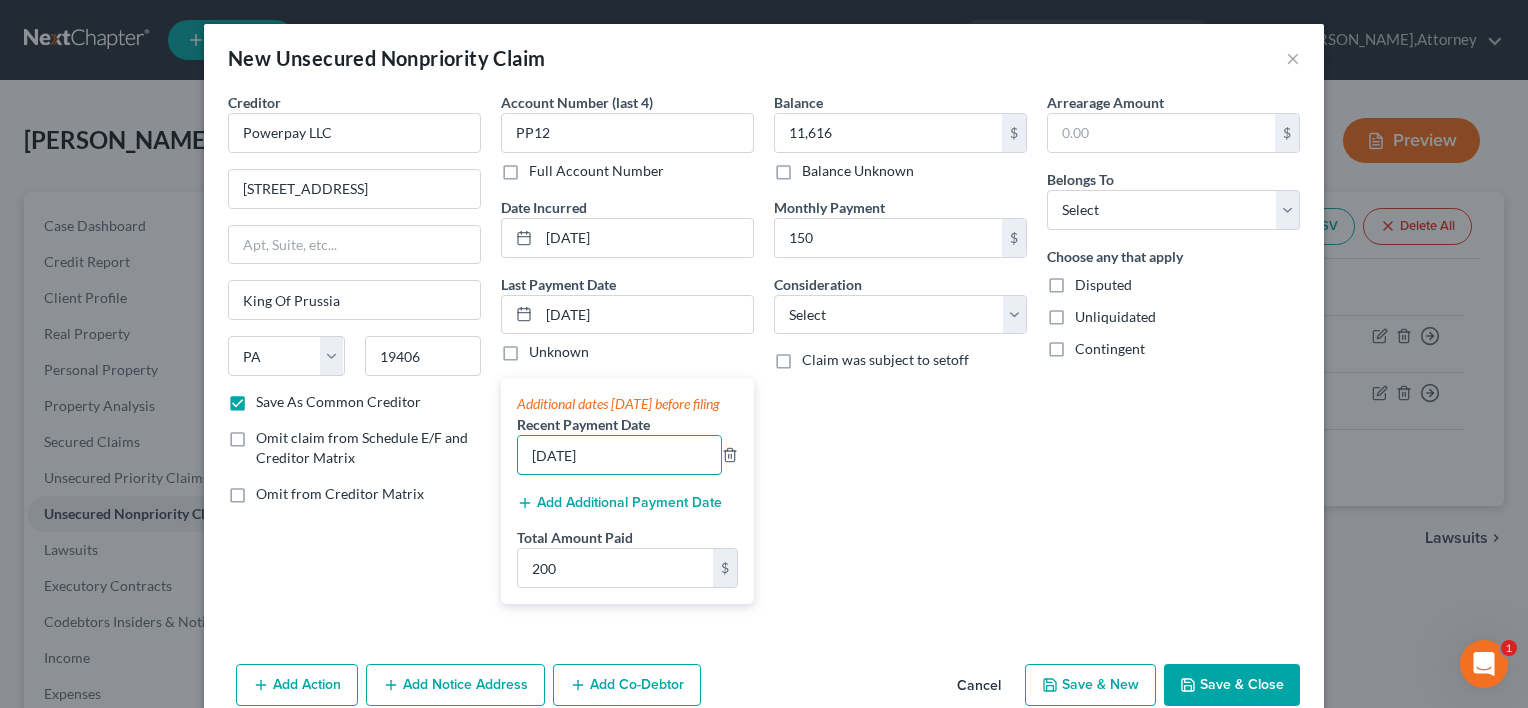 type on "[DATE]" 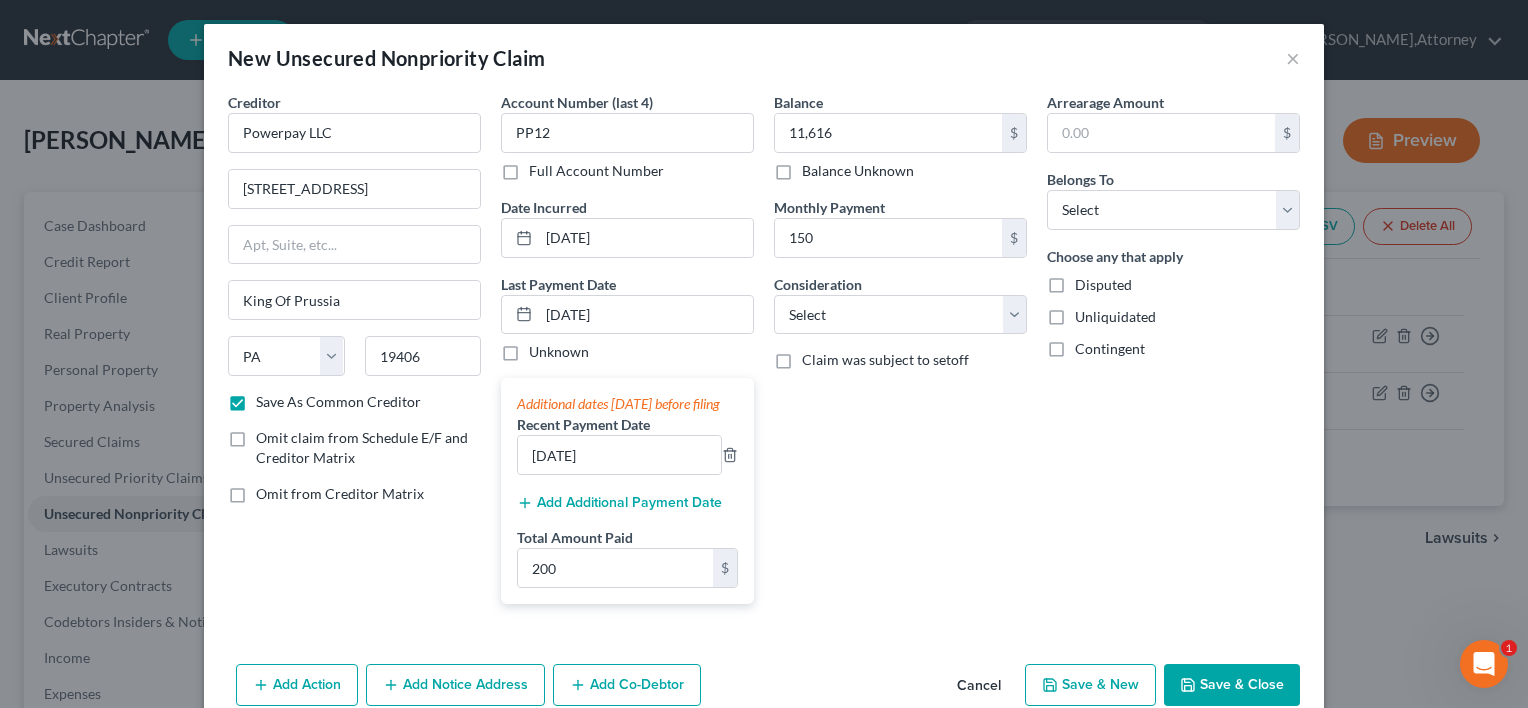 click on "Save & Close" at bounding box center [1232, 685] 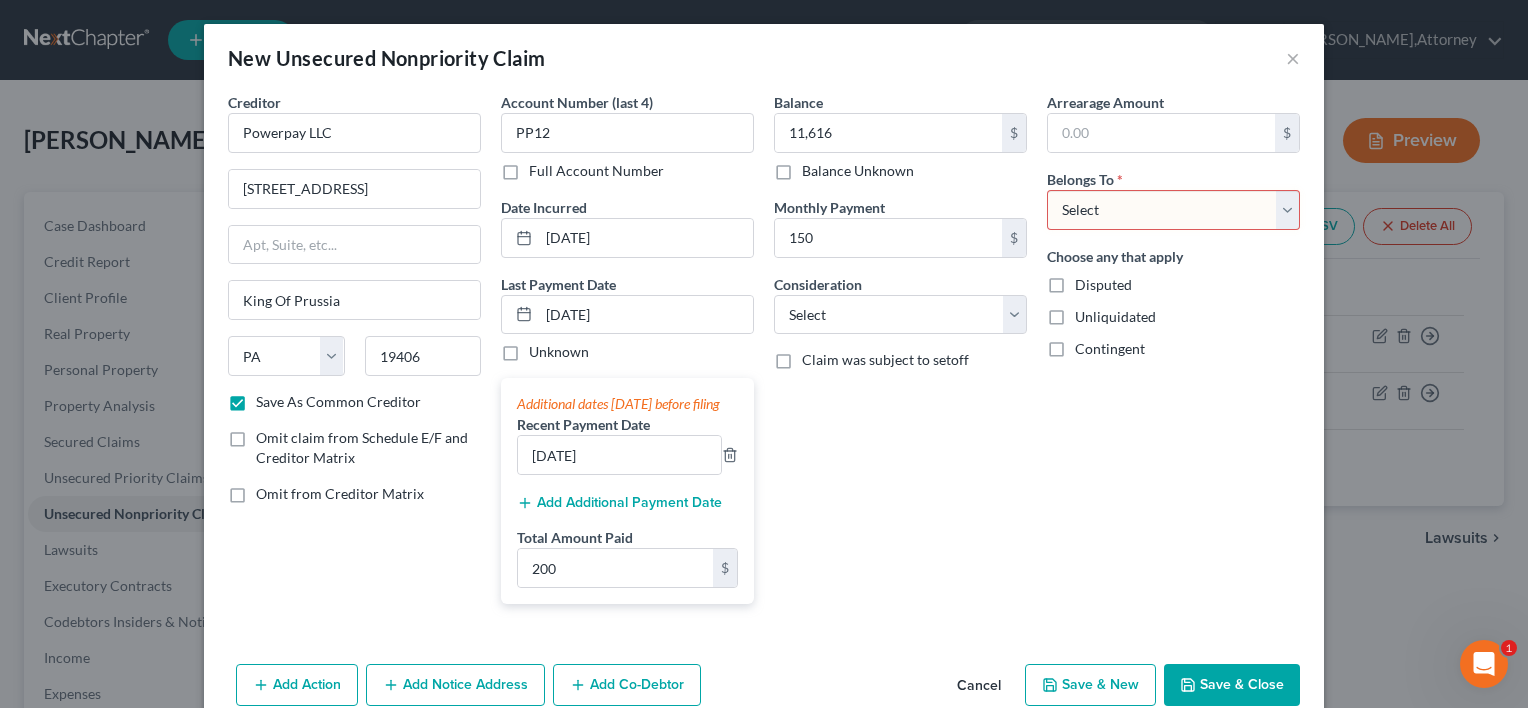 click on "Balance
11,616.00 $
Balance Unknown
Balance Undetermined
11,616 $
Balance Unknown
Monthly Payment 150 $ Consideration Select Cable / Satellite Services Collection Agency Credit Card Debt Debt Counseling / Attorneys Deficiency Balance Domestic Support Obligations Home / Car Repairs Income Taxes Judgment Liens Medical Services Monies Loaned / Advanced Mortgage Obligation From Divorce Or Separation Obligation To Pensions Other Overdrawn Bank Account Promised To Help Pay Creditors Student Loans Suppliers And Vendors Telephone / Internet Services Utility Services Claim was subject to setoff" at bounding box center (900, 356) 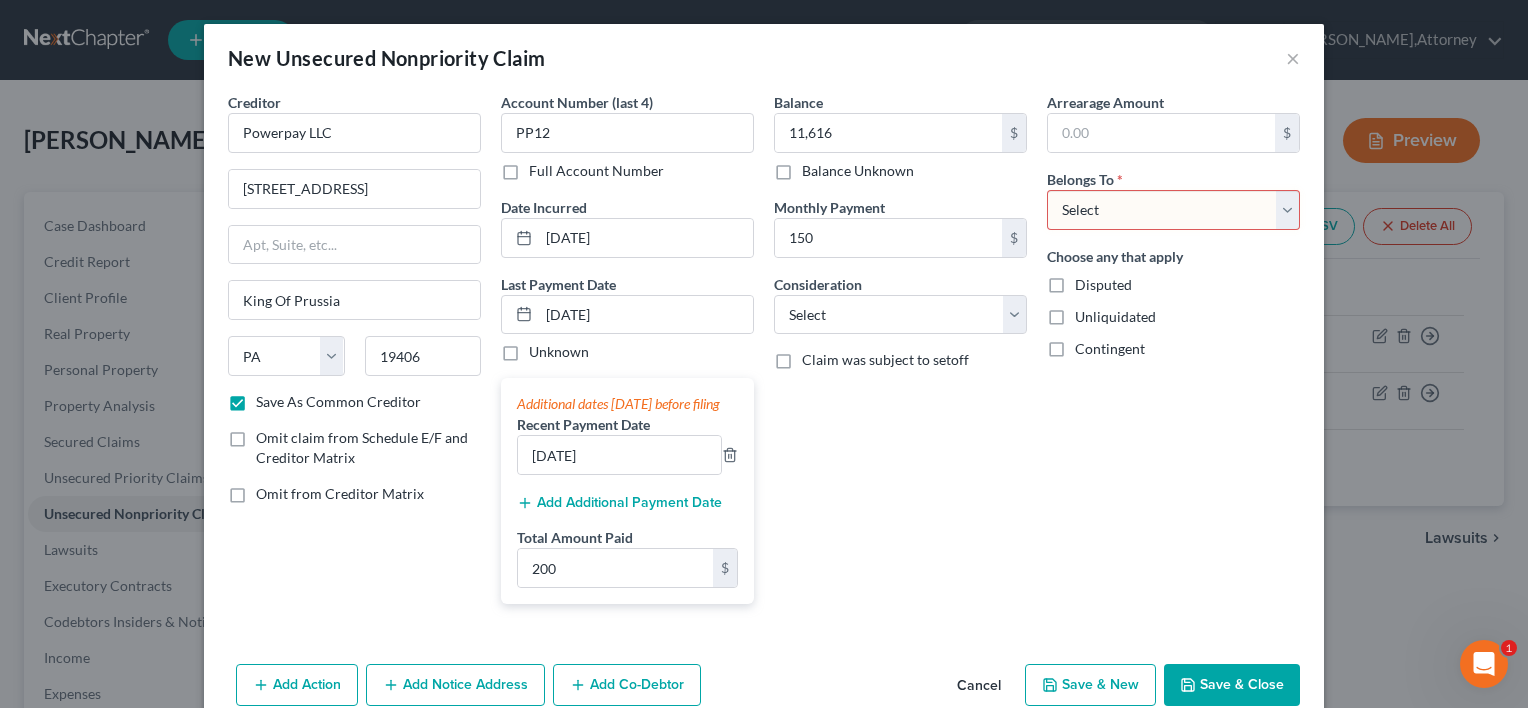 click on "Select Debtor 1 Only Debtor 2 Only Debtor 1 And Debtor 2 Only At Least One Of The Debtors And Another Community Property" at bounding box center [1173, 210] 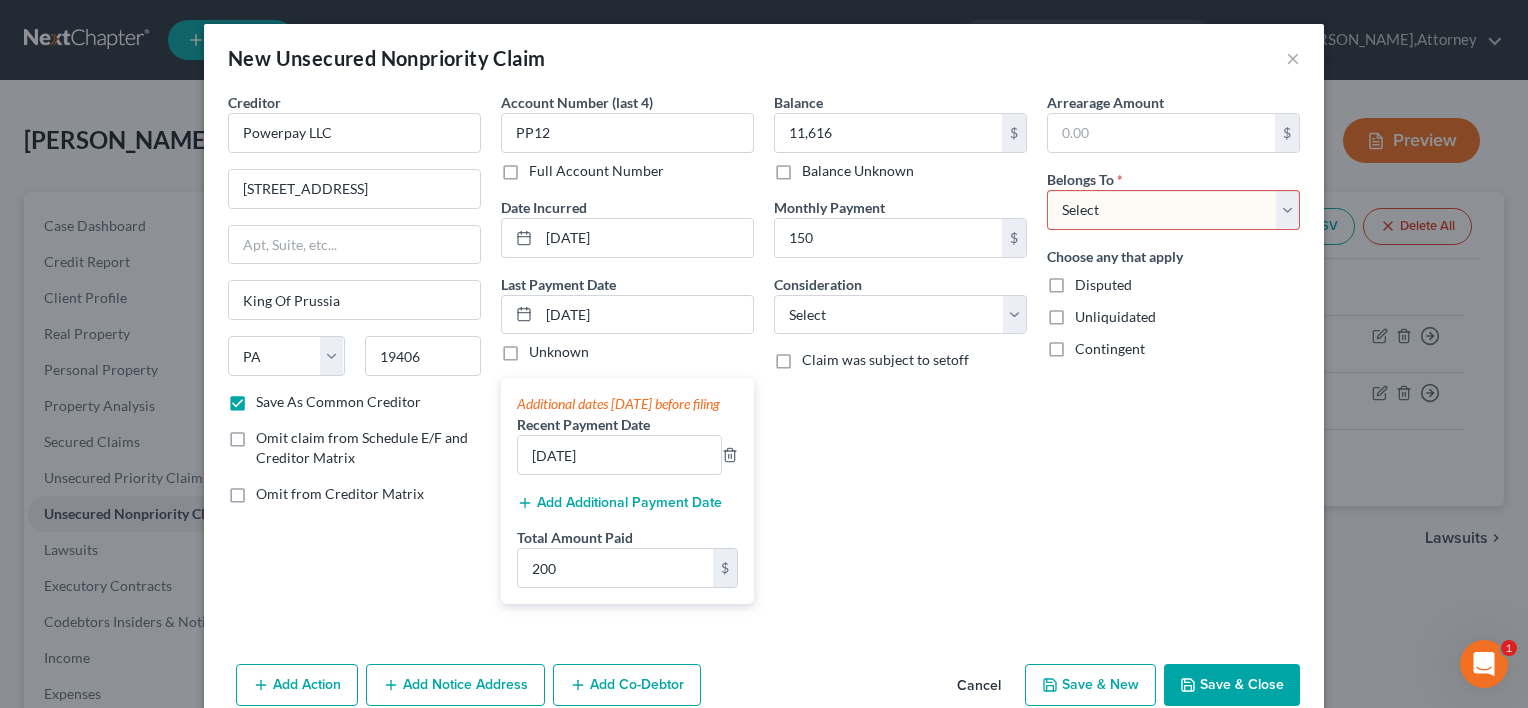 select on "0" 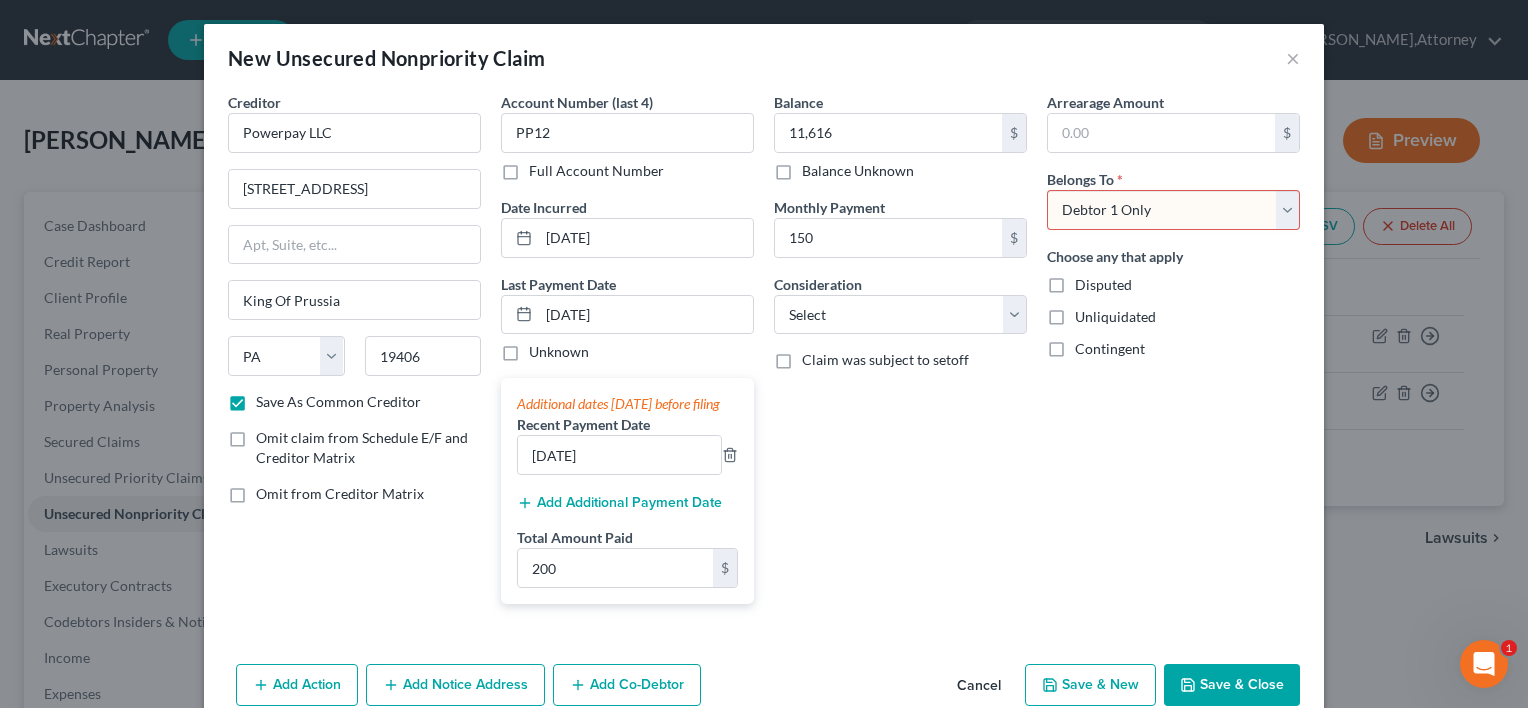 click on "Select Debtor 1 Only Debtor 2 Only Debtor 1 And Debtor 2 Only At Least One Of The Debtors And Another Community Property" at bounding box center [1173, 210] 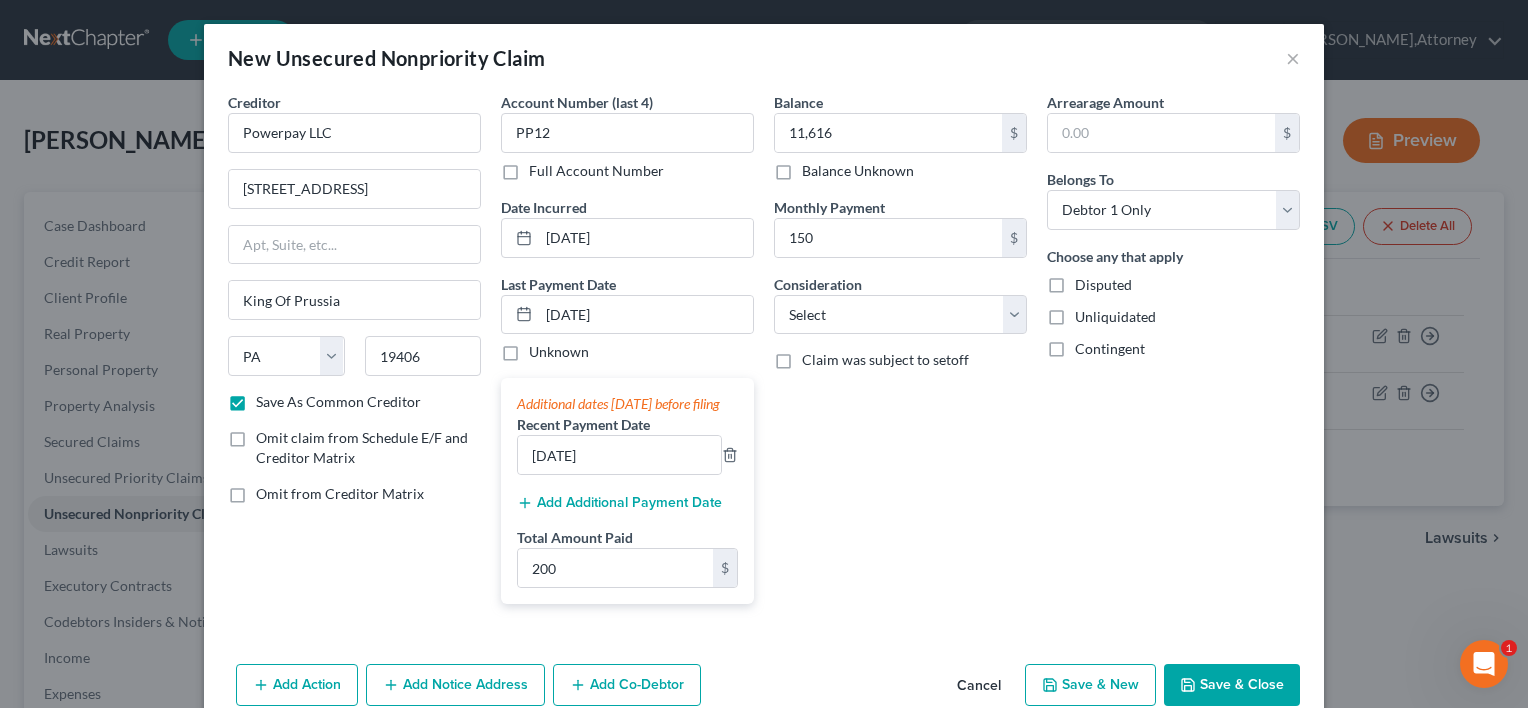 click on "Save & Close" at bounding box center (1232, 685) 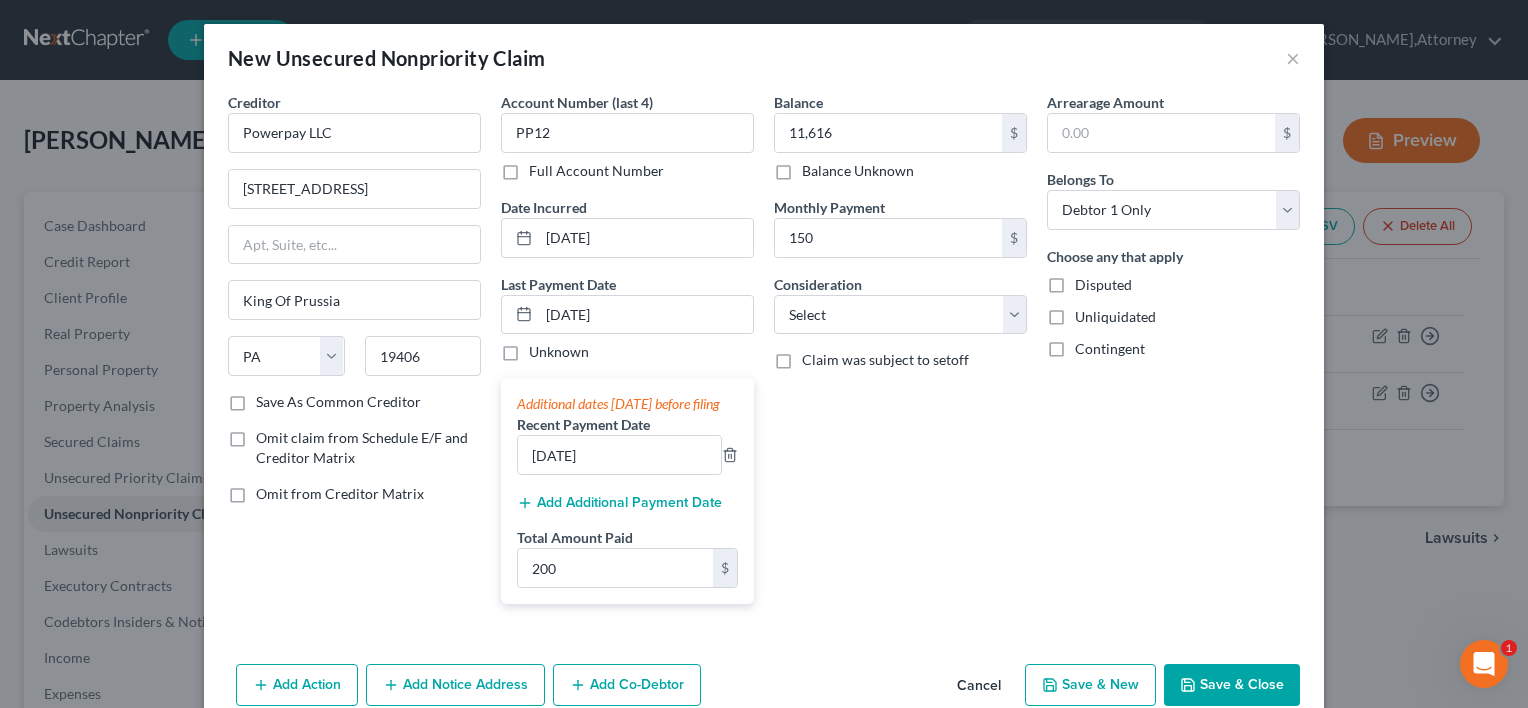 checkbox on "false" 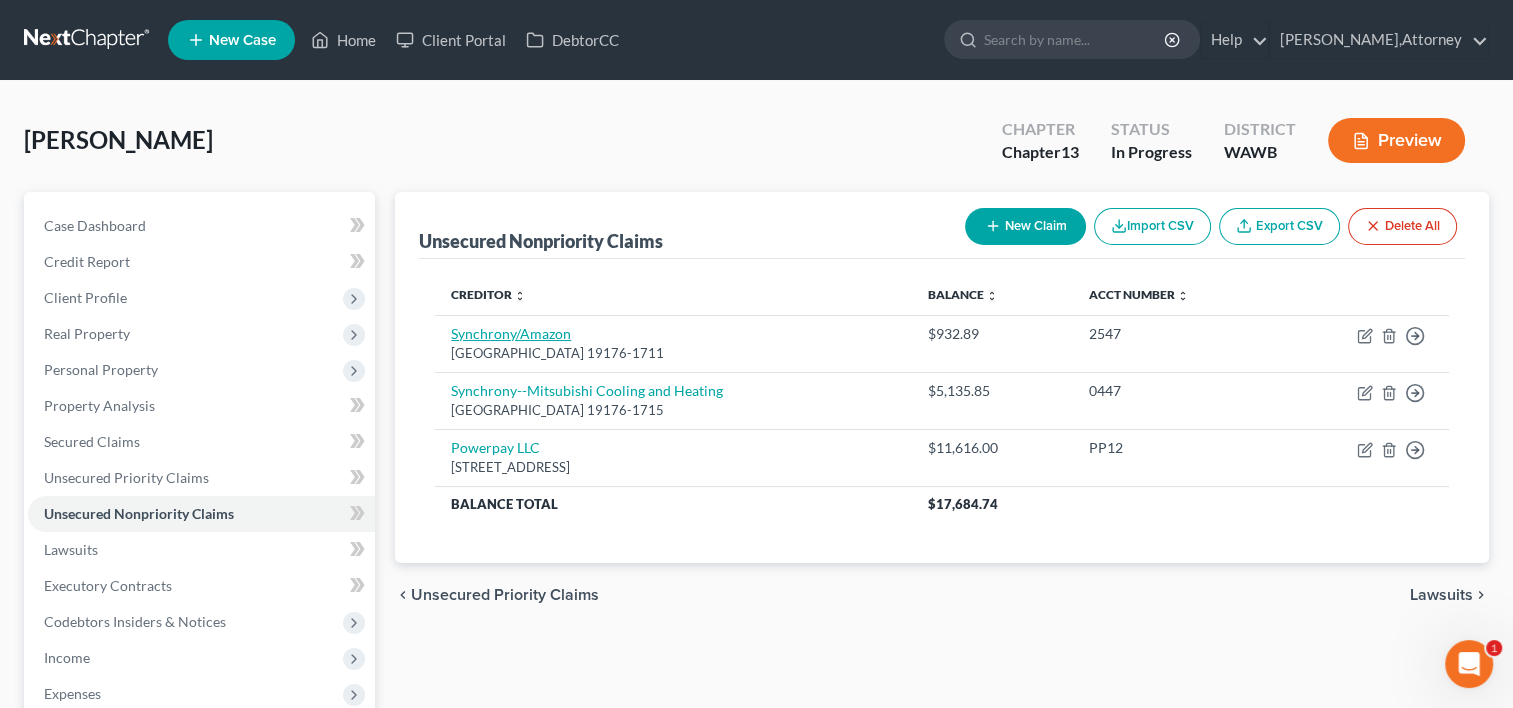 click on "Synchrony/Amazon" at bounding box center [511, 333] 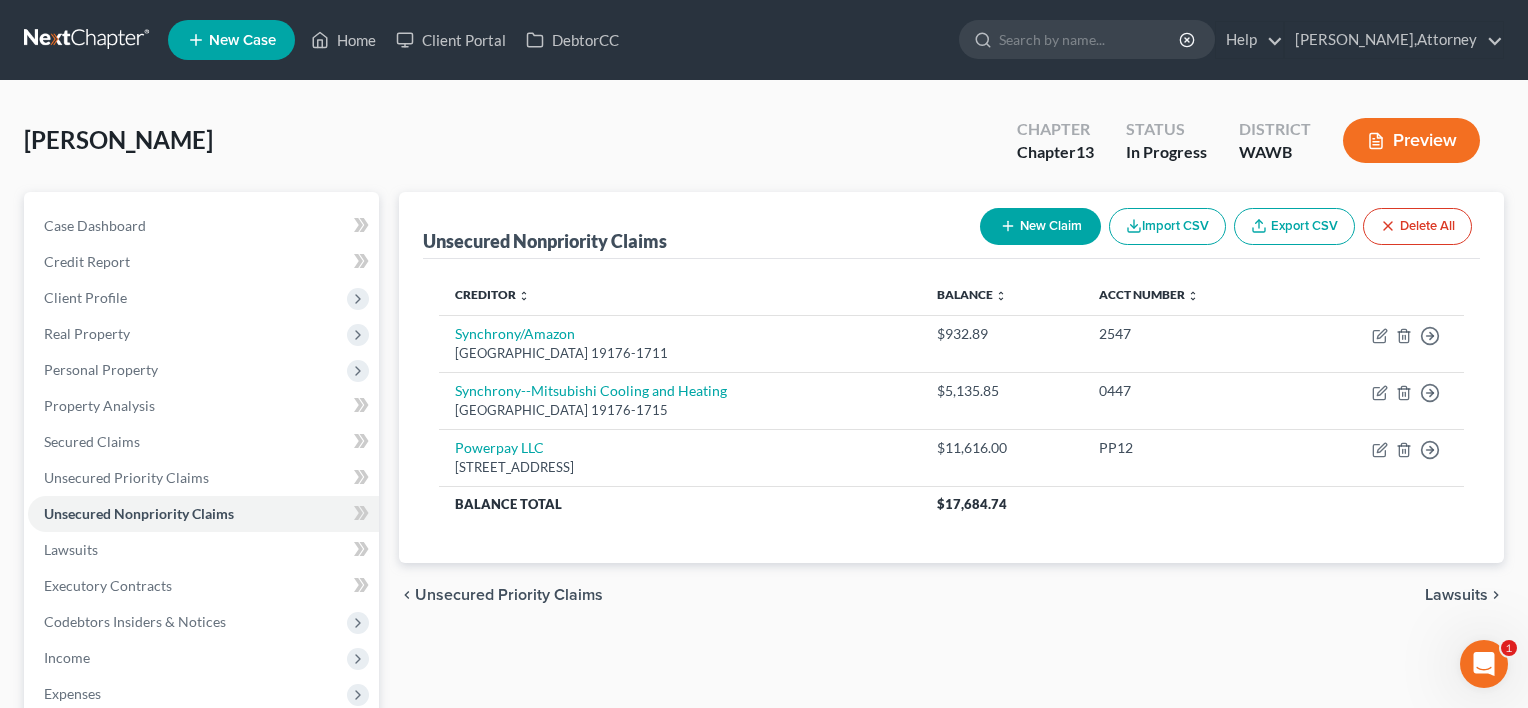 select on "39" 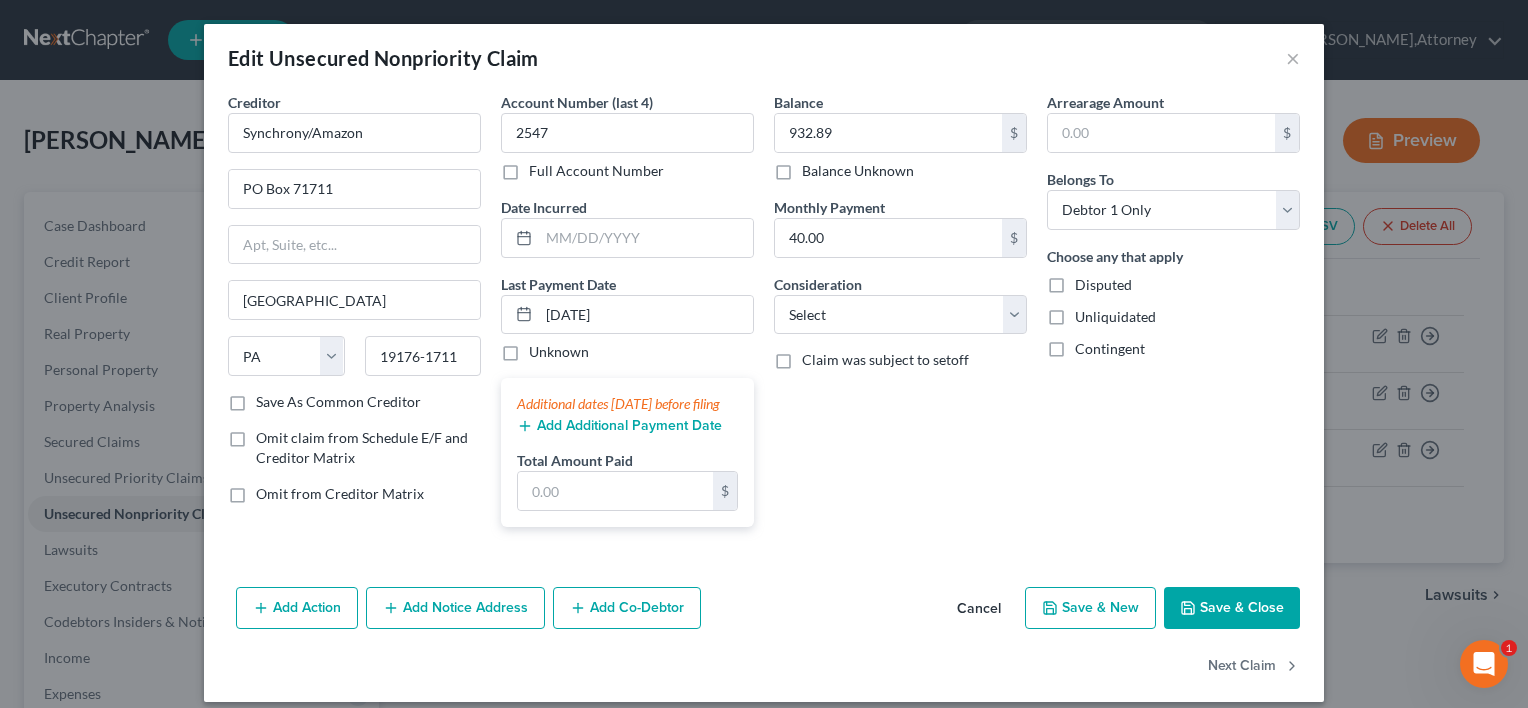 click on "Balance
932.89 $
Balance Unknown
Balance Undetermined
932.89 $
Balance Unknown
Monthly Payment 40.00 $ Consideration Select Cable / Satellite Services Collection Agency Credit Card Debt Debt Counseling / Attorneys Deficiency Balance Domestic Support Obligations Home / Car Repairs Income Taxes Judgment Liens Medical Services Monies Loaned / Advanced Mortgage Obligation From Divorce Or Separation Obligation To Pensions Other Overdrawn Bank Account Promised To Help Pay Creditors Student Loans Suppliers And Vendors Telephone / Internet Services Utility Services Claim was subject to setoff" at bounding box center [900, 317] 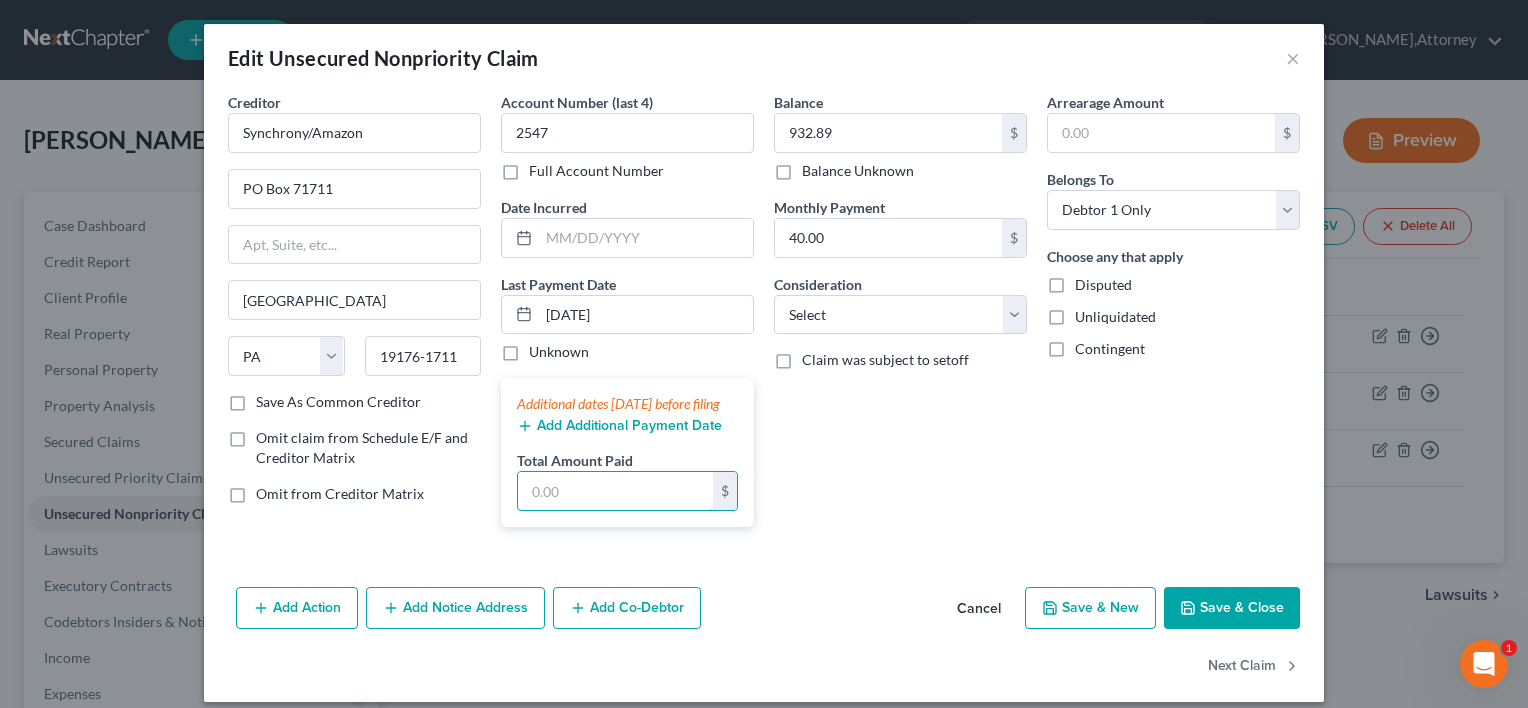 click at bounding box center [615, 491] 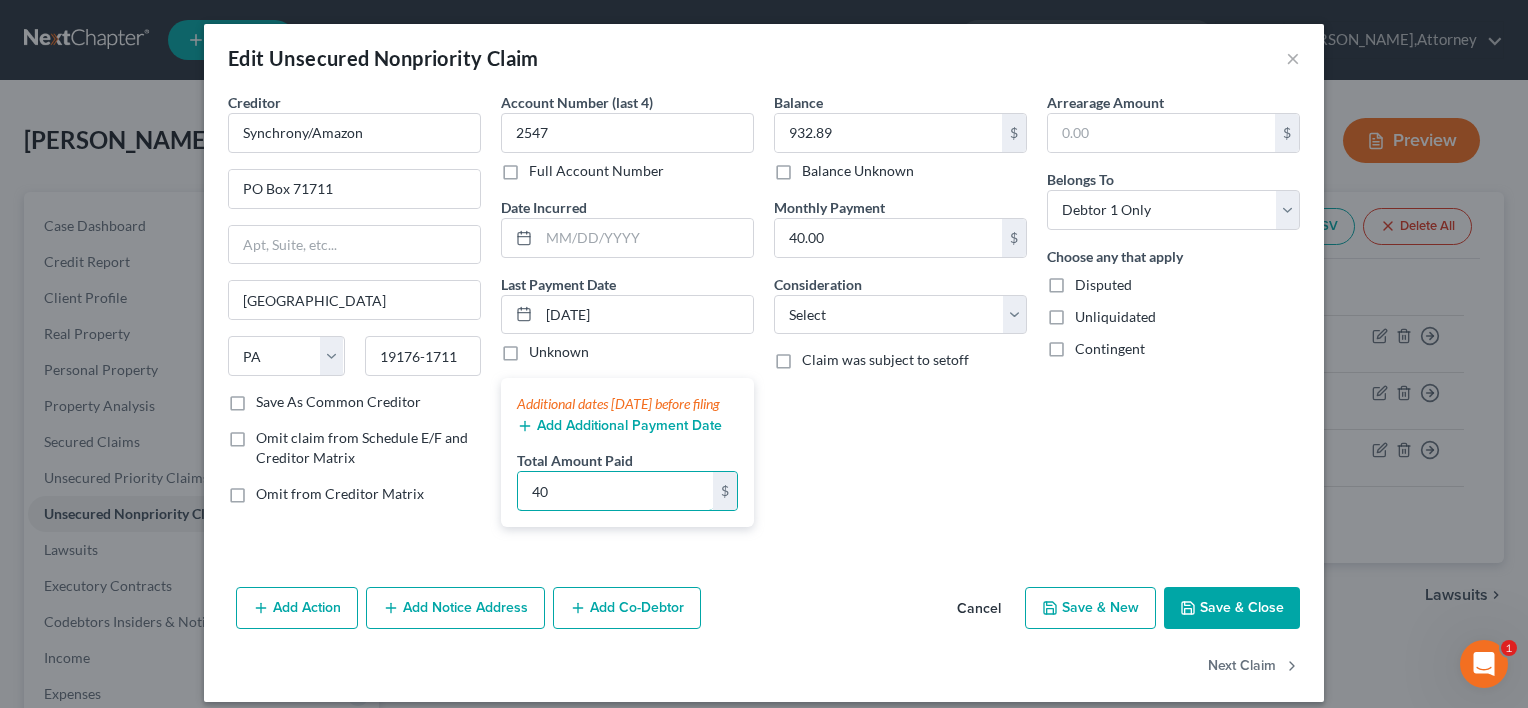 type on "40" 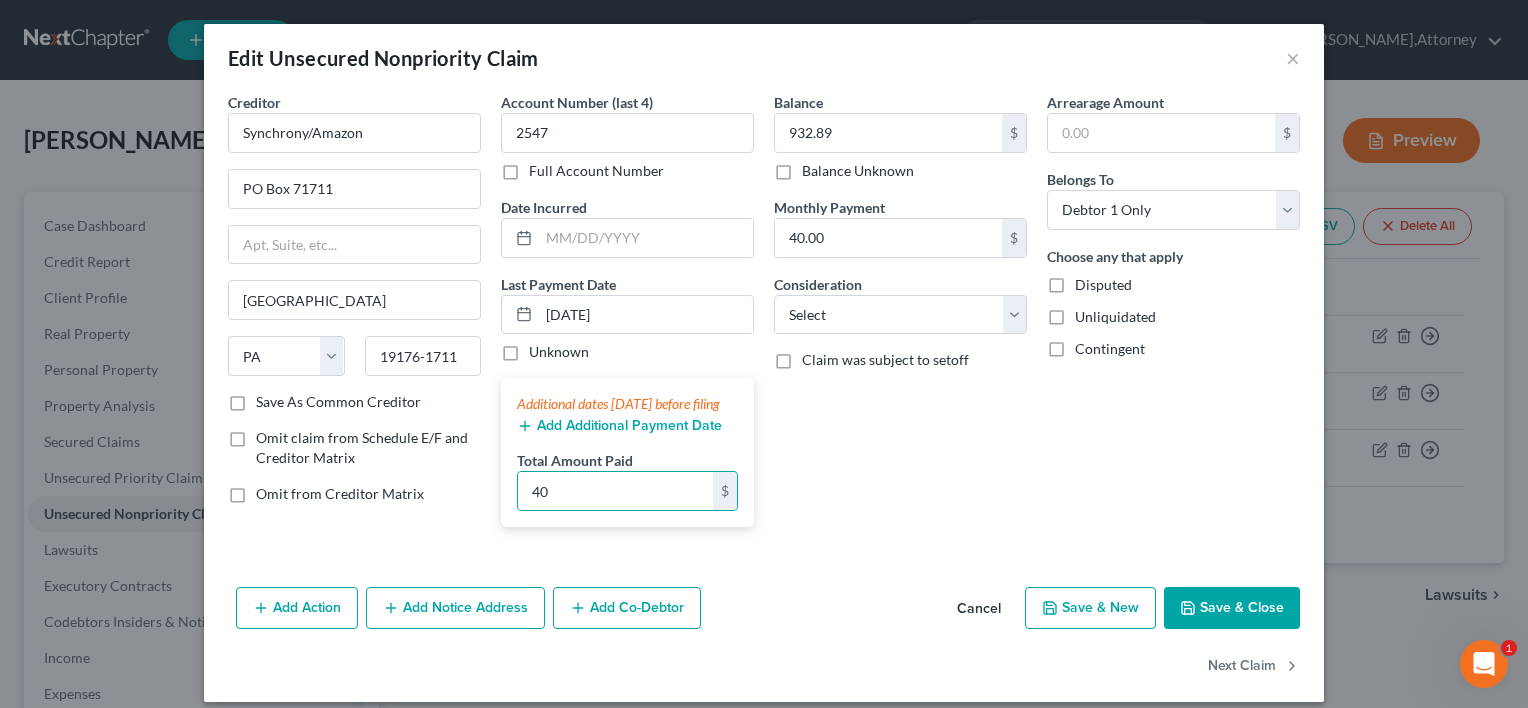click on "Save & Close" at bounding box center [1232, 608] 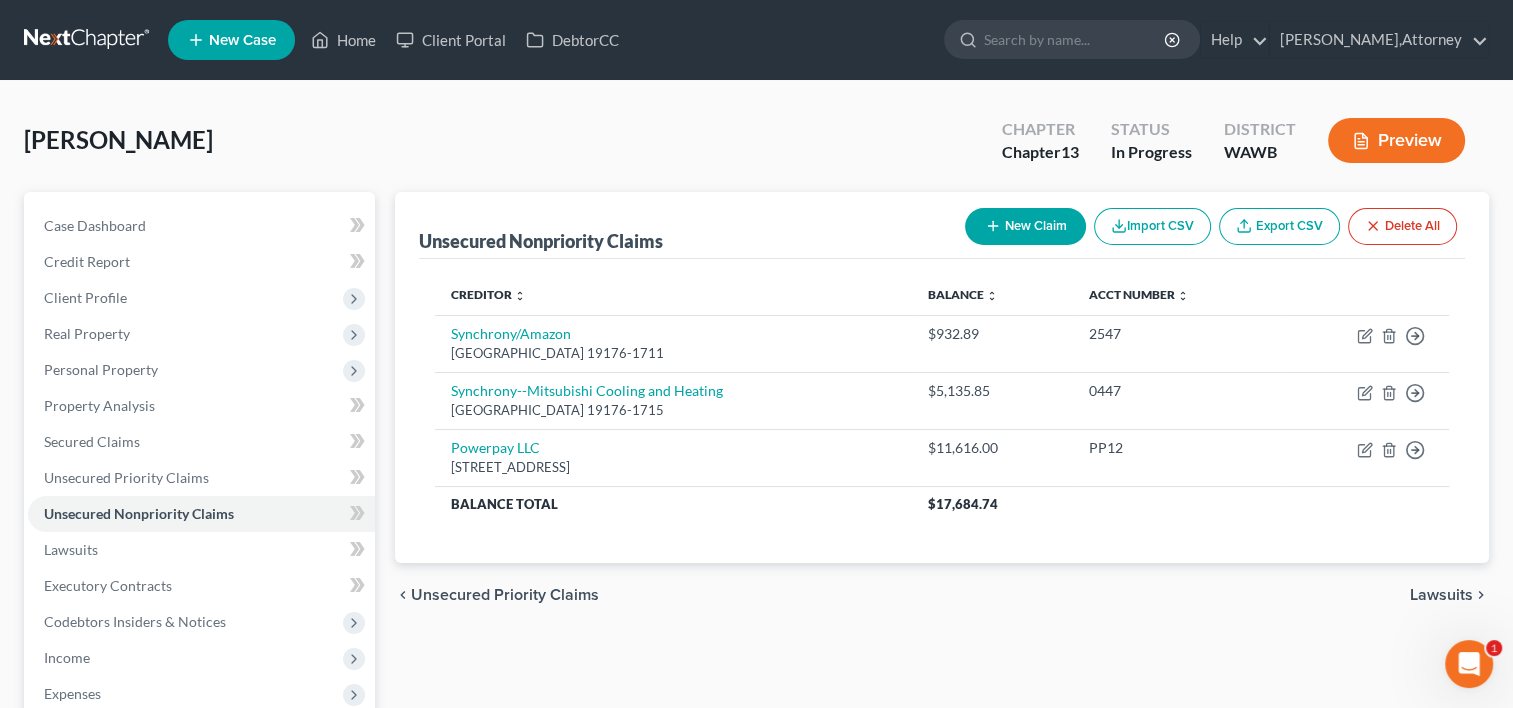 click on "New Claim" at bounding box center (1025, 226) 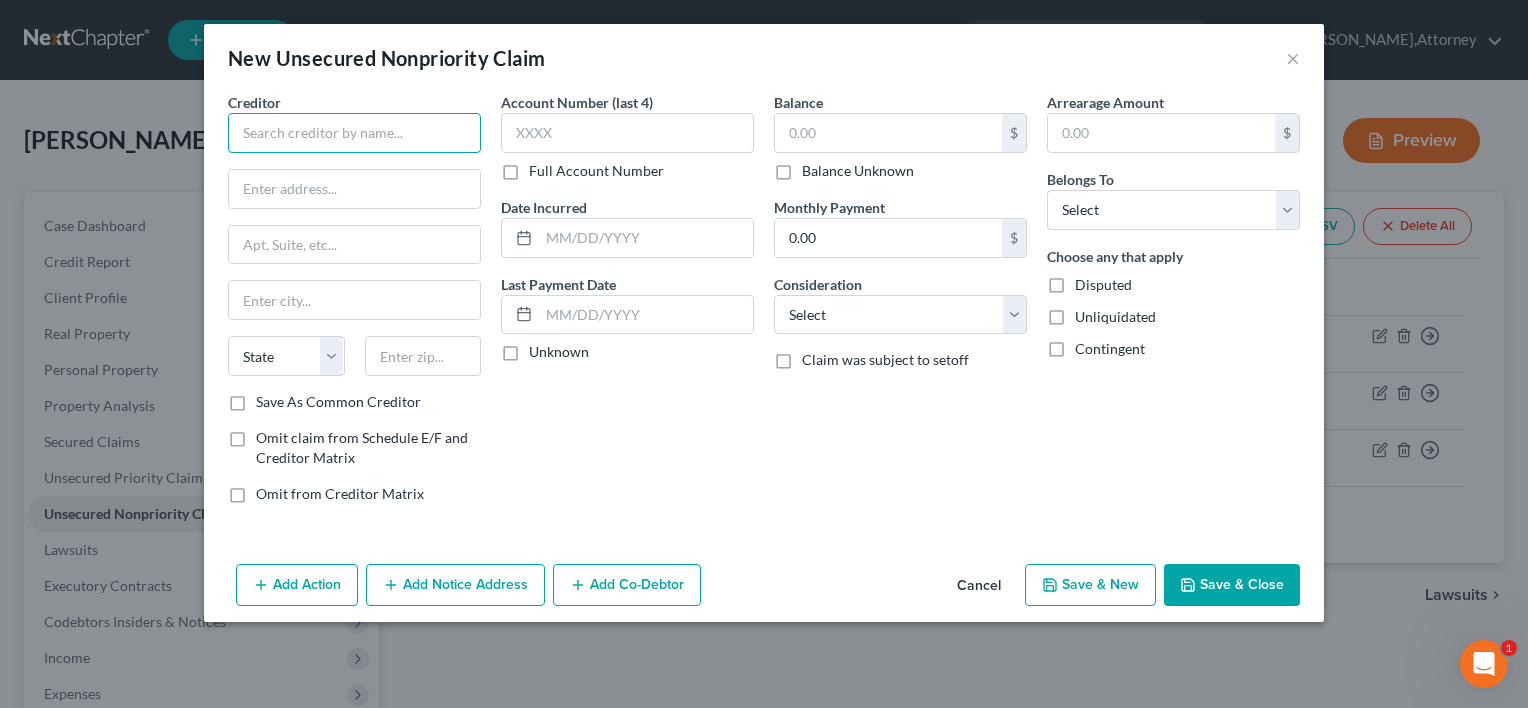 click at bounding box center (354, 133) 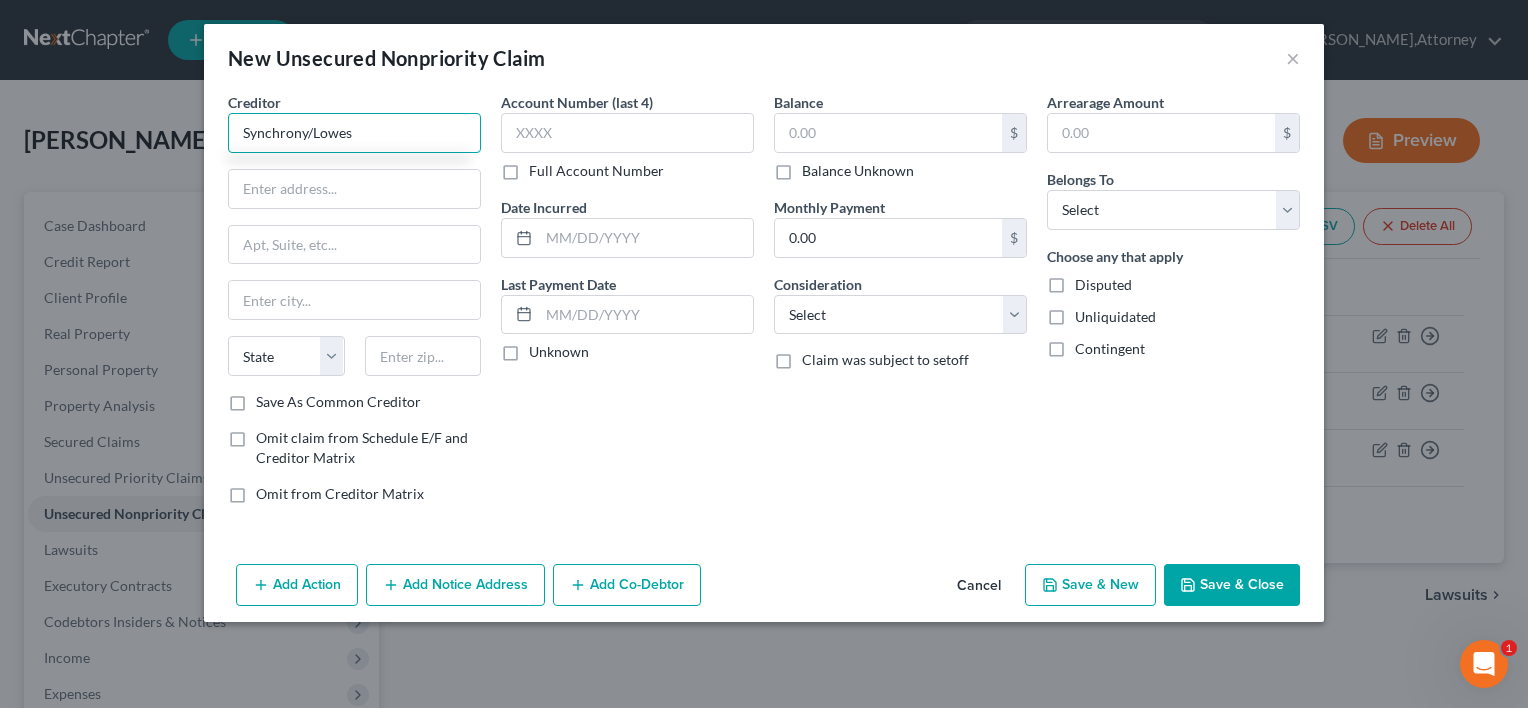 type on "Synchrony/Lowes" 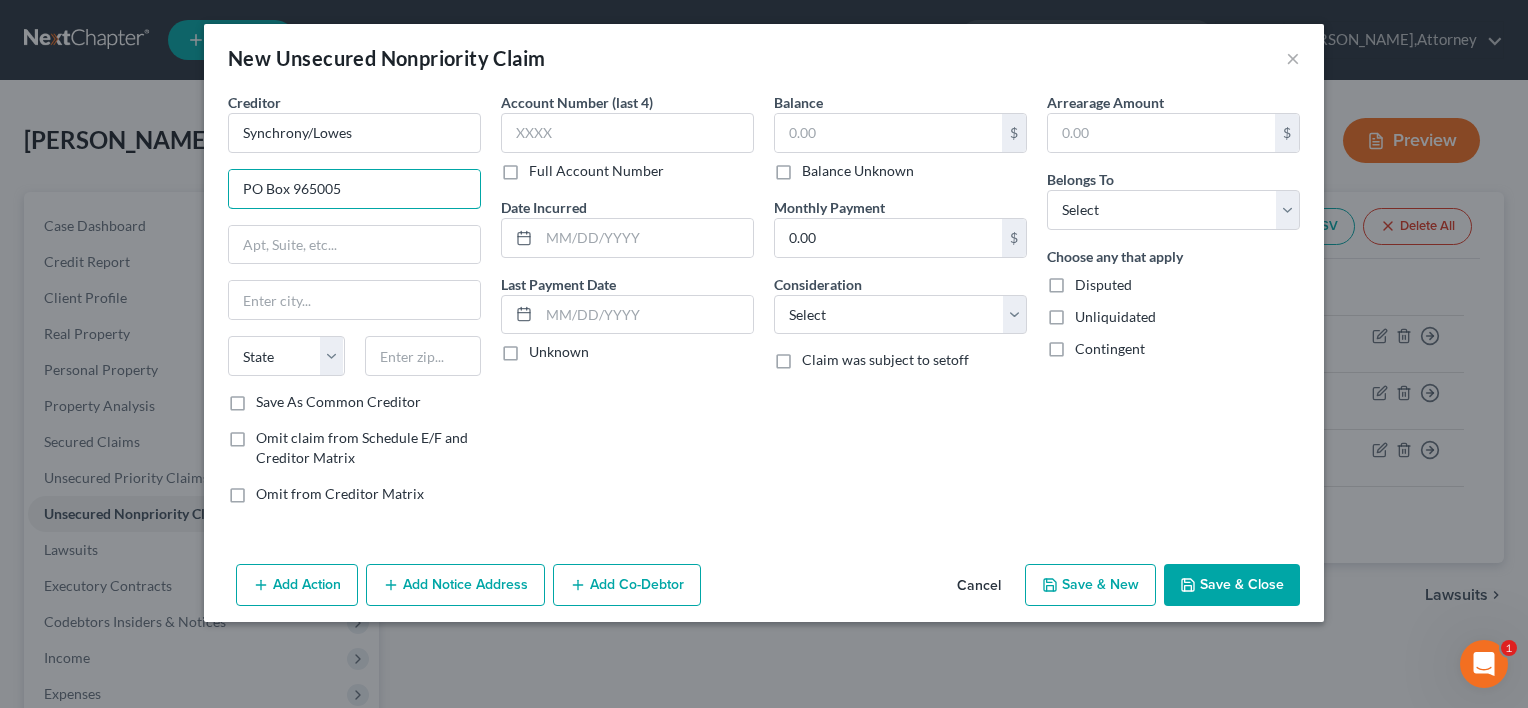 type on "PO Box 965005" 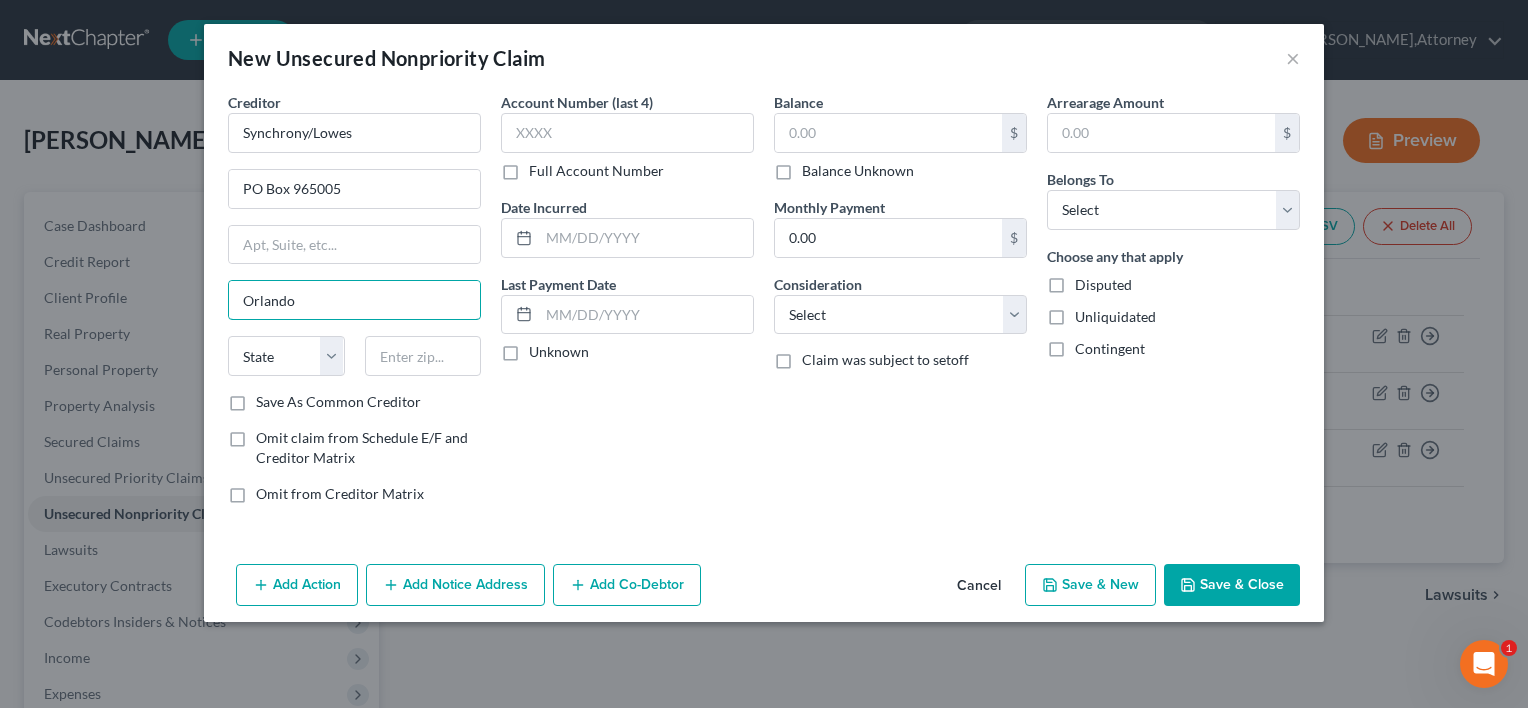 type on "Orlando" 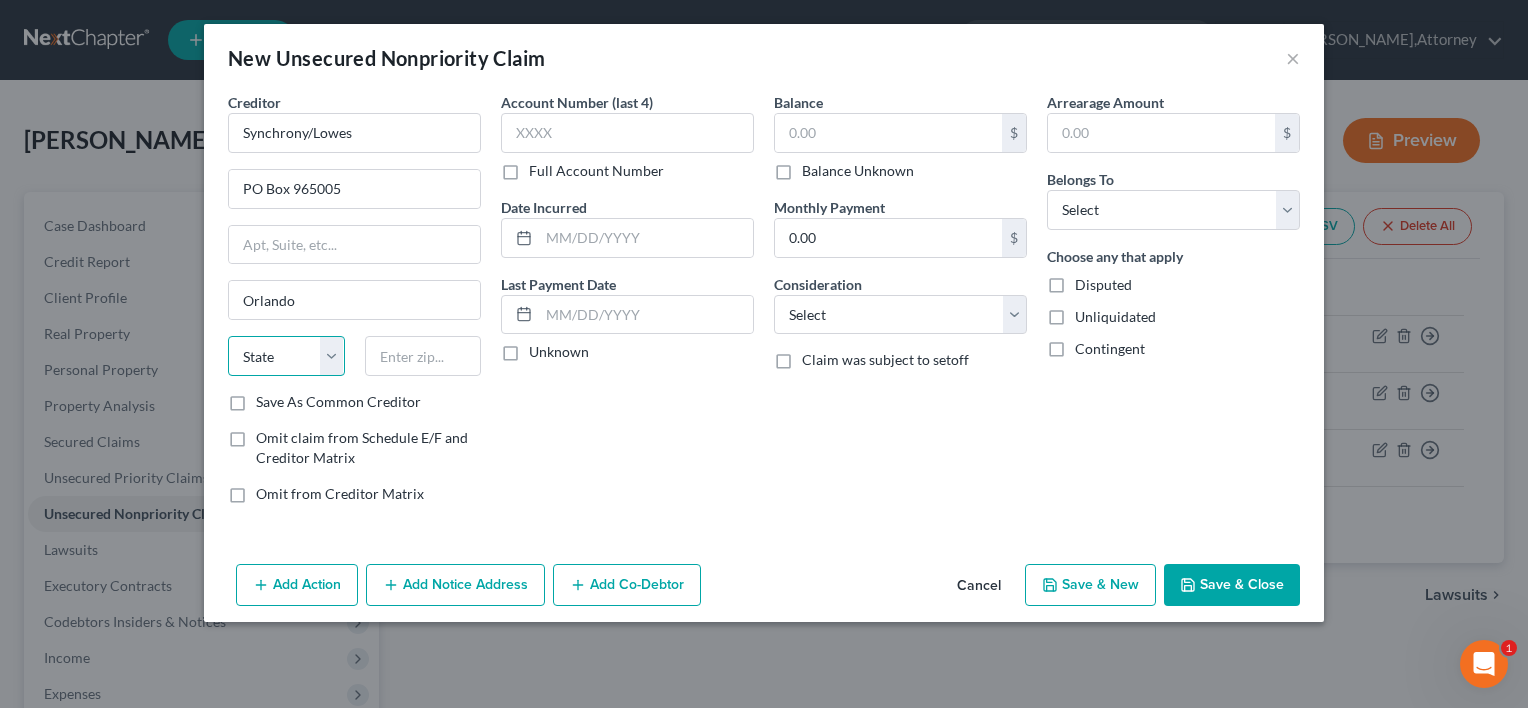 click on "State [US_STATE] AK AR AZ CA CO CT DE DC [GEOGRAPHIC_DATA] [GEOGRAPHIC_DATA] GU HI ID IL IN [GEOGRAPHIC_DATA] [GEOGRAPHIC_DATA] [GEOGRAPHIC_DATA] LA ME MD [GEOGRAPHIC_DATA] [GEOGRAPHIC_DATA] [GEOGRAPHIC_DATA] [GEOGRAPHIC_DATA] [GEOGRAPHIC_DATA] MT NC [GEOGRAPHIC_DATA] [GEOGRAPHIC_DATA] [GEOGRAPHIC_DATA] NH [GEOGRAPHIC_DATA] [GEOGRAPHIC_DATA] [GEOGRAPHIC_DATA] [GEOGRAPHIC_DATA] [GEOGRAPHIC_DATA] [GEOGRAPHIC_DATA] [GEOGRAPHIC_DATA] PR RI SC SD [GEOGRAPHIC_DATA] [GEOGRAPHIC_DATA] [GEOGRAPHIC_DATA] VI [GEOGRAPHIC_DATA] [GEOGRAPHIC_DATA] [GEOGRAPHIC_DATA] WV WI WY" at bounding box center [286, 356] 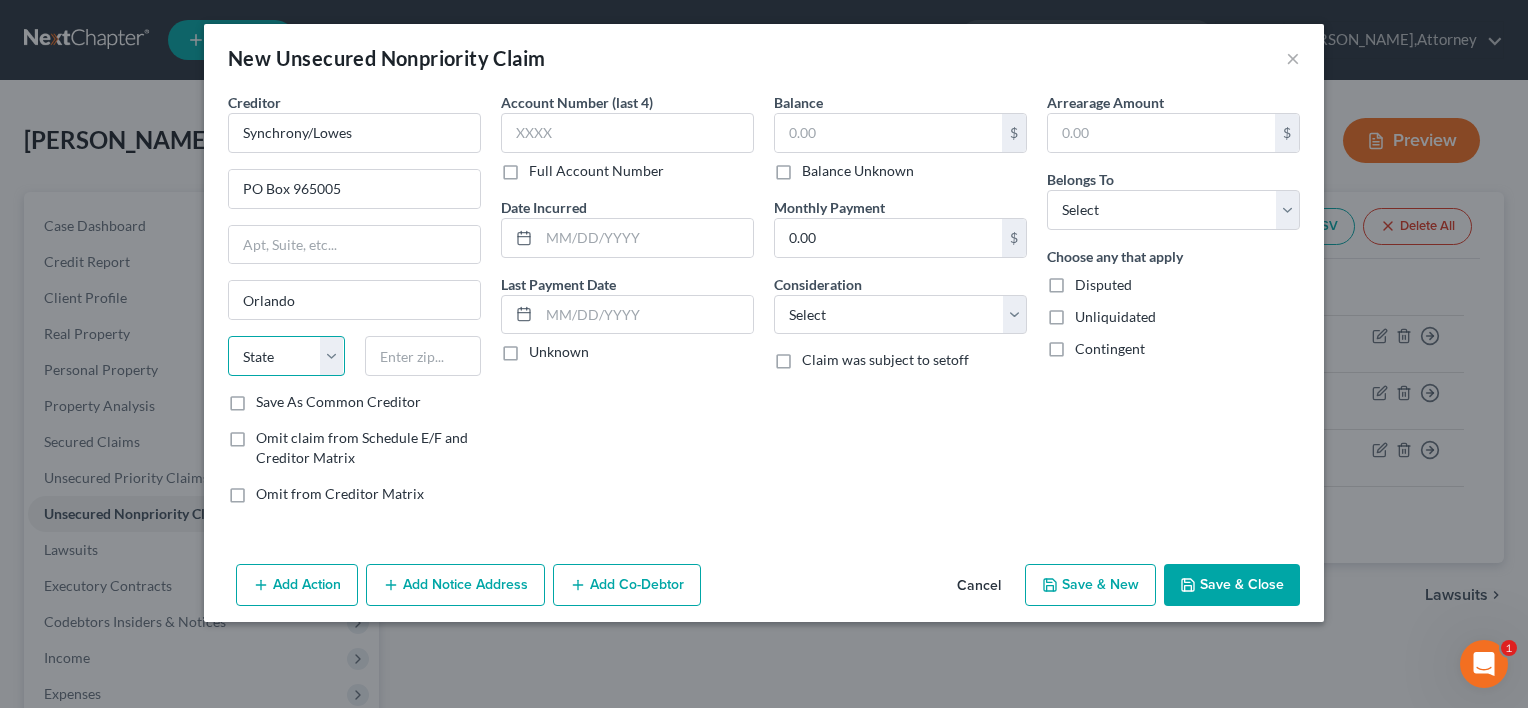 select on "9" 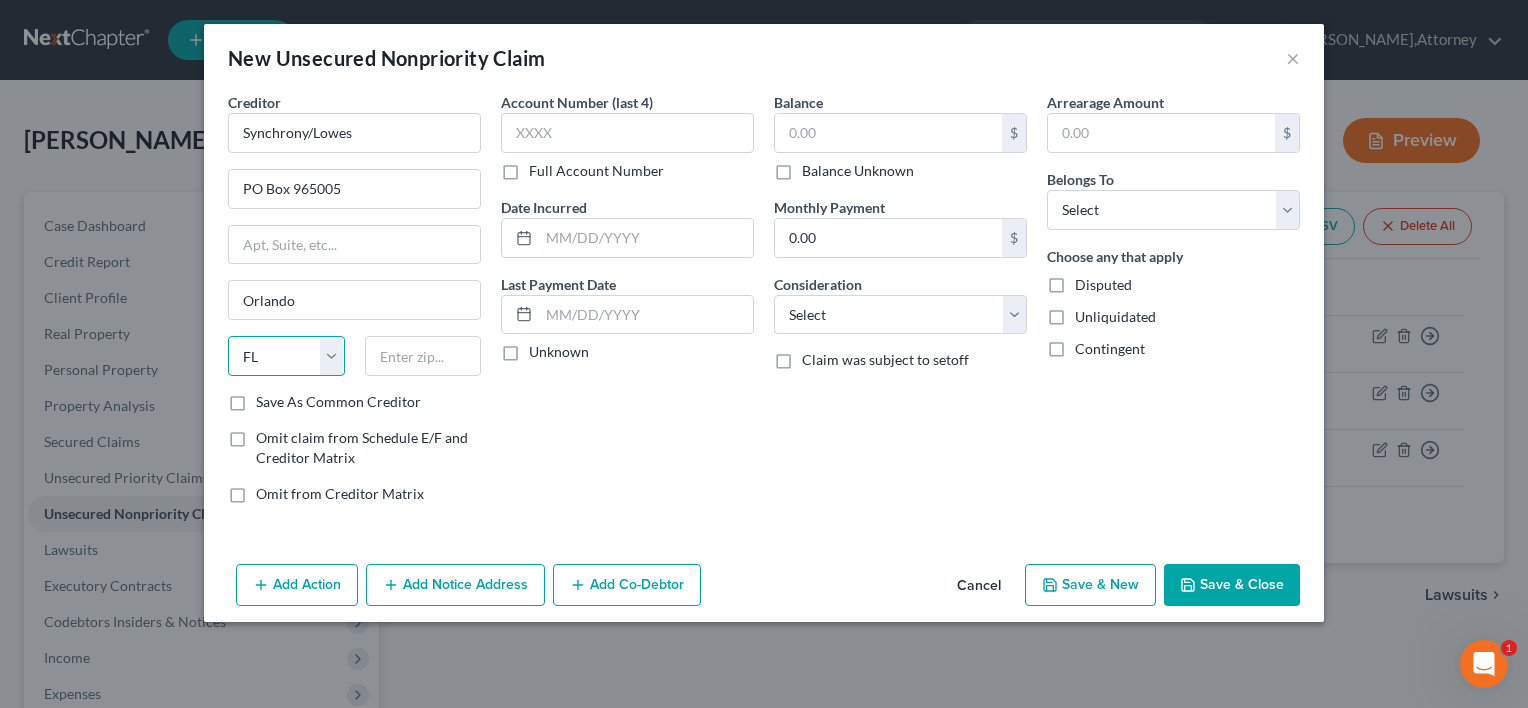click on "State [US_STATE] AK AR AZ CA CO CT DE DC [GEOGRAPHIC_DATA] [GEOGRAPHIC_DATA] GU HI ID IL IN [GEOGRAPHIC_DATA] [GEOGRAPHIC_DATA] [GEOGRAPHIC_DATA] LA ME MD [GEOGRAPHIC_DATA] [GEOGRAPHIC_DATA] [GEOGRAPHIC_DATA] [GEOGRAPHIC_DATA] [GEOGRAPHIC_DATA] MT NC [GEOGRAPHIC_DATA] [GEOGRAPHIC_DATA] [GEOGRAPHIC_DATA] NH [GEOGRAPHIC_DATA] [GEOGRAPHIC_DATA] [GEOGRAPHIC_DATA] [GEOGRAPHIC_DATA] [GEOGRAPHIC_DATA] [GEOGRAPHIC_DATA] [GEOGRAPHIC_DATA] PR RI SC SD [GEOGRAPHIC_DATA] [GEOGRAPHIC_DATA] [GEOGRAPHIC_DATA] VI [GEOGRAPHIC_DATA] [GEOGRAPHIC_DATA] [GEOGRAPHIC_DATA] WV WI WY" at bounding box center [286, 356] 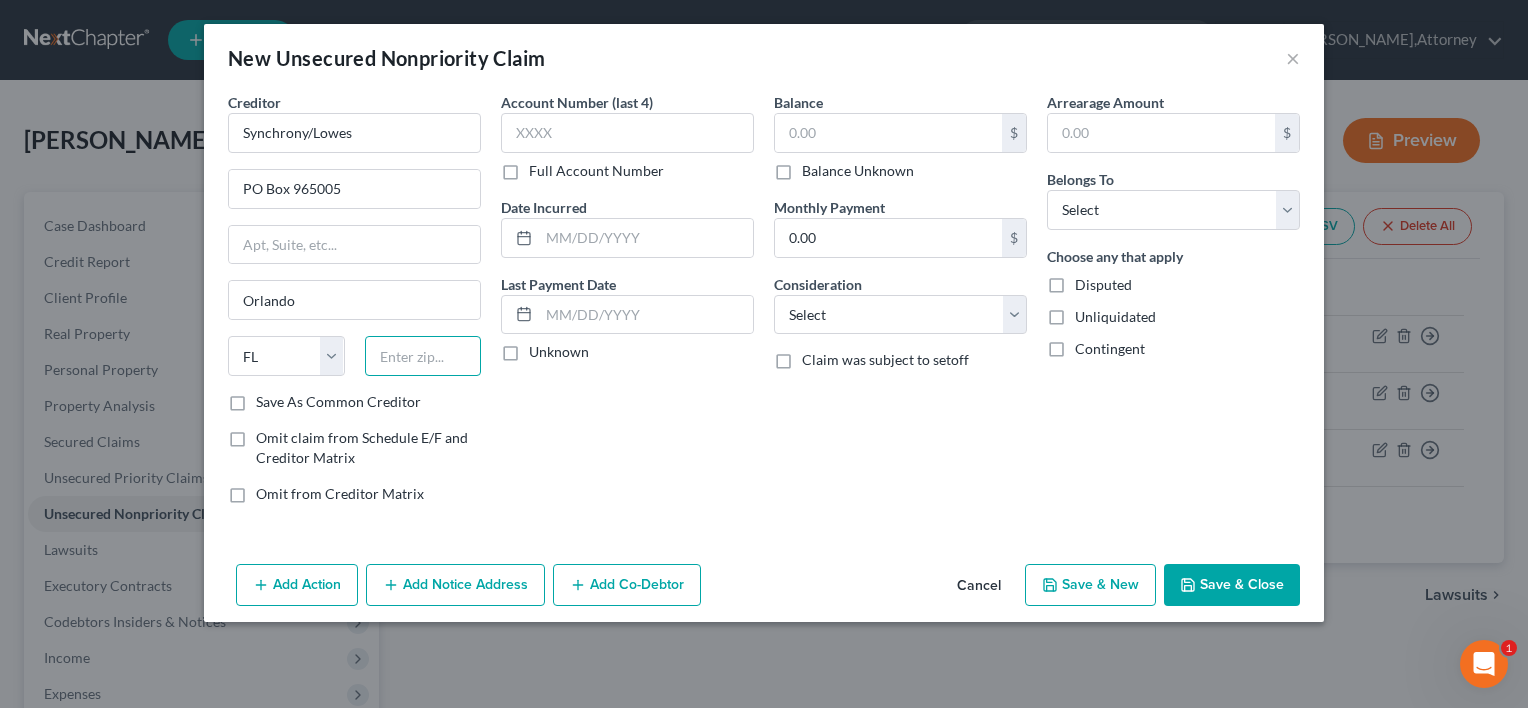 drag, startPoint x: 379, startPoint y: 360, endPoint x: 424, endPoint y: 324, distance: 57.628117 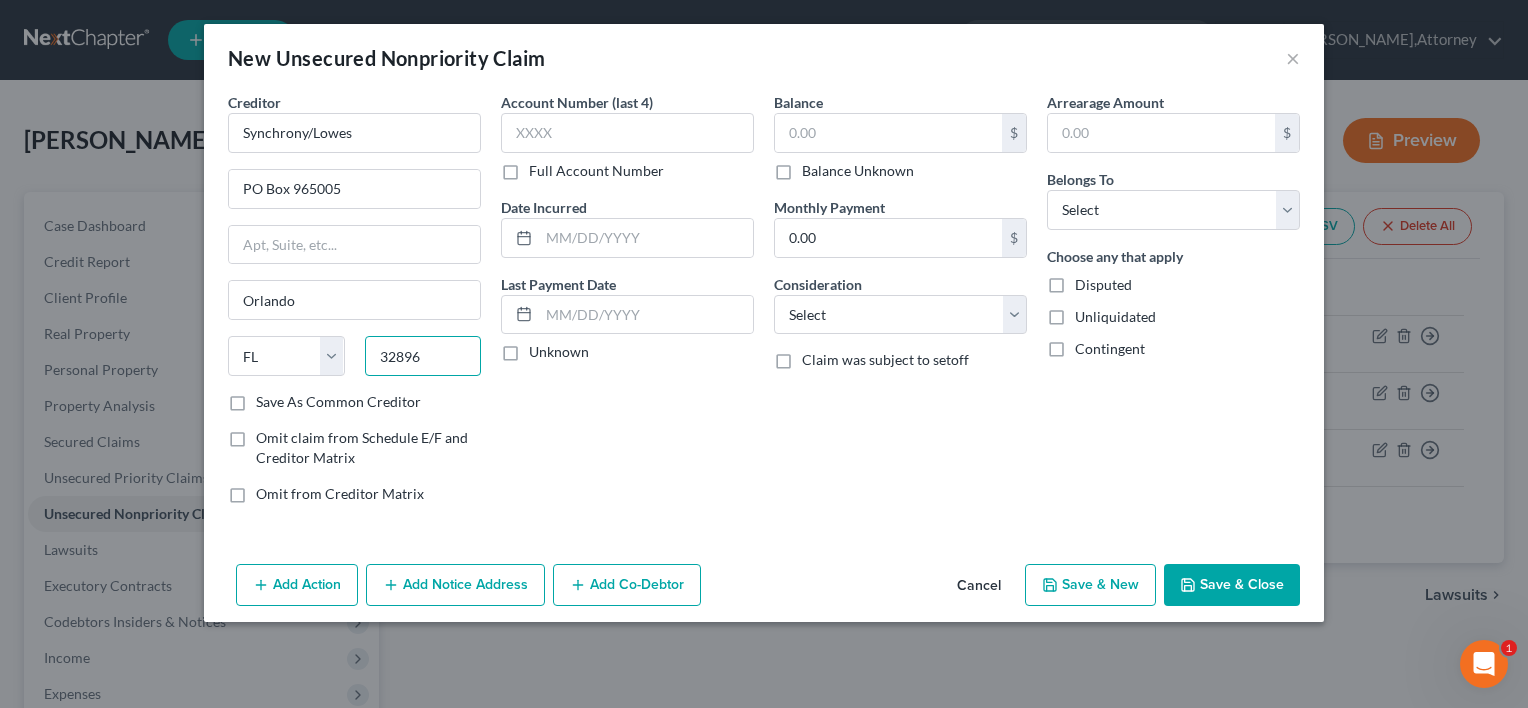 type on "32896" 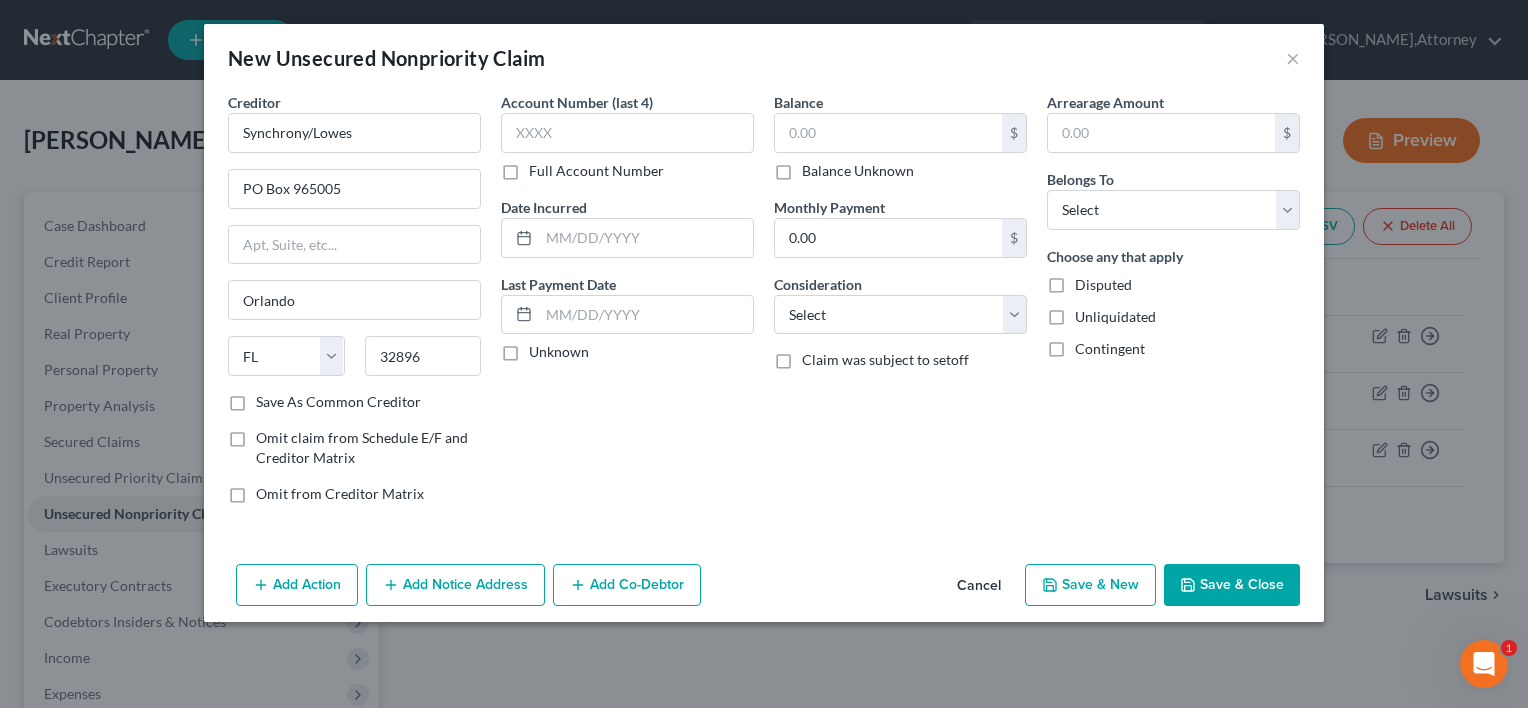 click on "Save As Common Creditor" at bounding box center [338, 402] 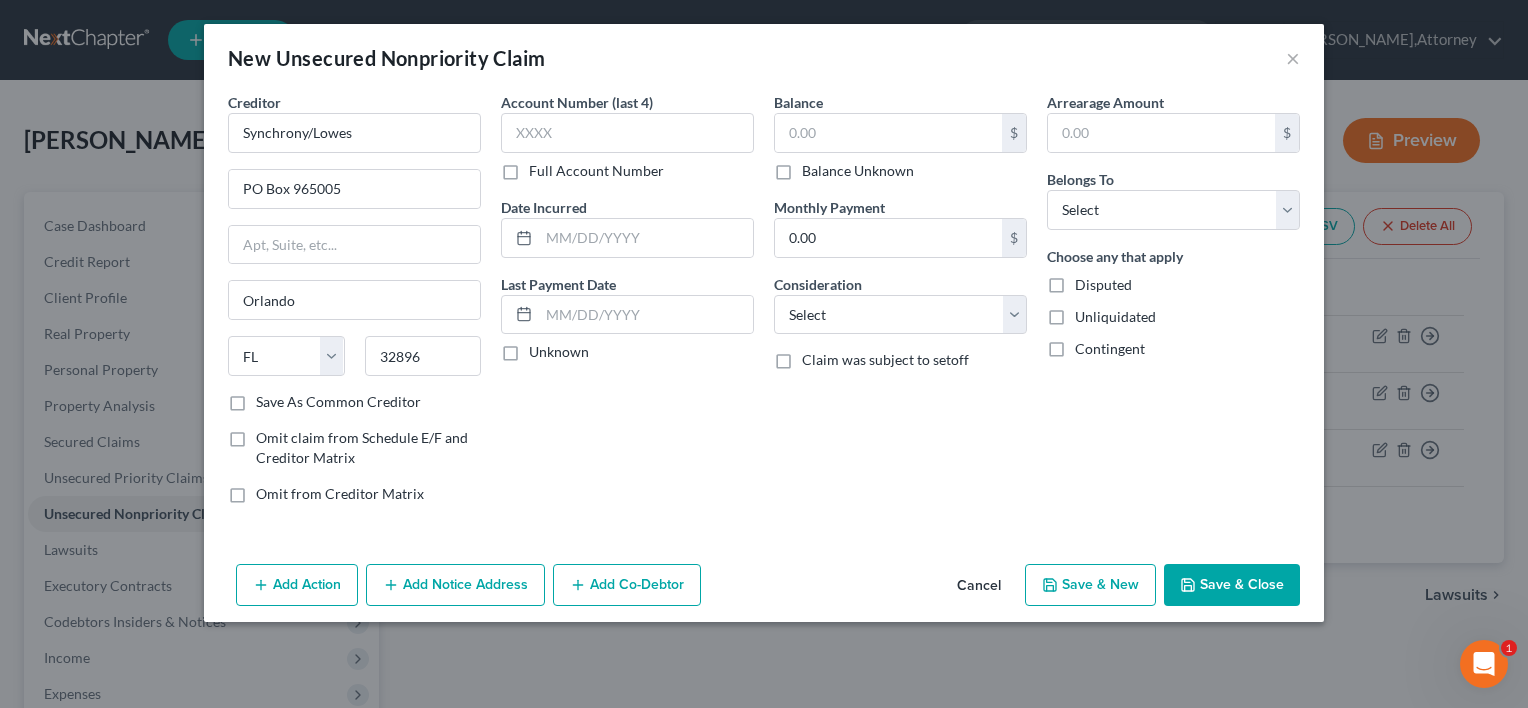 click on "Save As Common Creditor" at bounding box center [270, 398] 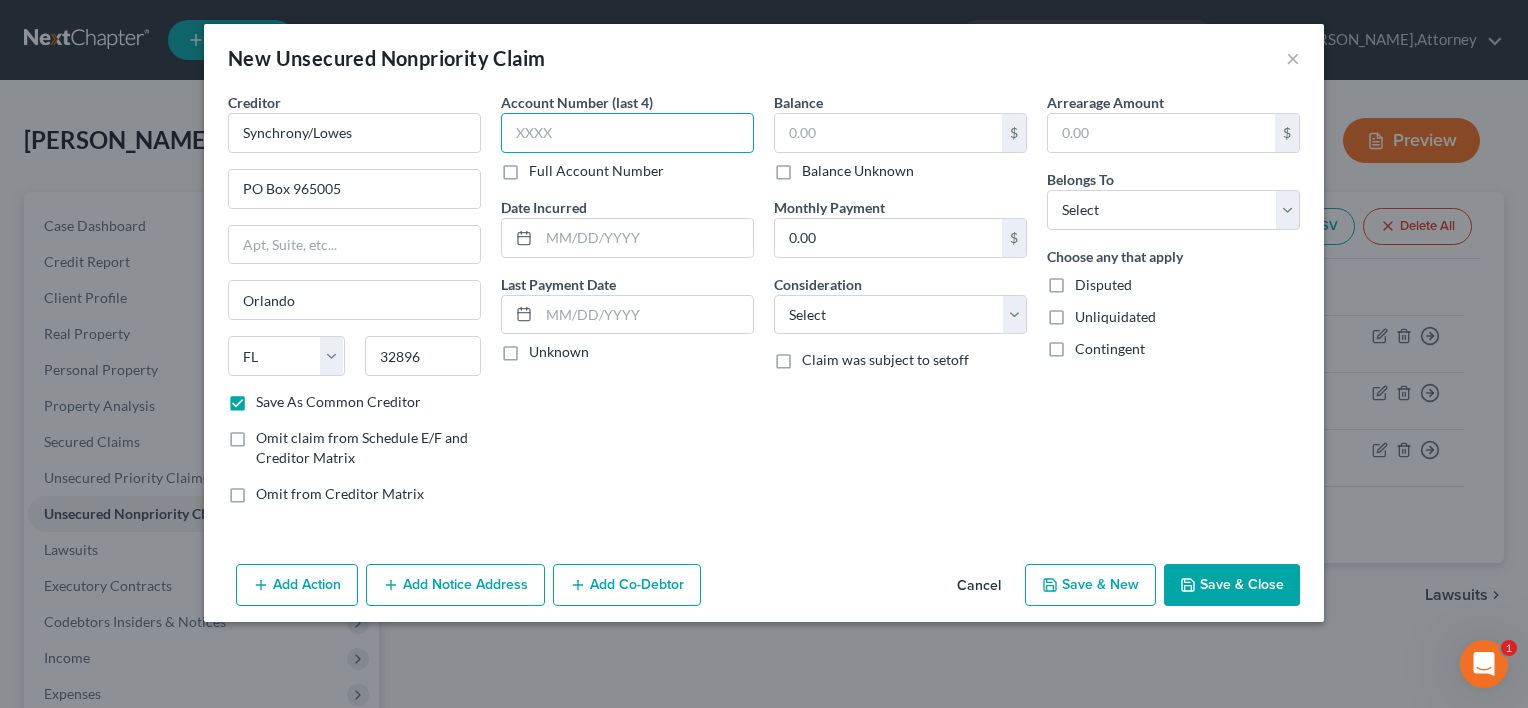 click at bounding box center [627, 133] 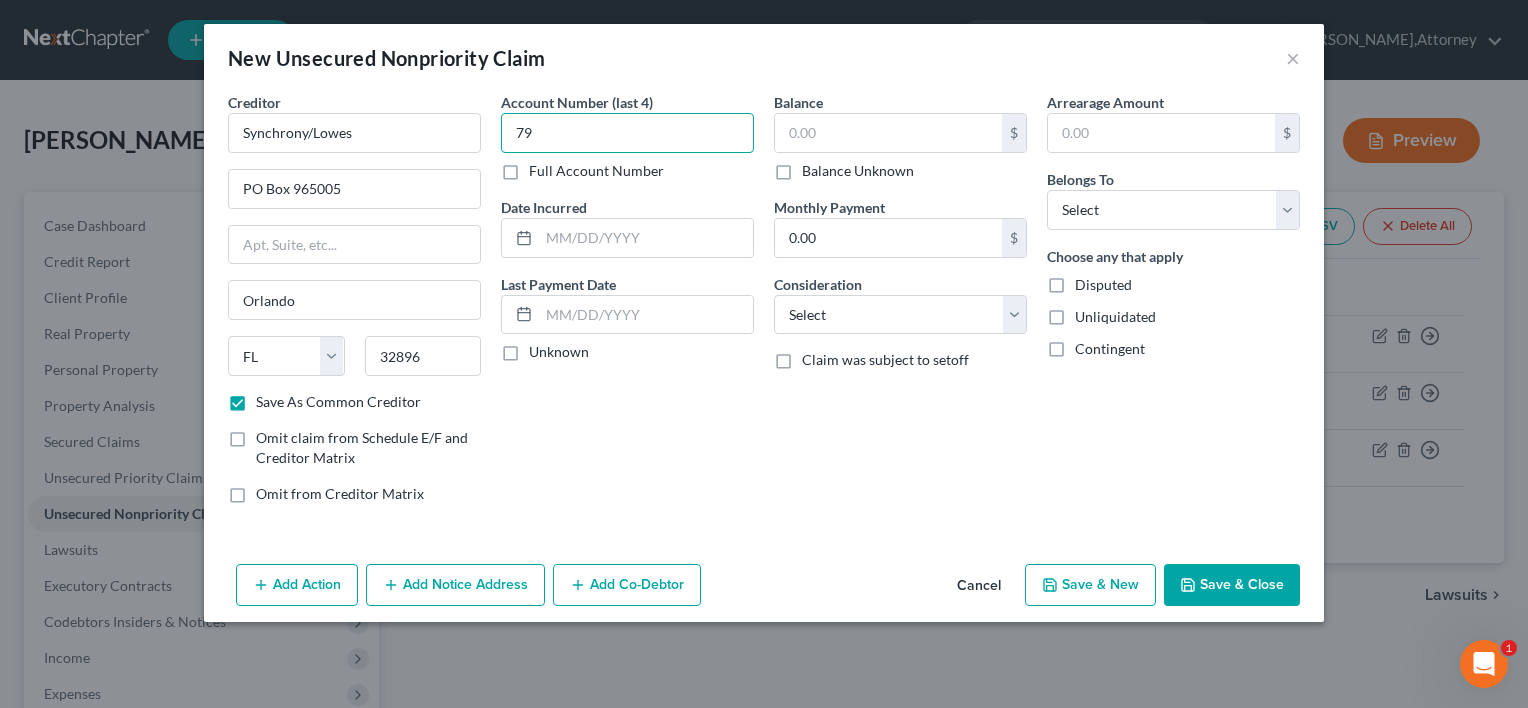 type on "7" 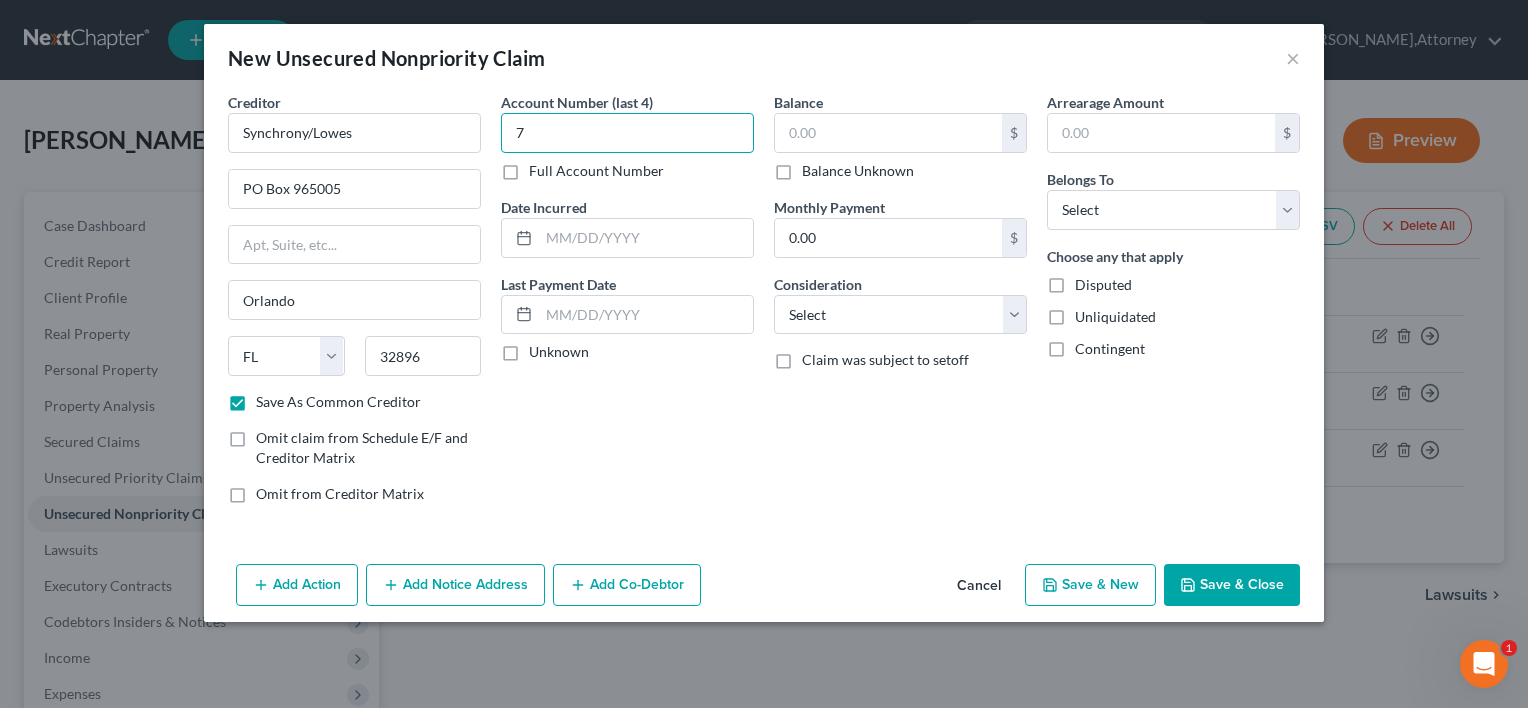 type 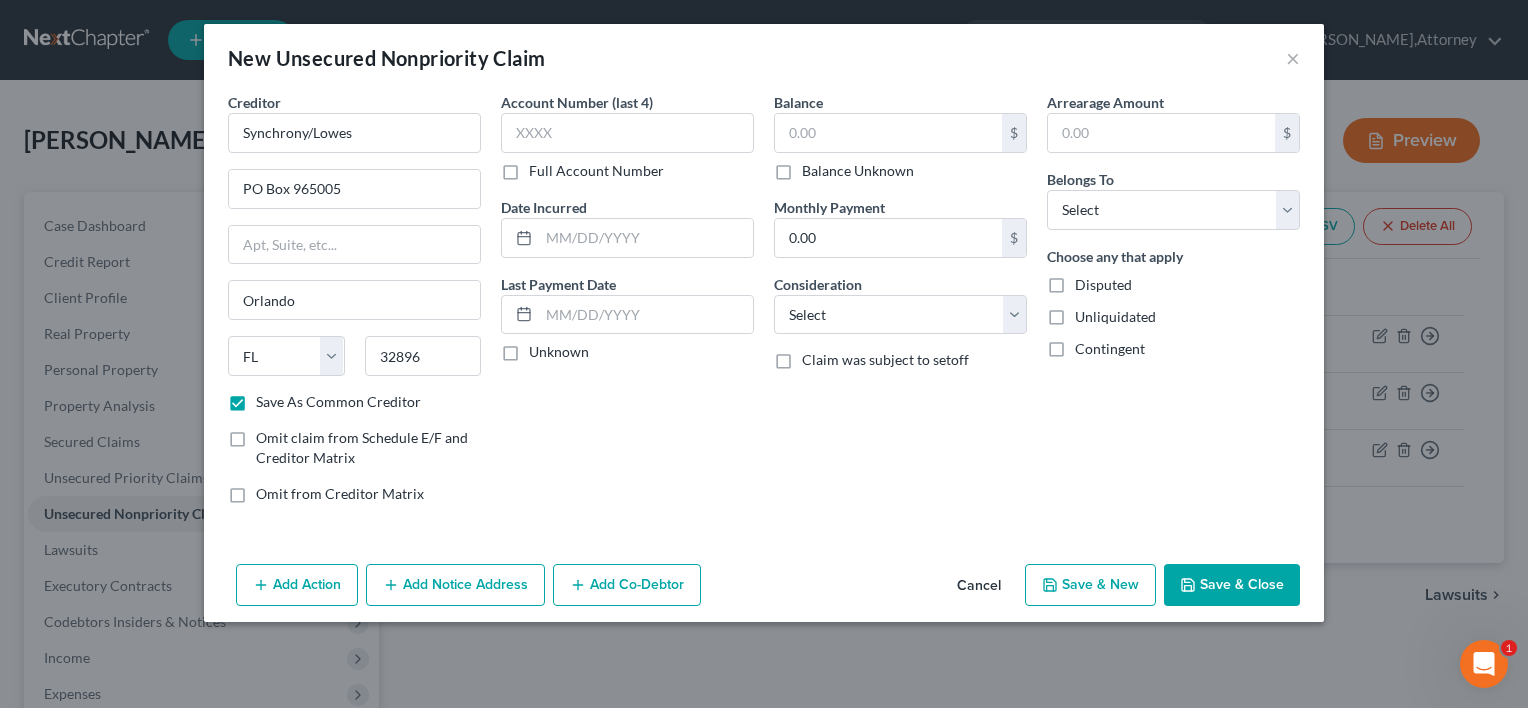 click on "Full Account Number" at bounding box center (596, 171) 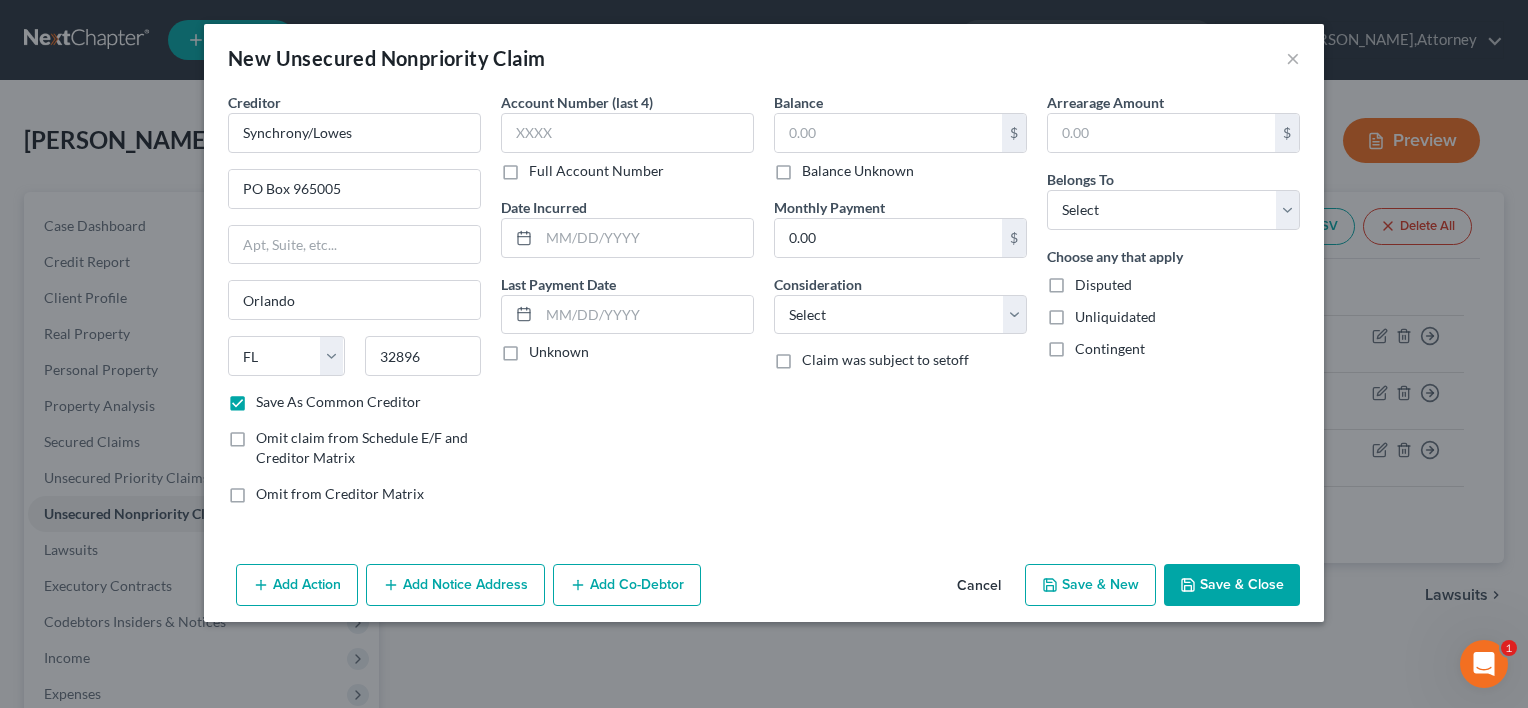 click on "Full Account Number" at bounding box center (543, 167) 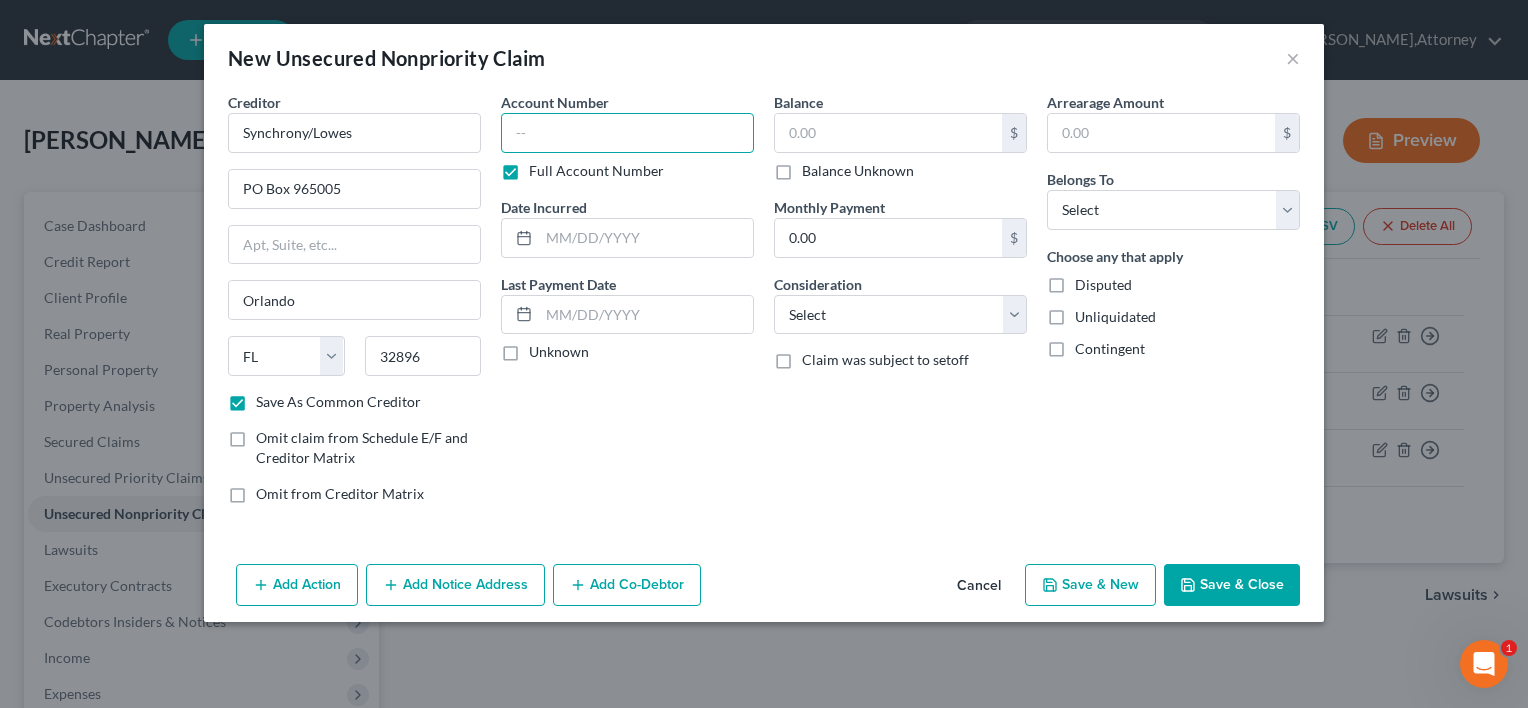 click at bounding box center (627, 133) 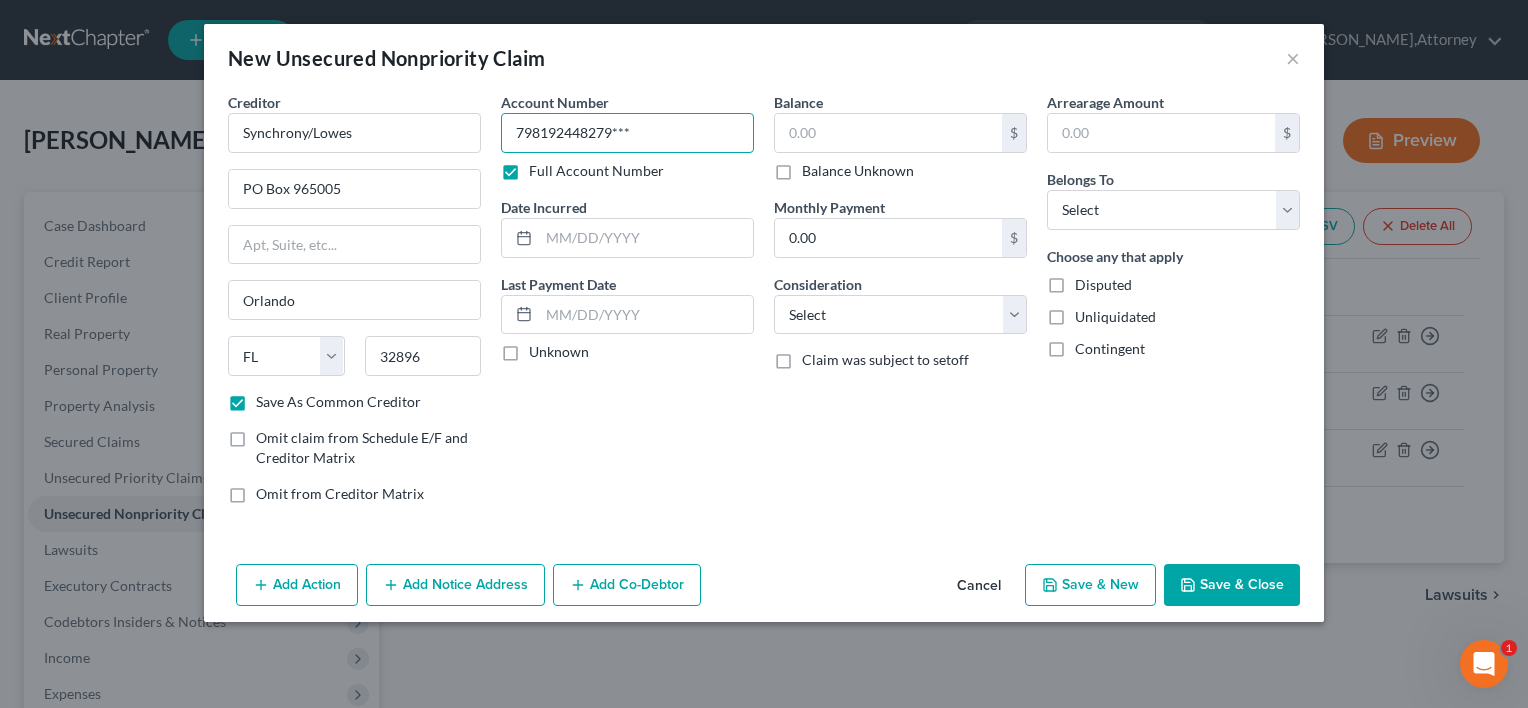 type on "798192448279***" 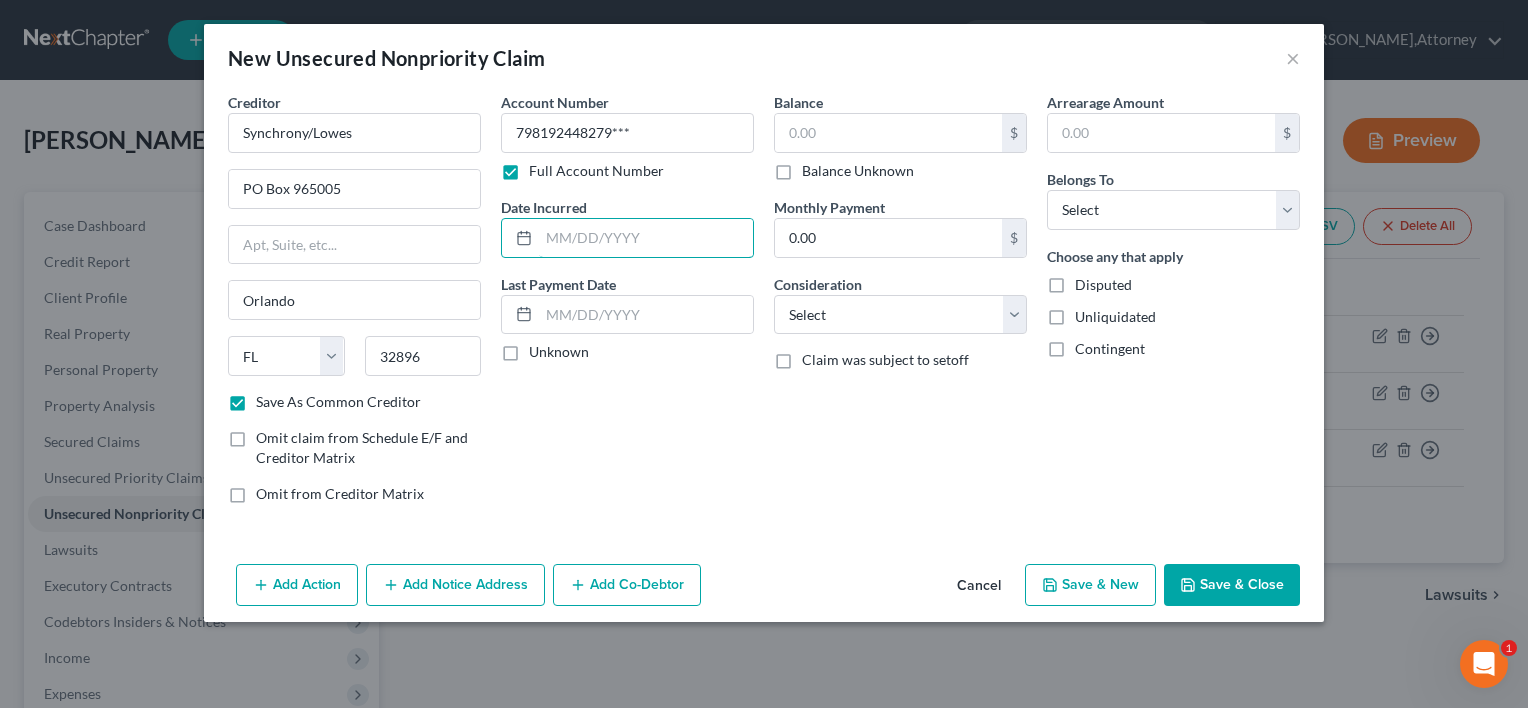click at bounding box center (646, 238) 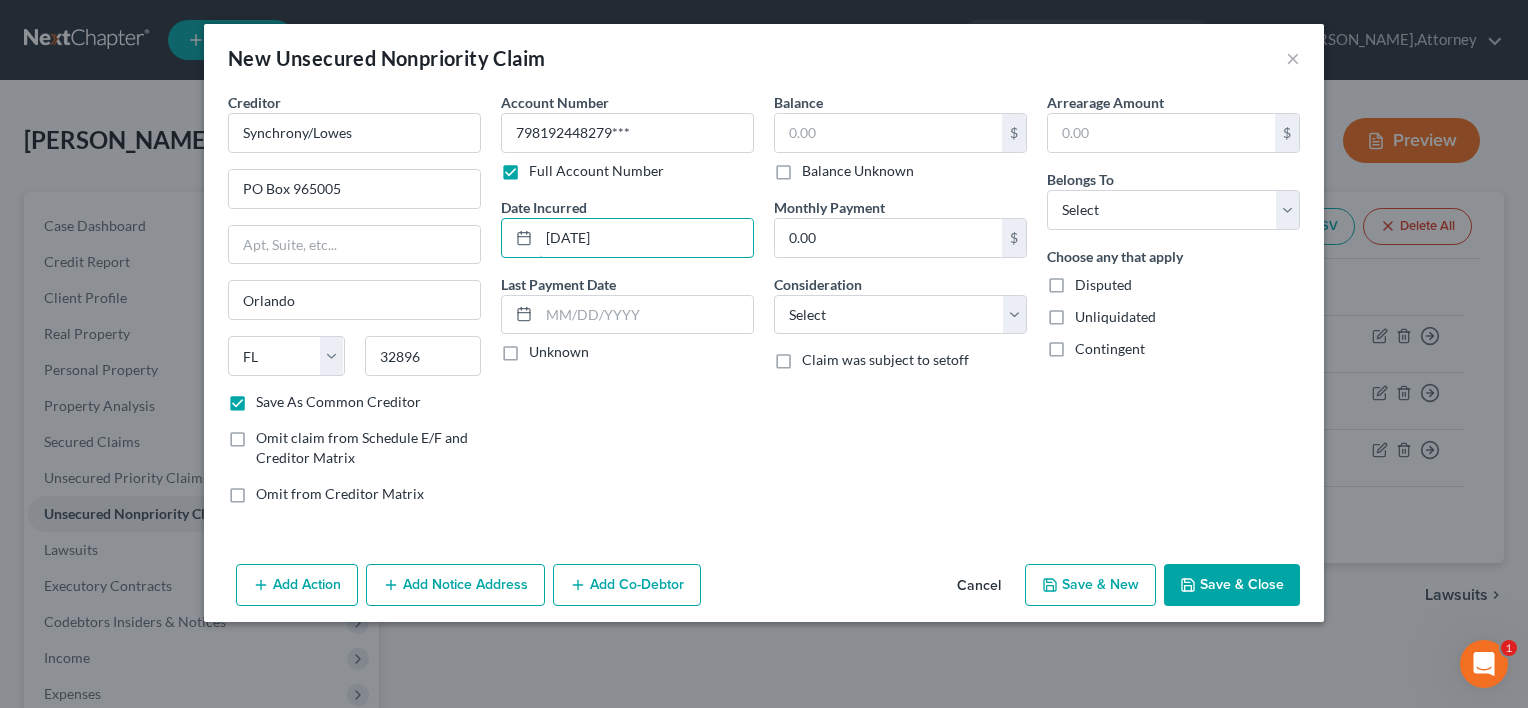 type on "[DATE]" 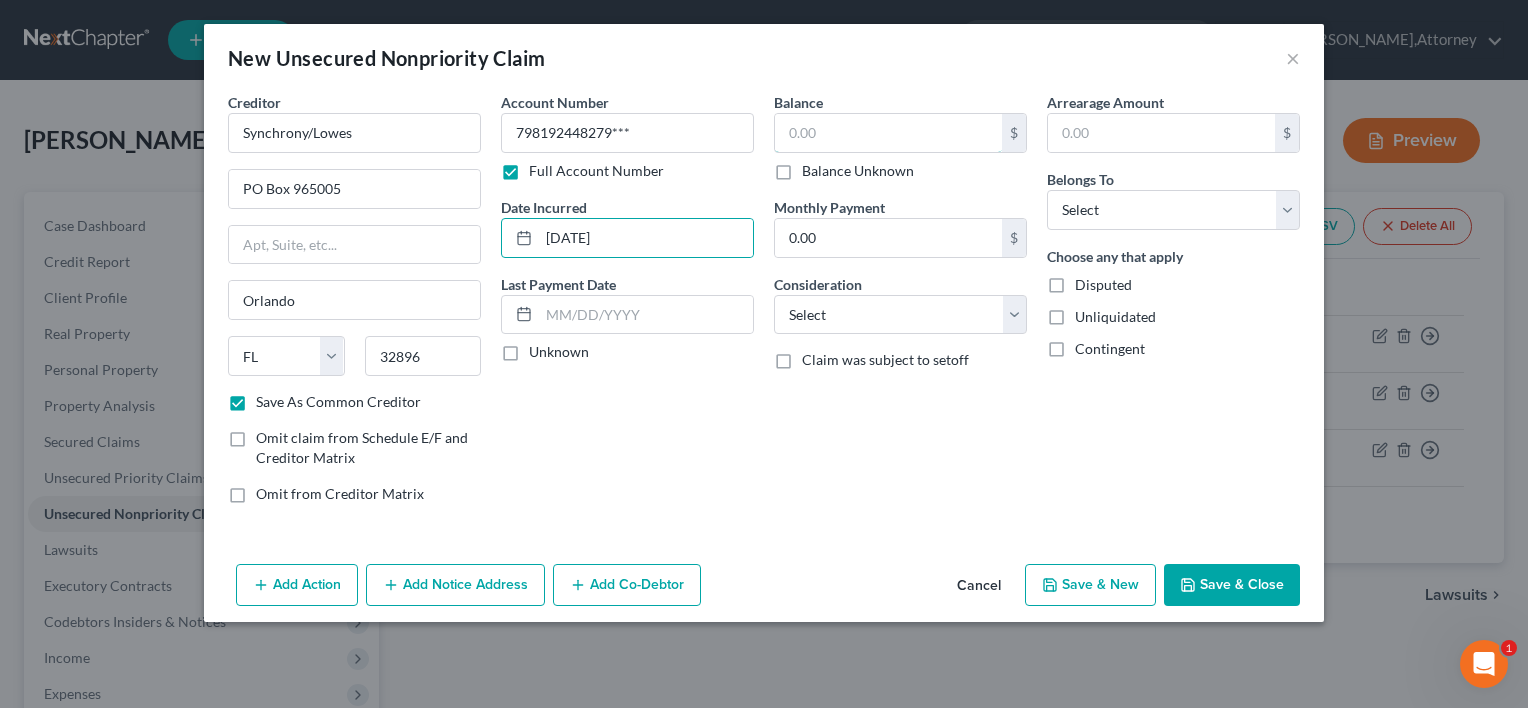 click at bounding box center (888, 133) 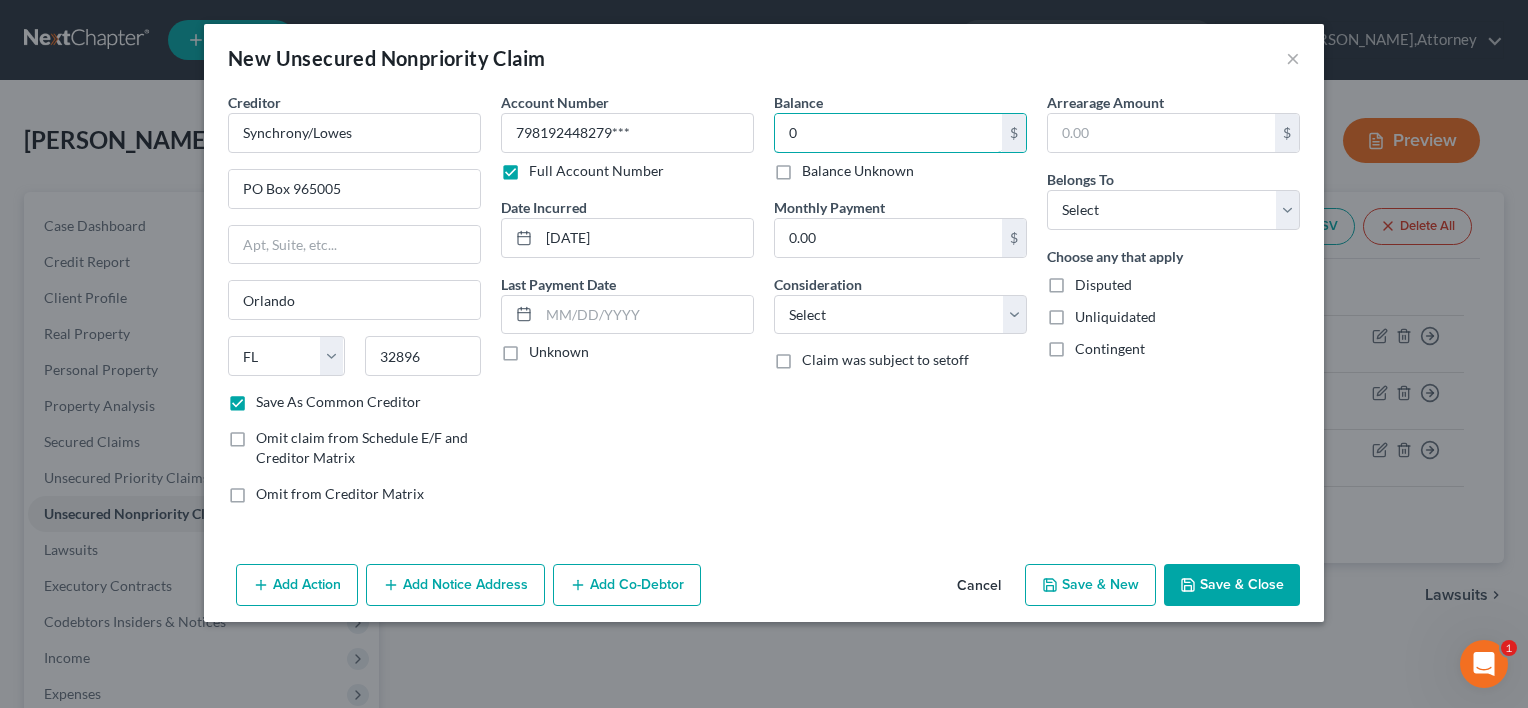 type on "0" 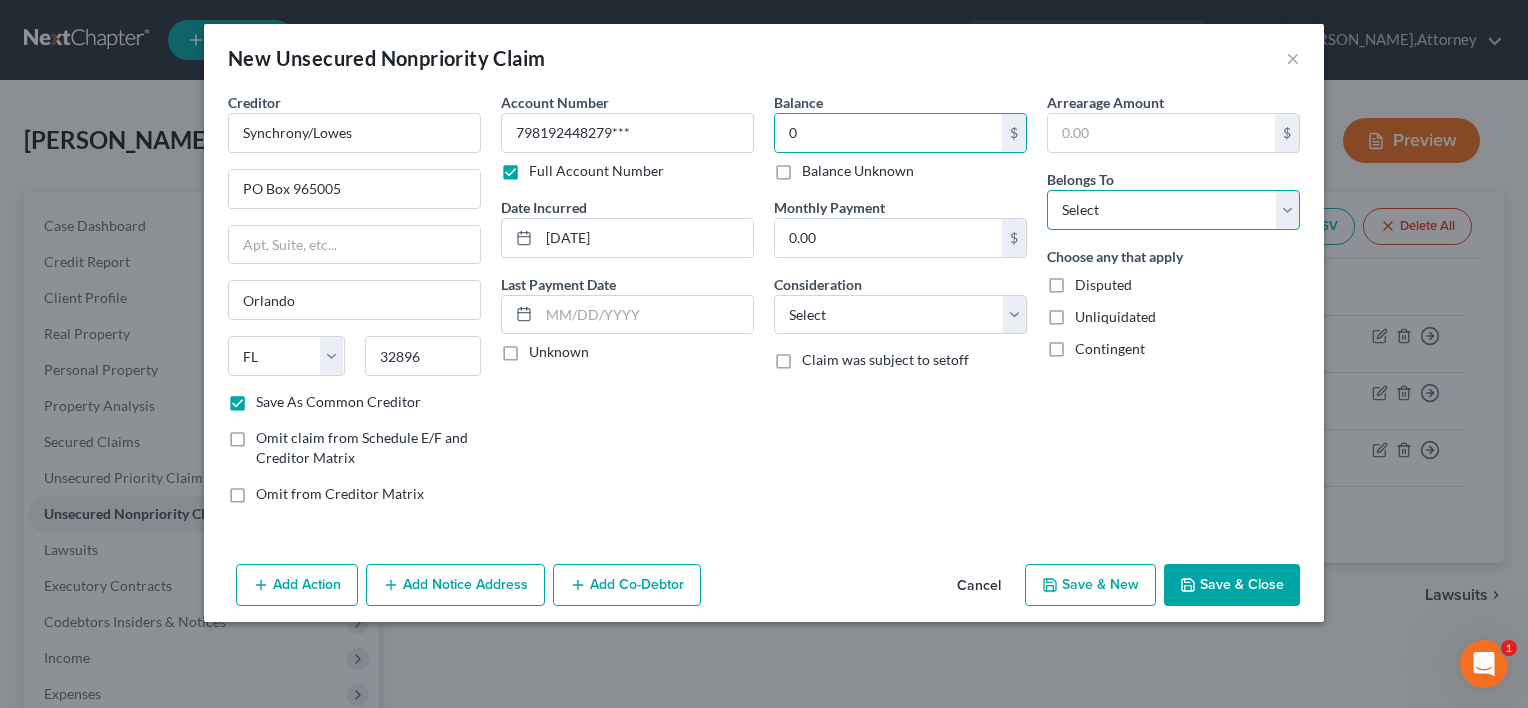 click on "Select Debtor 1 Only Debtor 2 Only Debtor 1 And Debtor 2 Only At Least One Of The Debtors And Another Community Property" at bounding box center [1173, 210] 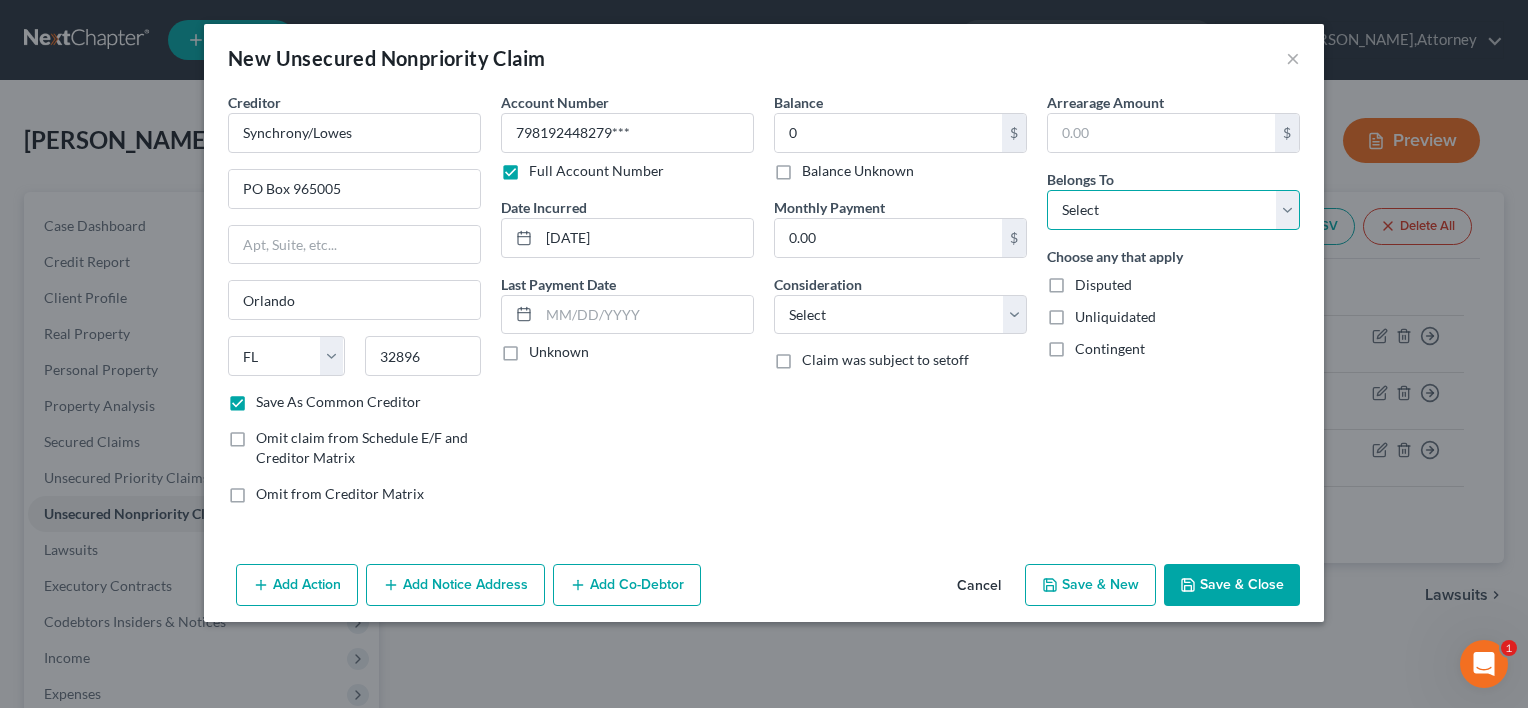 select on "0" 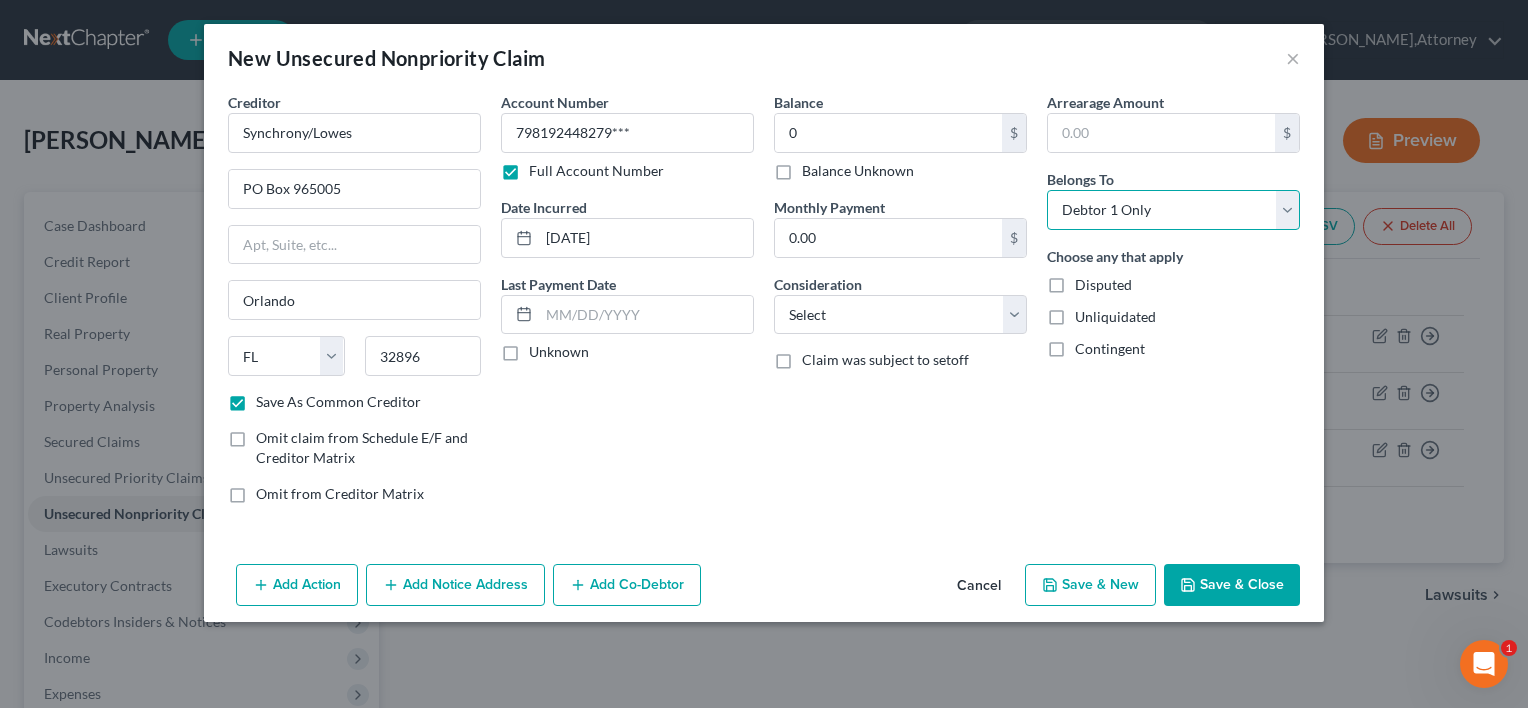 click on "Select Debtor 1 Only Debtor 2 Only Debtor 1 And Debtor 2 Only At Least One Of The Debtors And Another Community Property" at bounding box center (1173, 210) 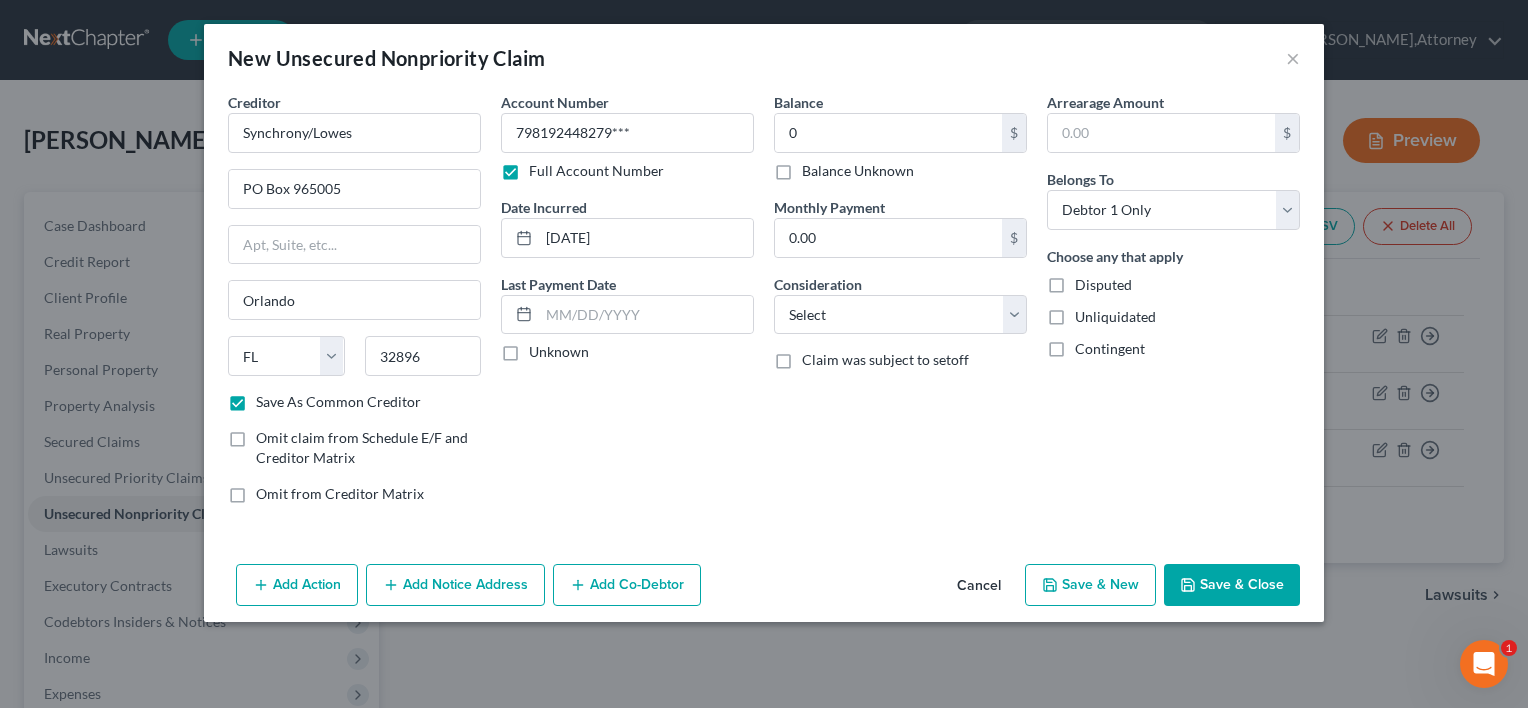 click on "Save & Close" at bounding box center (1232, 585) 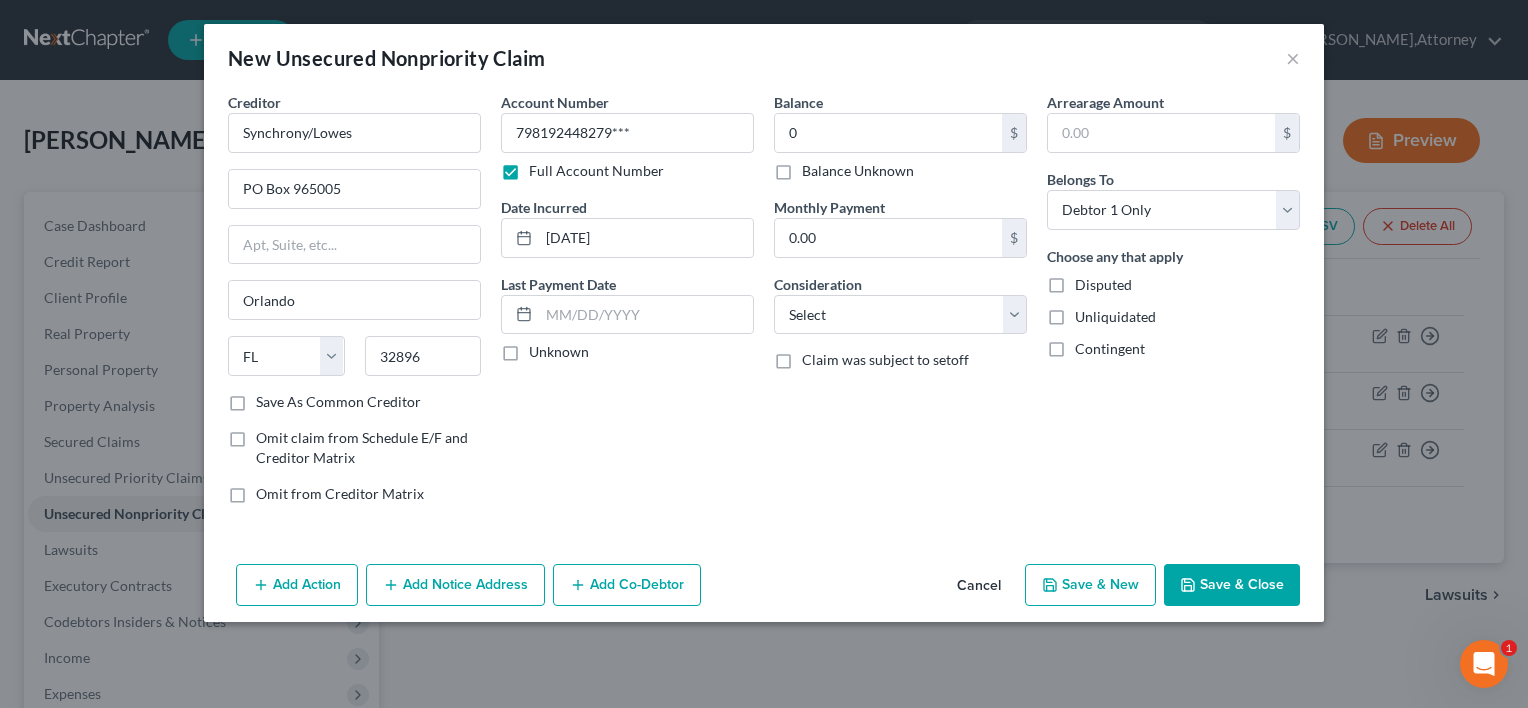 checkbox on "false" 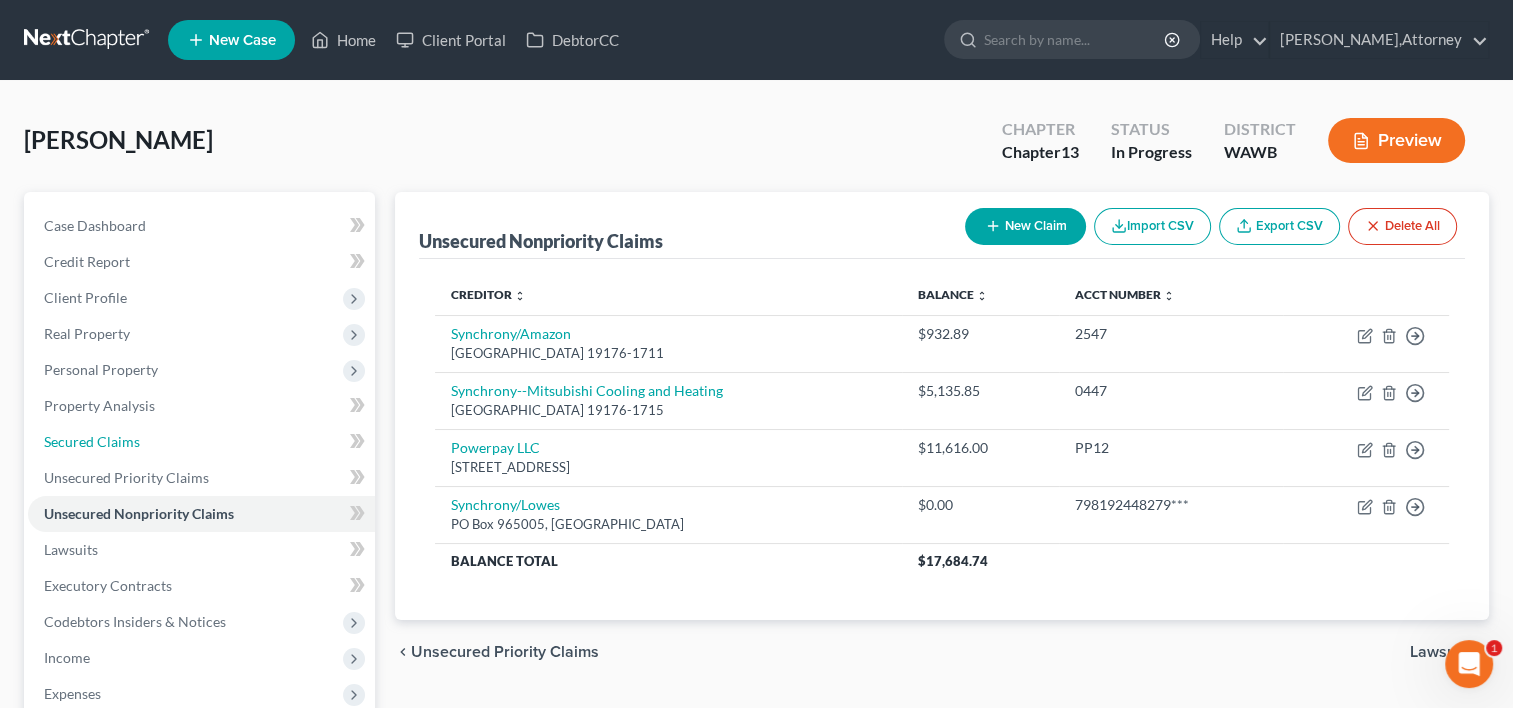 click on "Secured Claims" at bounding box center [92, 441] 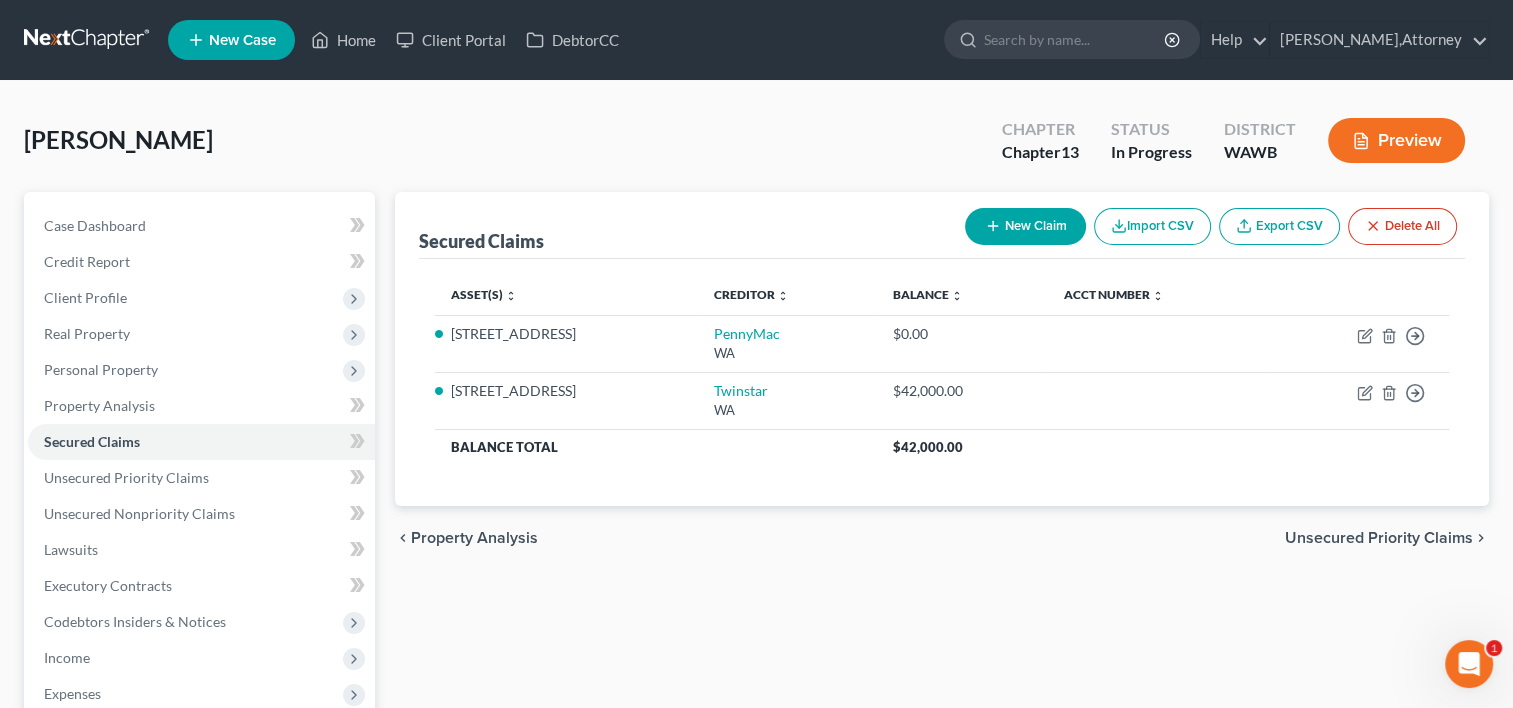 click 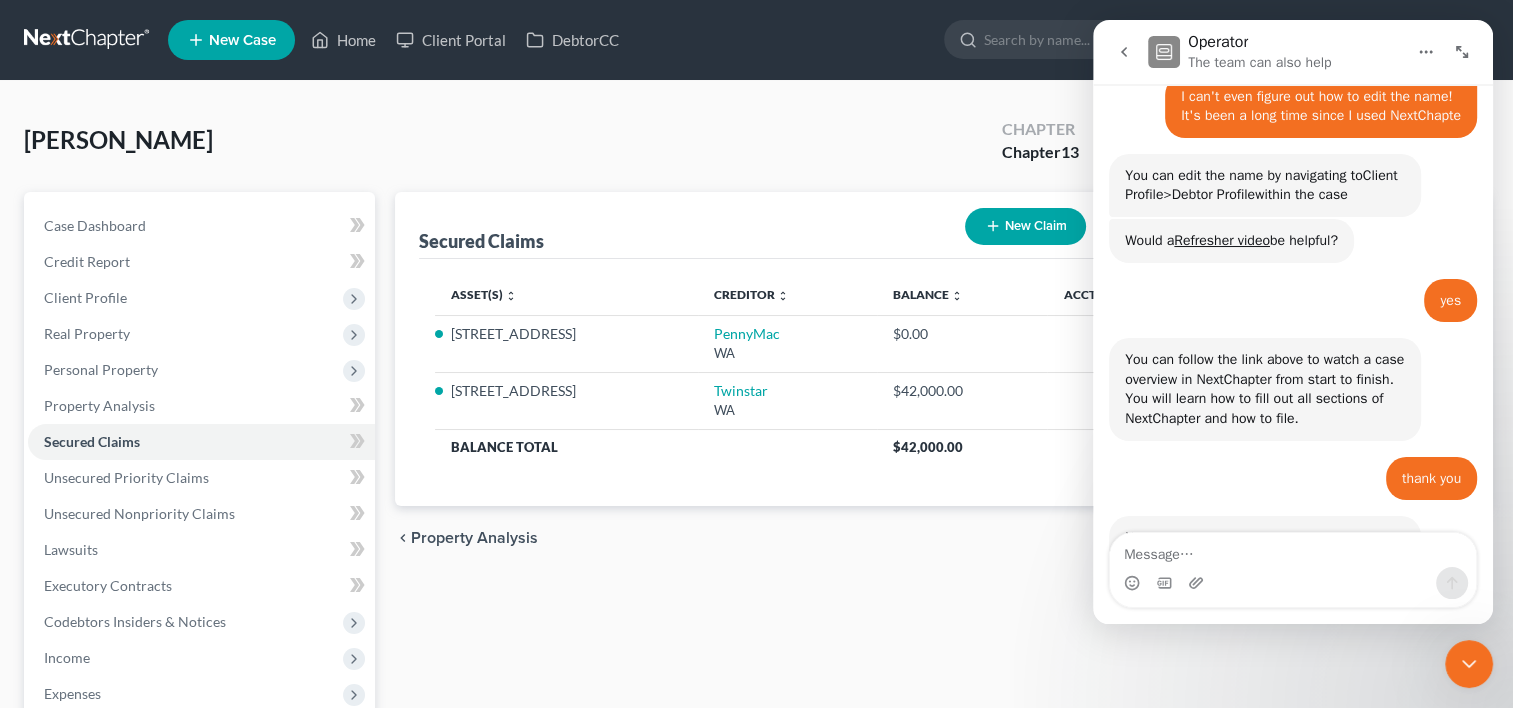 scroll, scrollTop: 2627, scrollLeft: 0, axis: vertical 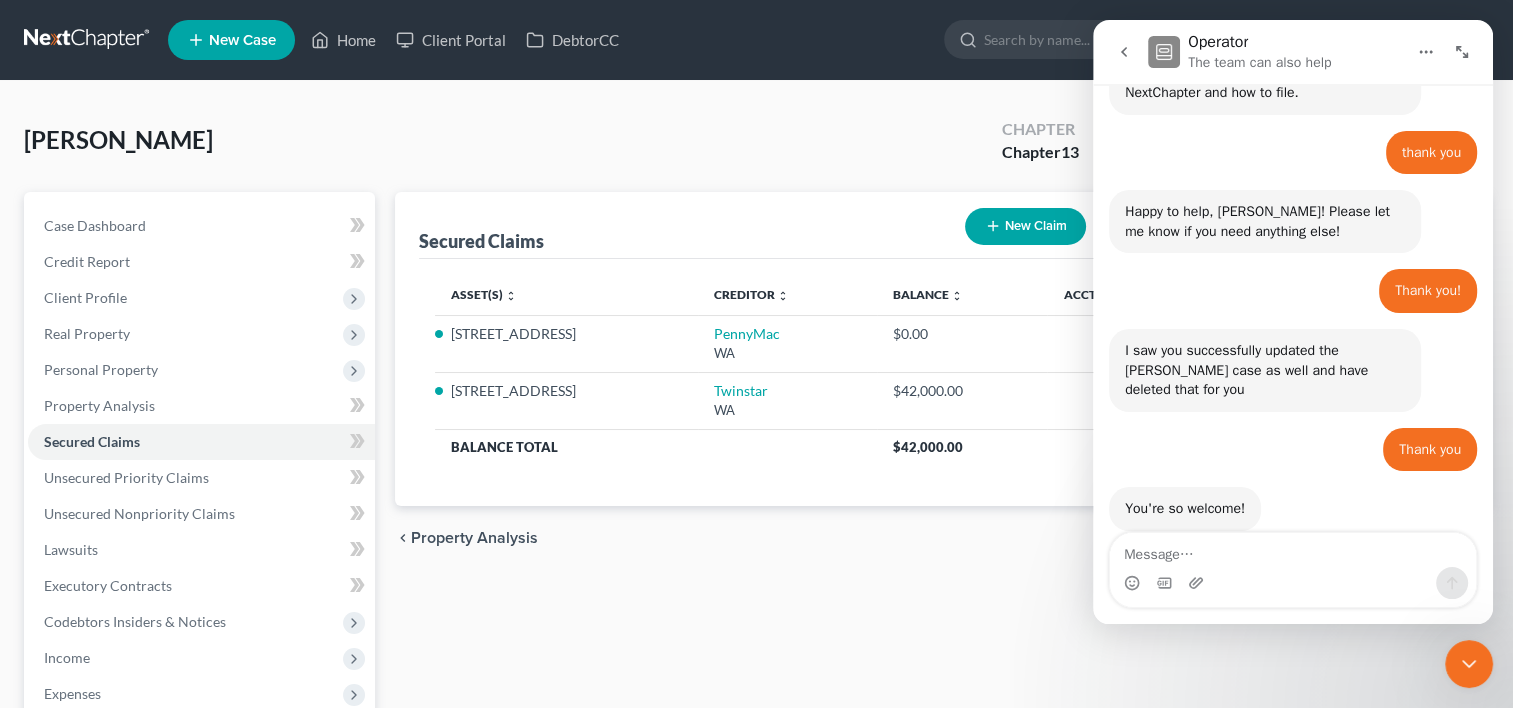 click on "Secured Claims New Claim
Import CSV
Export CSV Delete All
Asset(s)  expand_more   expand_less   unfold_more Creditor  expand_more   expand_less   unfold_more Balance  expand_more   expand_less   unfold_more Acct Number  expand_more   expand_less   unfold_more [STREET_ADDRESS]  $0.00 Move to E Move to F Move to G Move to Notice Only [STREET_ADDRESS]  $42,000.00 Move to E Move to F Move to G Move to Notice Only Balance Total $42,000.00
Previous
1
Next
chevron_left
Property Analysis
Unsecured Priority Claims
chevron_right" at bounding box center [942, 607] 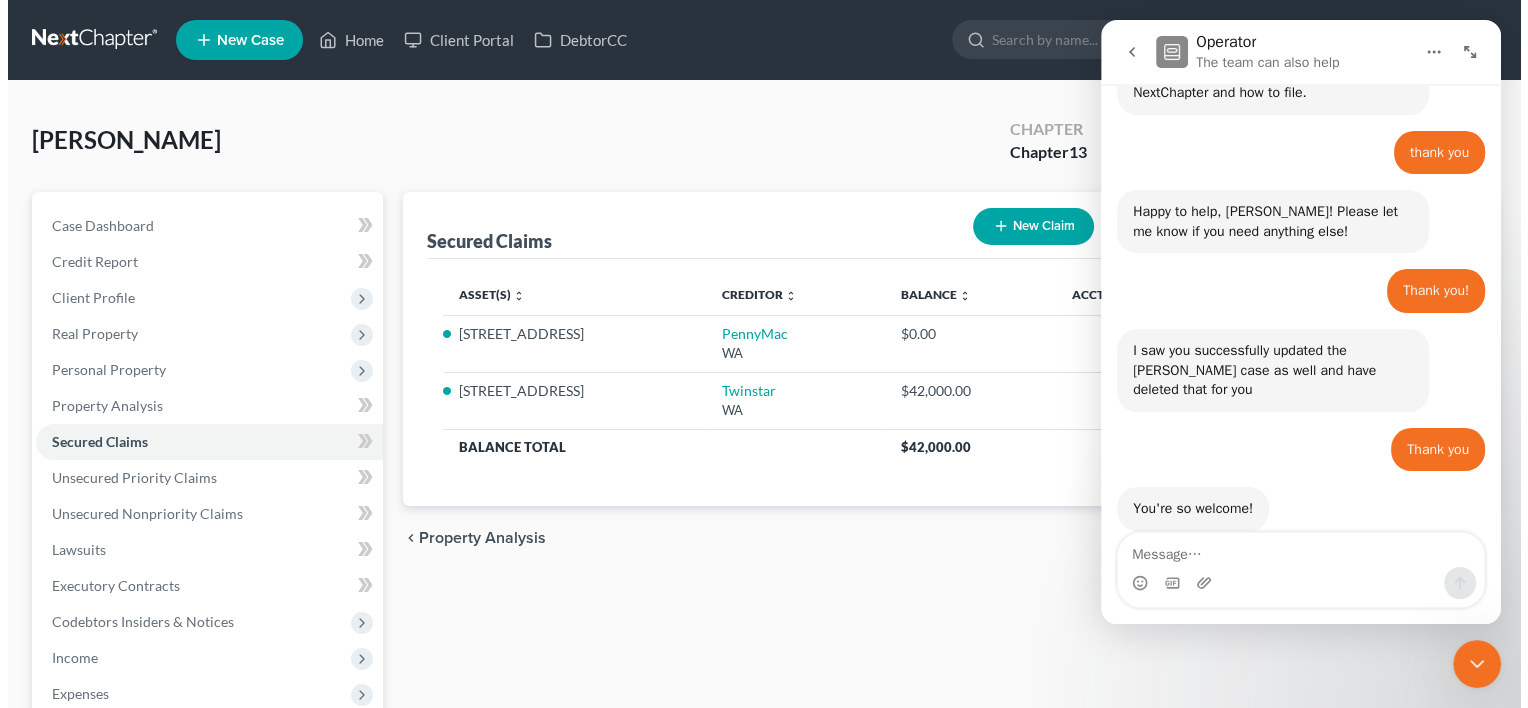 scroll, scrollTop: 0, scrollLeft: 0, axis: both 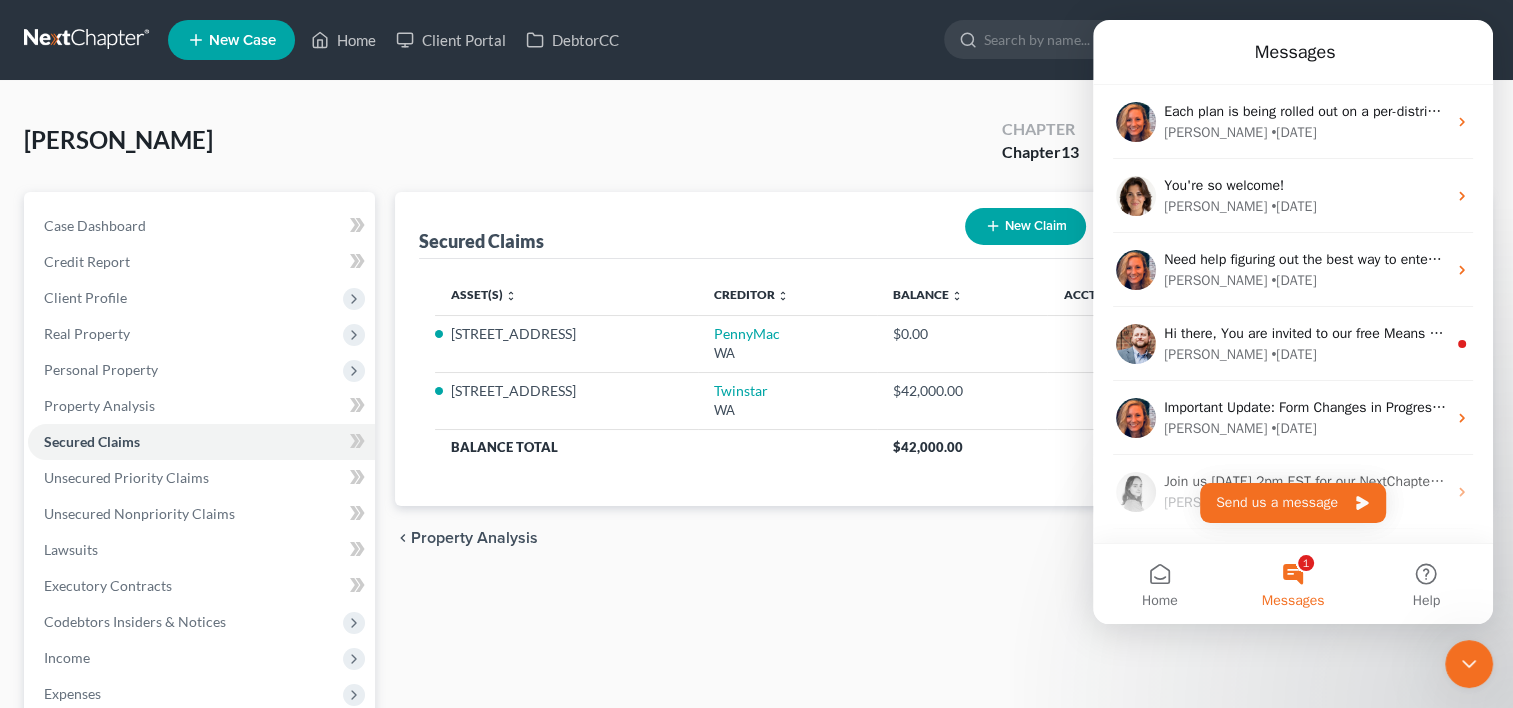 click on "Secured Claims New Claim
Import CSV
Export CSV Delete All
Asset(s)  expand_more   expand_less   unfold_more Creditor  expand_more   expand_less   unfold_more Balance  expand_more   expand_less   unfold_more Acct Number  expand_more   expand_less   unfold_more [STREET_ADDRESS]  $0.00 Move to E Move to F Move to G Move to Notice Only [STREET_ADDRESS]  $42,000.00 Move to E Move to F Move to G Move to Notice Only Balance Total $42,000.00
Previous
1
Next
chevron_left
Property Analysis
Unsecured Priority Claims
chevron_right" at bounding box center (942, 607) 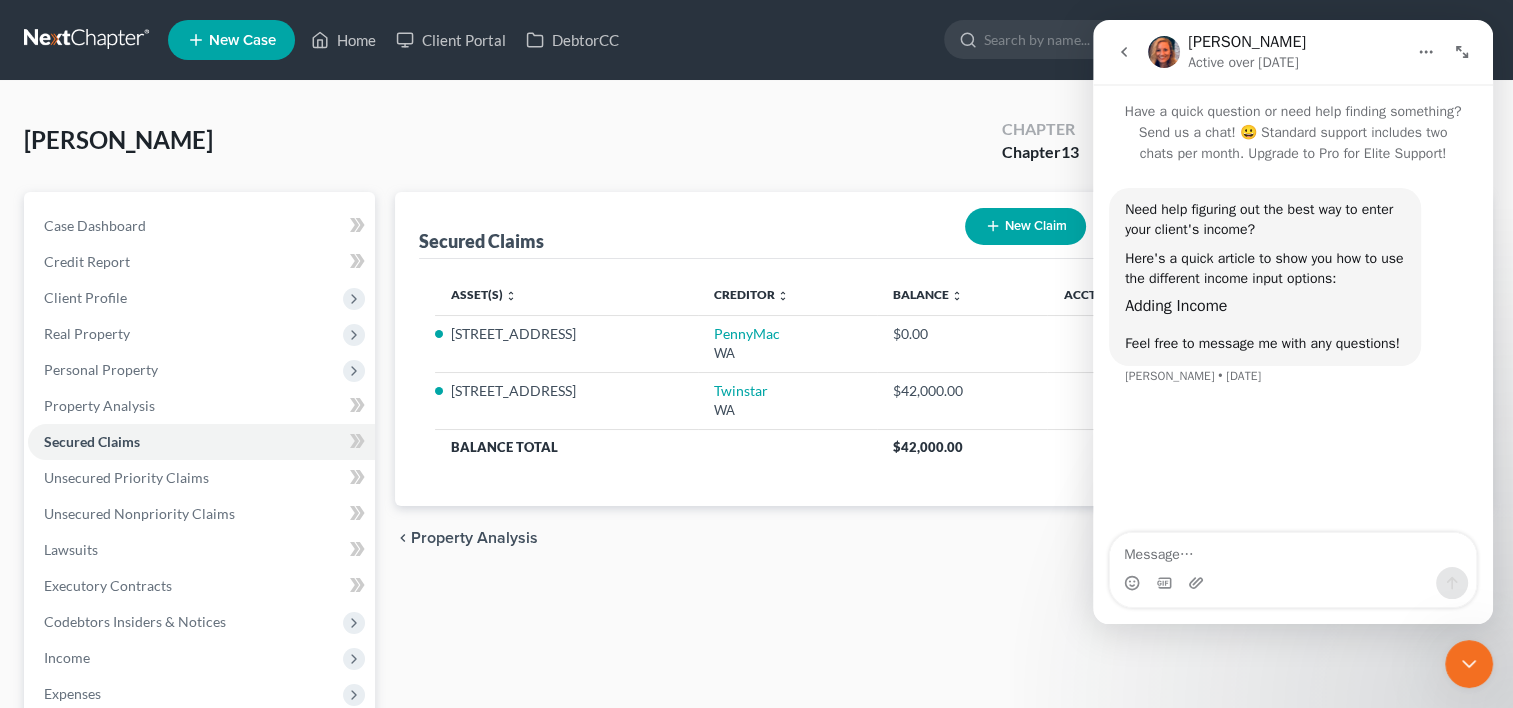 click on "chevron_left
Property Analysis
Unsecured Priority Claims
chevron_right" at bounding box center [942, 538] 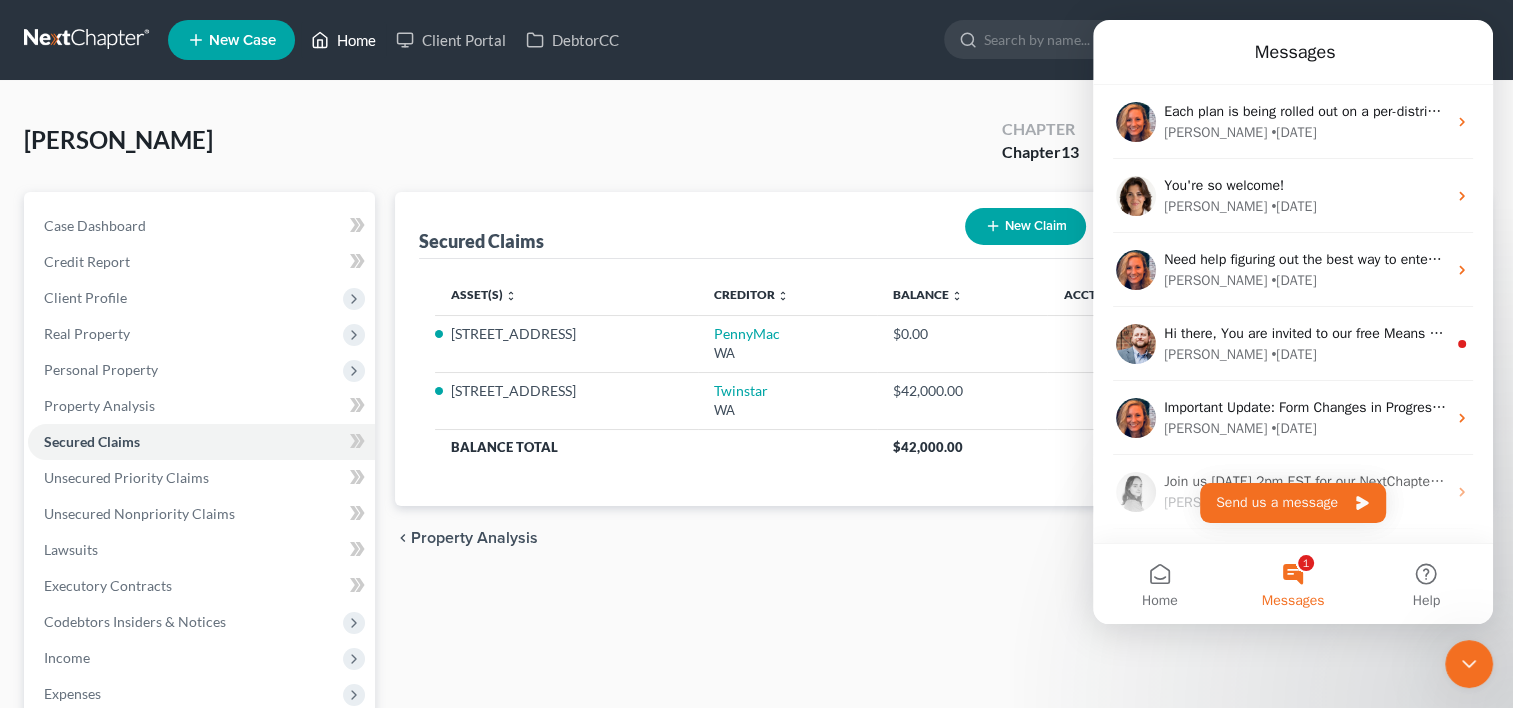 click on "Home" at bounding box center (343, 40) 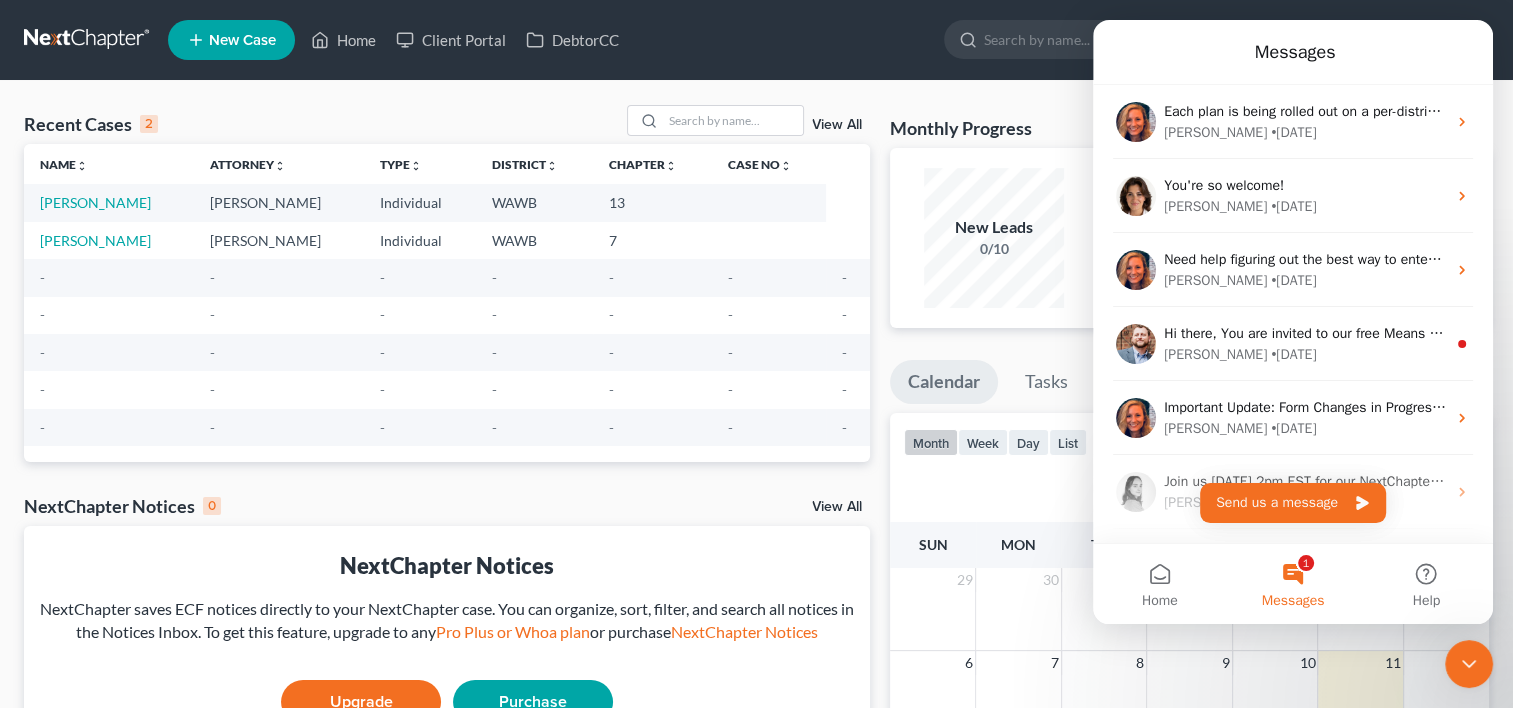 click on "[DATE]" at bounding box center [1189, 484] 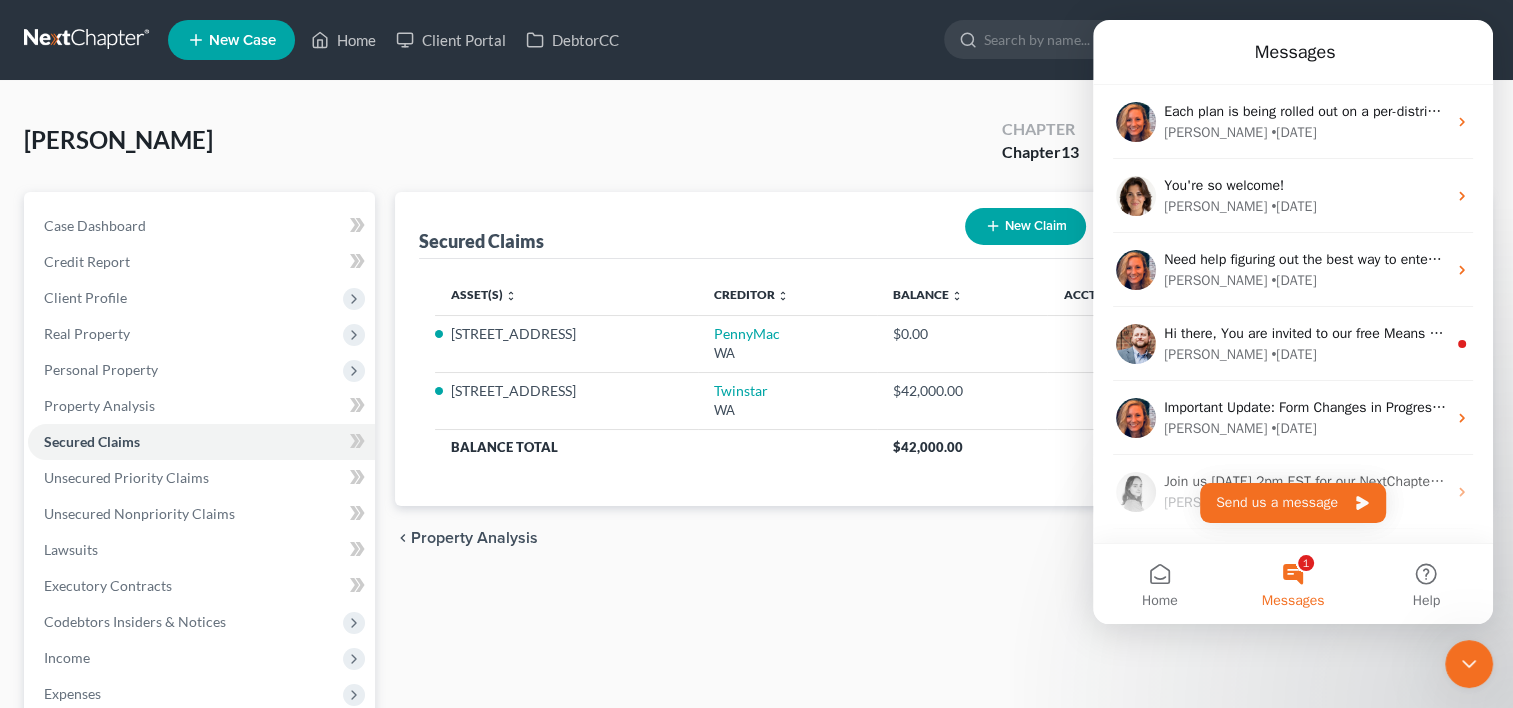 click on "1 Messages" at bounding box center [1292, 584] 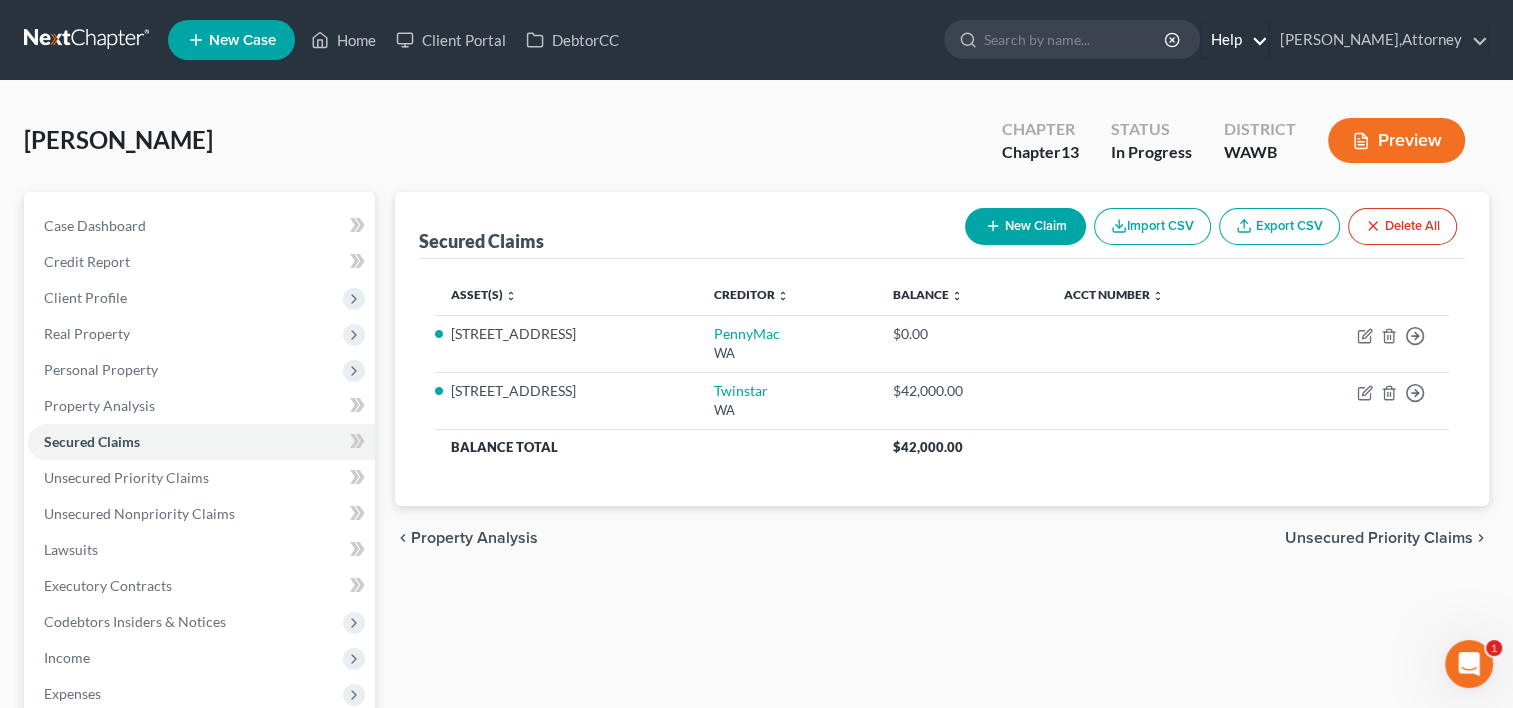 click on "Help" at bounding box center (1234, 40) 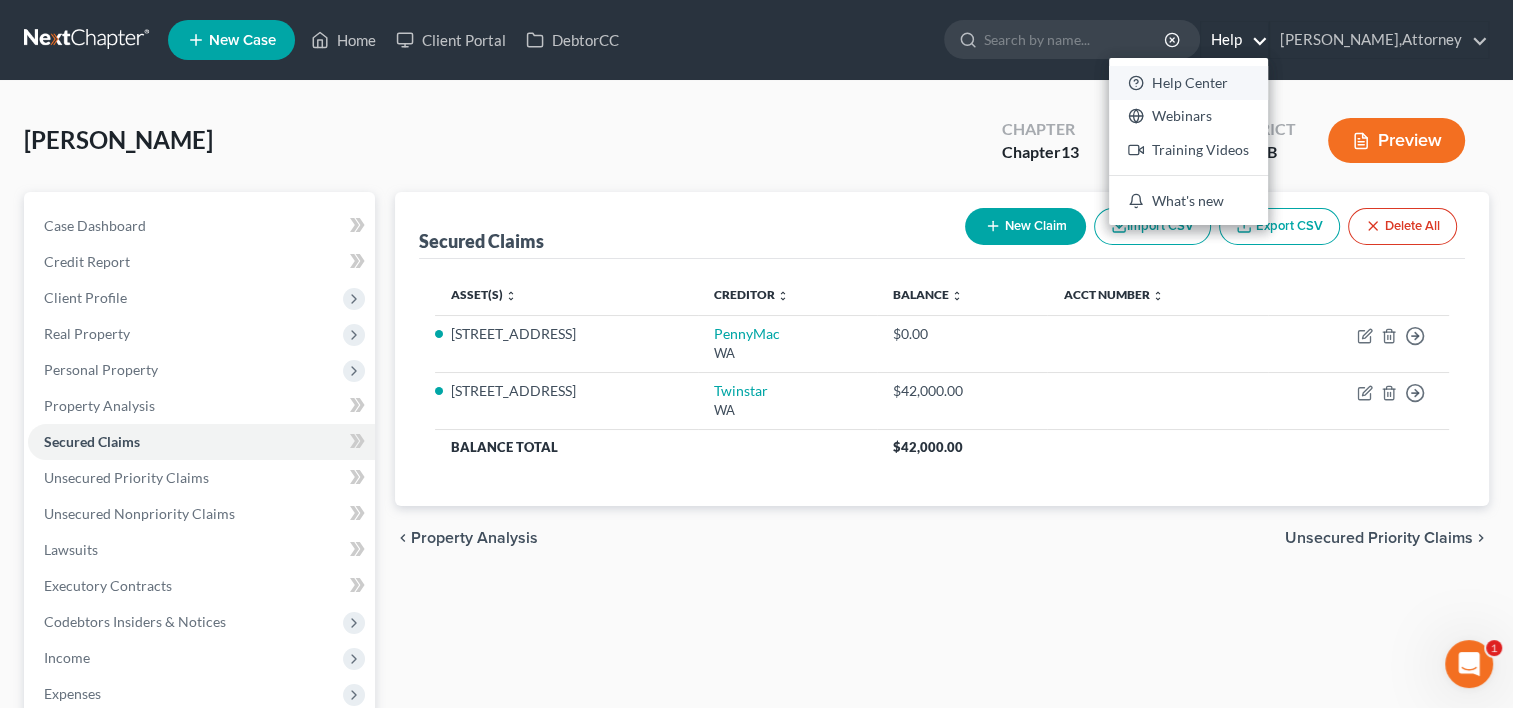 click on "Help Center" at bounding box center (1188, 83) 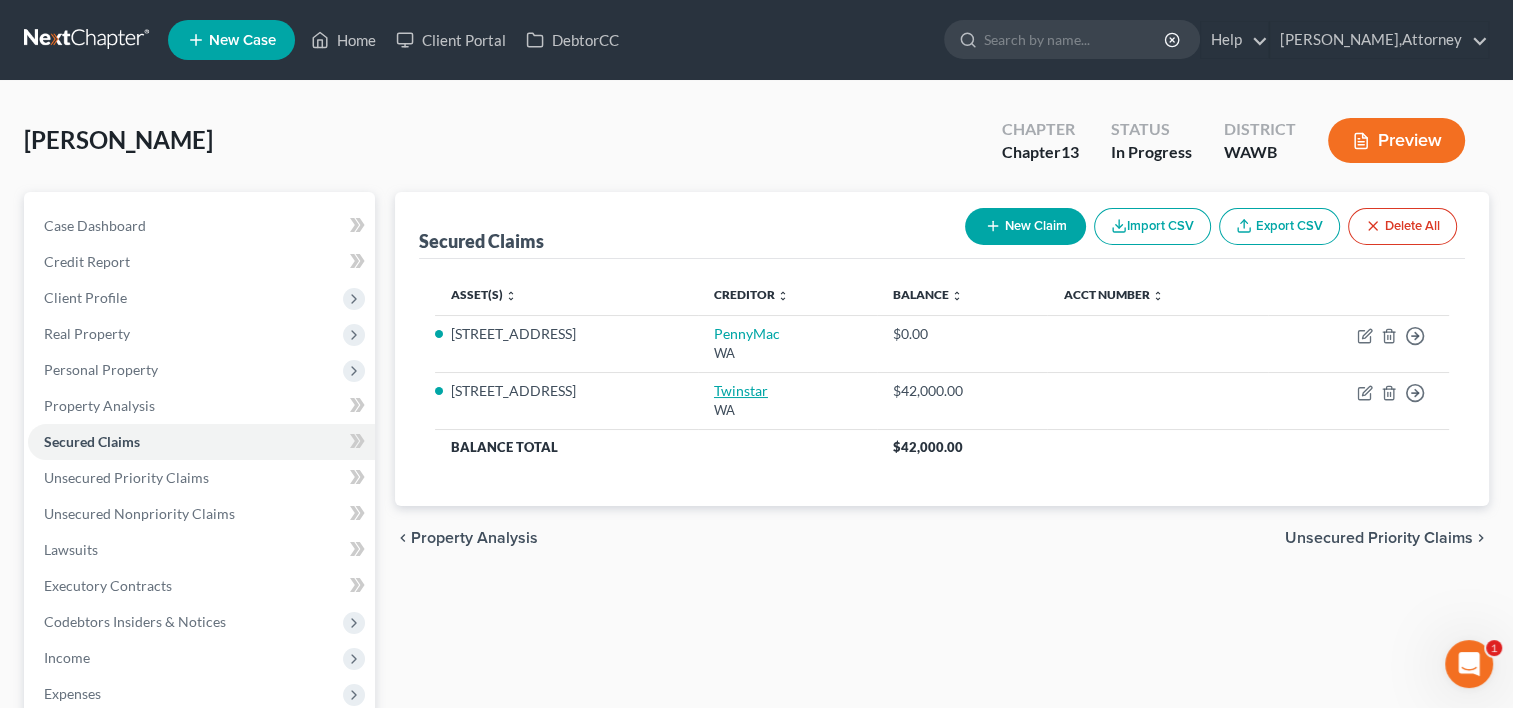 click on "Twinstar" at bounding box center (741, 390) 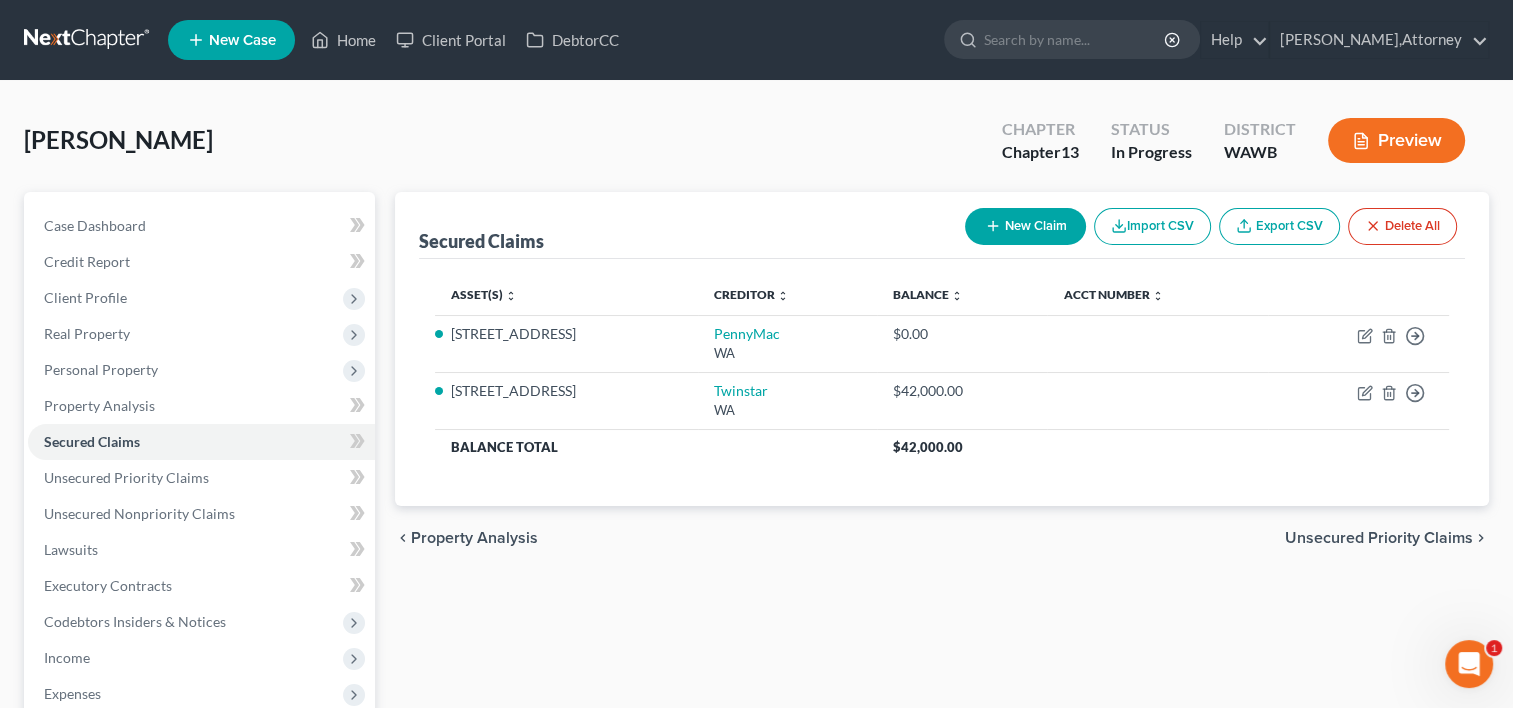 select on "50" 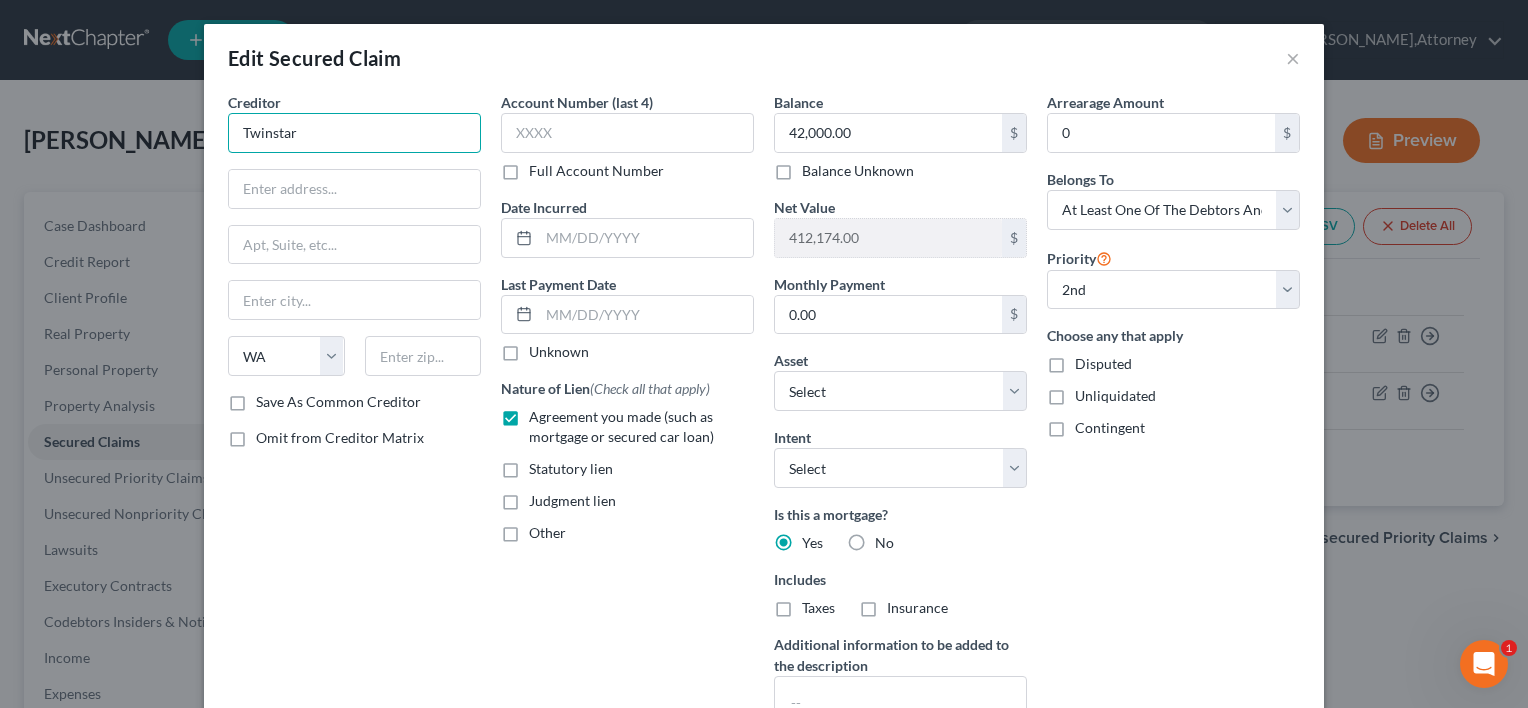 click on "Twinstar" at bounding box center (354, 133) 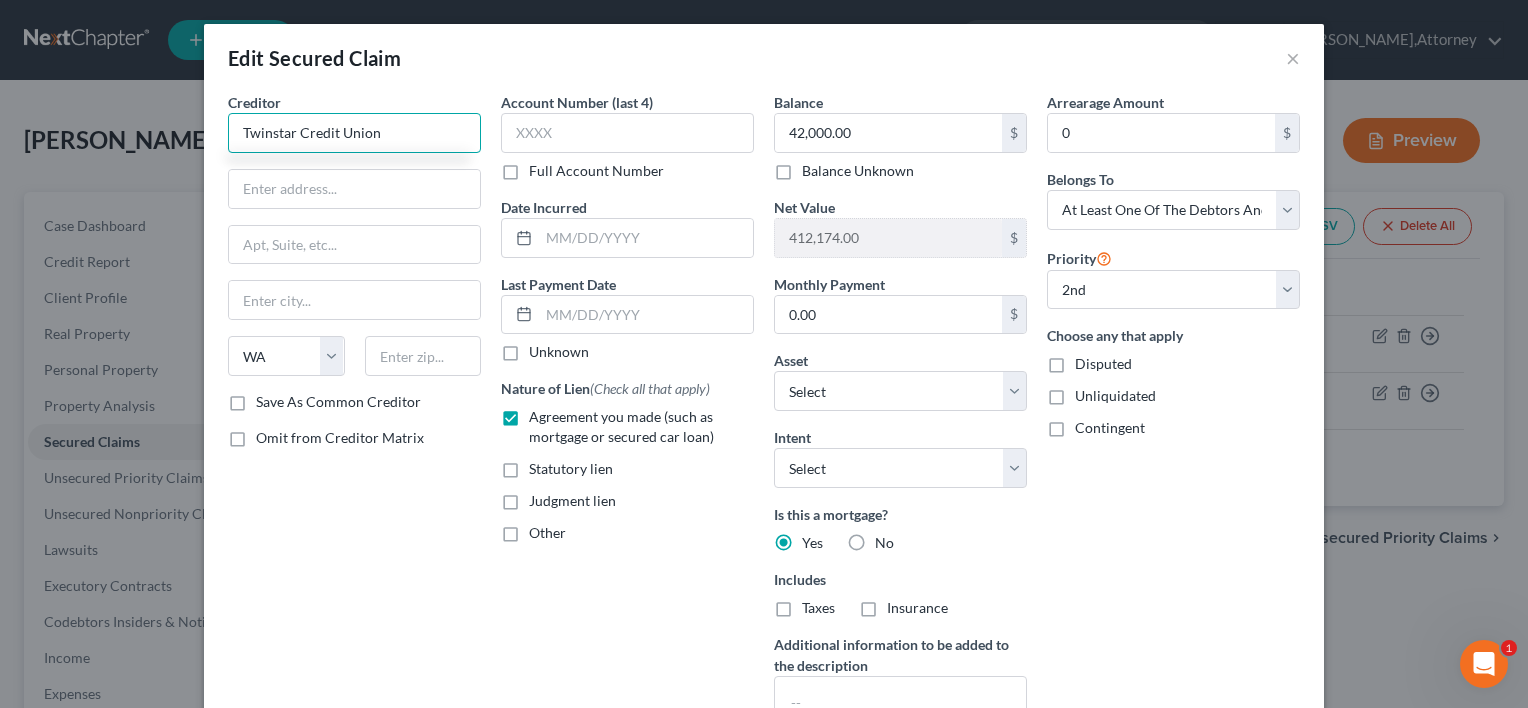 type on "Twinstar Credit Union" 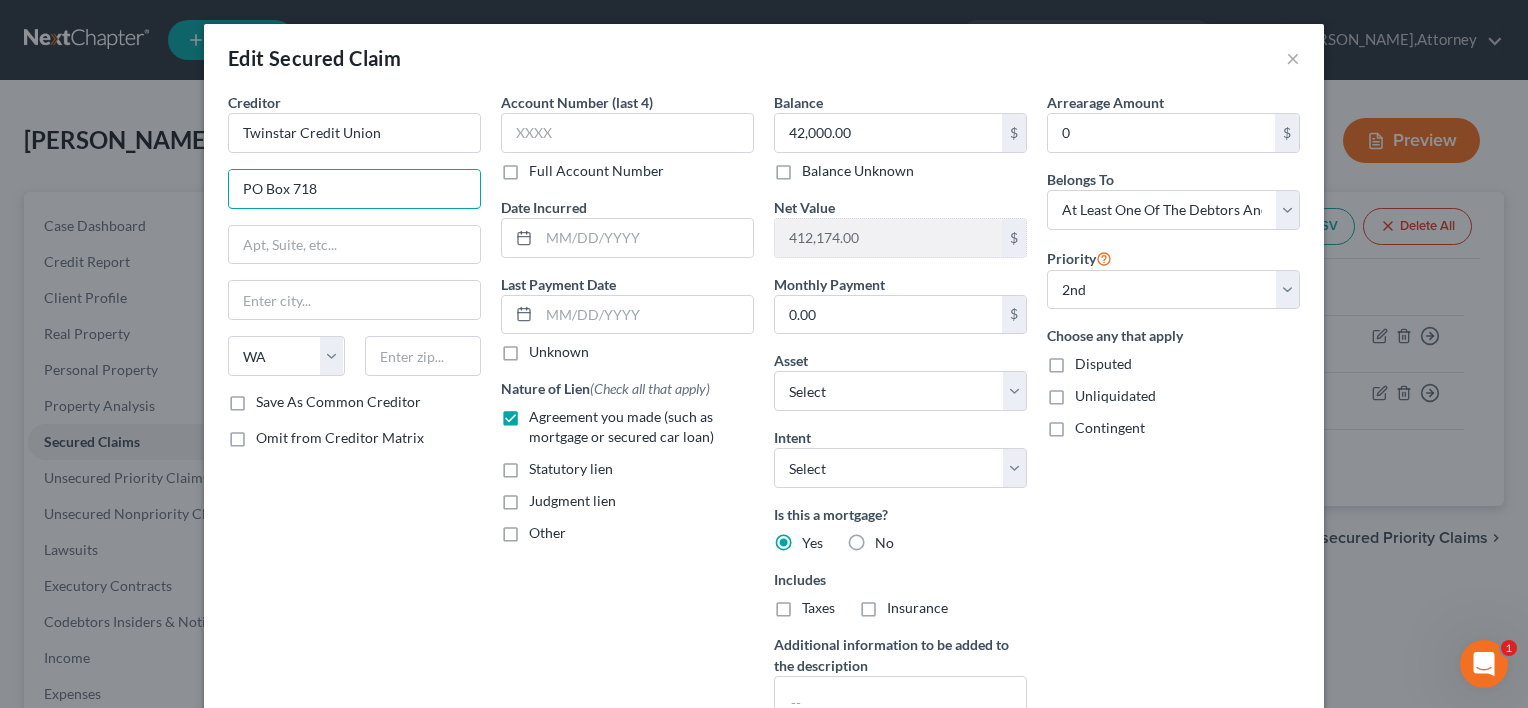 type on "PO Box 718" 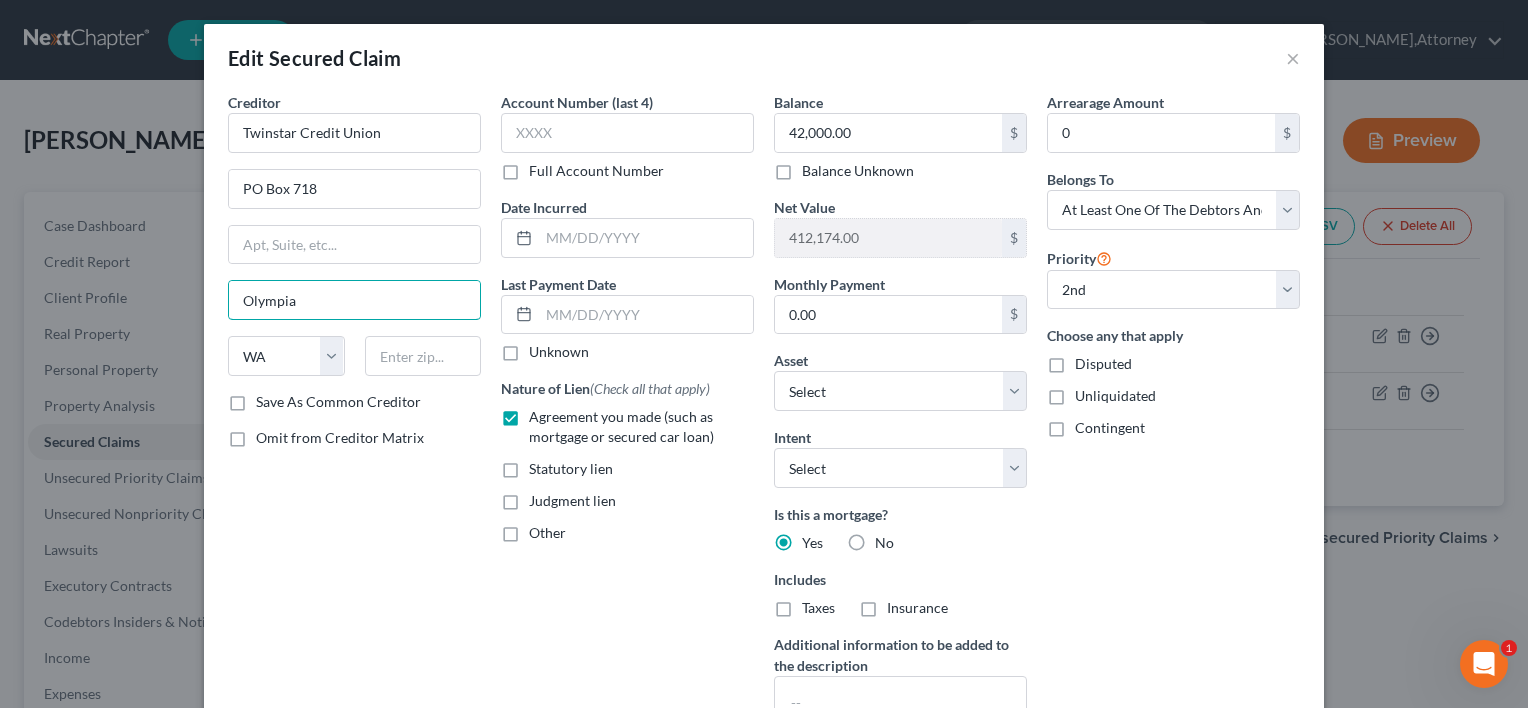 type on "Olympia" 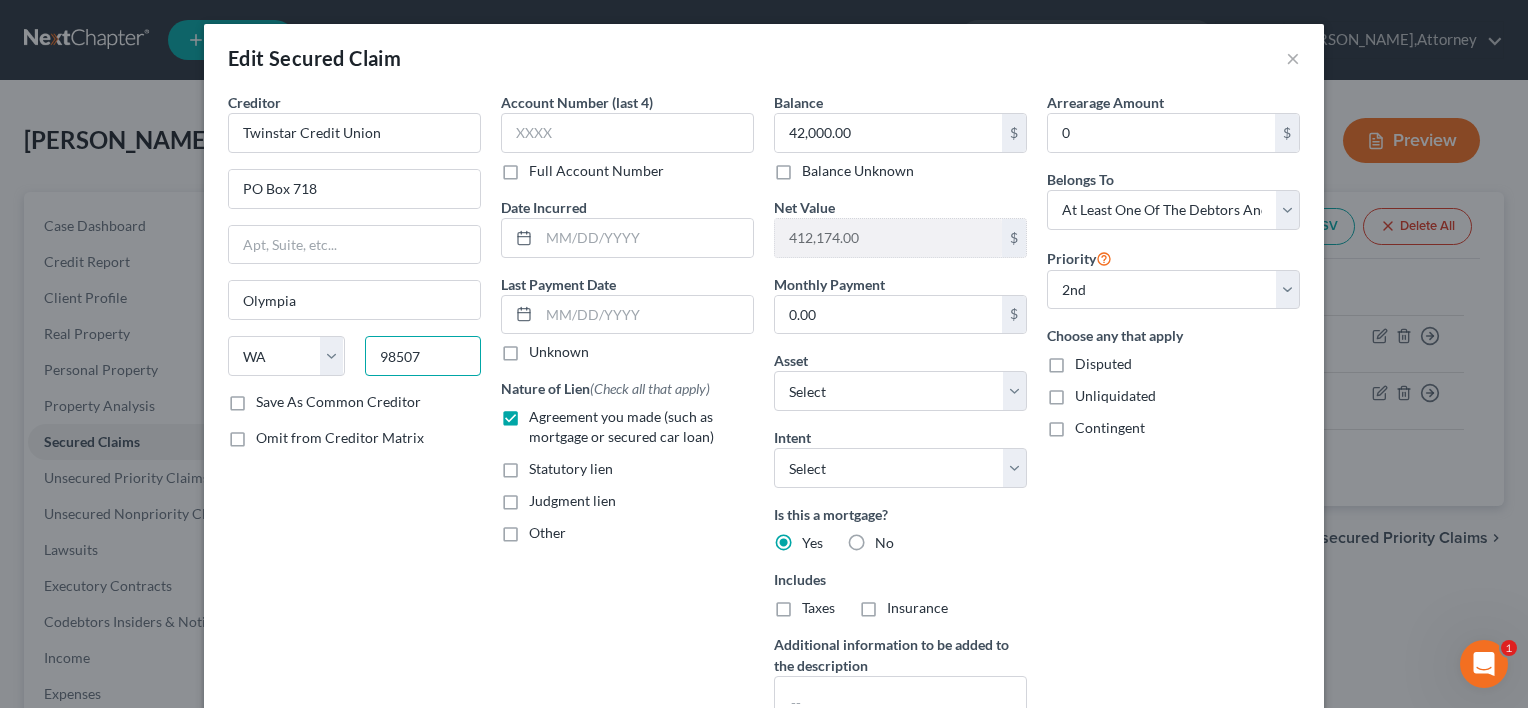 type on "98507" 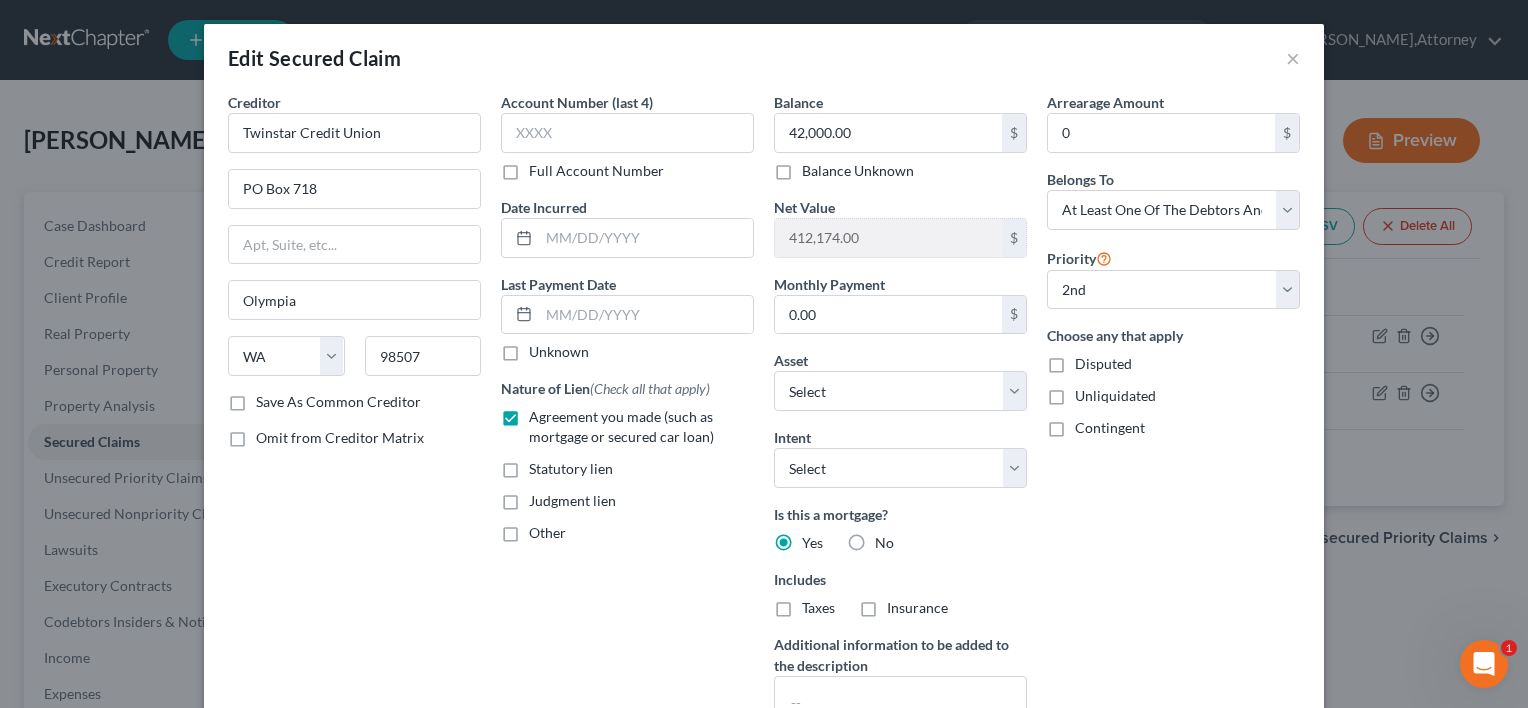 click on "Save As Common Creditor" at bounding box center [338, 402] 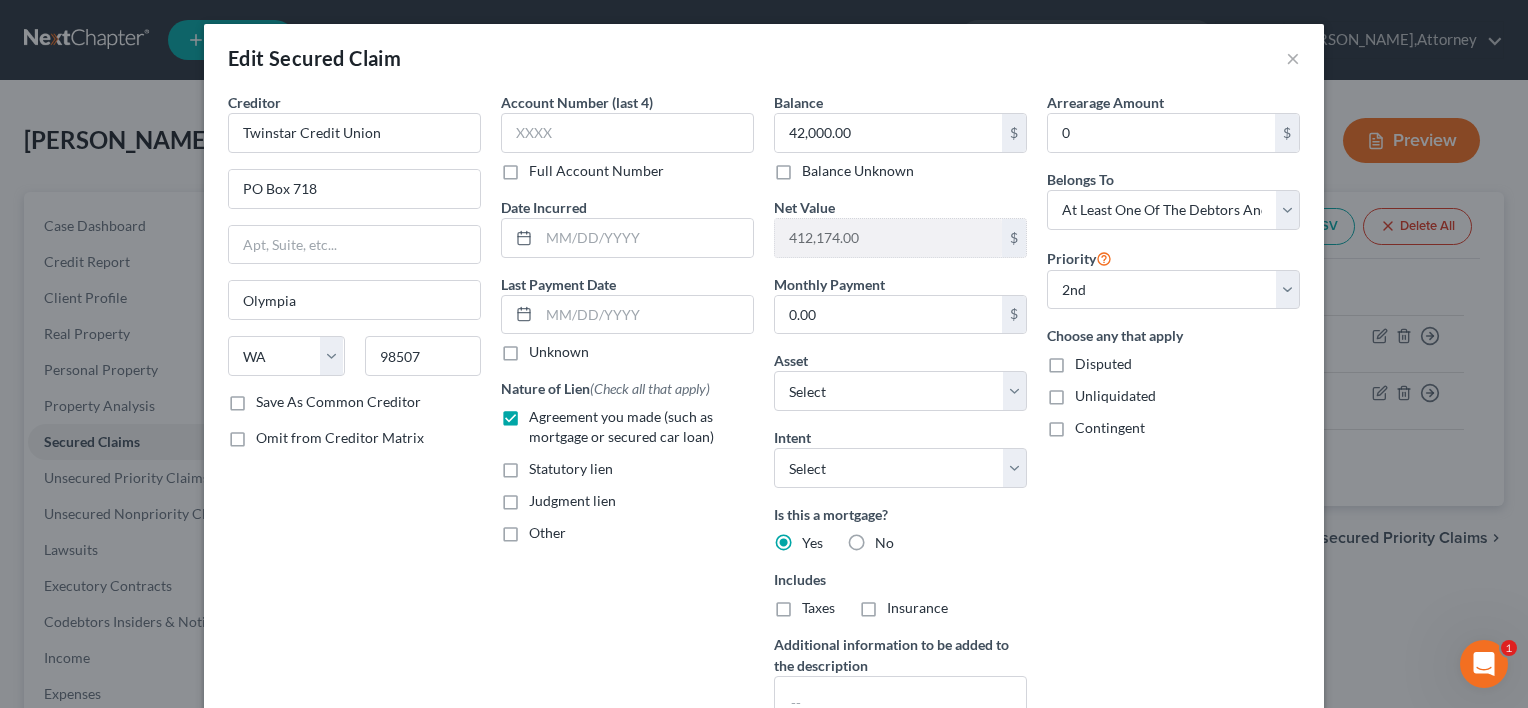 click on "Save As Common Creditor" at bounding box center [270, 398] 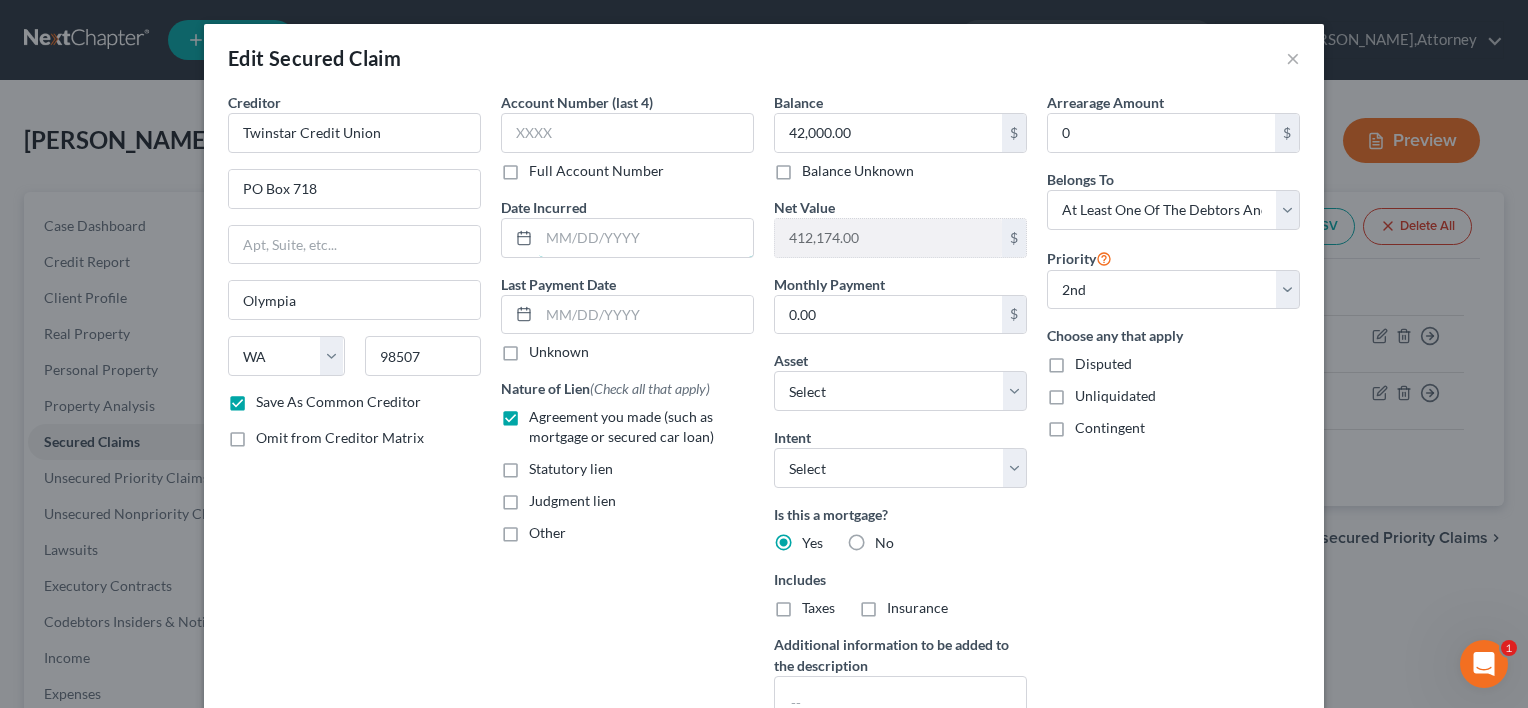 click at bounding box center [646, 238] 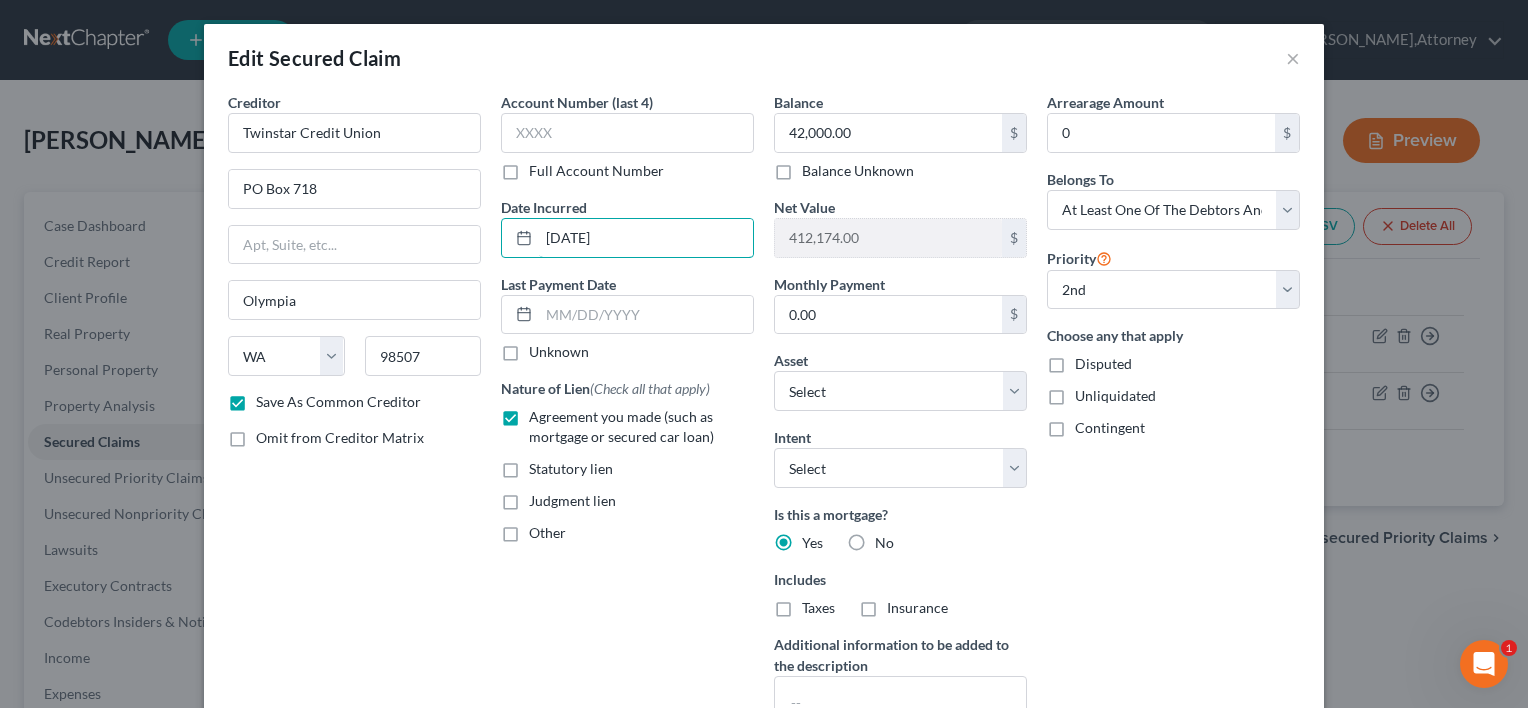 type on "[DATE]" 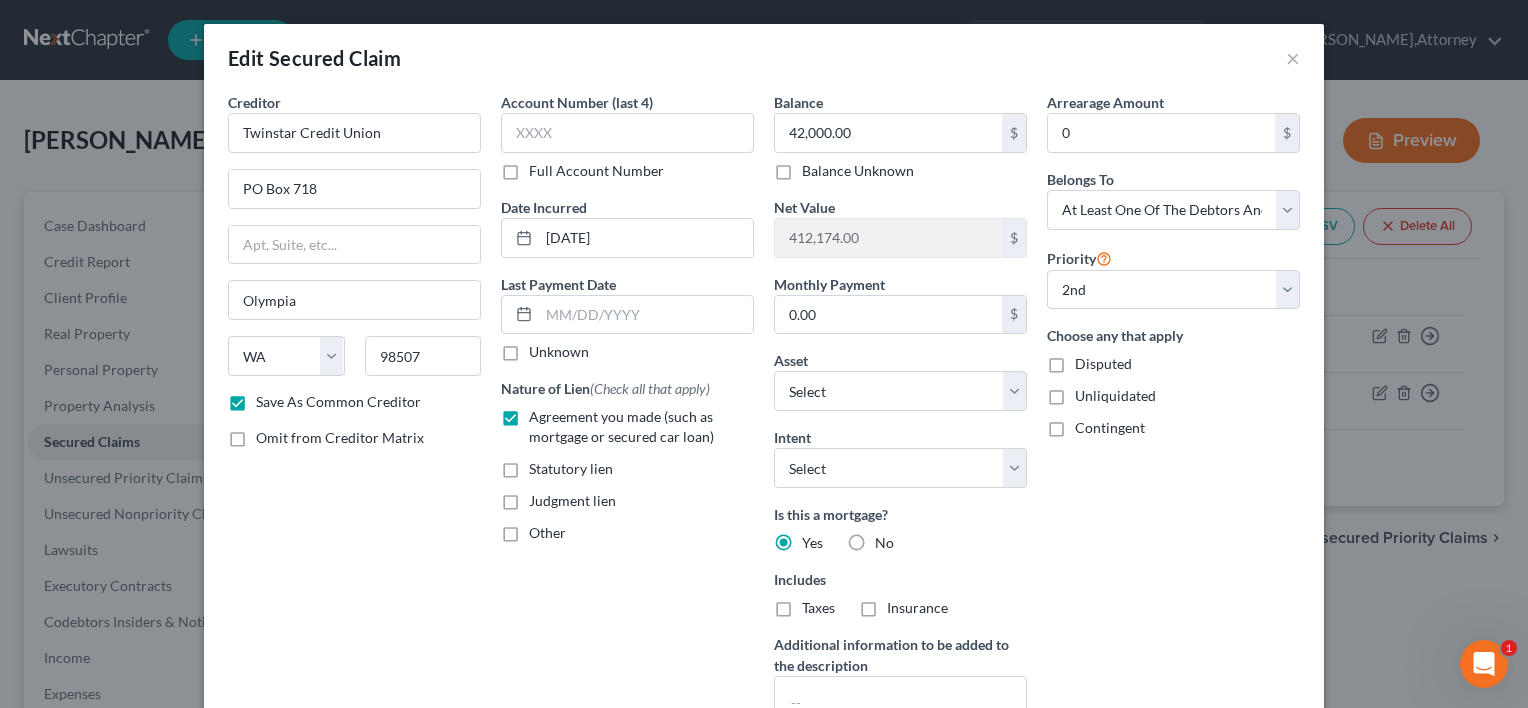 click on "Statutory lien" at bounding box center (571, 469) 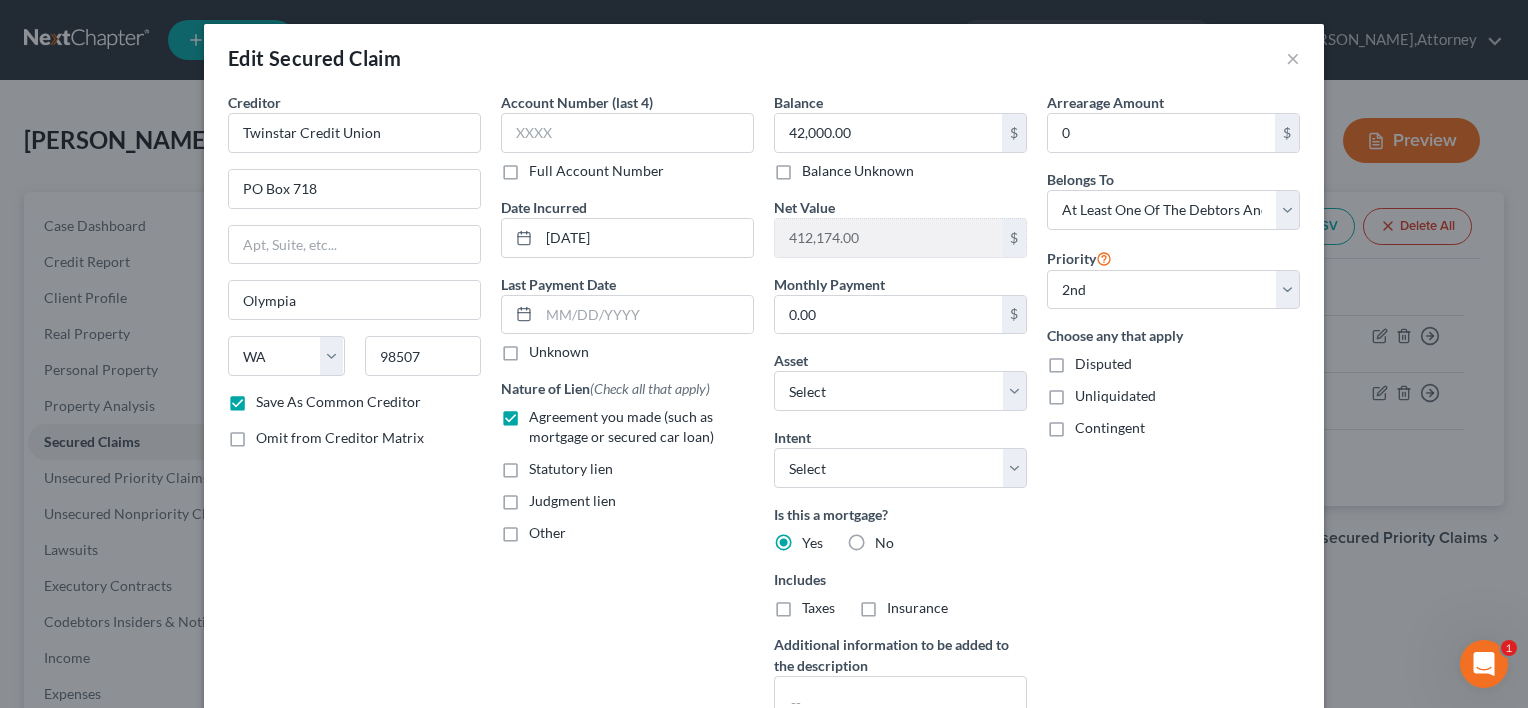 click on "Statutory lien" at bounding box center (543, 465) 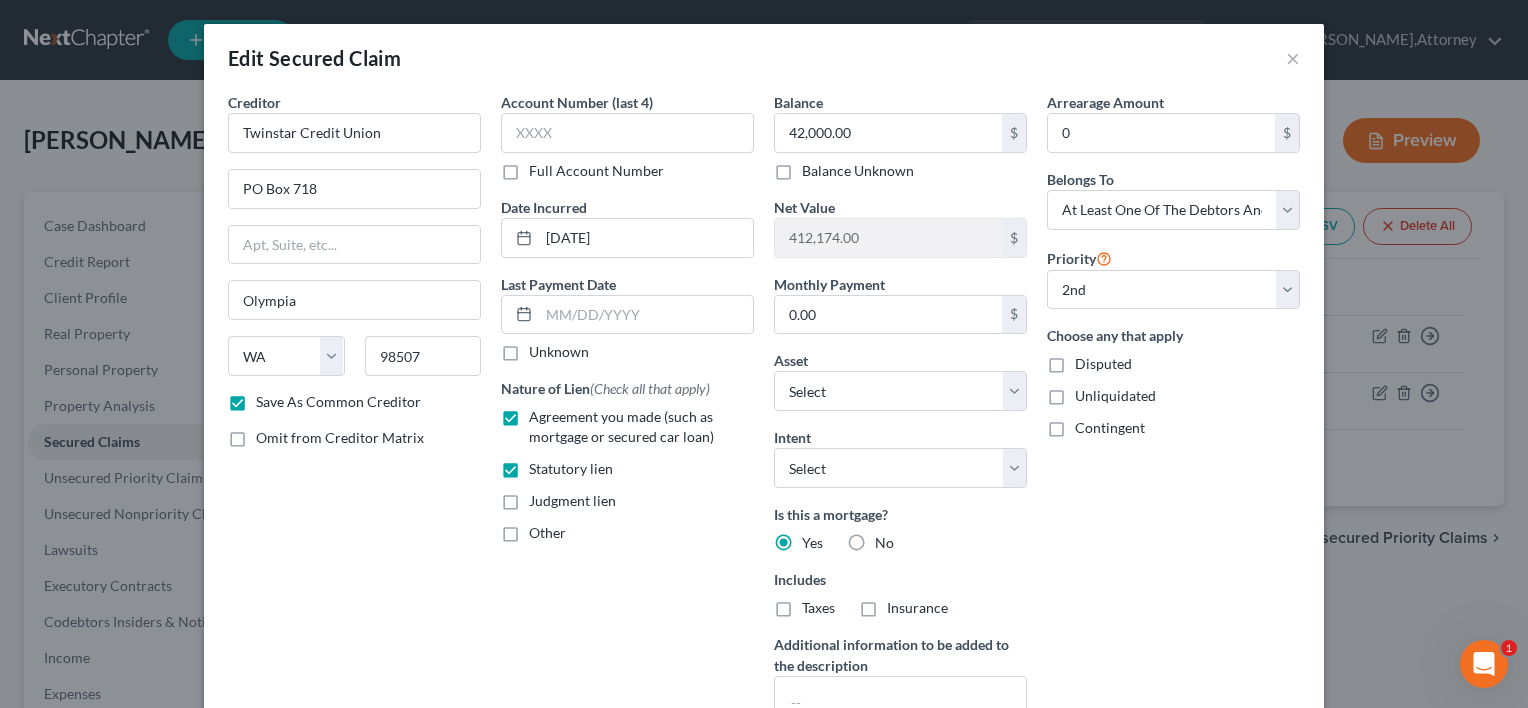 click on "Statutory lien" at bounding box center (571, 469) 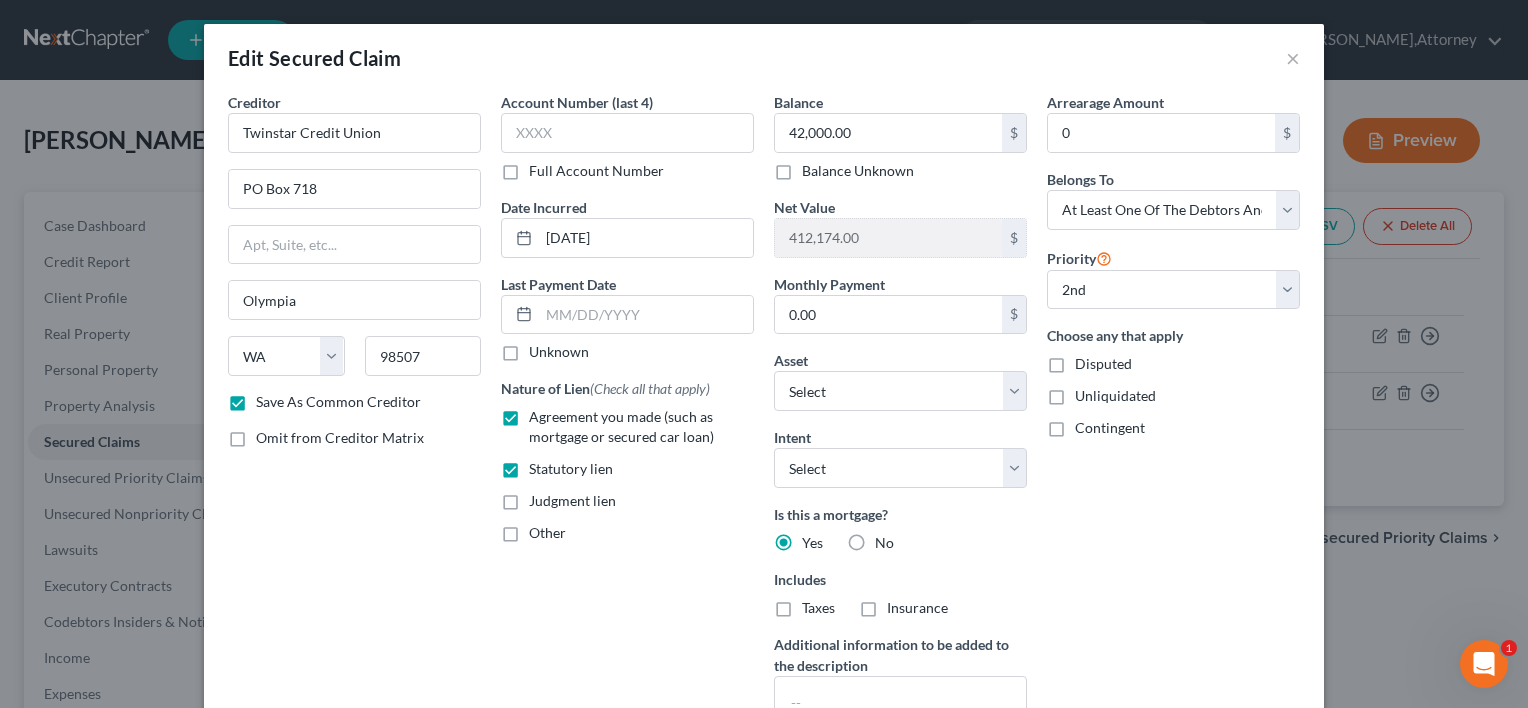 click on "Statutory lien" at bounding box center [543, 465] 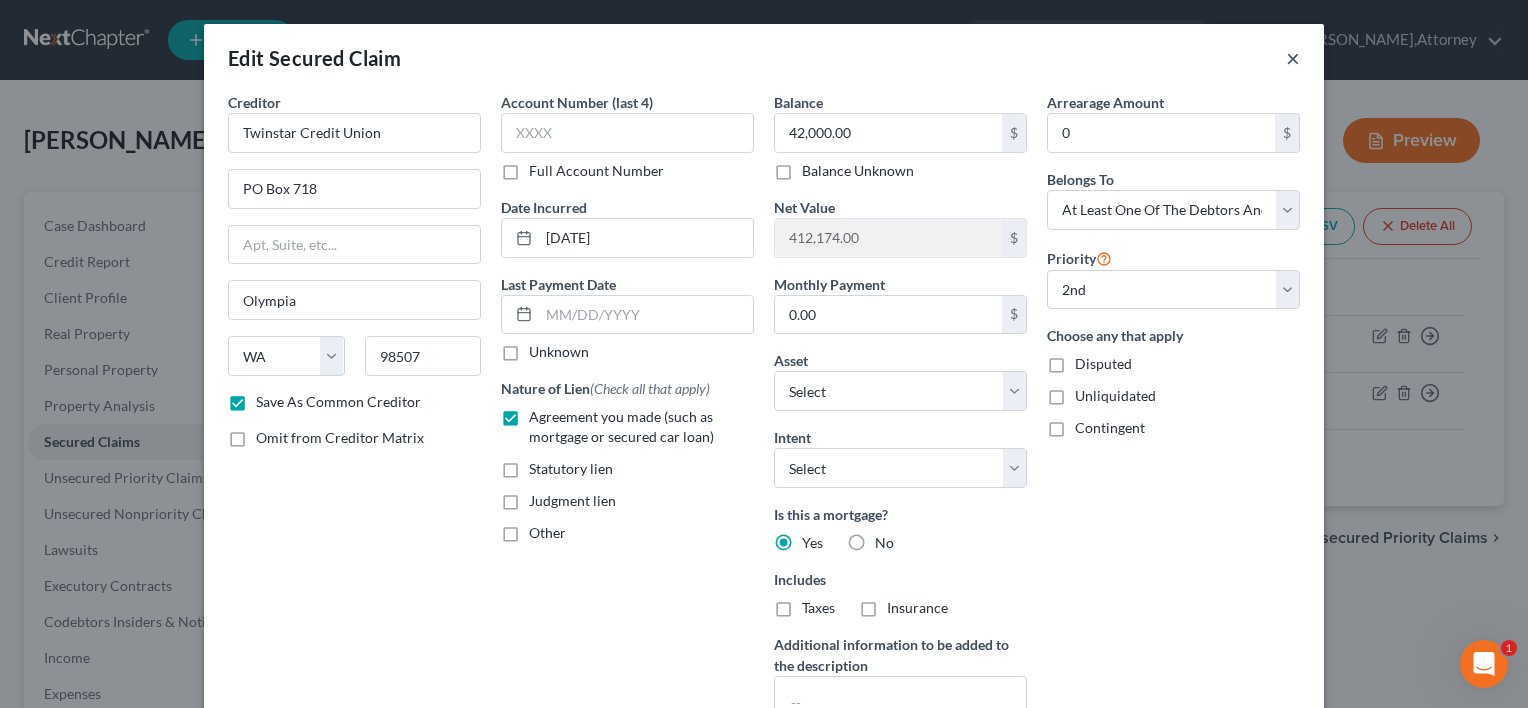 click on "×" at bounding box center (1293, 58) 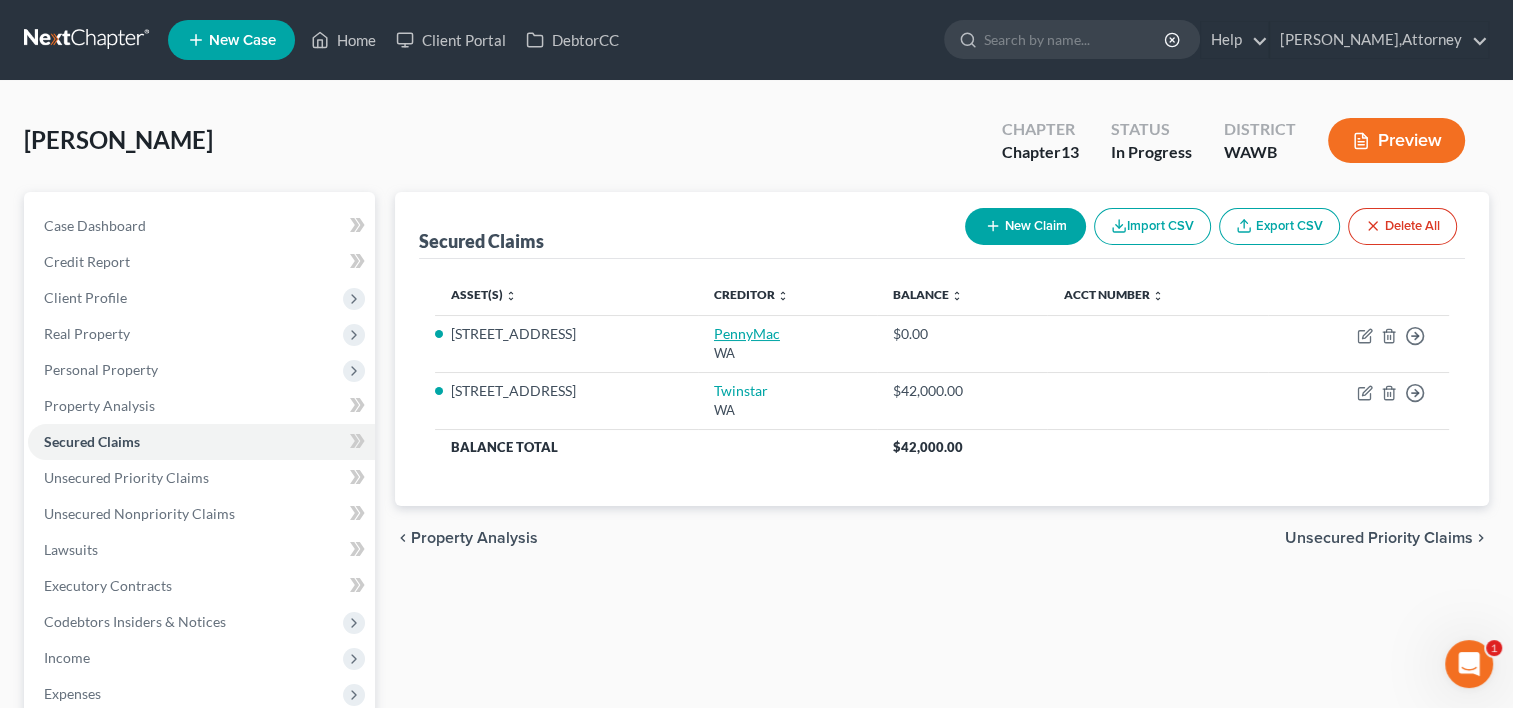 click on "PennyMac" at bounding box center (747, 333) 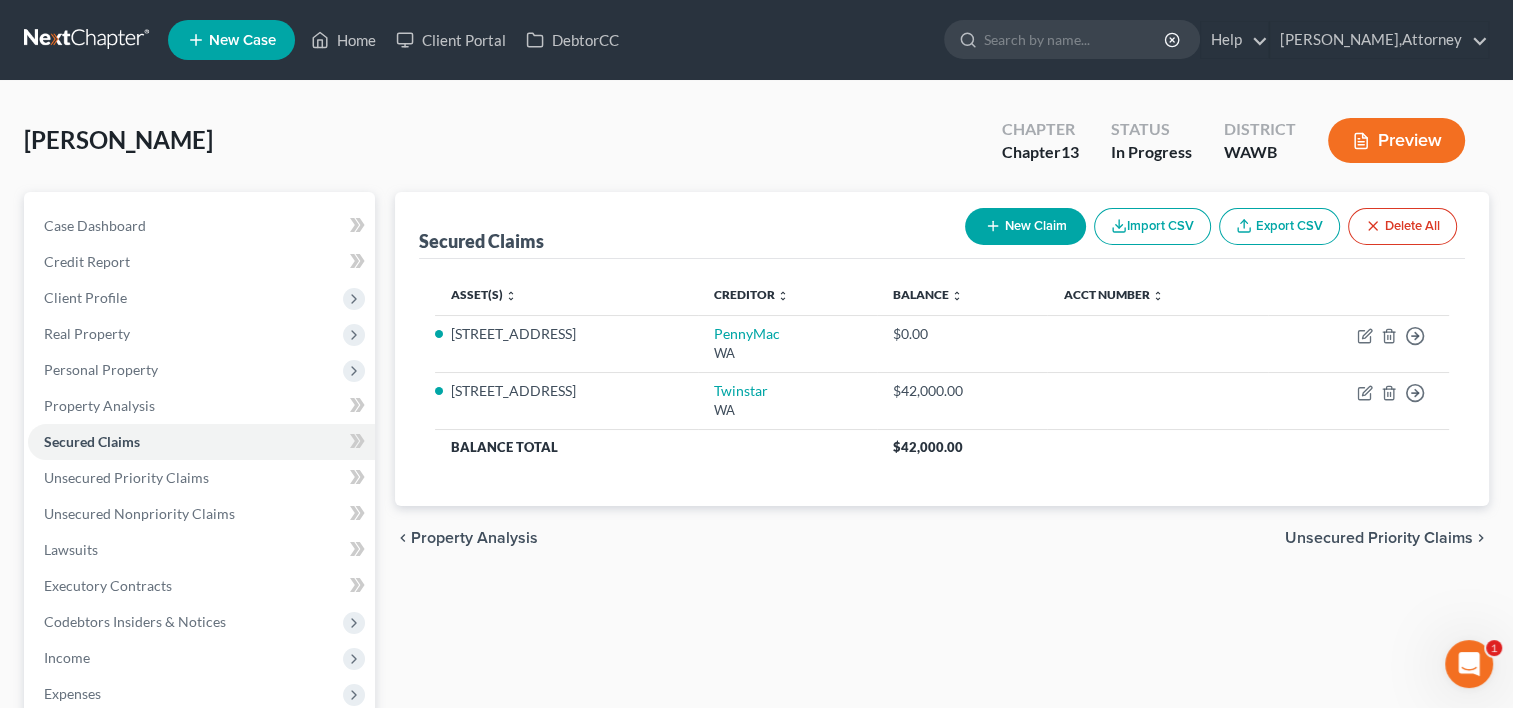 select on "50" 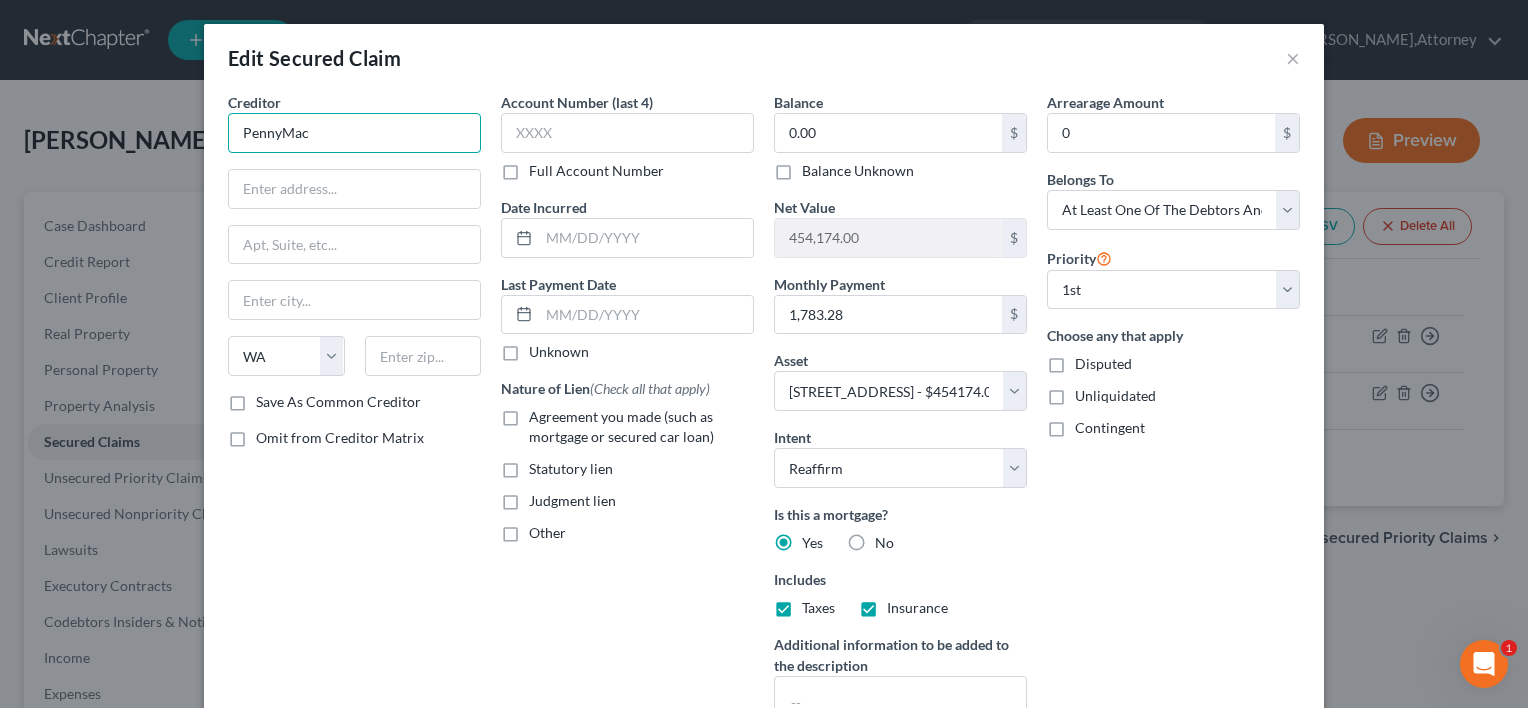 click on "PennyMac" at bounding box center (354, 133) 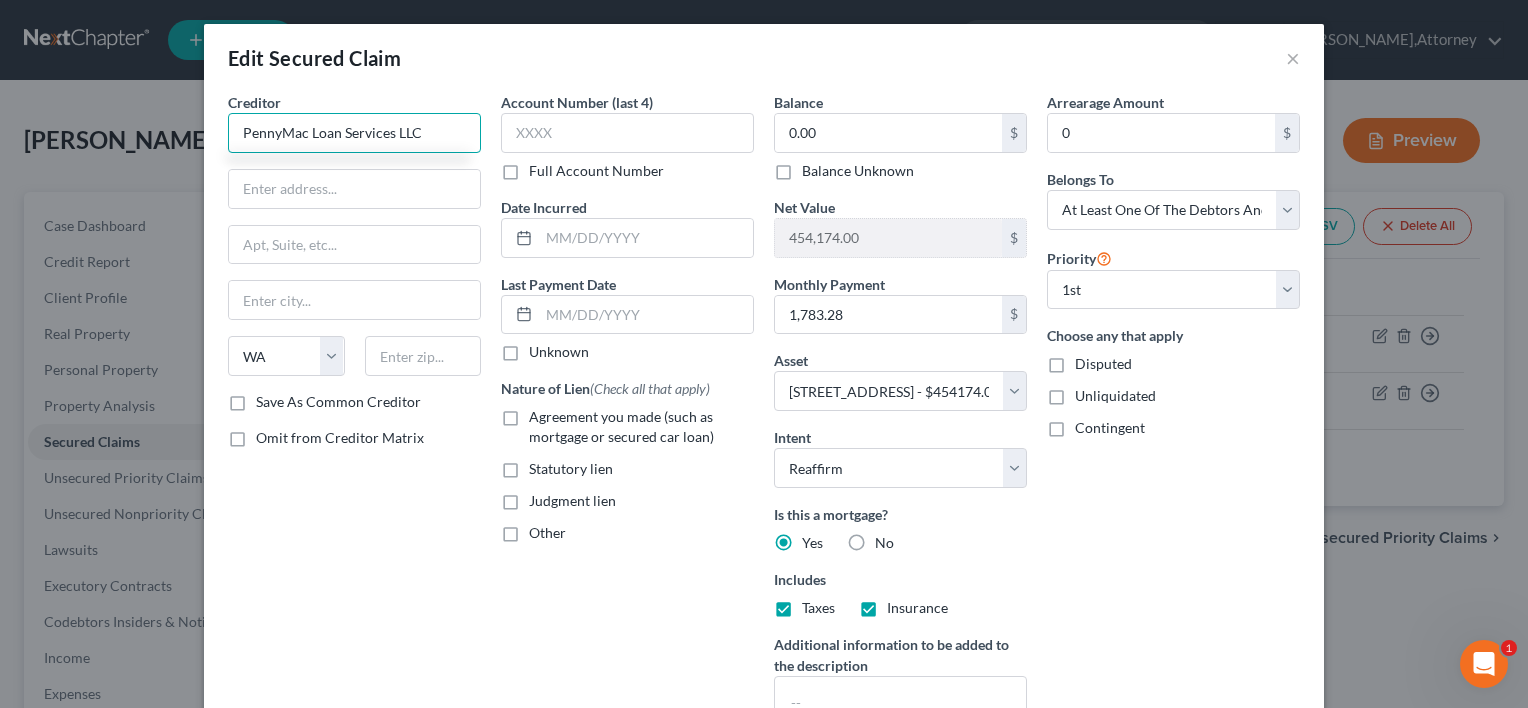 type on "PennyMac Loan Services LLC" 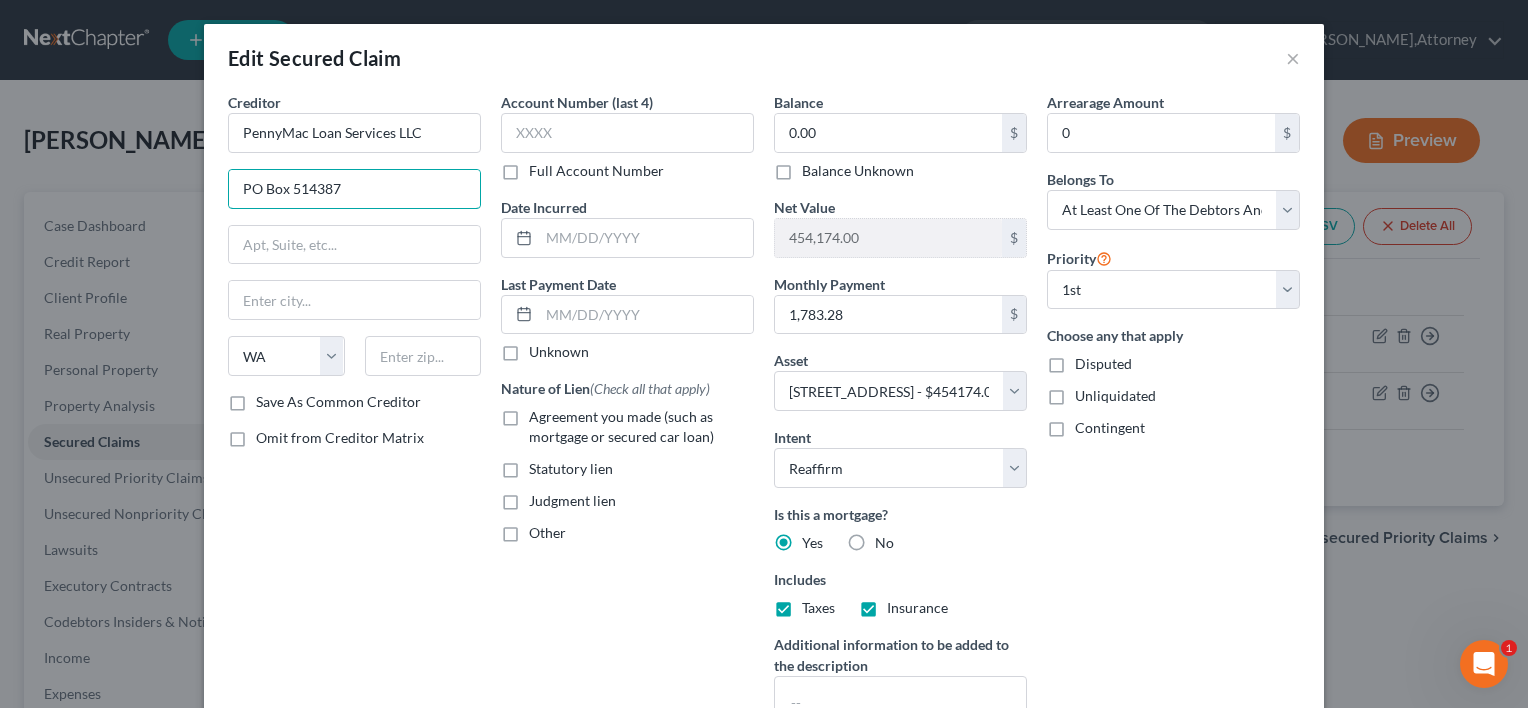 type on "PO Box 514387" 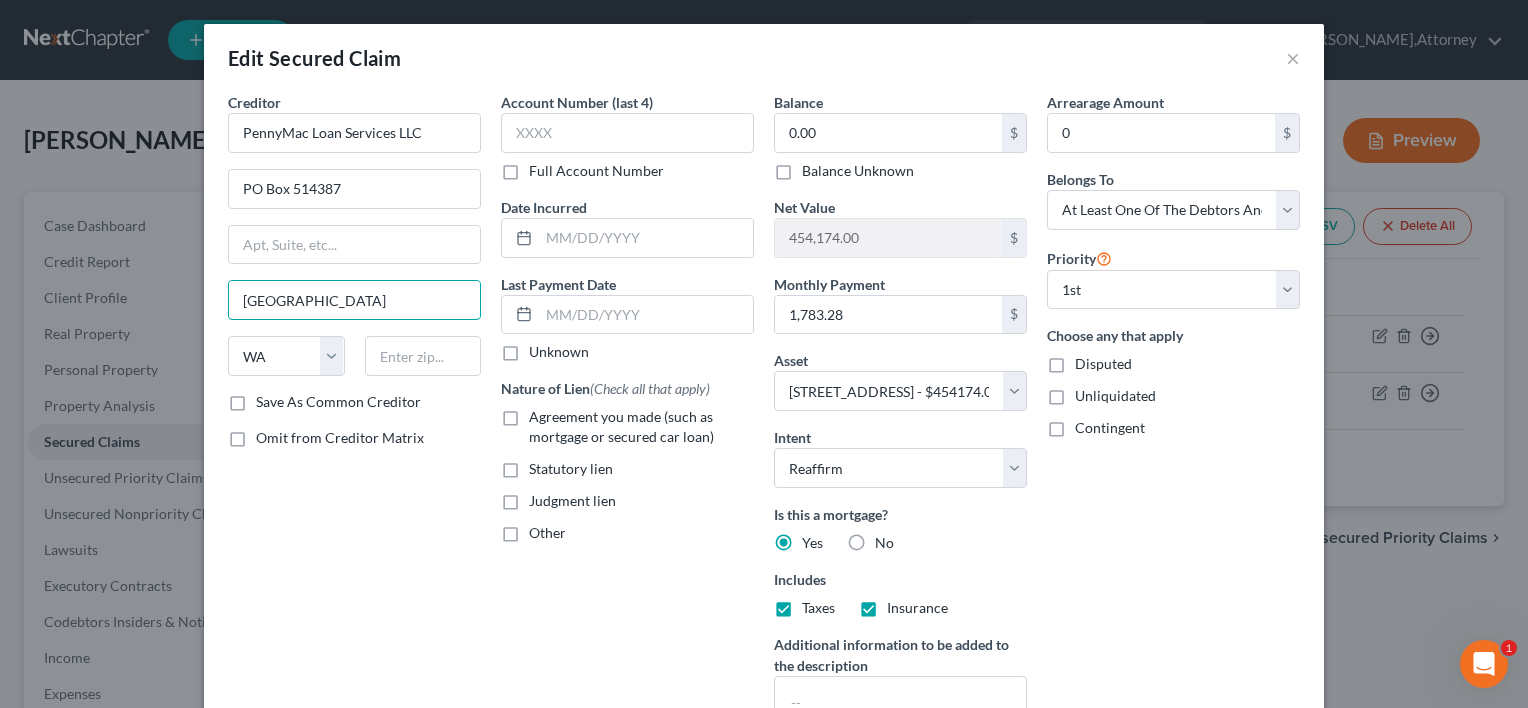 type on "[GEOGRAPHIC_DATA]" 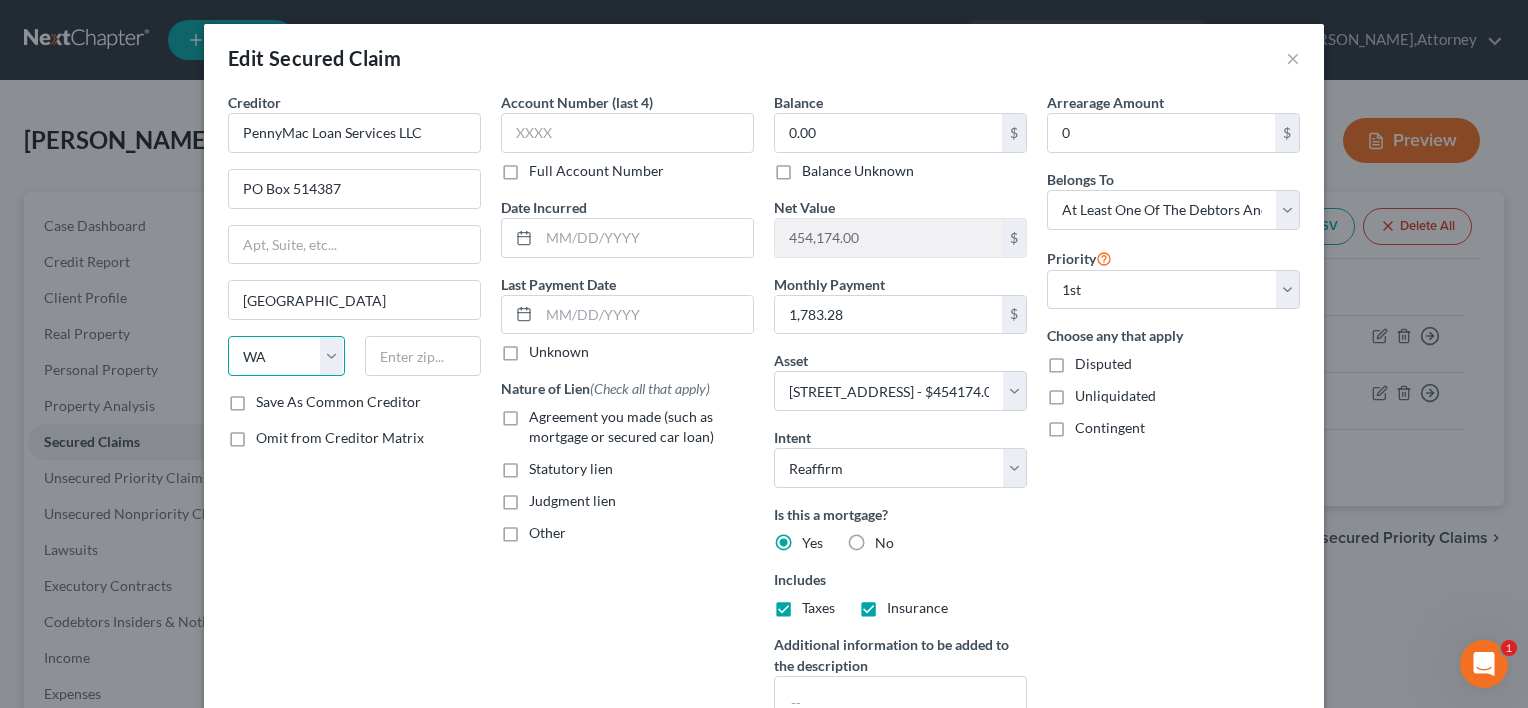 click on "State [US_STATE] AK AR AZ CA CO CT DE DC [GEOGRAPHIC_DATA] [GEOGRAPHIC_DATA] GU HI ID IL IN [GEOGRAPHIC_DATA] [GEOGRAPHIC_DATA] [GEOGRAPHIC_DATA] LA ME MD [GEOGRAPHIC_DATA] [GEOGRAPHIC_DATA] [GEOGRAPHIC_DATA] [GEOGRAPHIC_DATA] [GEOGRAPHIC_DATA] MT NC [GEOGRAPHIC_DATA] [GEOGRAPHIC_DATA] [GEOGRAPHIC_DATA] NH [GEOGRAPHIC_DATA] [GEOGRAPHIC_DATA] [GEOGRAPHIC_DATA] [GEOGRAPHIC_DATA] [GEOGRAPHIC_DATA] [GEOGRAPHIC_DATA] [GEOGRAPHIC_DATA] PR RI SC SD [GEOGRAPHIC_DATA] [GEOGRAPHIC_DATA] [GEOGRAPHIC_DATA] VI [GEOGRAPHIC_DATA] [GEOGRAPHIC_DATA] [GEOGRAPHIC_DATA] WV WI WY" at bounding box center (286, 356) 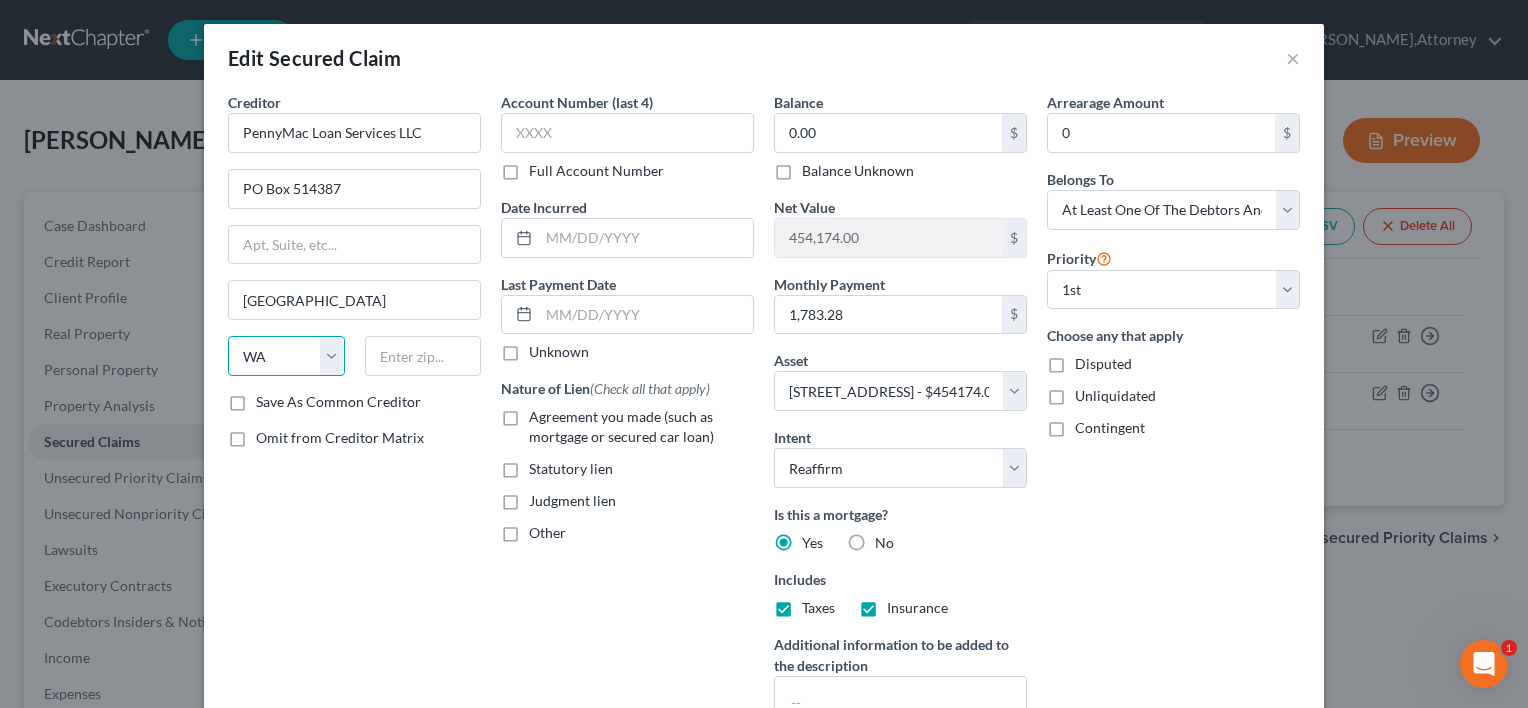 select on "4" 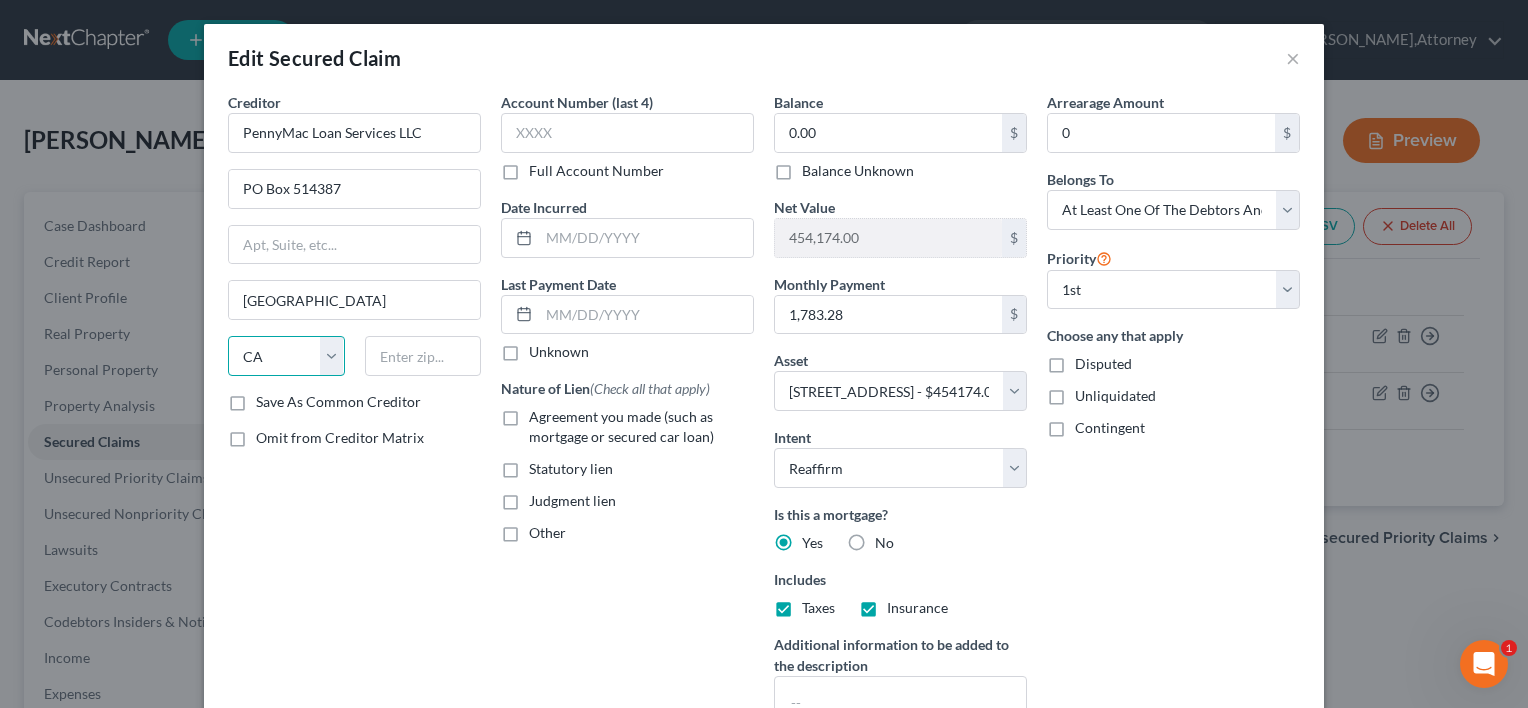 click on "State [US_STATE] AK AR AZ CA CO CT DE DC [GEOGRAPHIC_DATA] [GEOGRAPHIC_DATA] GU HI ID IL IN [GEOGRAPHIC_DATA] [GEOGRAPHIC_DATA] [GEOGRAPHIC_DATA] LA ME MD [GEOGRAPHIC_DATA] [GEOGRAPHIC_DATA] [GEOGRAPHIC_DATA] [GEOGRAPHIC_DATA] [GEOGRAPHIC_DATA] MT NC [GEOGRAPHIC_DATA] [GEOGRAPHIC_DATA] [GEOGRAPHIC_DATA] NH [GEOGRAPHIC_DATA] [GEOGRAPHIC_DATA] [GEOGRAPHIC_DATA] [GEOGRAPHIC_DATA] [GEOGRAPHIC_DATA] [GEOGRAPHIC_DATA] [GEOGRAPHIC_DATA] PR RI SC SD [GEOGRAPHIC_DATA] [GEOGRAPHIC_DATA] [GEOGRAPHIC_DATA] VI [GEOGRAPHIC_DATA] [GEOGRAPHIC_DATA] [GEOGRAPHIC_DATA] WV WI WY" at bounding box center (286, 356) 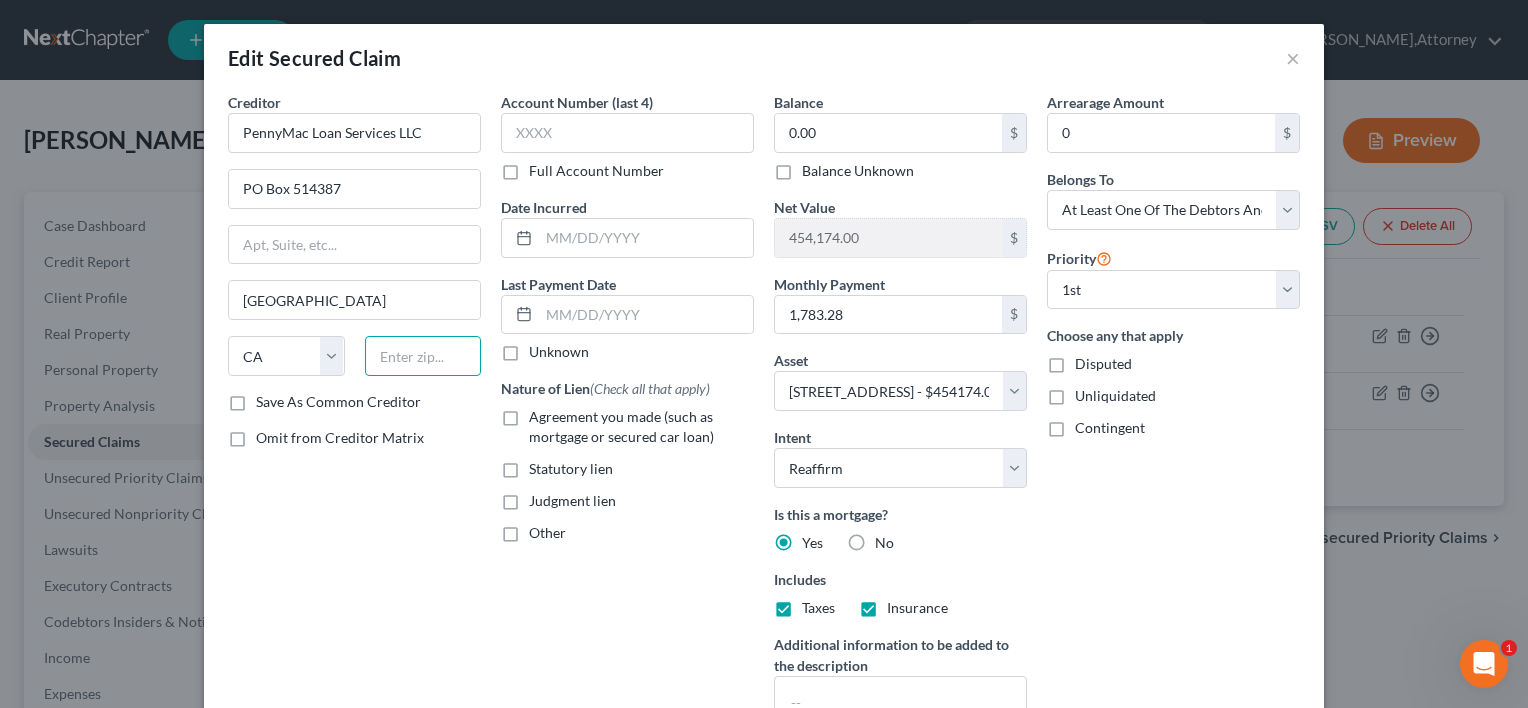 click at bounding box center [423, 356] 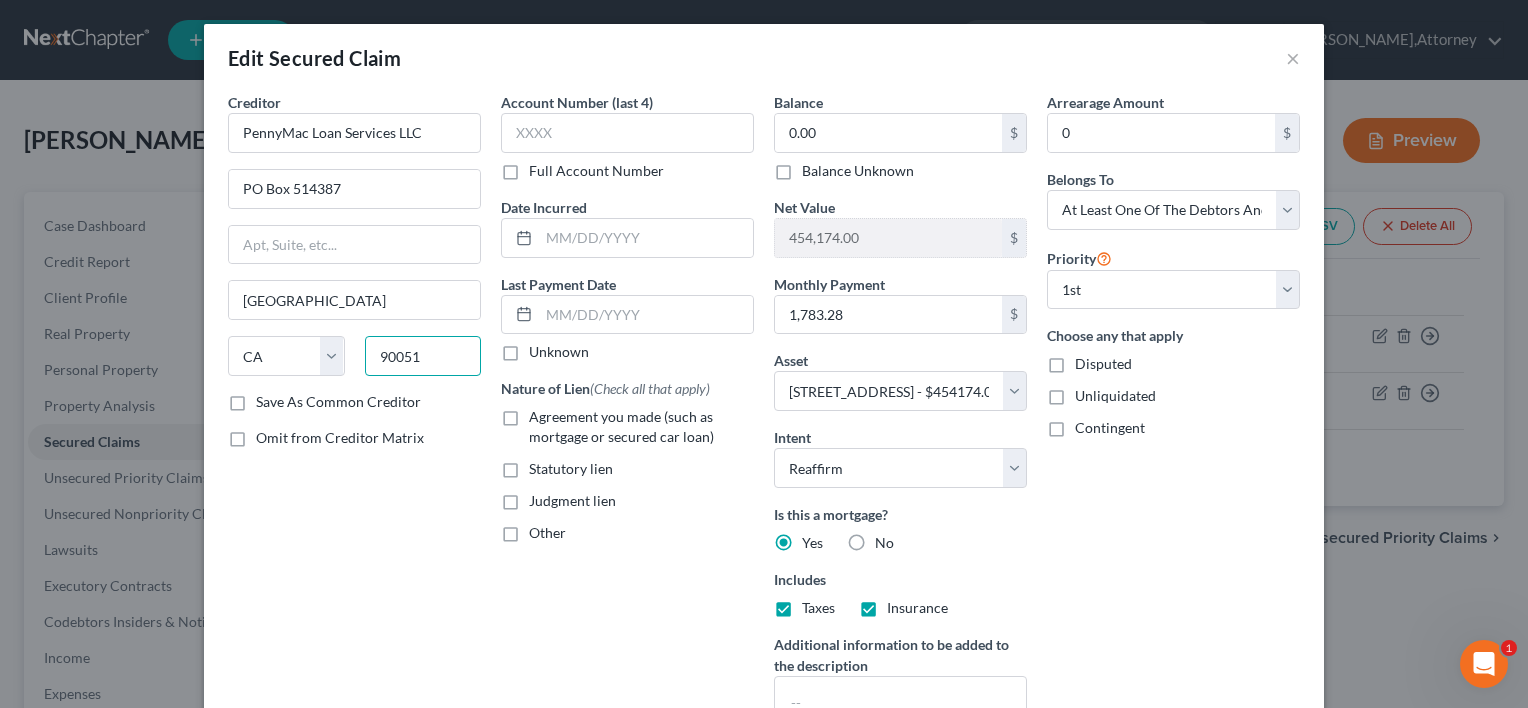 type on "90051" 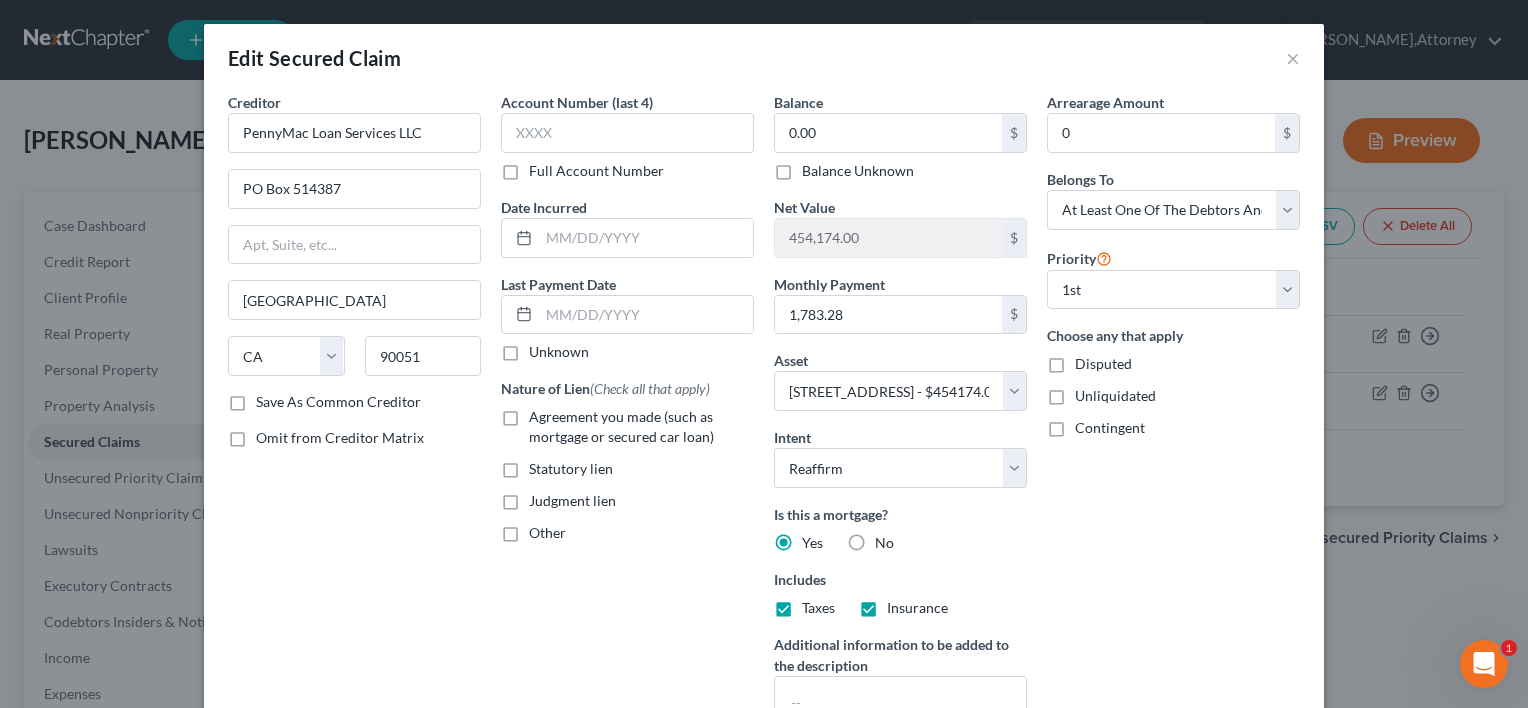 click on "Save As Common Creditor" at bounding box center (338, 402) 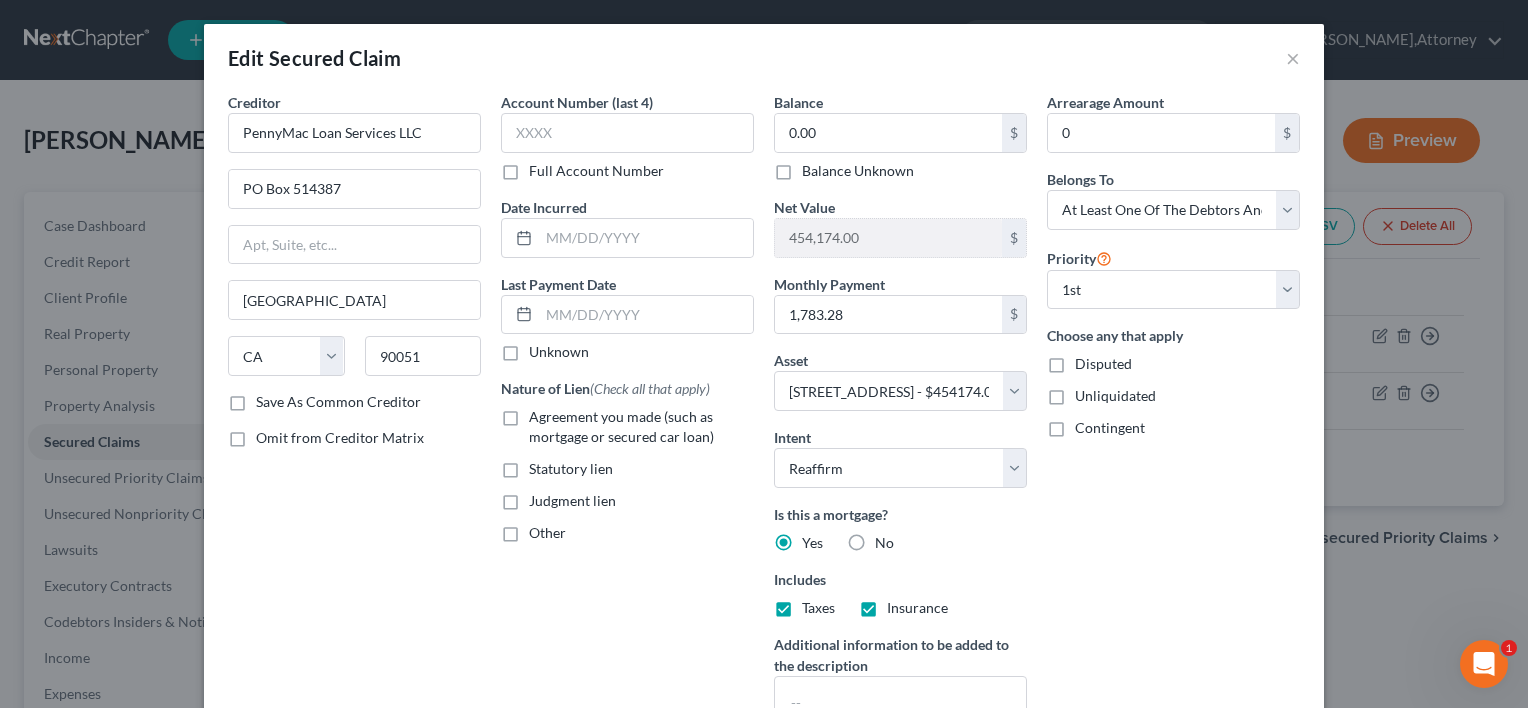 click on "Save As Common Creditor" at bounding box center (270, 398) 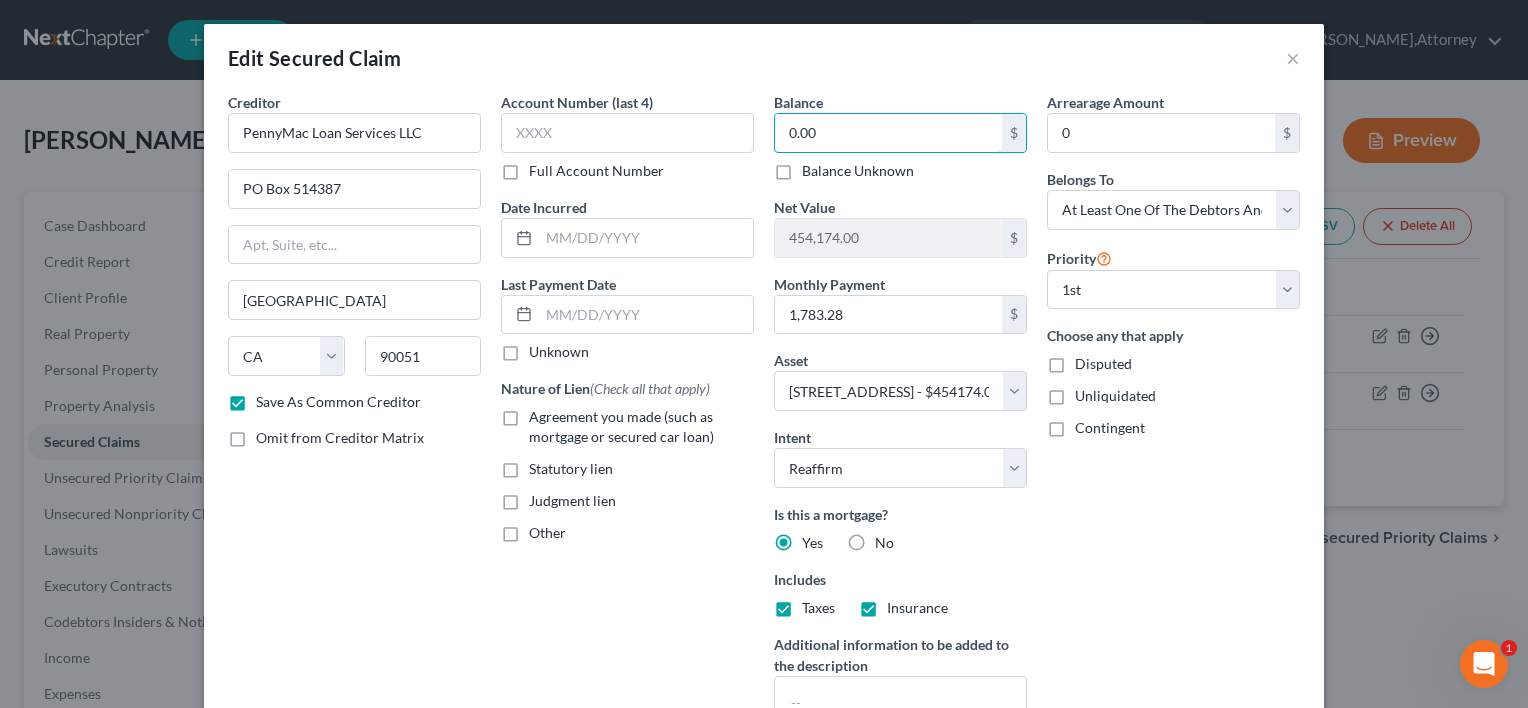 click on "0.00" at bounding box center (888, 133) 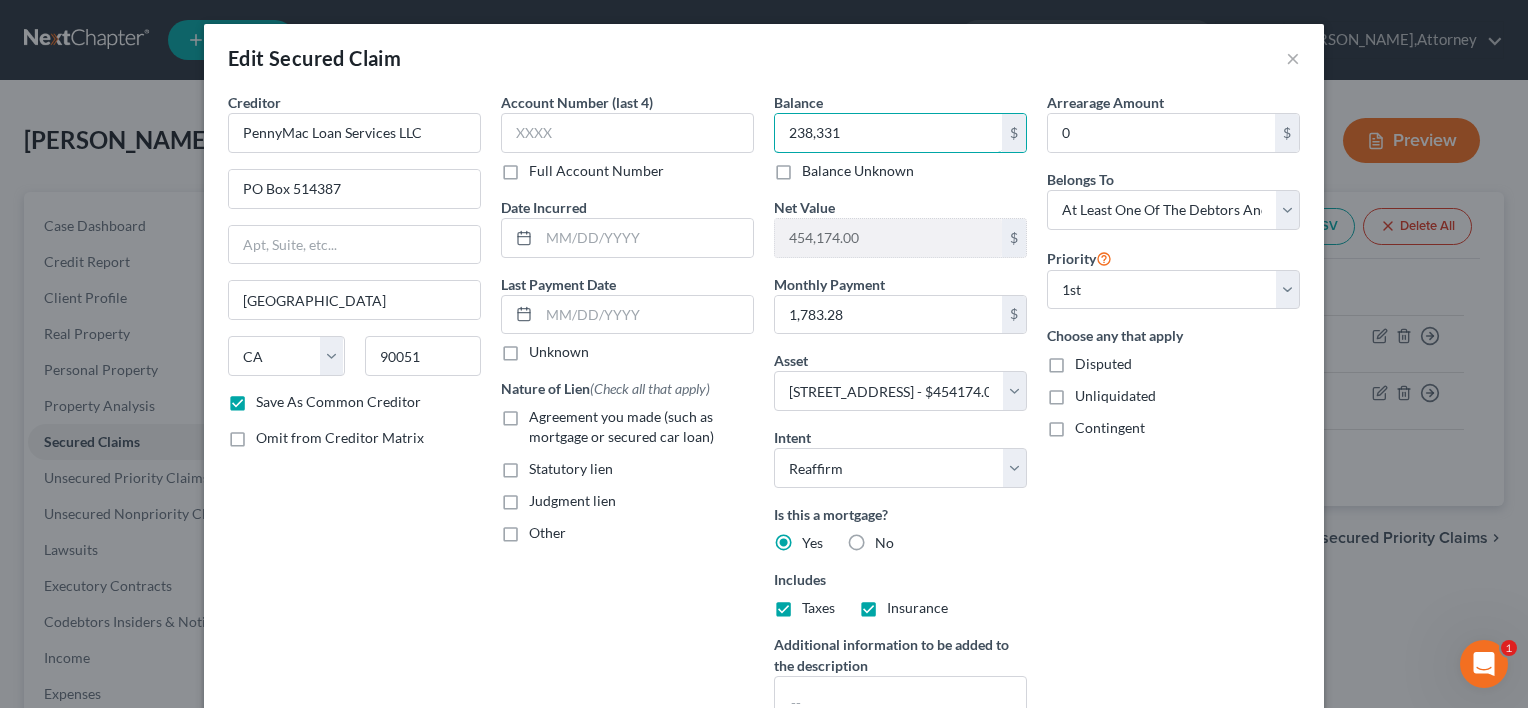type on "238,331" 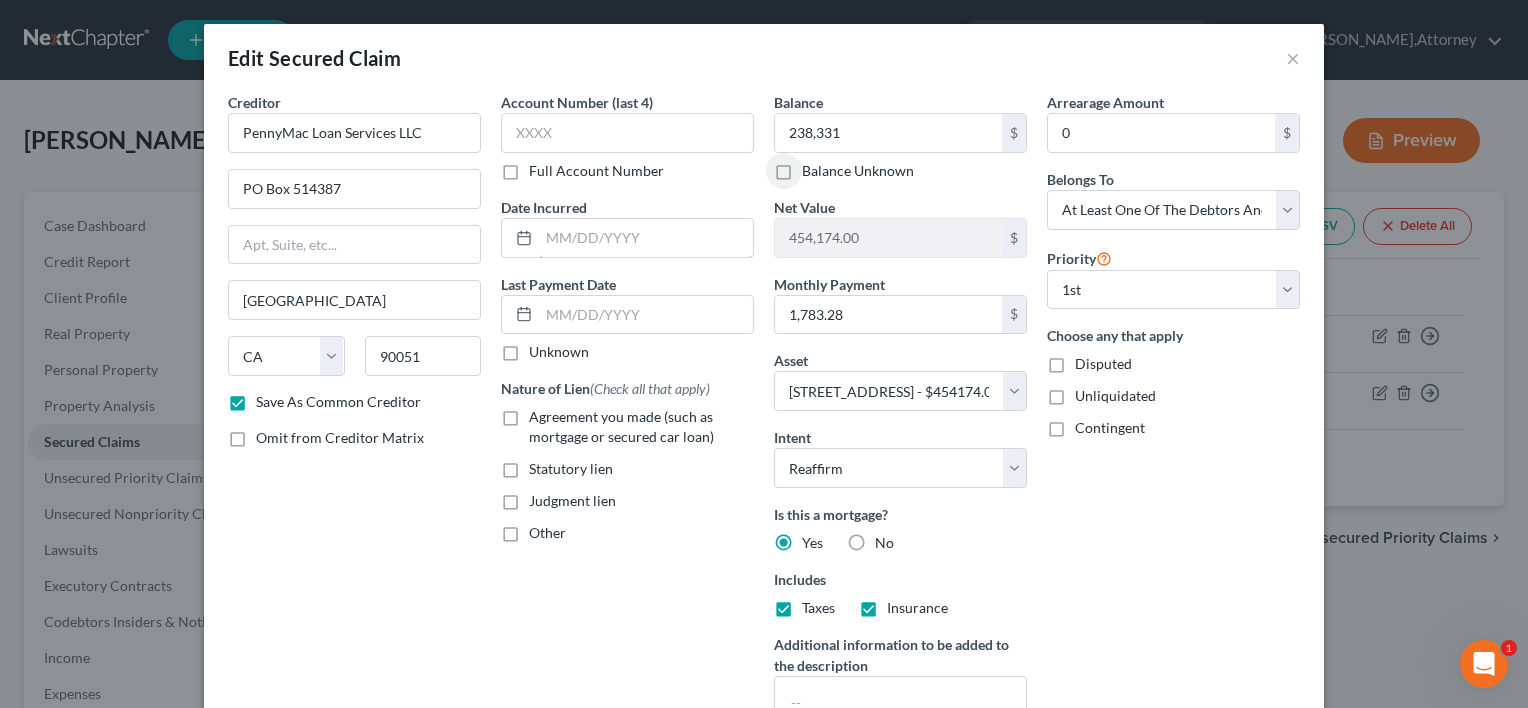 click at bounding box center (646, 238) 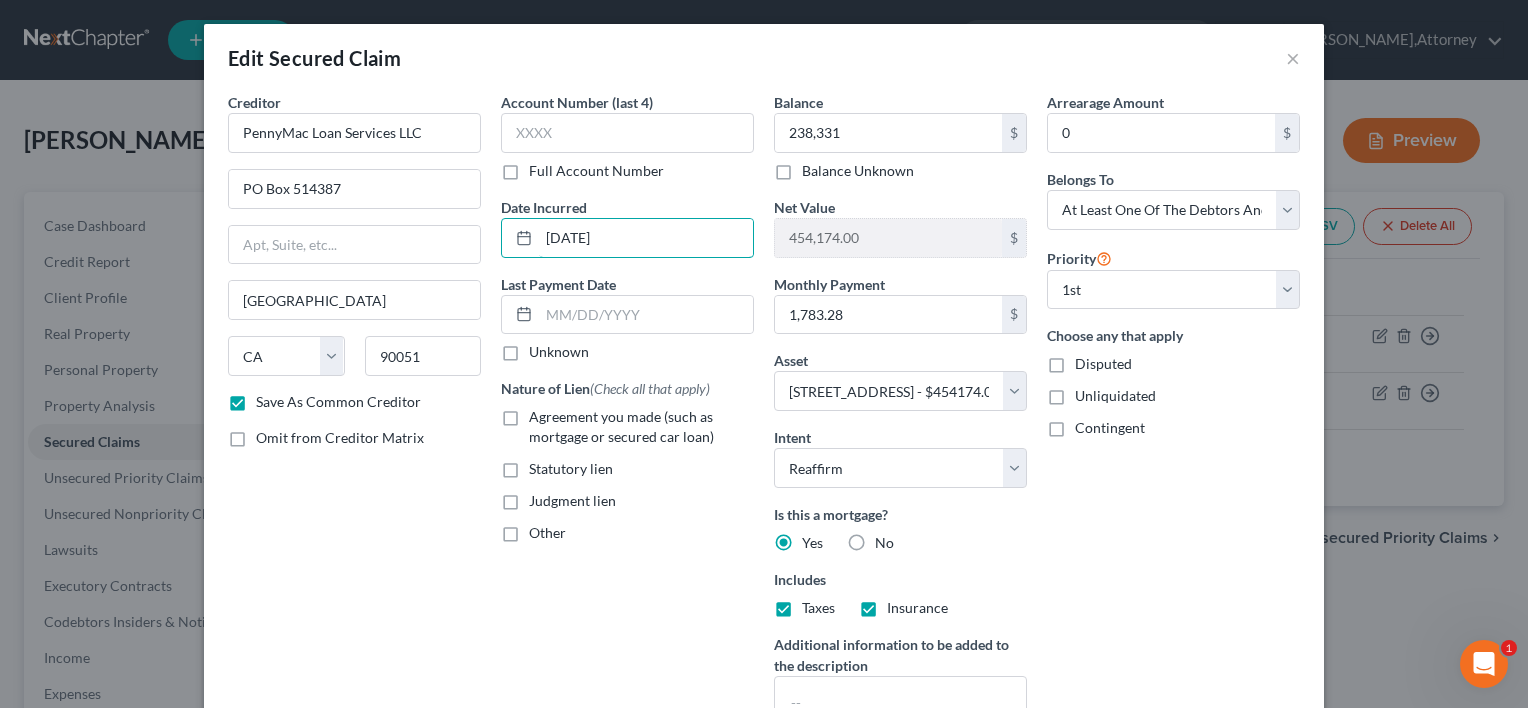 type on "[DATE]" 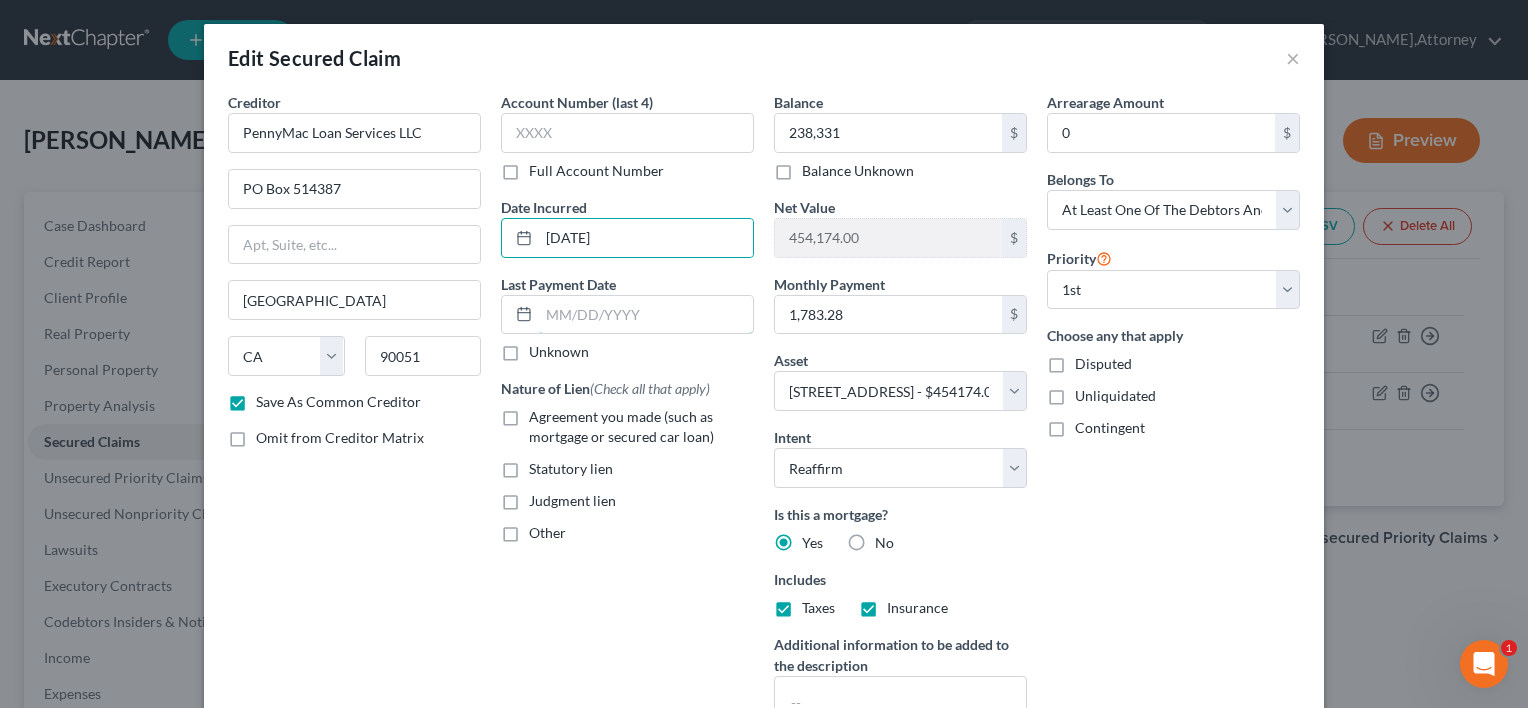 click at bounding box center (646, 315) 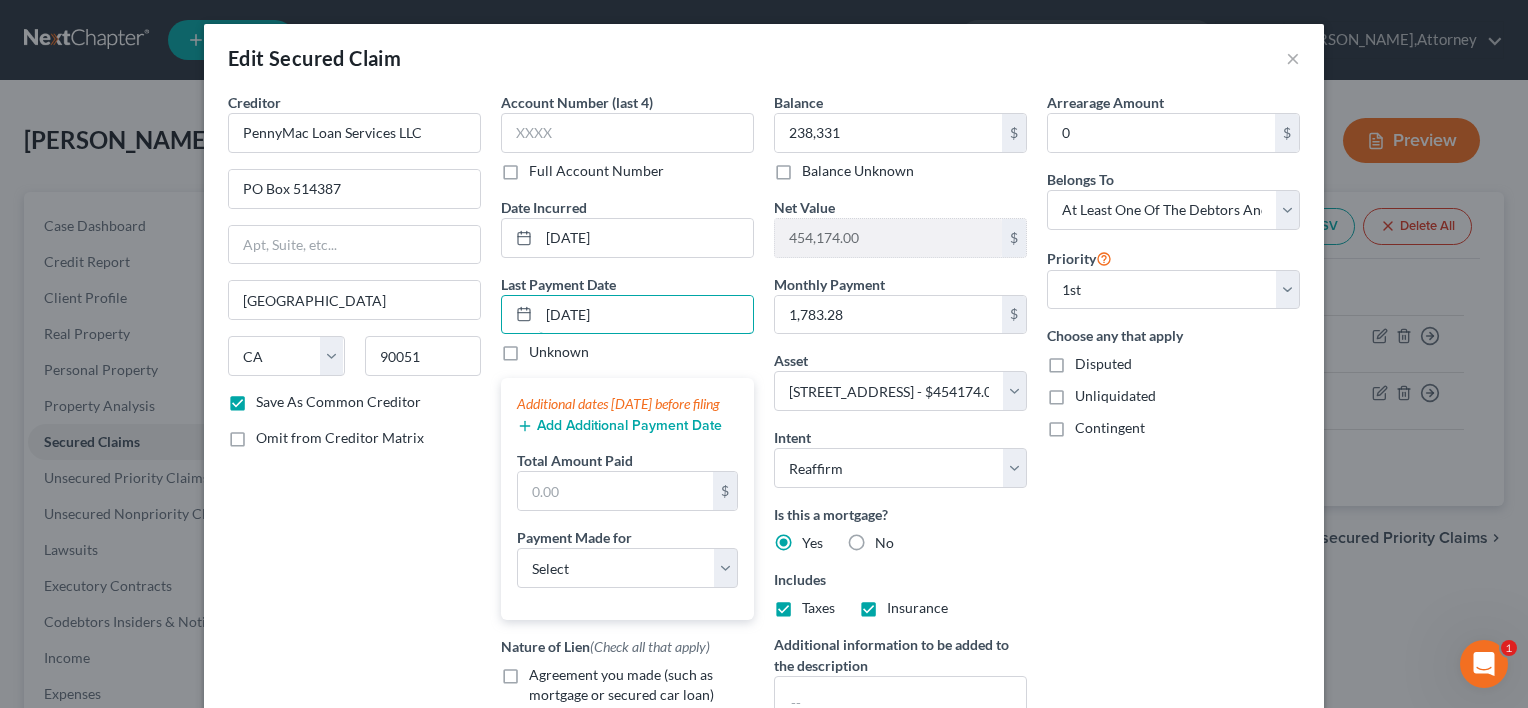 type on "[DATE]" 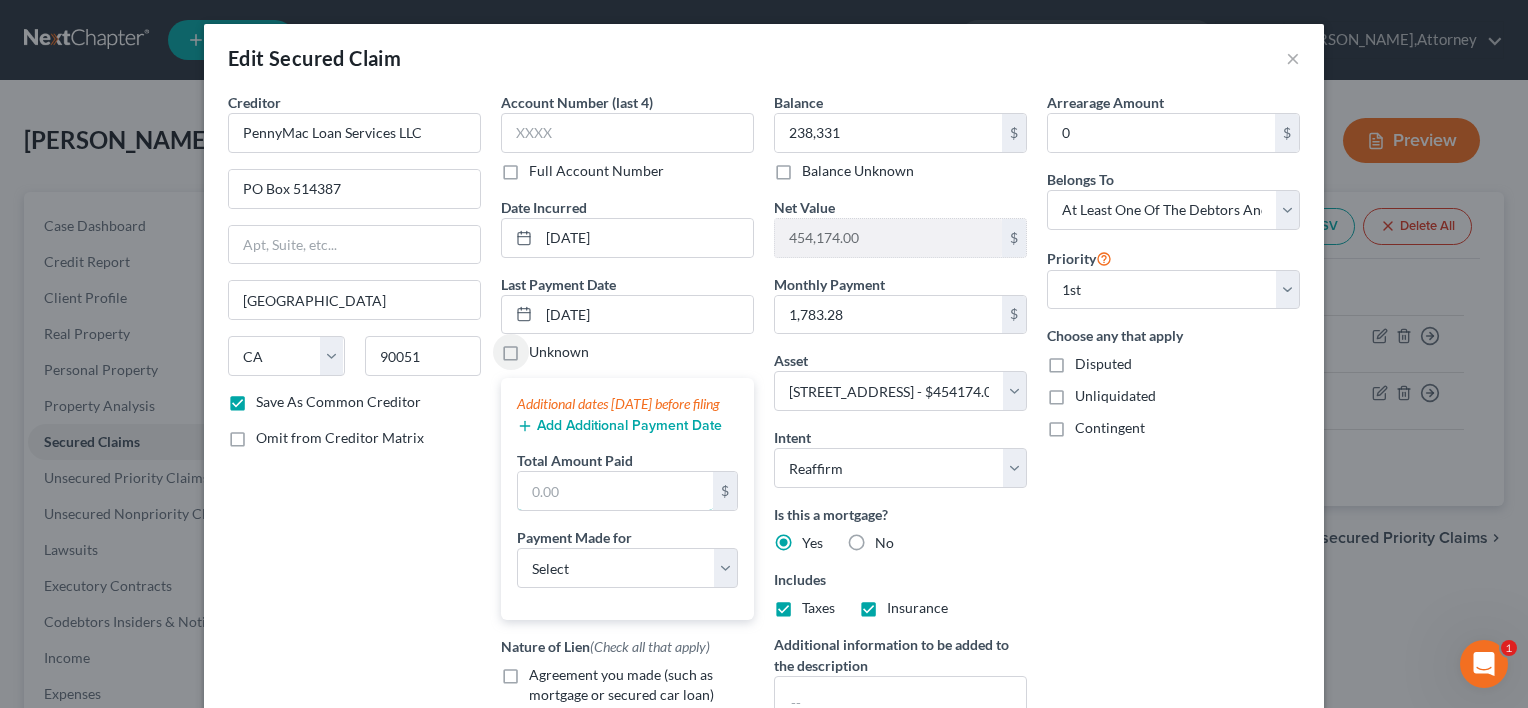 click at bounding box center (615, 491) 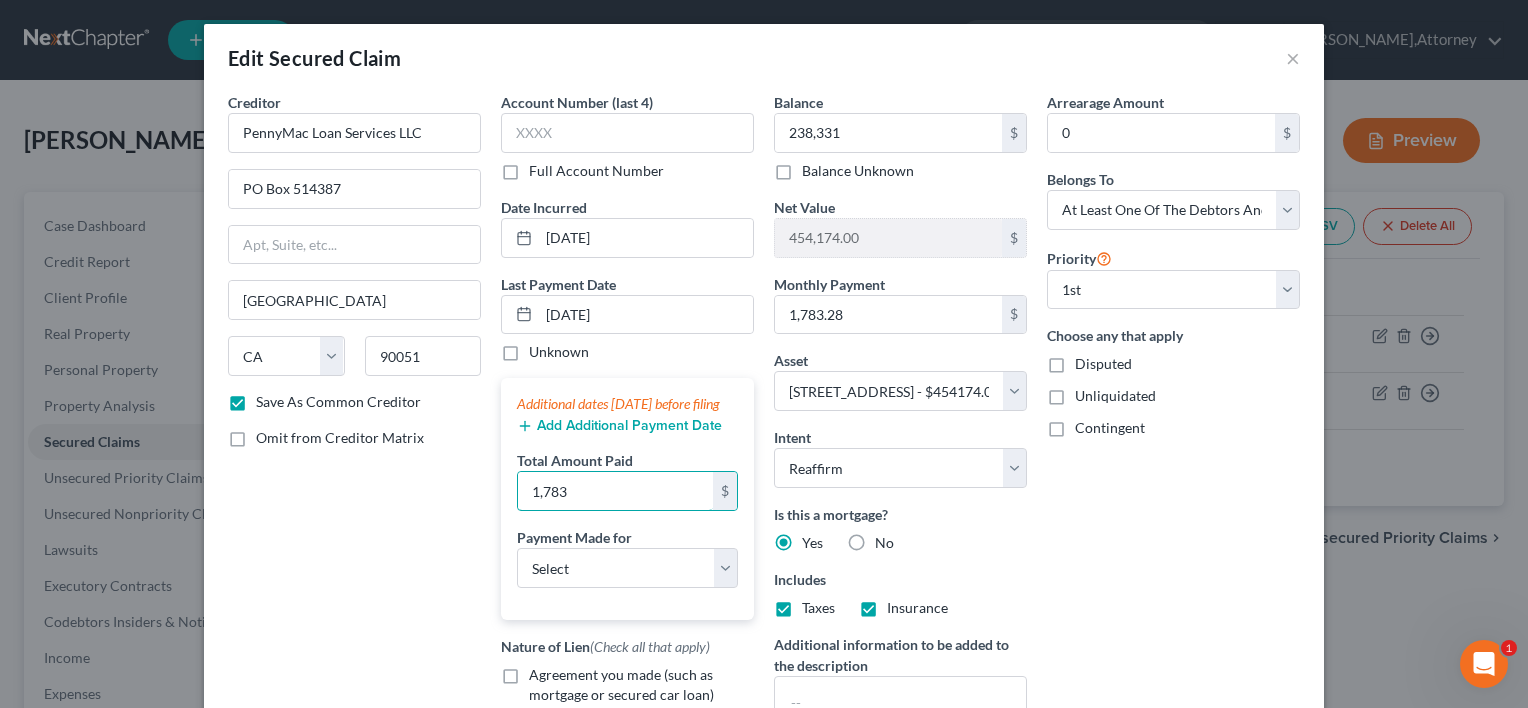 type on "1,783" 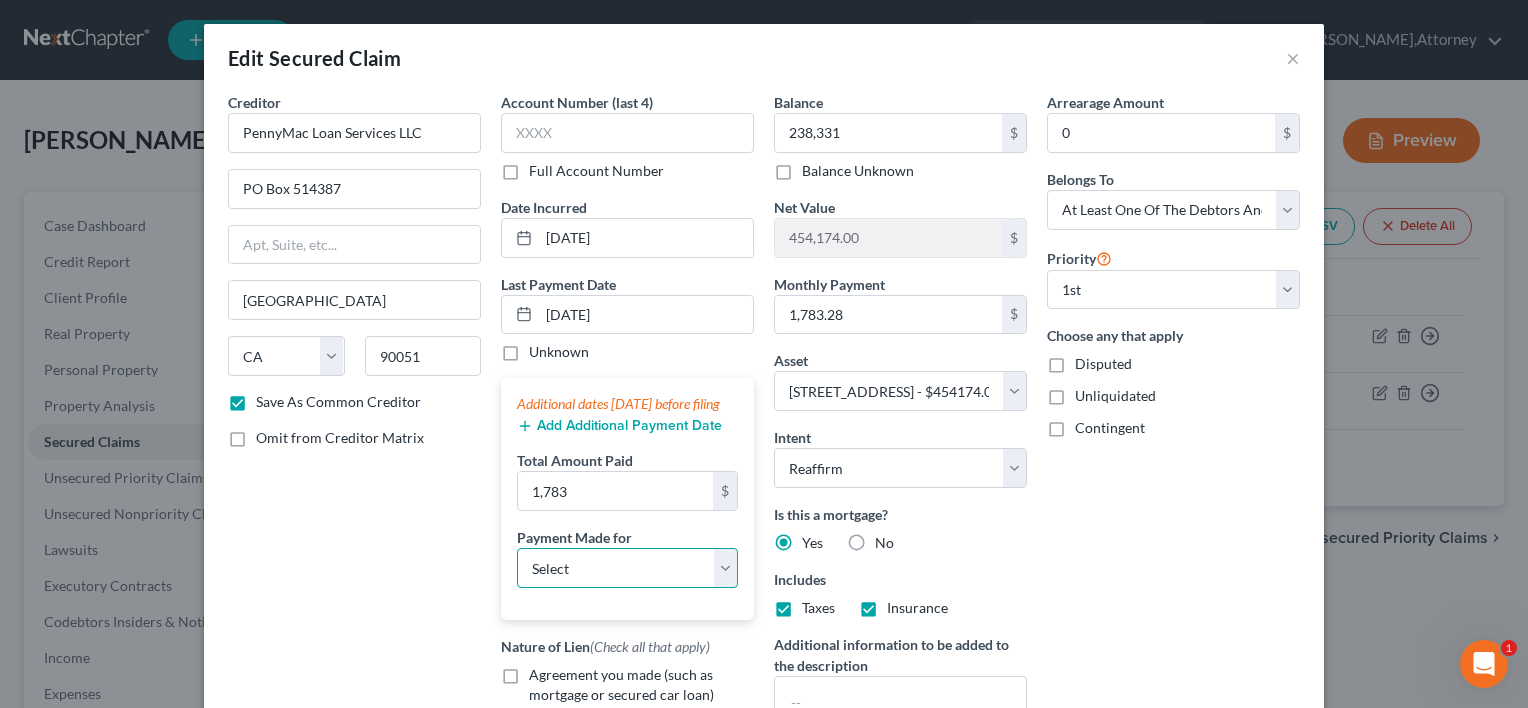 click on "Select Car Credit Card Loan Repayment Mortgage Other Suppliers Or Vendors" at bounding box center (627, 568) 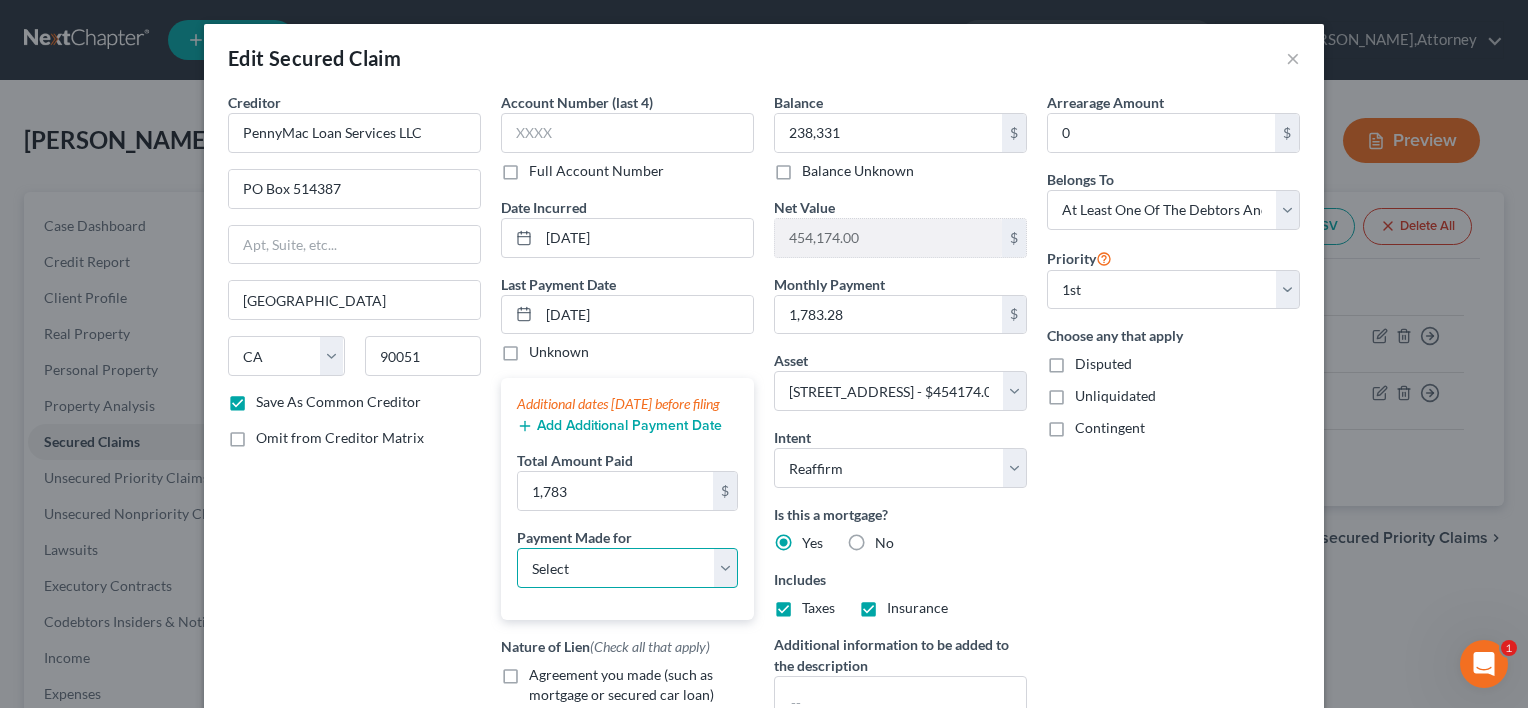 select on "3" 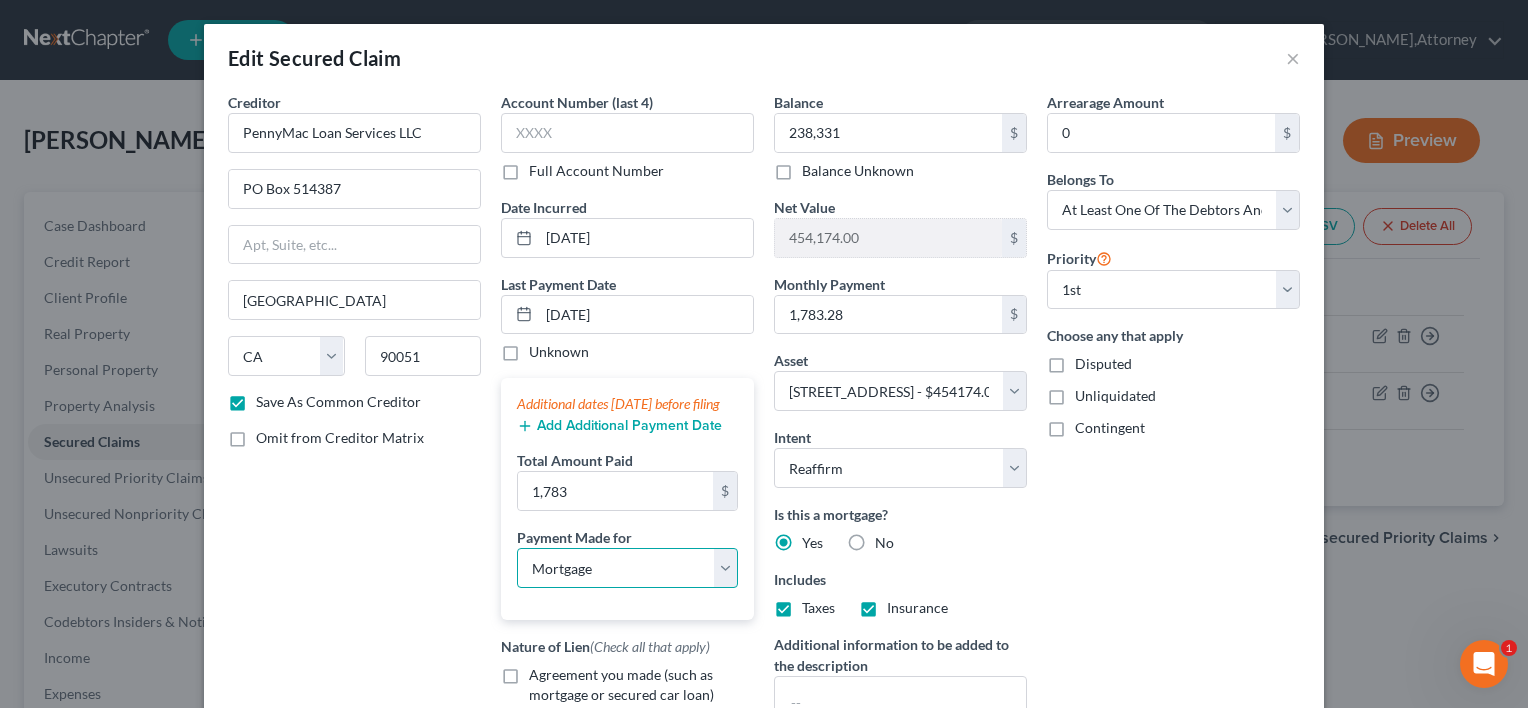 click on "Select Car Credit Card Loan Repayment Mortgage Other Suppliers Or Vendors" at bounding box center (627, 568) 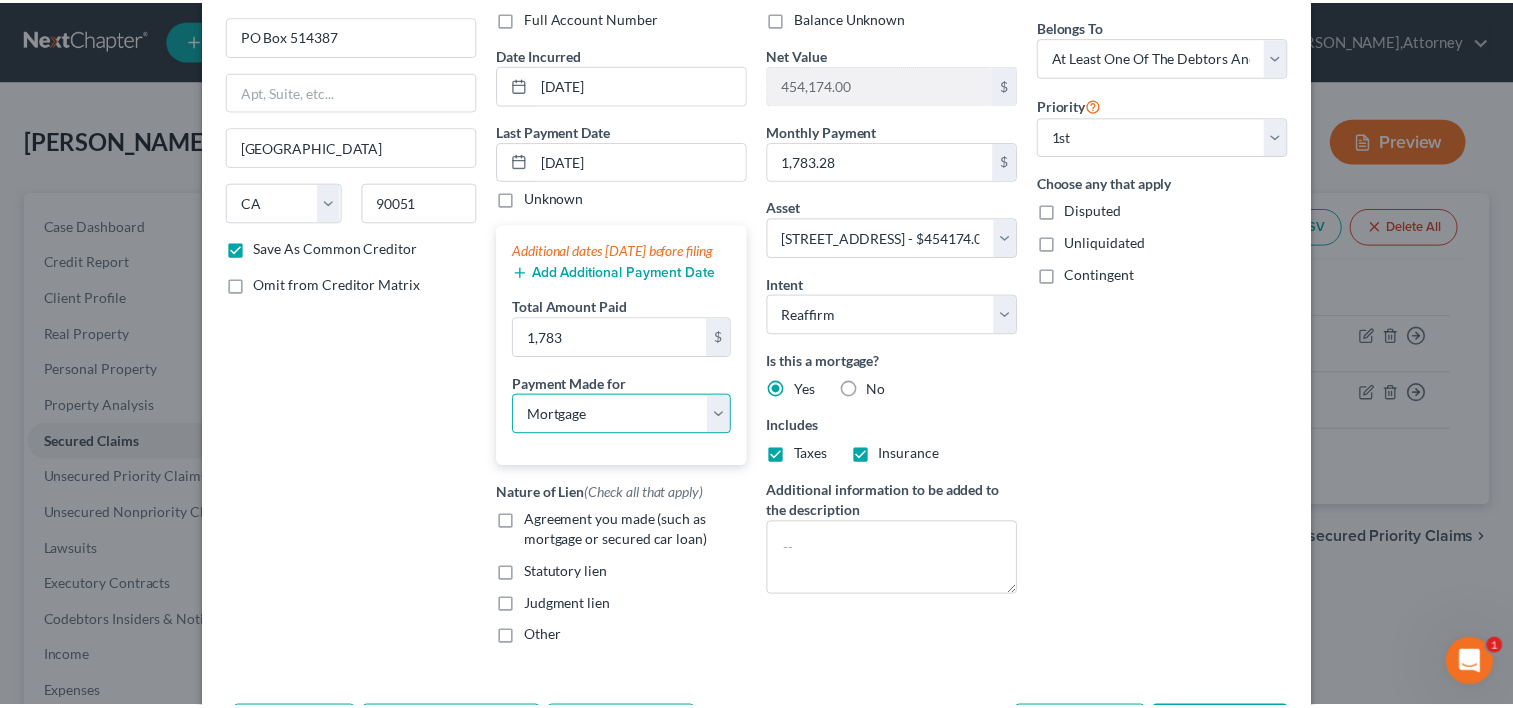 scroll, scrollTop: 200, scrollLeft: 0, axis: vertical 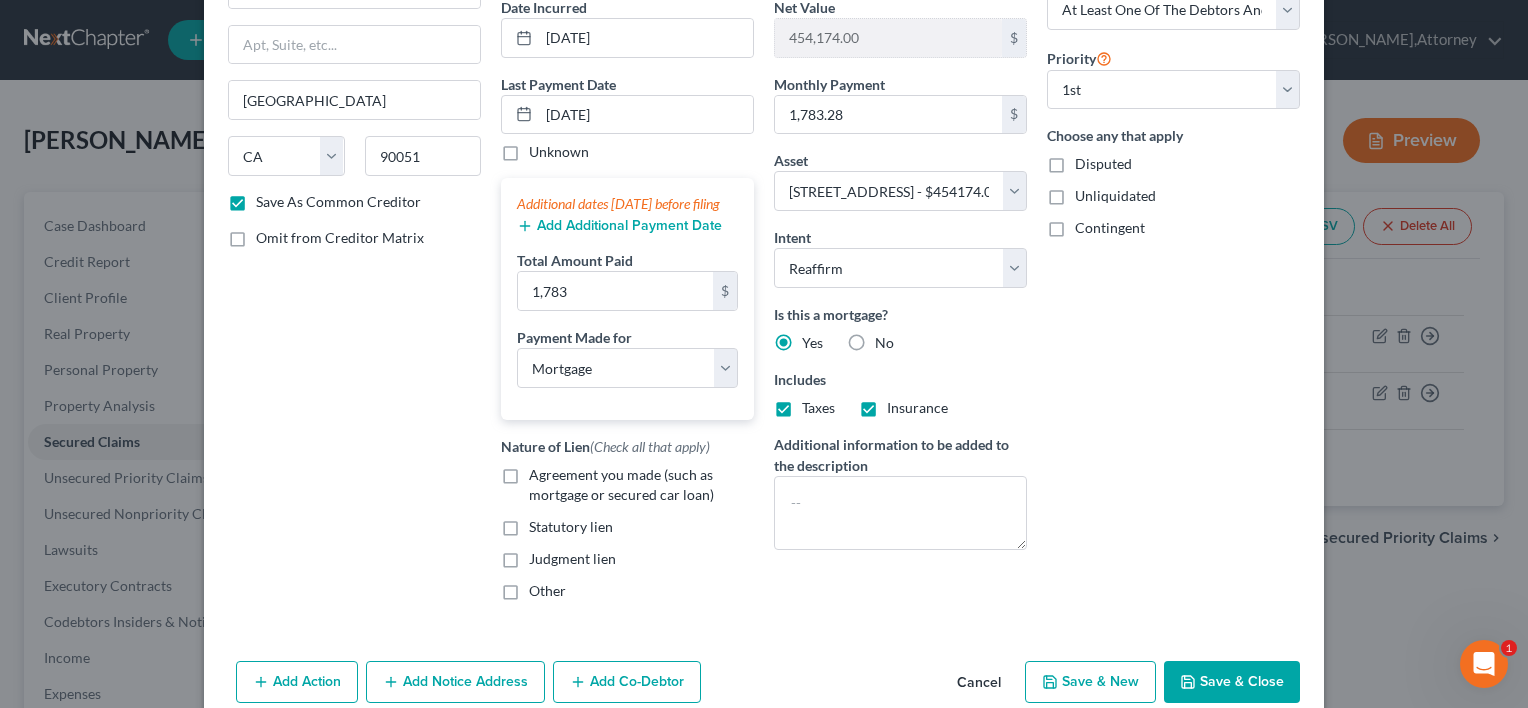 click on "Agreement you made (such as mortgage or secured car loan)" at bounding box center [641, 485] 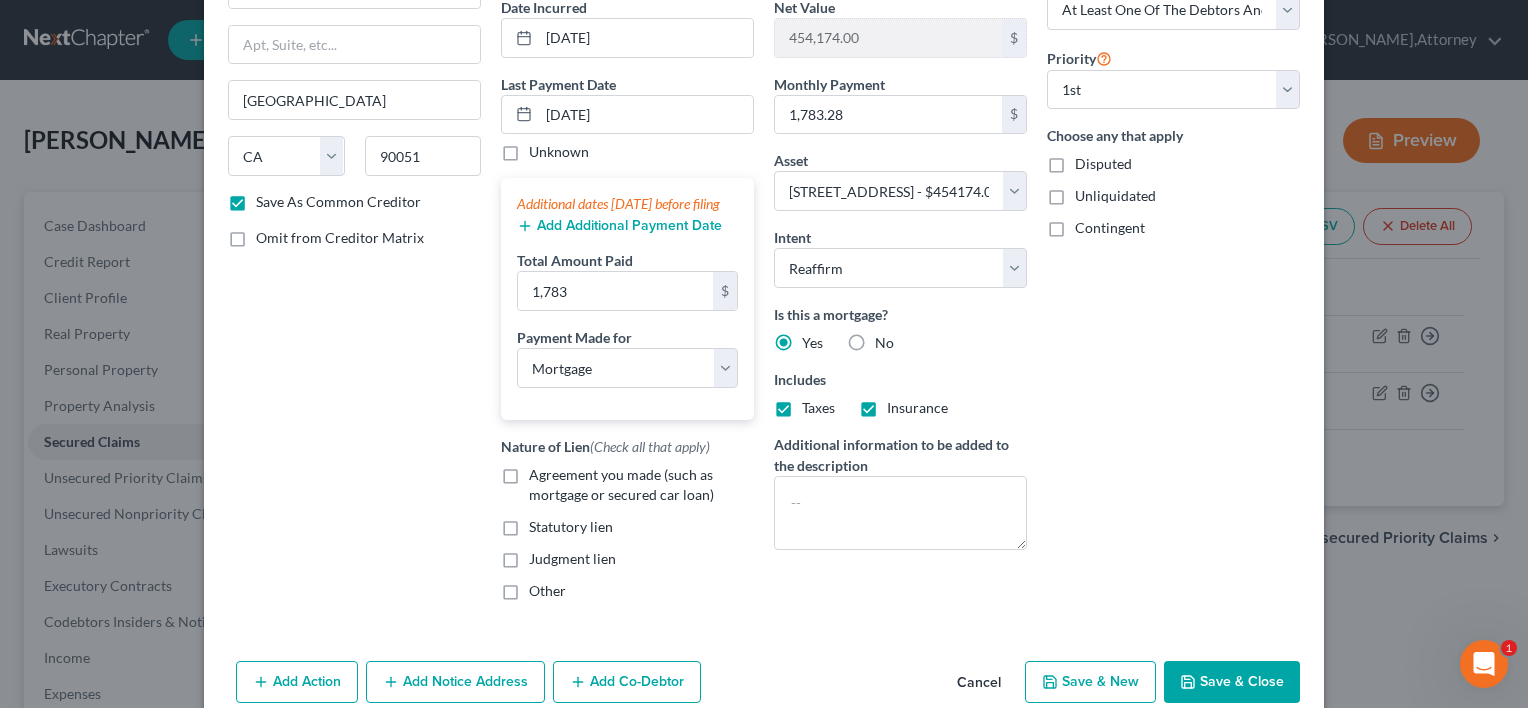 click on "Agreement you made (such as mortgage or secured car loan)" at bounding box center (543, 471) 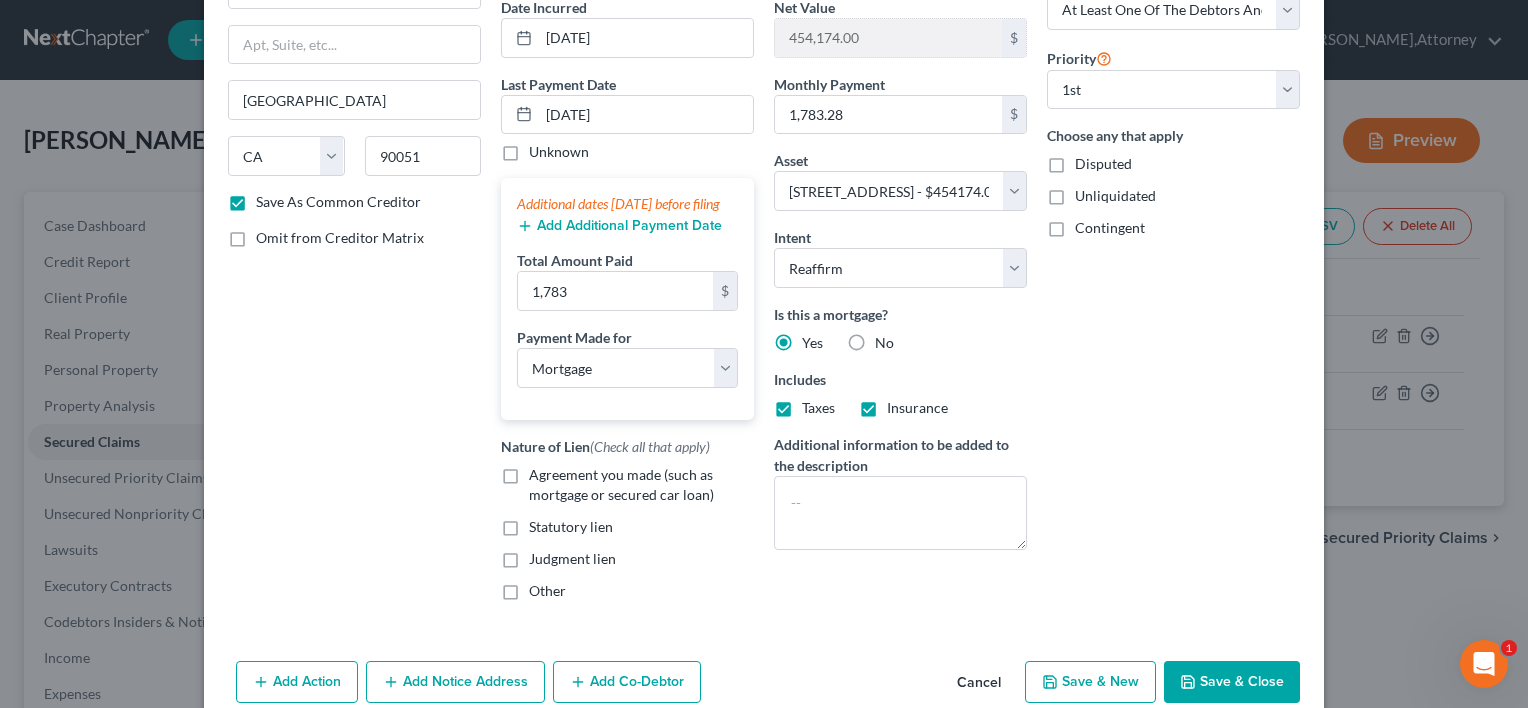 checkbox on "true" 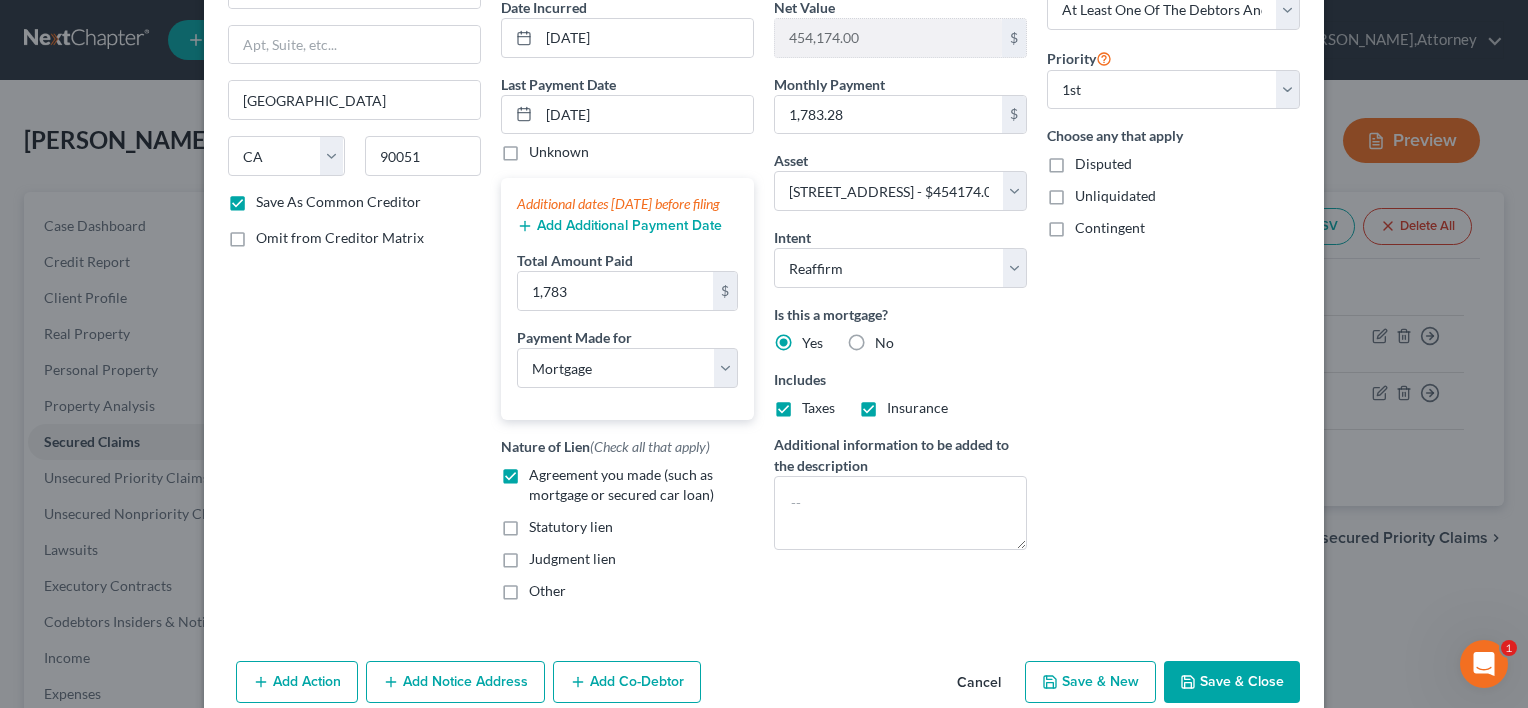click on "Save & Close" at bounding box center (1232, 682) 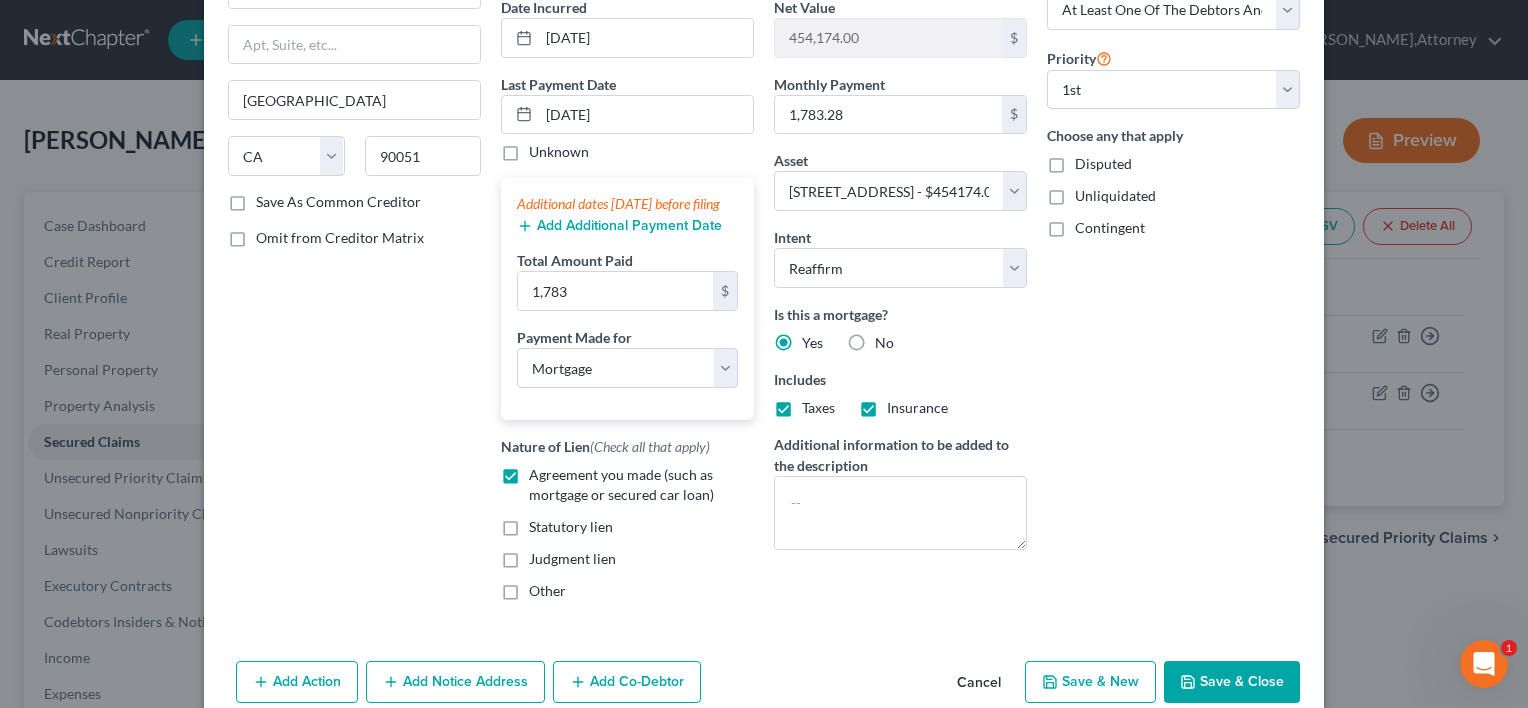 checkbox on "false" 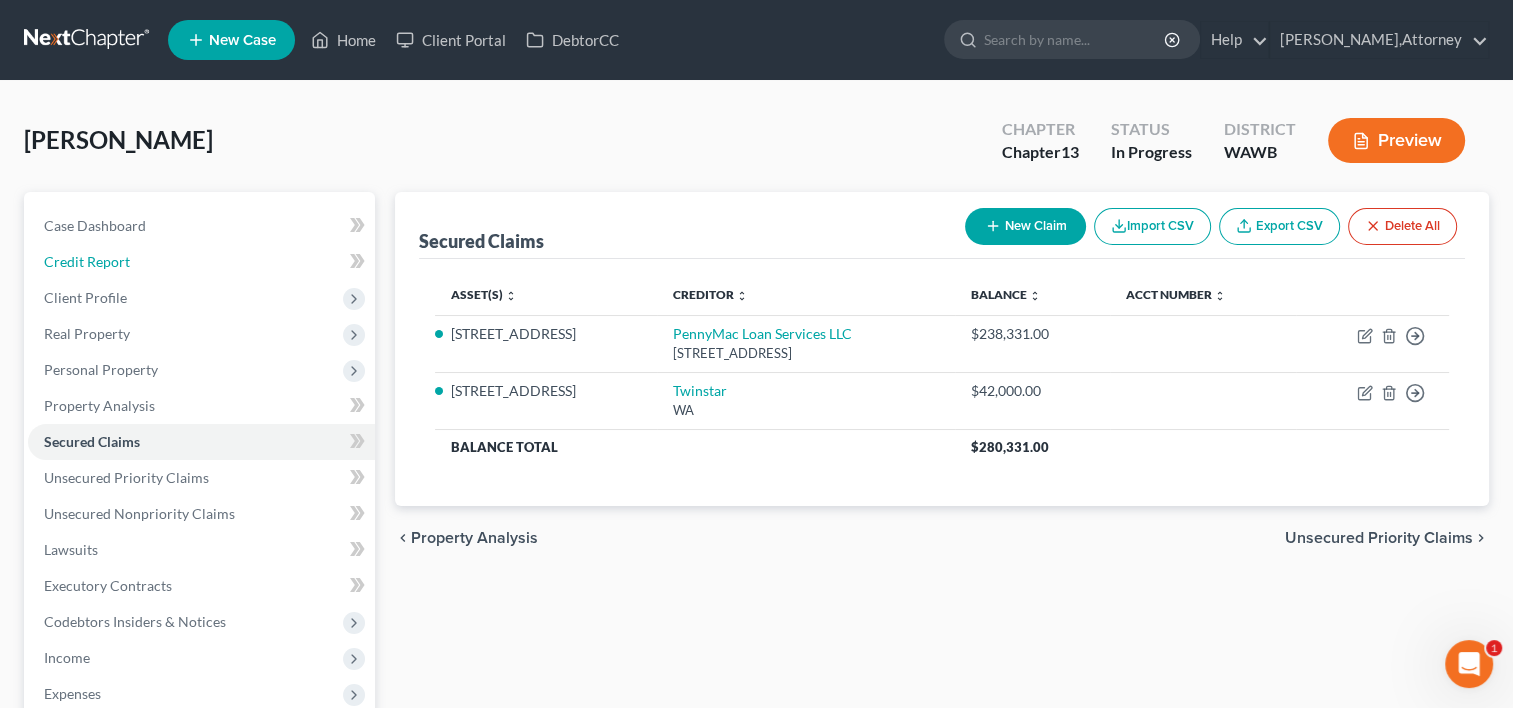 click on "Credit Report" at bounding box center [87, 261] 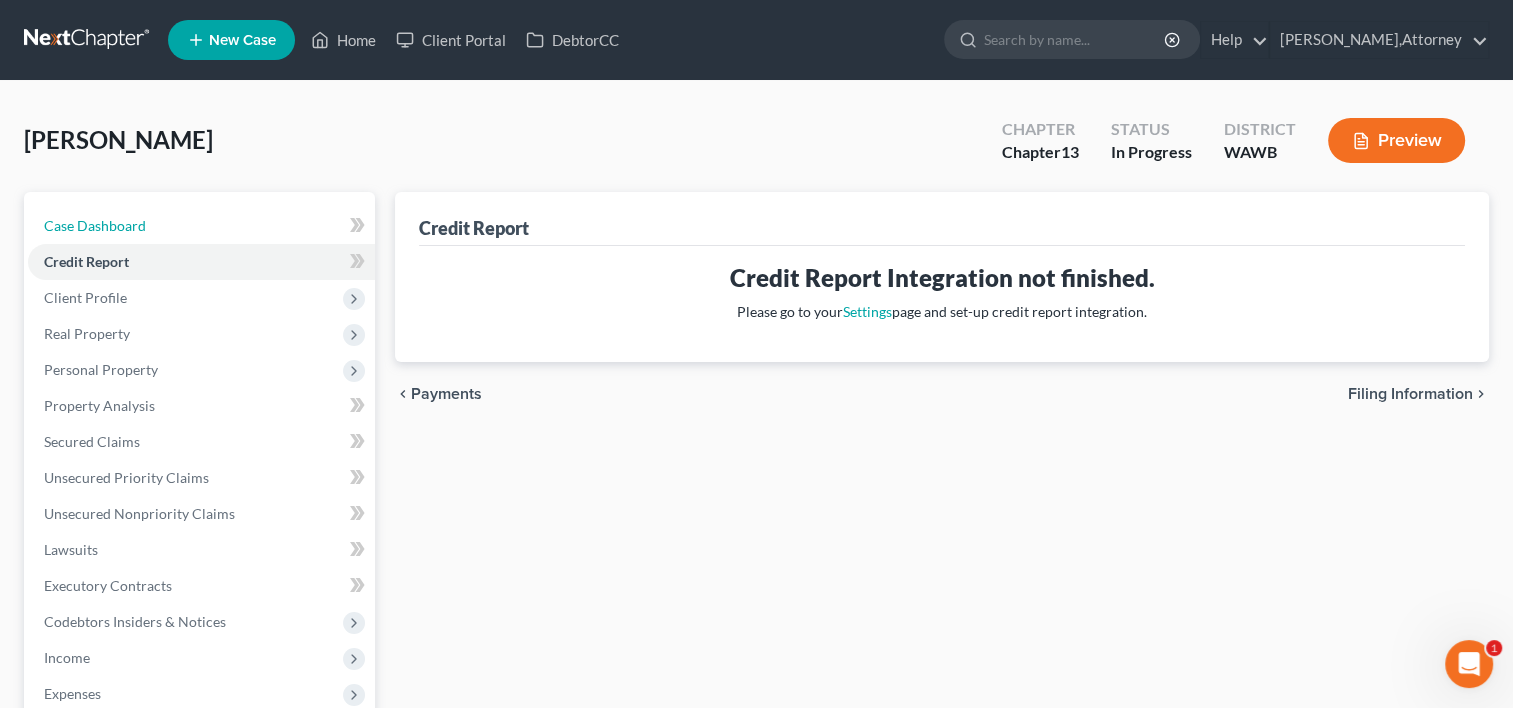 click on "Case Dashboard" at bounding box center [95, 225] 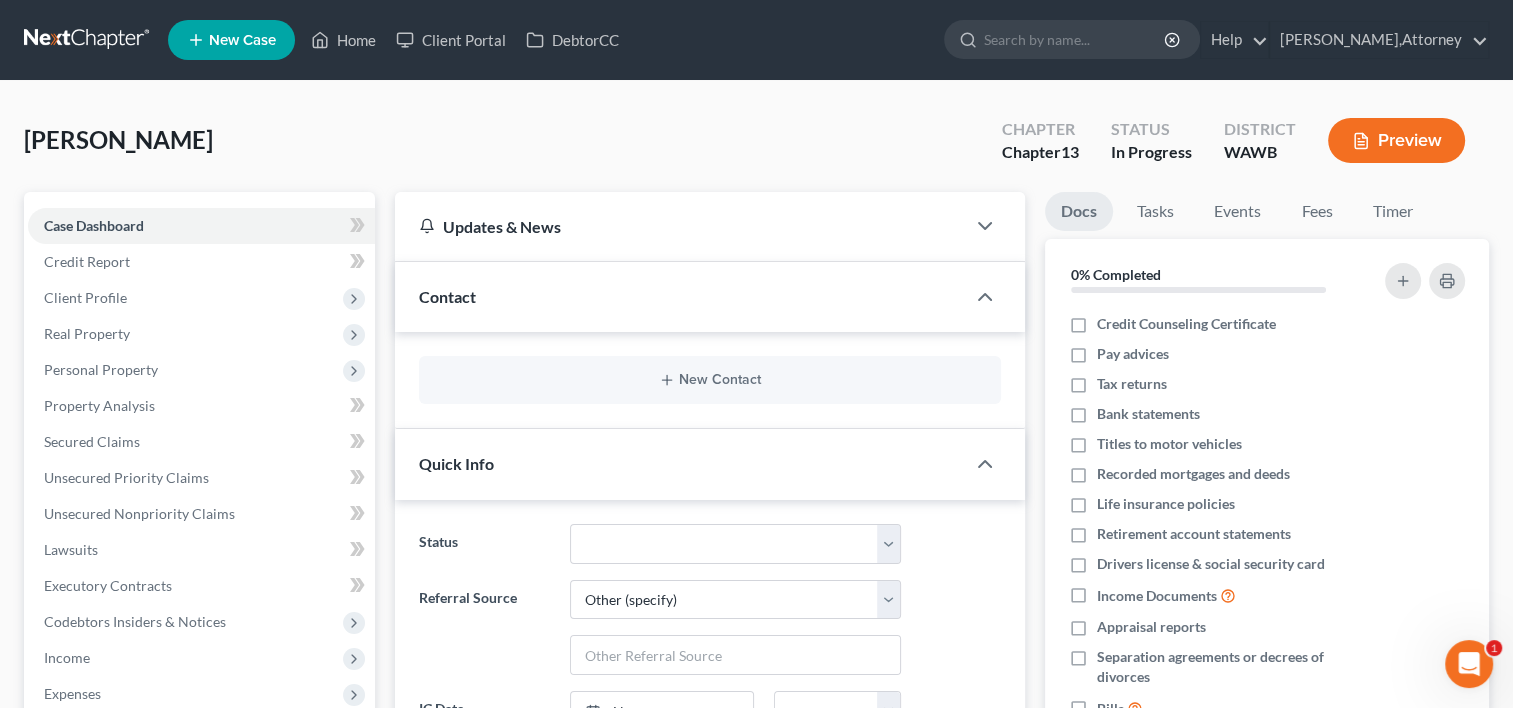 click on "Bank statements" at bounding box center (1148, 414) 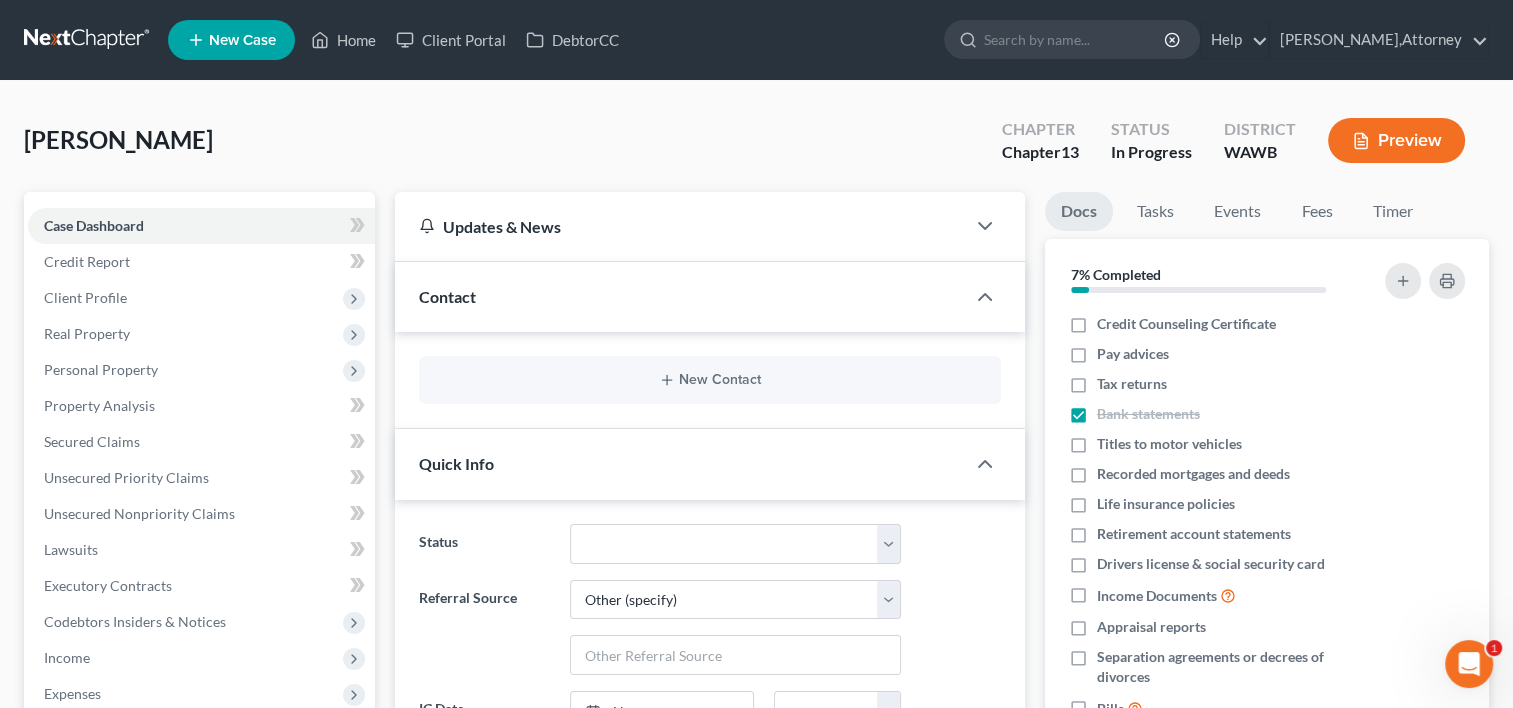 click on "Titles to motor vehicles" at bounding box center [1169, 444] 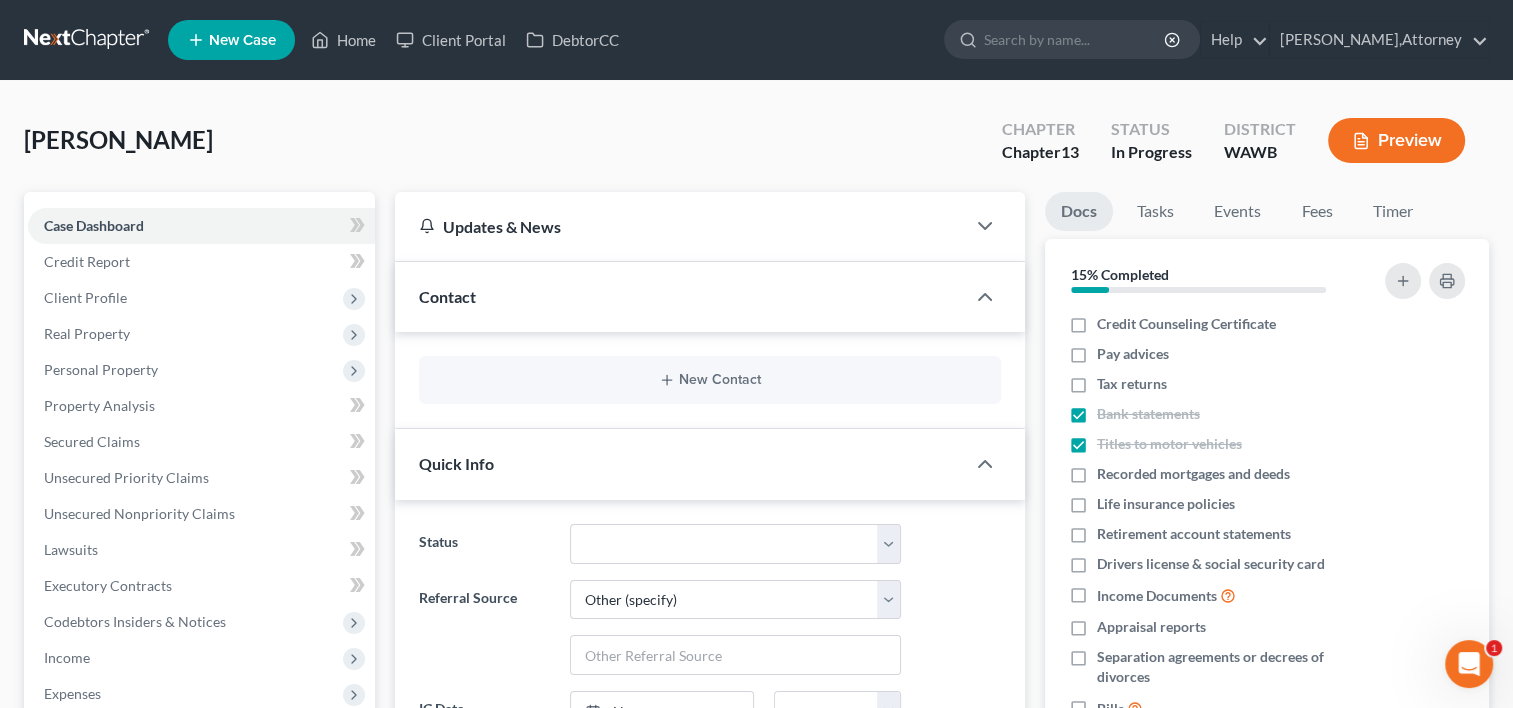 click on "Pay advices" at bounding box center [1133, 354] 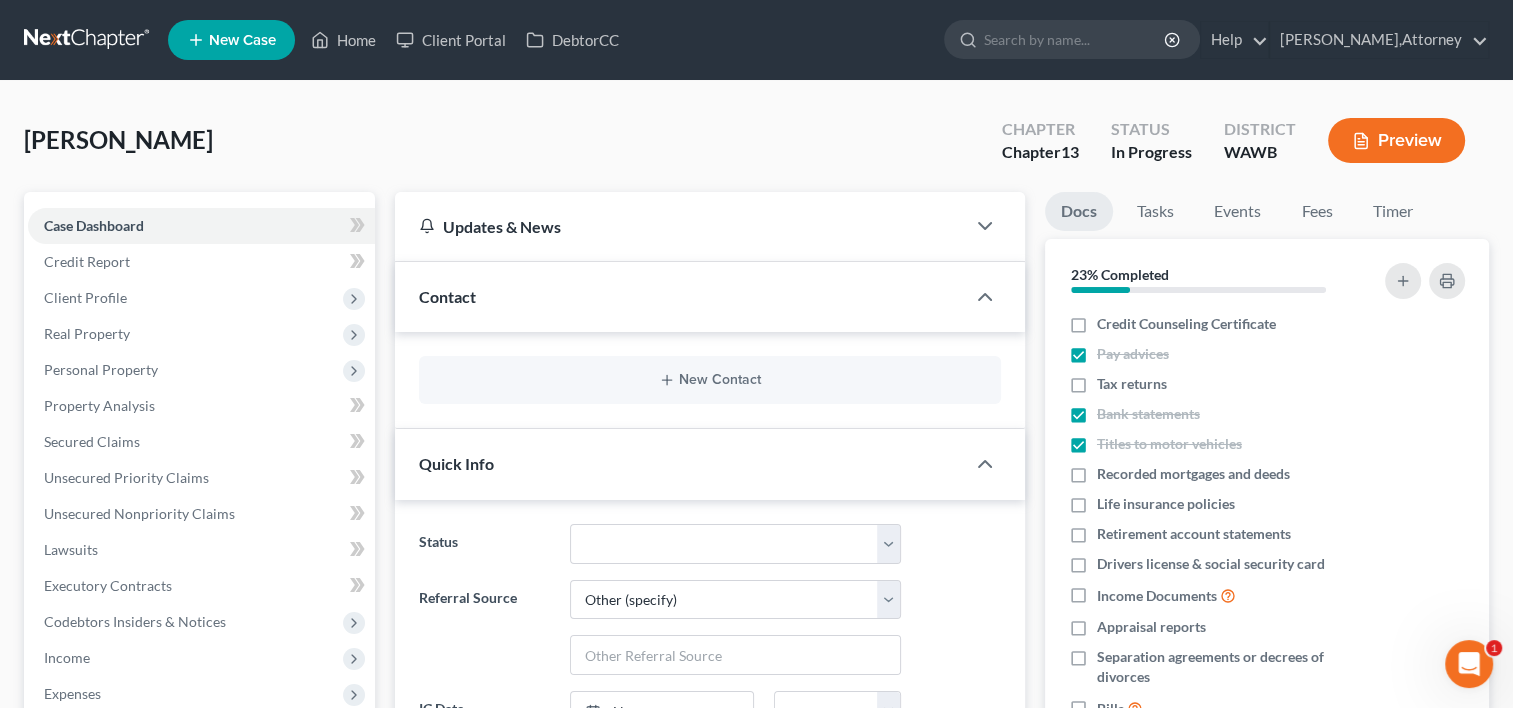 scroll, scrollTop: 38, scrollLeft: 0, axis: vertical 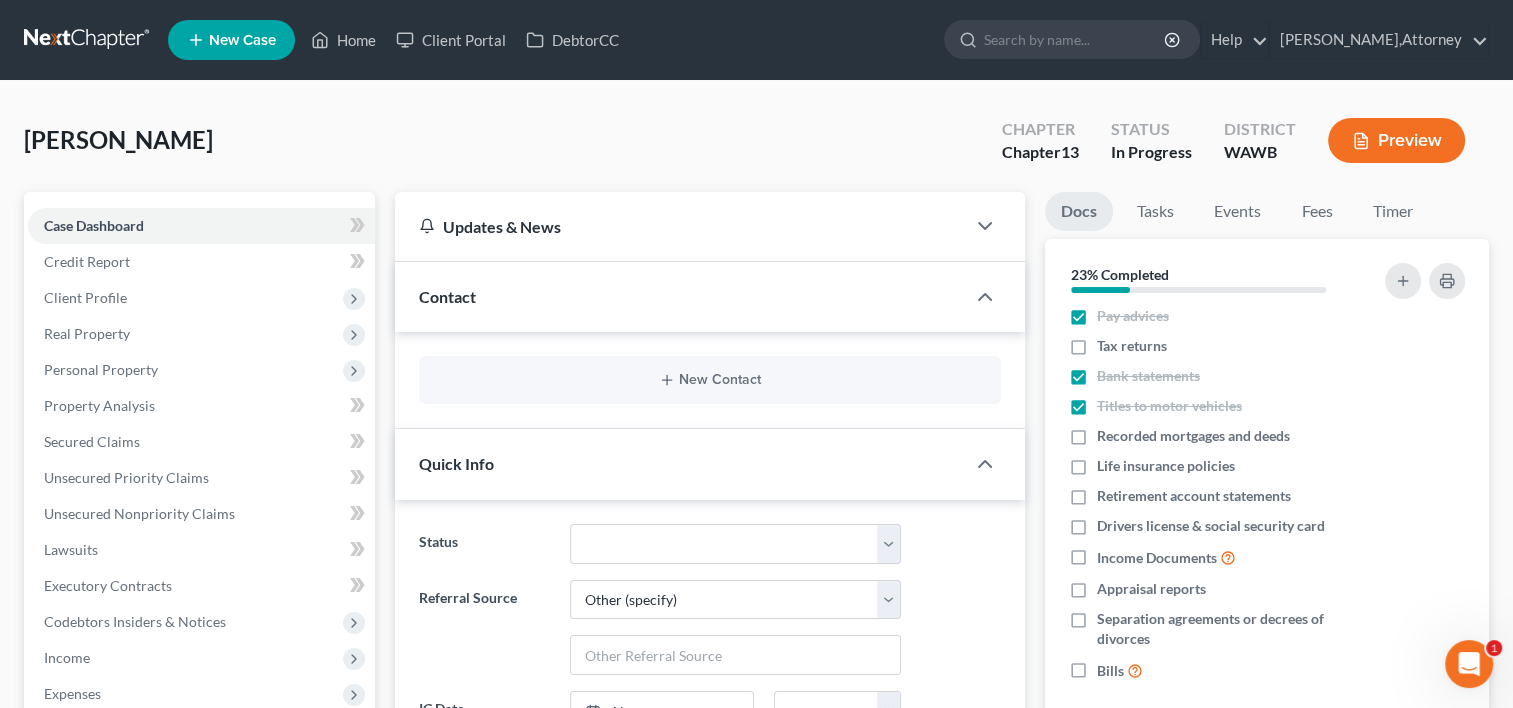 click on "Bills" at bounding box center [1120, 670] 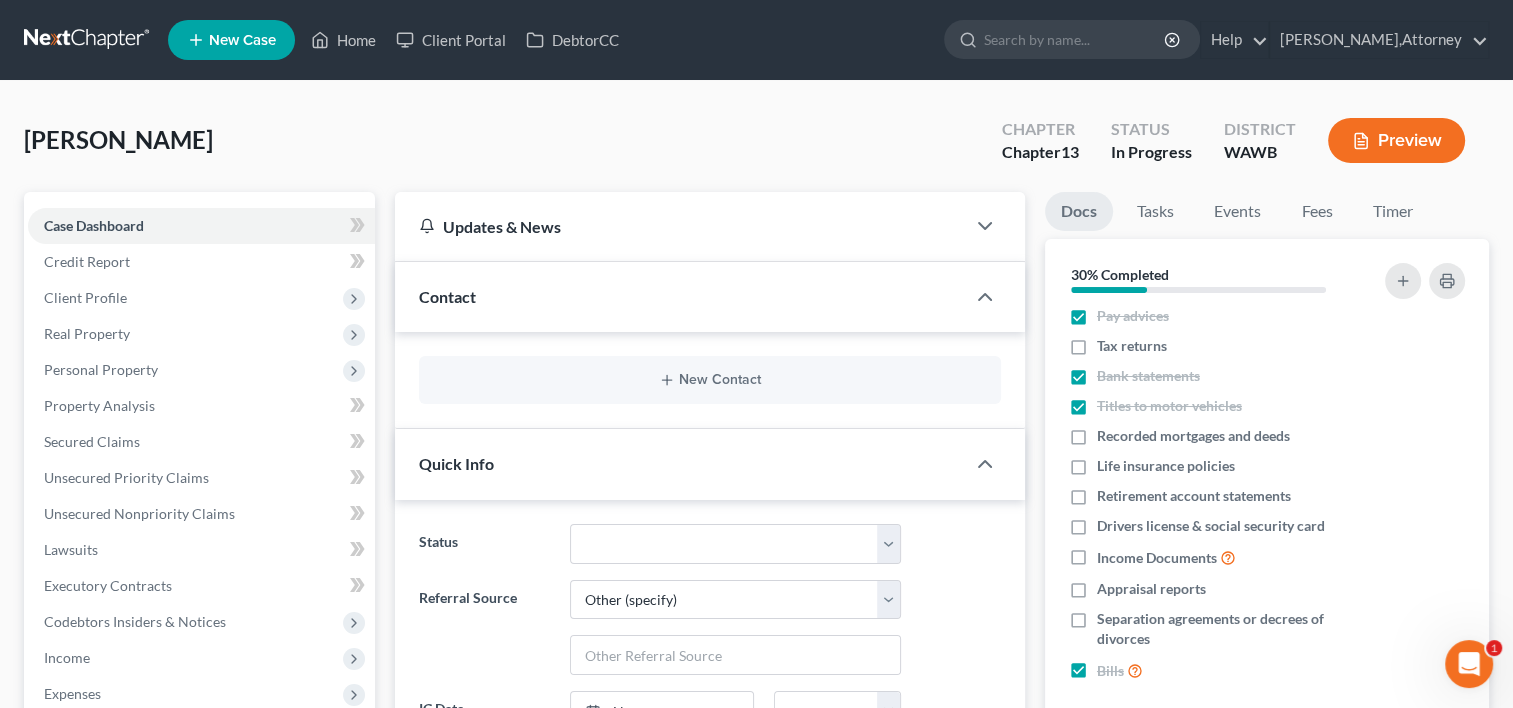 click on "Bills" at bounding box center [1120, 670] 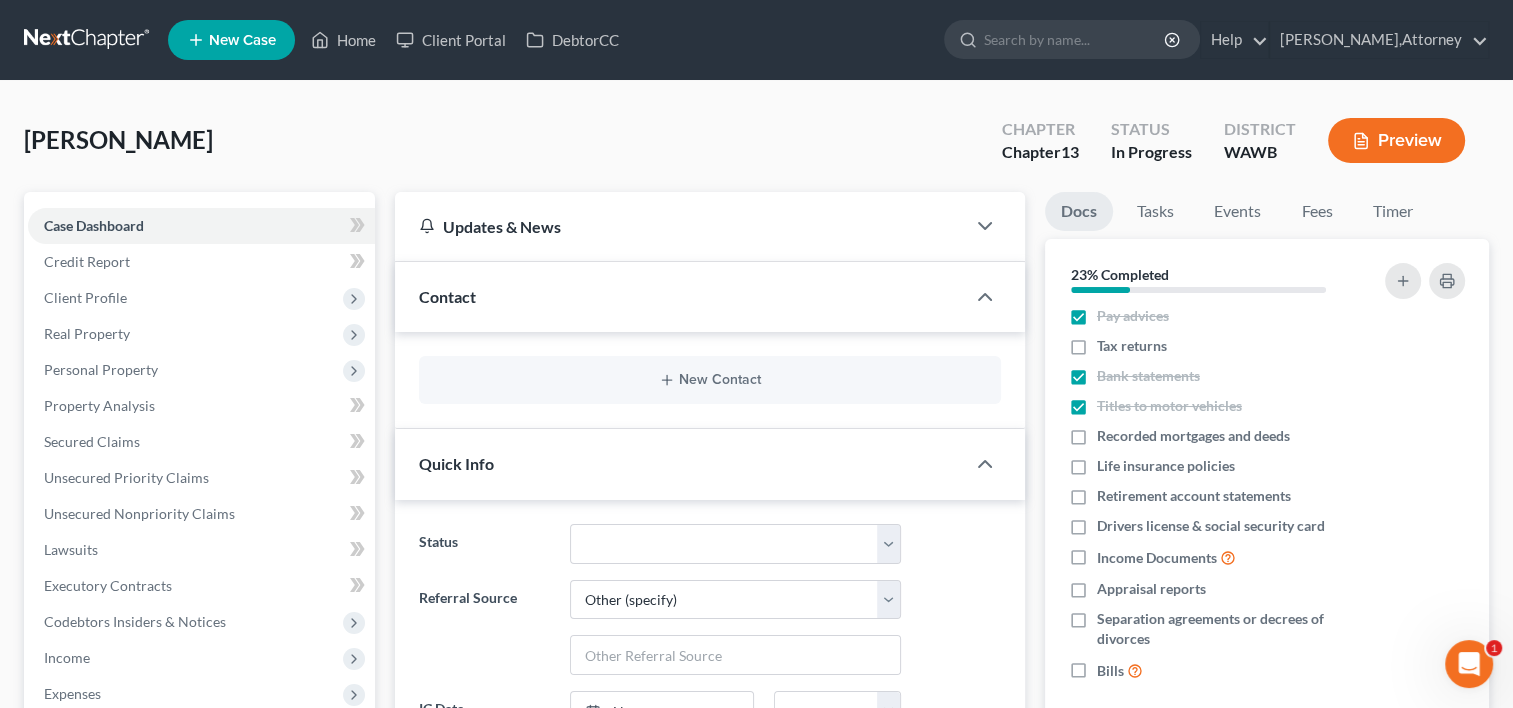 click 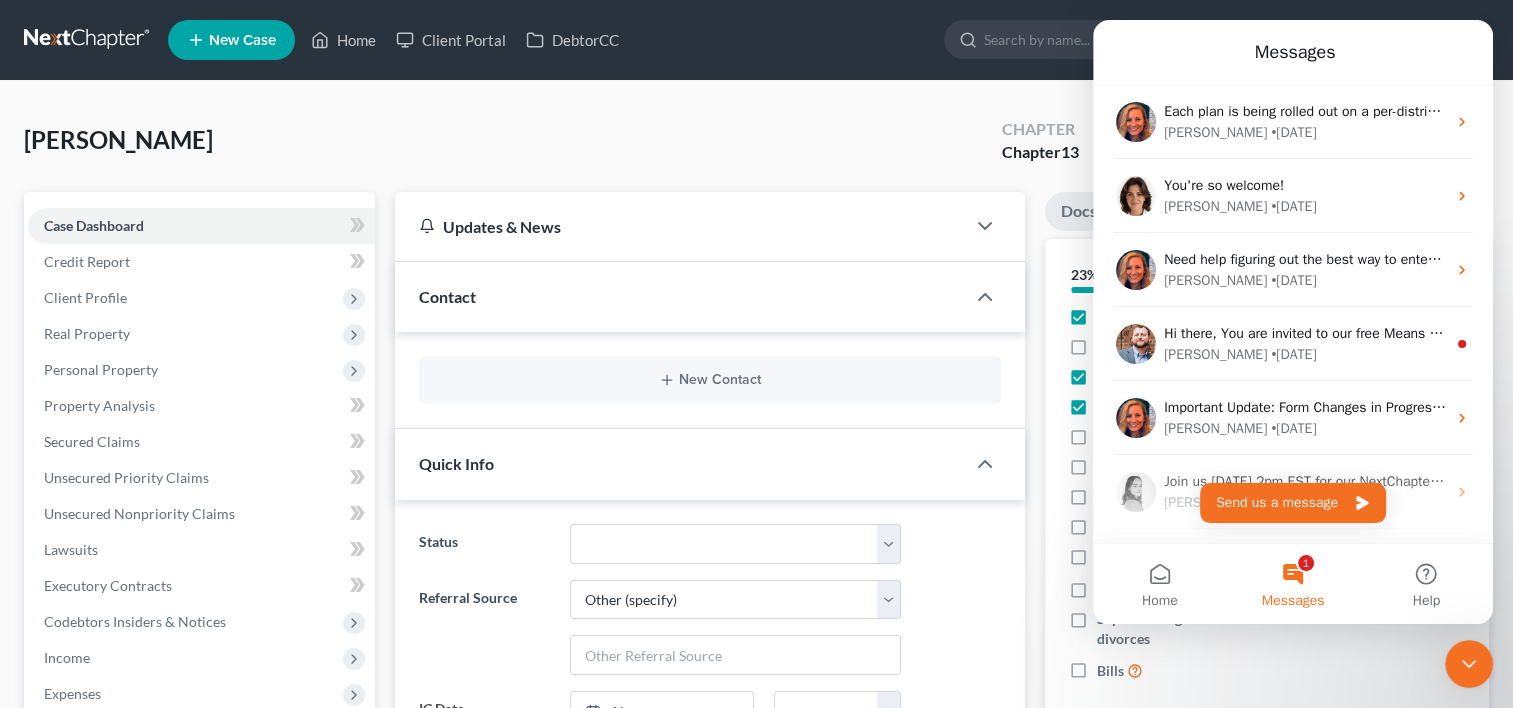 click on "Messages" at bounding box center [1293, 52] 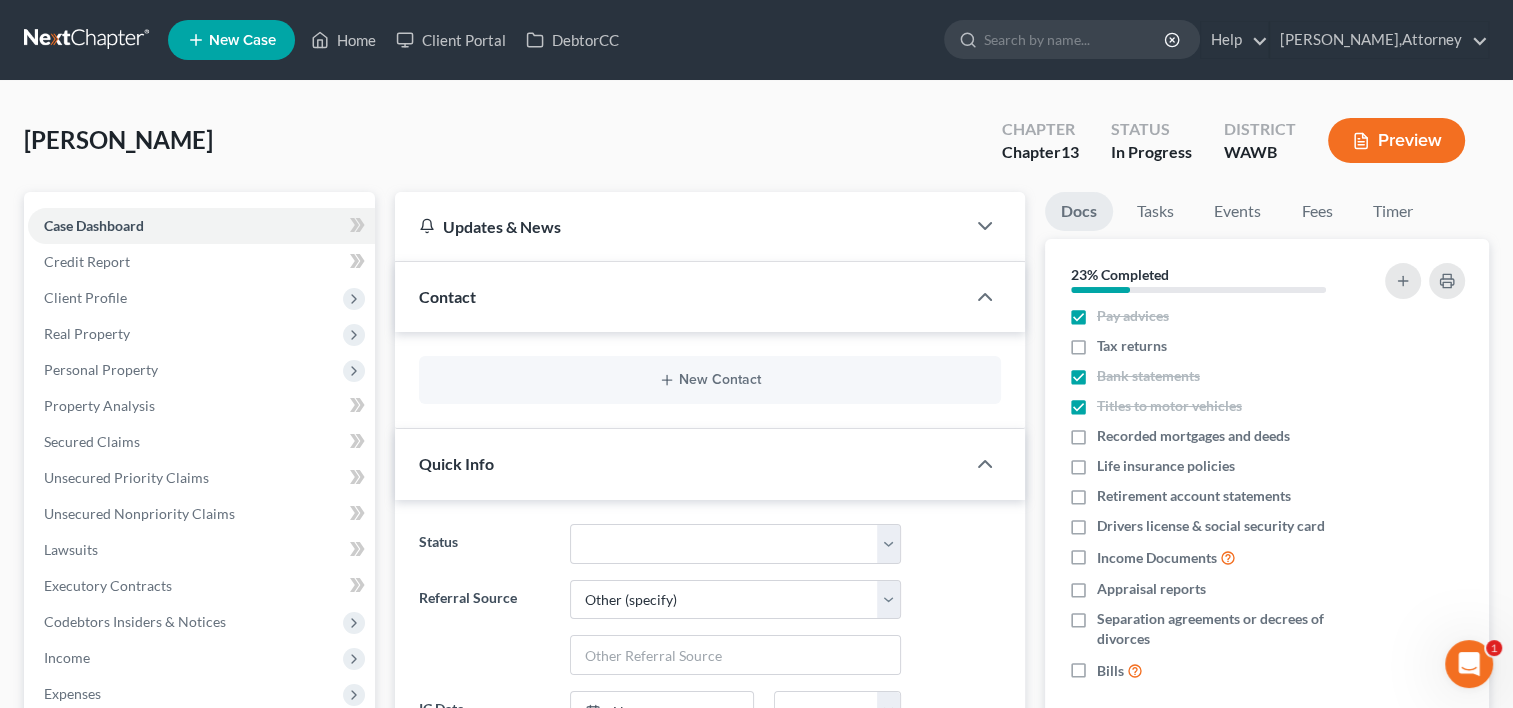 scroll, scrollTop: 0, scrollLeft: 0, axis: both 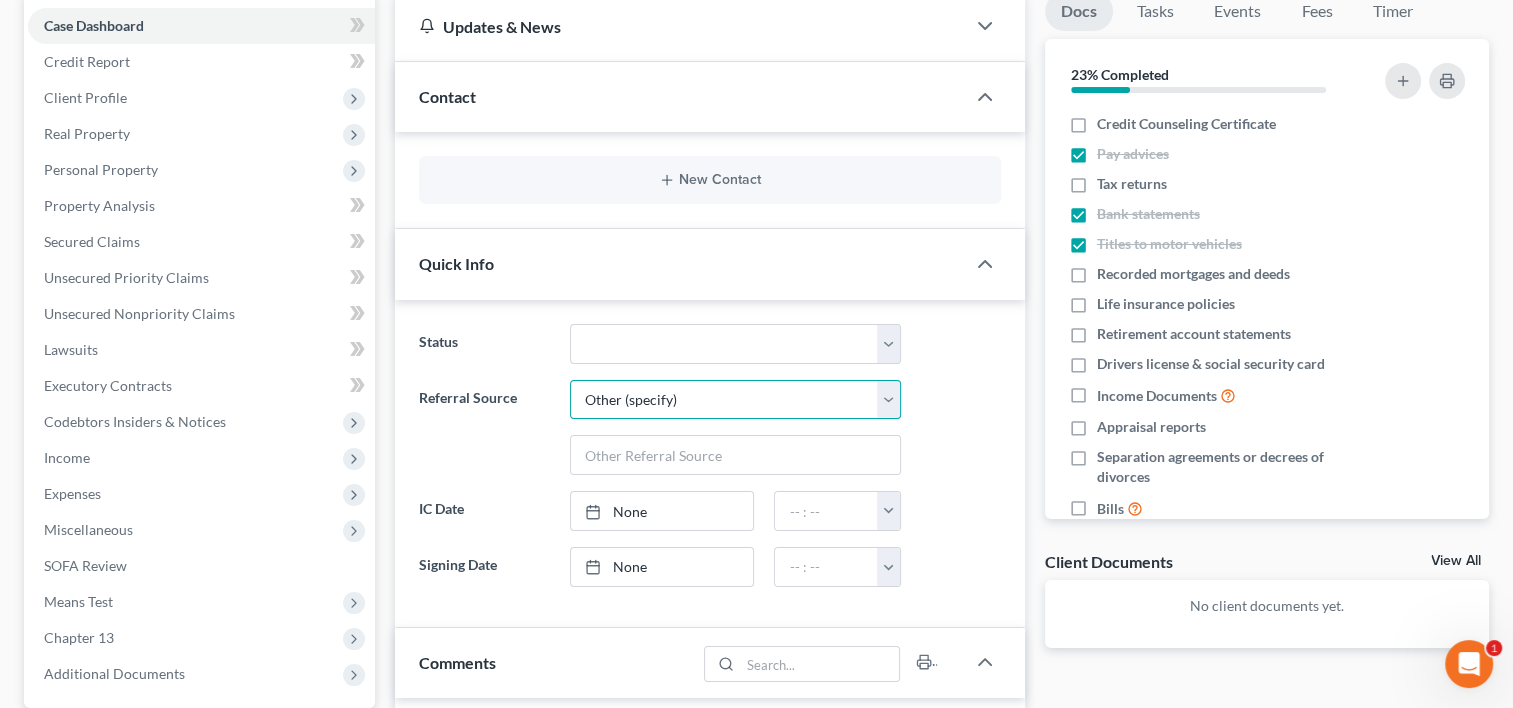 click on "Select Word Of Mouth Previous Clients Direct Mail Website Google Search Modern Attorney Other (specify)" at bounding box center (735, 400) 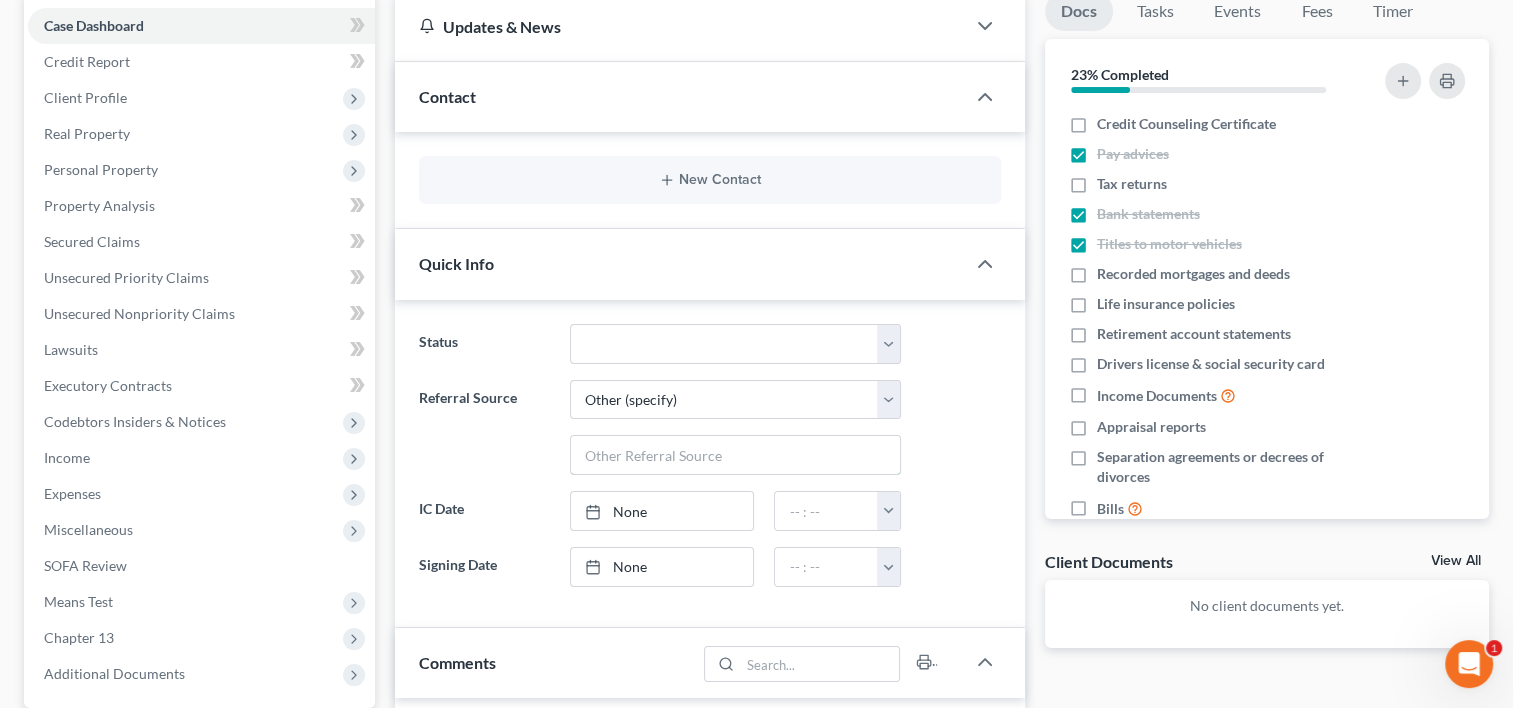 drag, startPoint x: 733, startPoint y: 456, endPoint x: 741, endPoint y: 436, distance: 21.540659 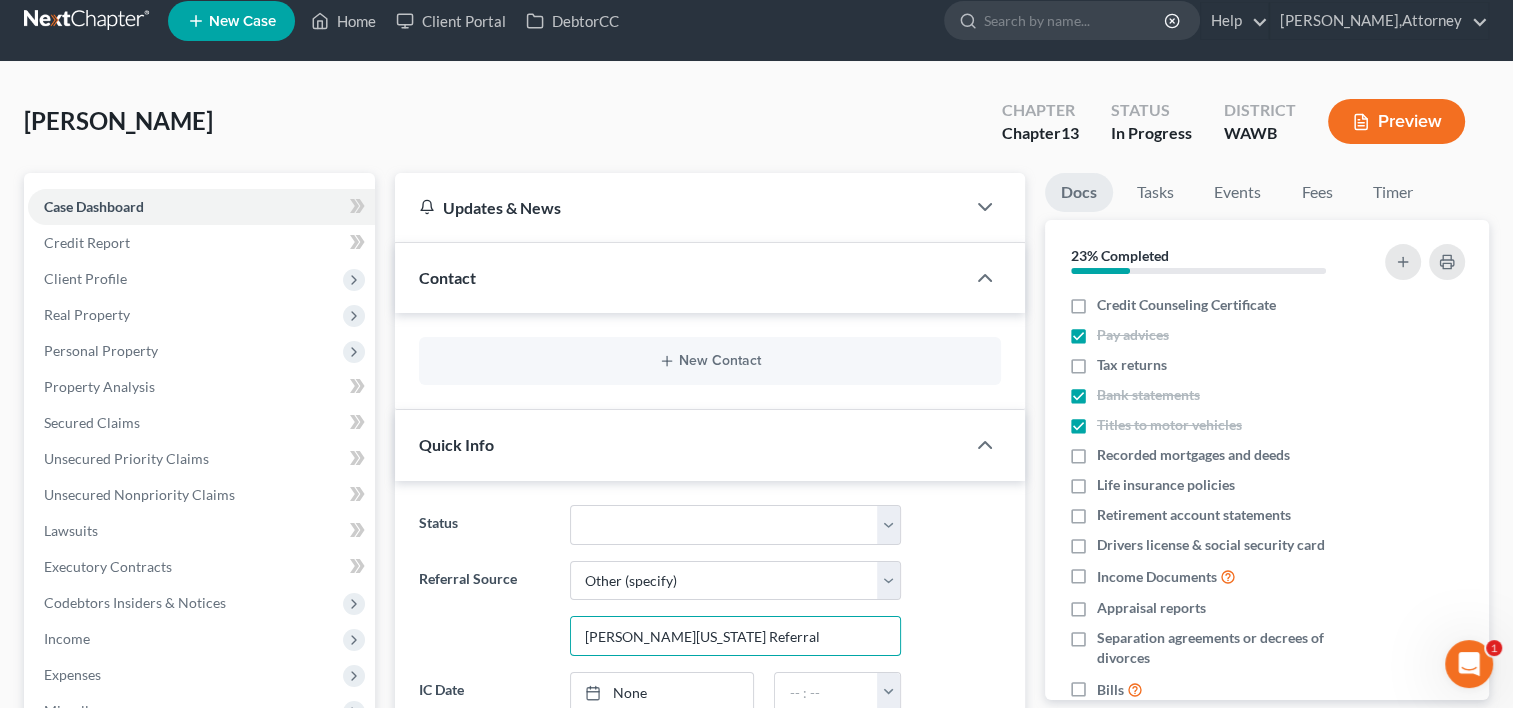 scroll, scrollTop: 0, scrollLeft: 0, axis: both 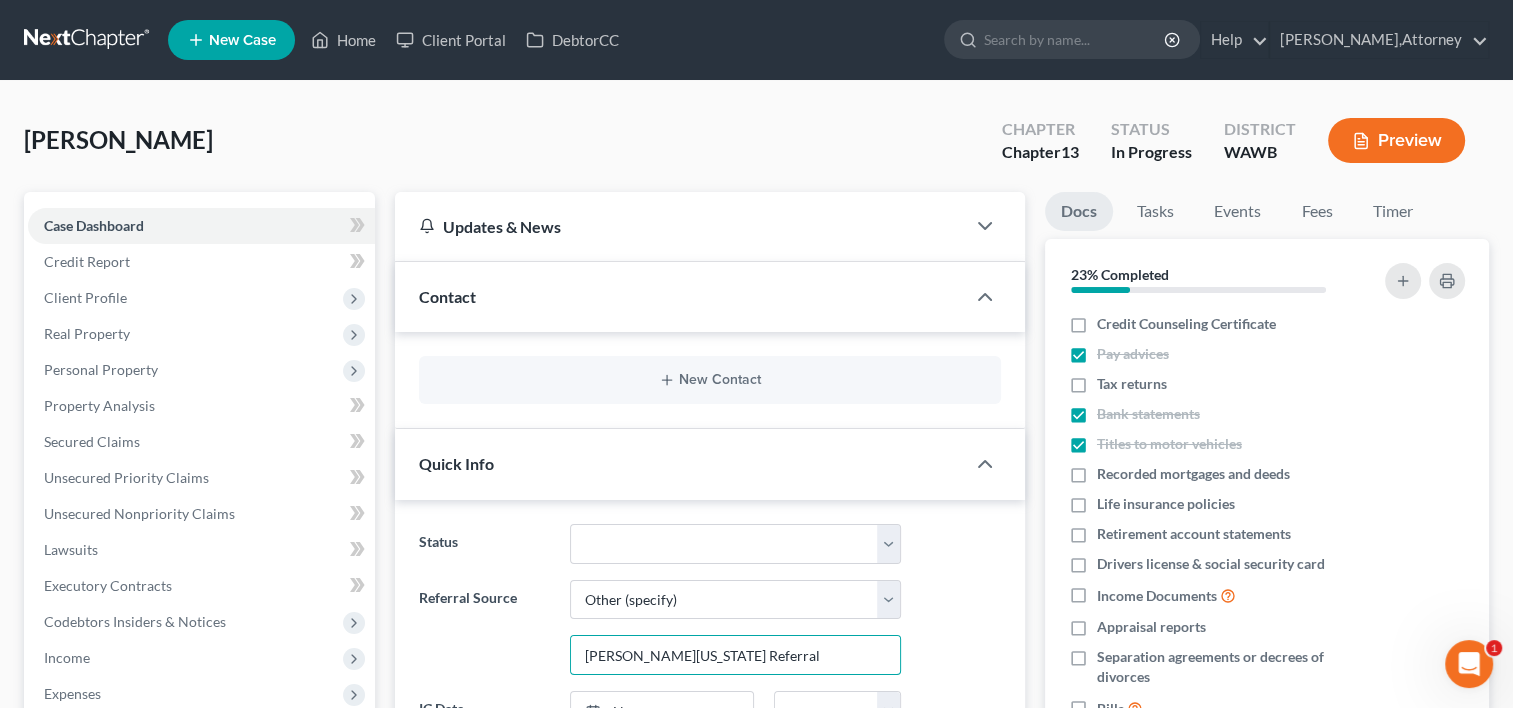 type on "[PERSON_NAME][US_STATE] Referral" 